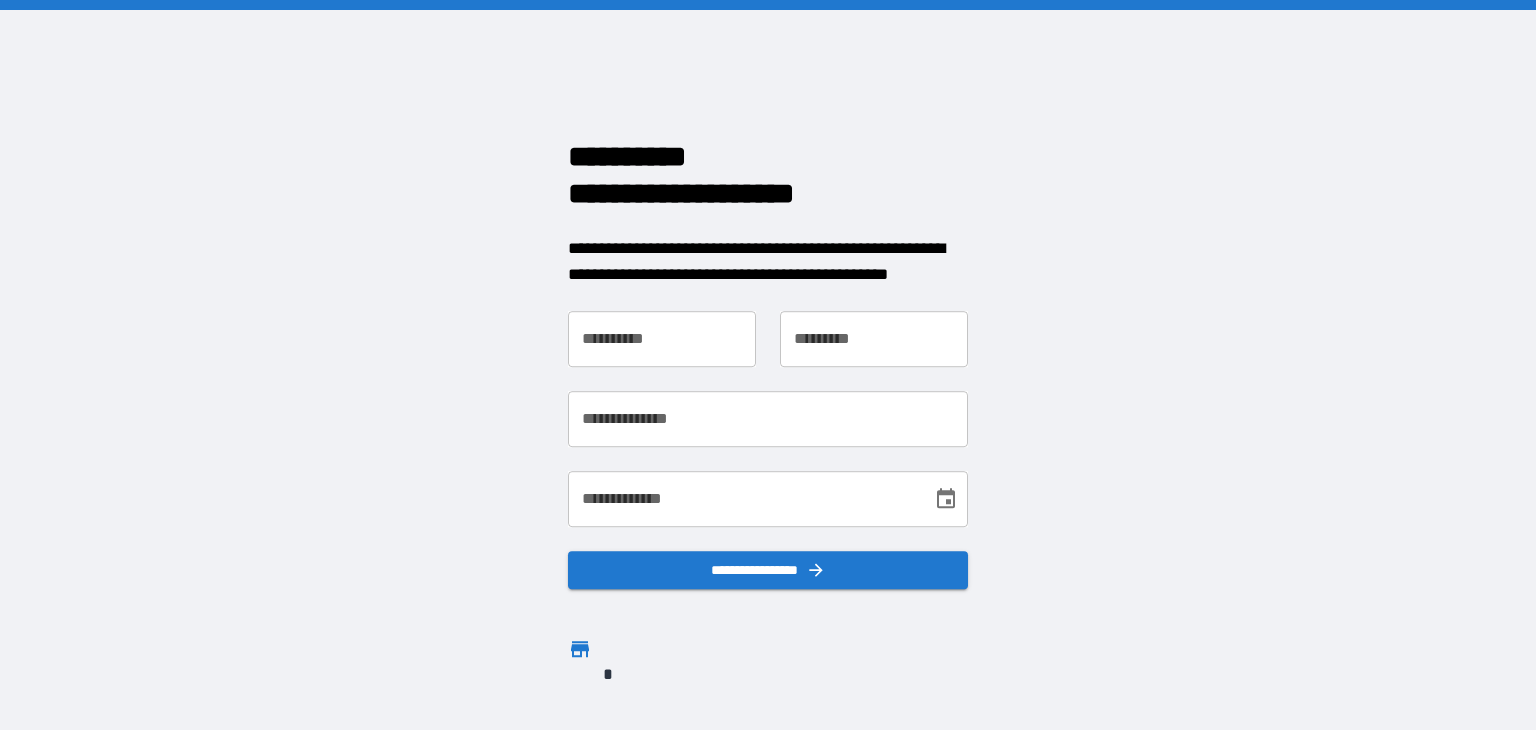 scroll, scrollTop: 0, scrollLeft: 0, axis: both 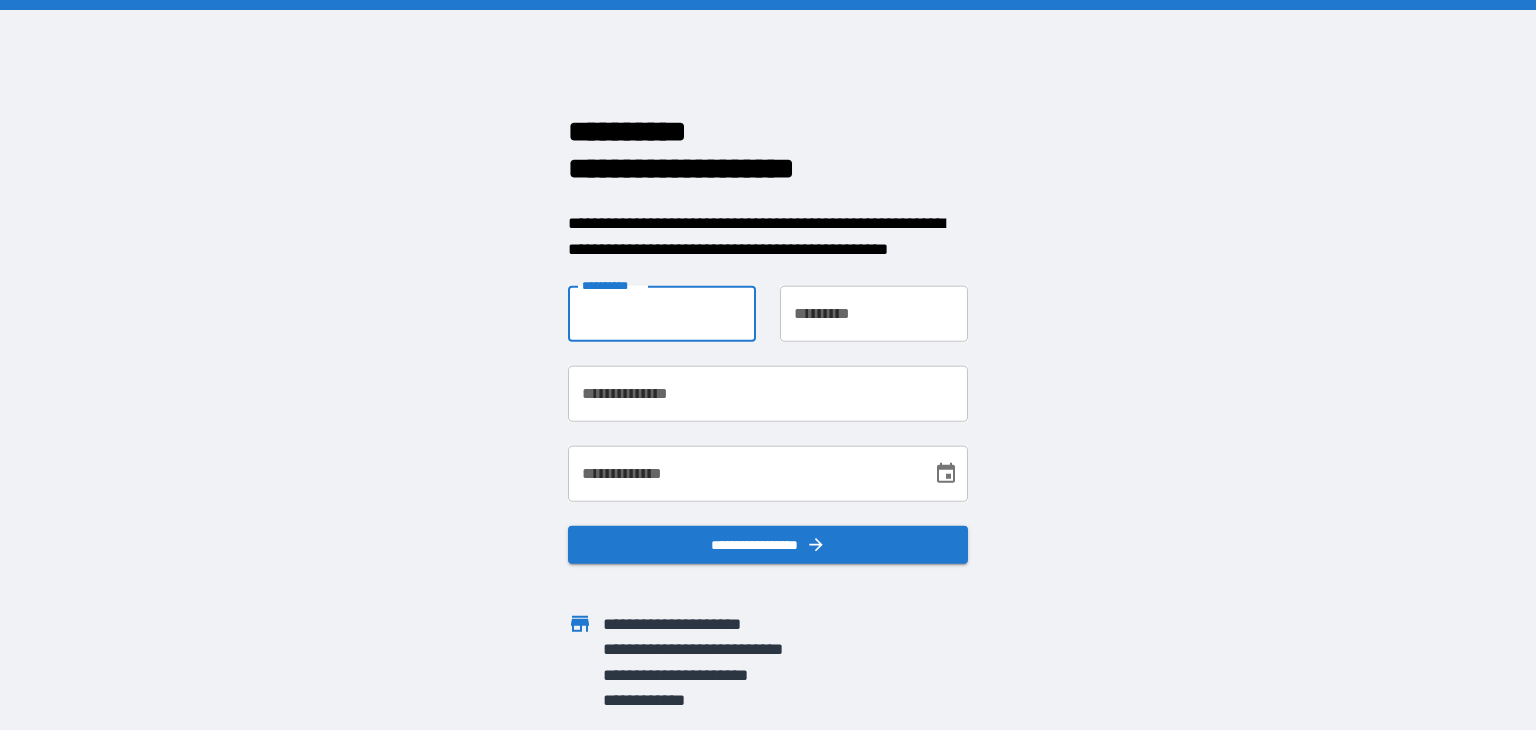 click on "**********" at bounding box center (662, 314) 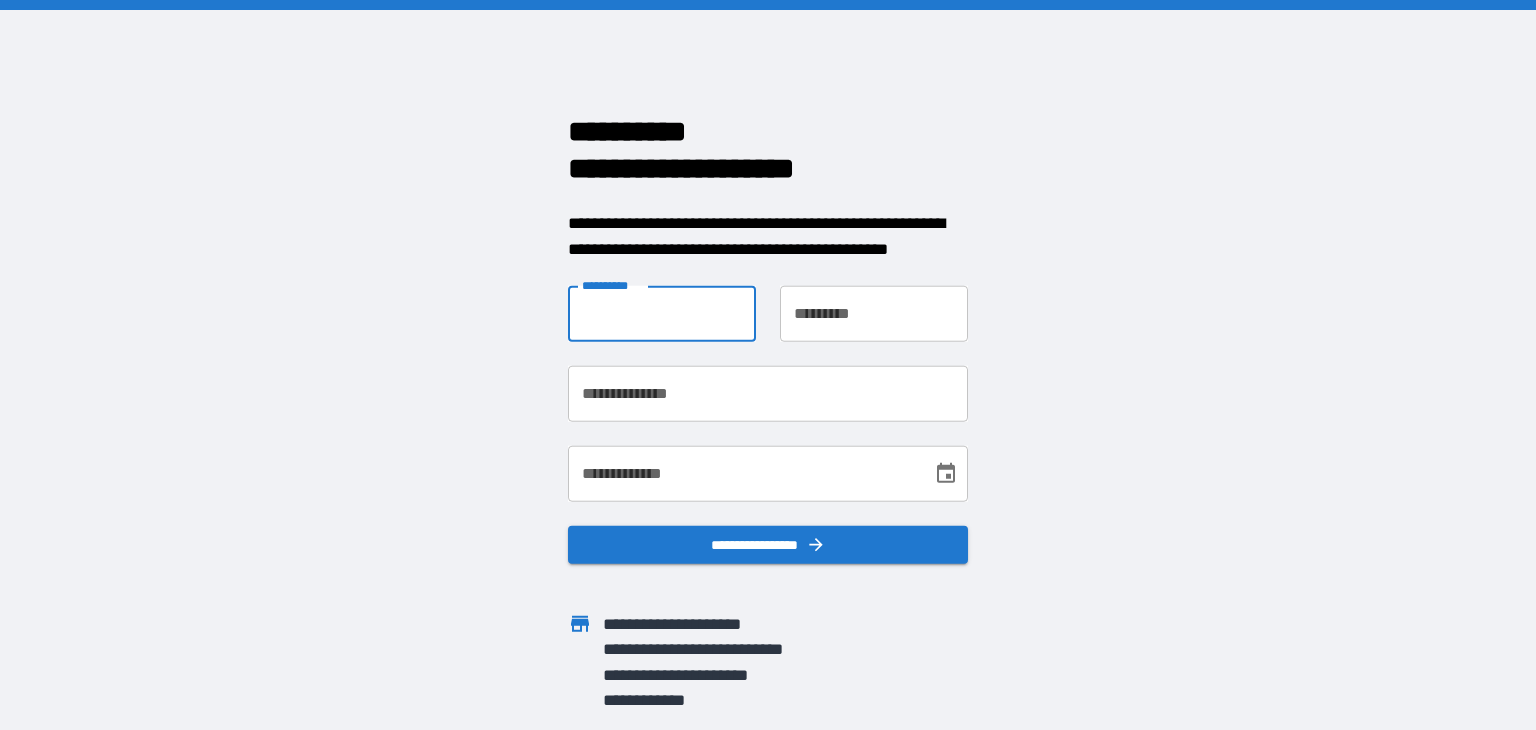 type on "*****" 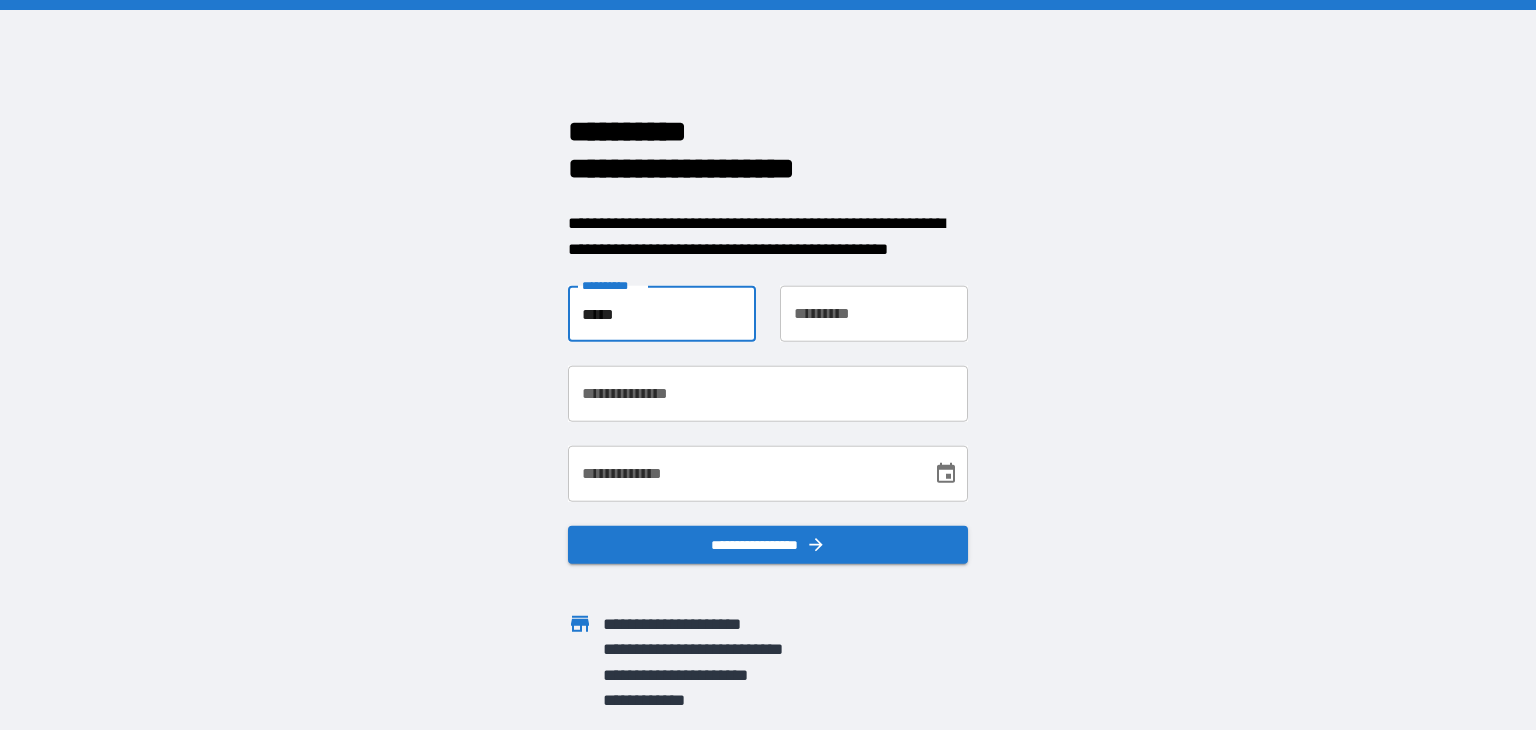click on "**********" at bounding box center (874, 314) 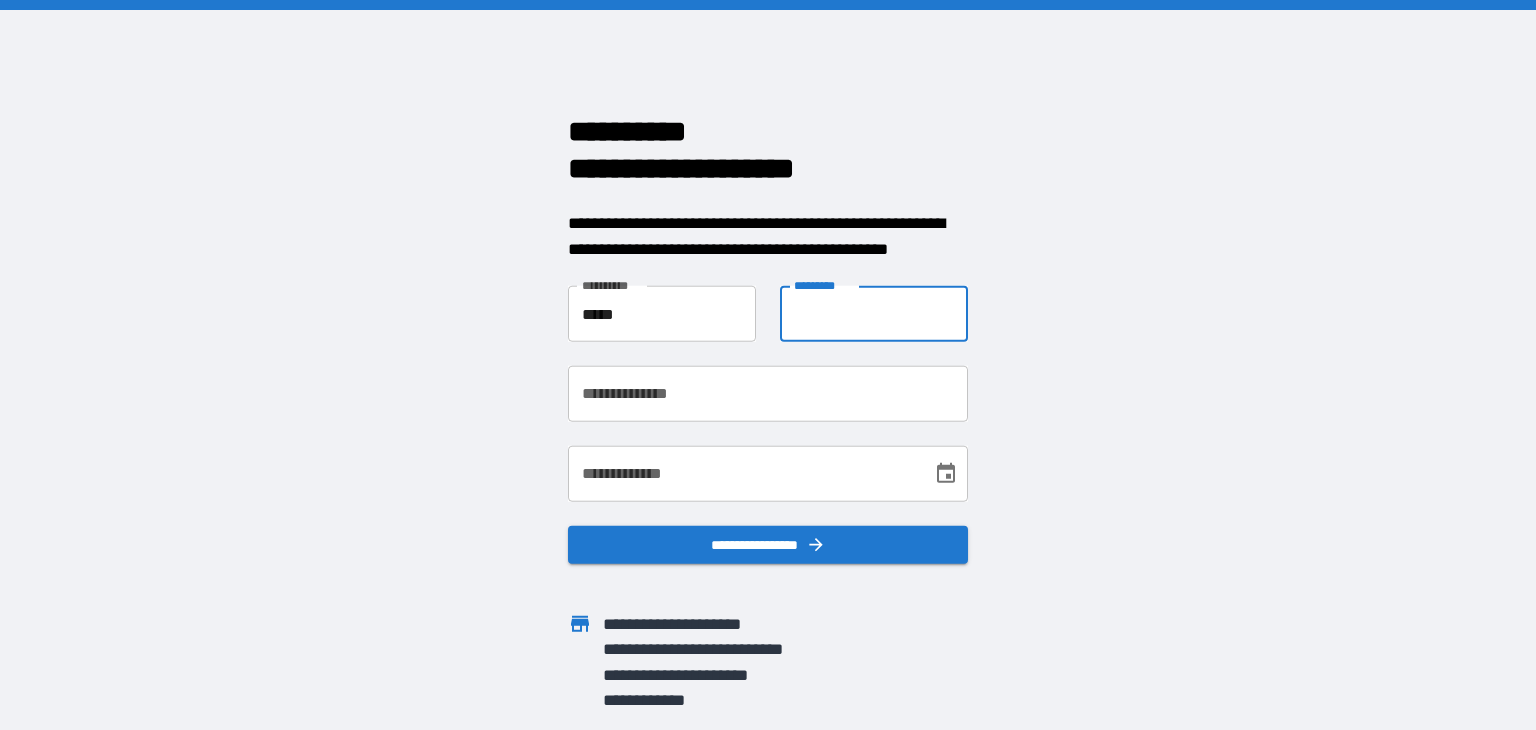 type on "*********" 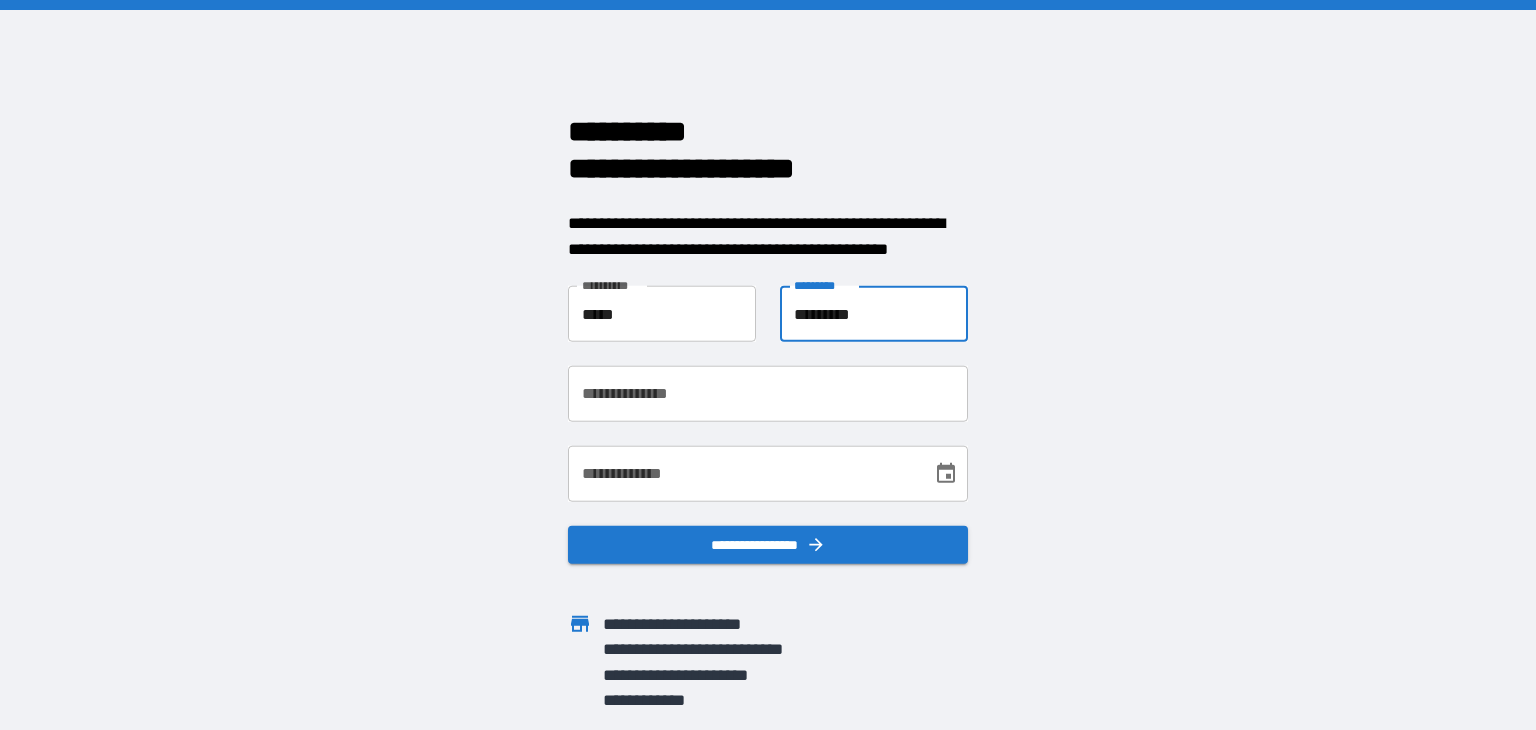 click on "**********" at bounding box center (768, 394) 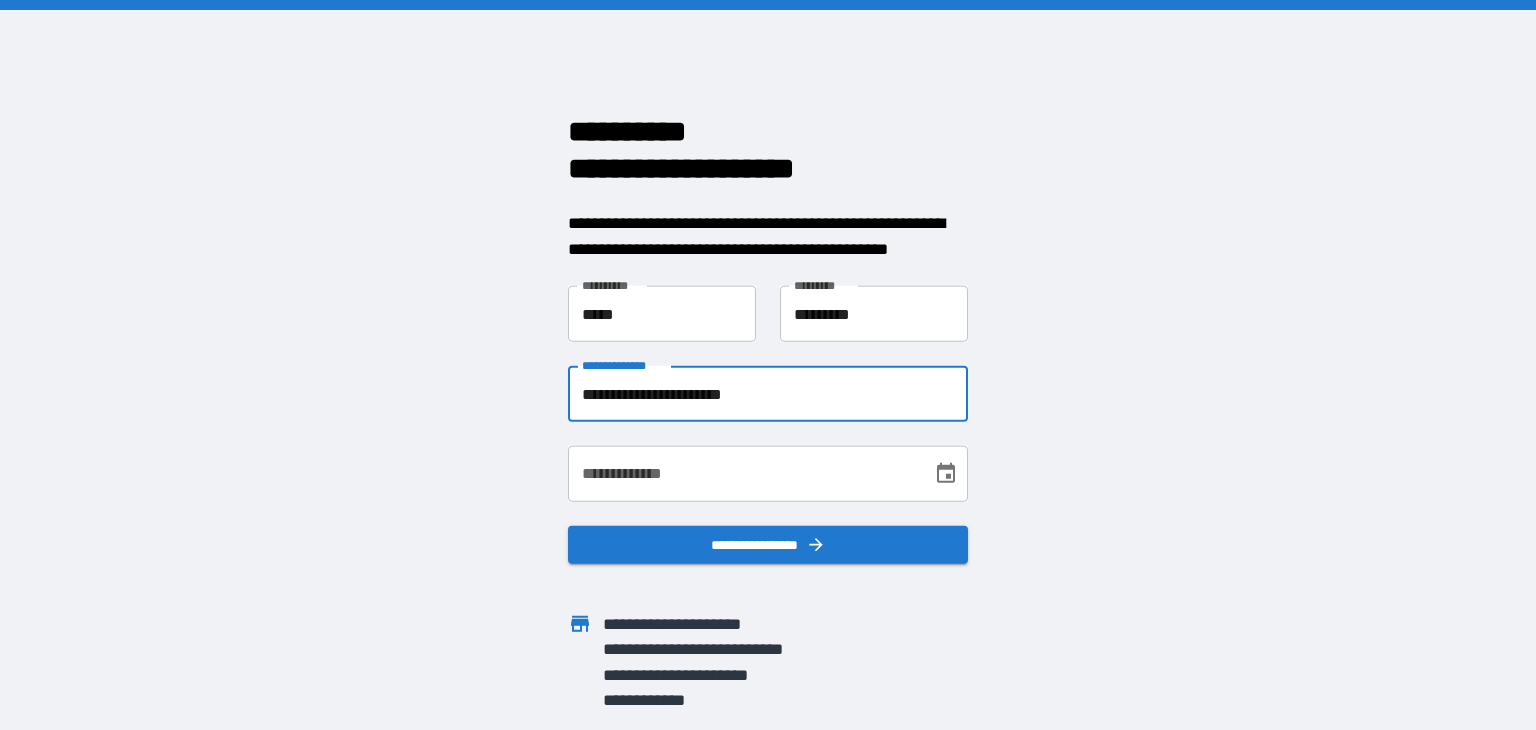 type on "**********" 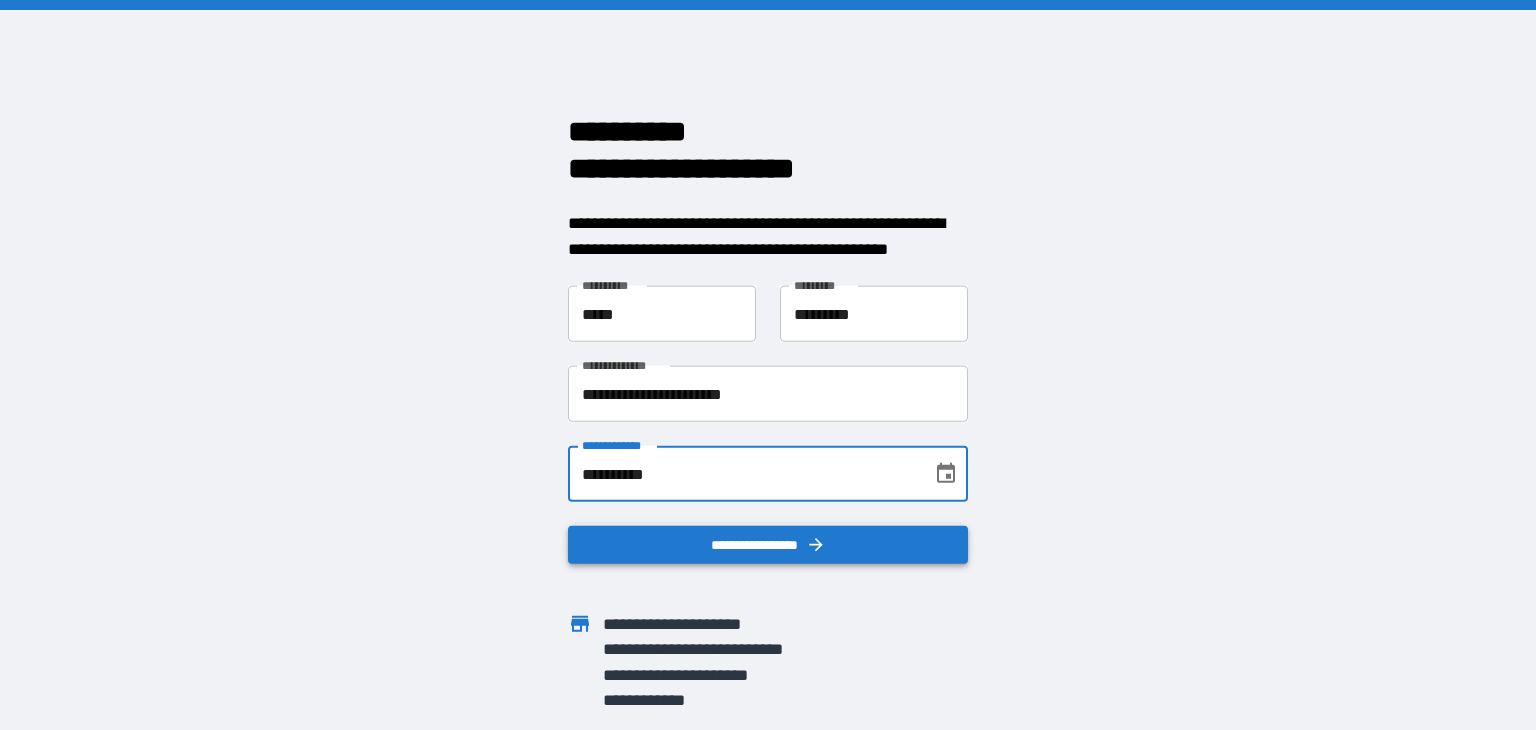type on "**********" 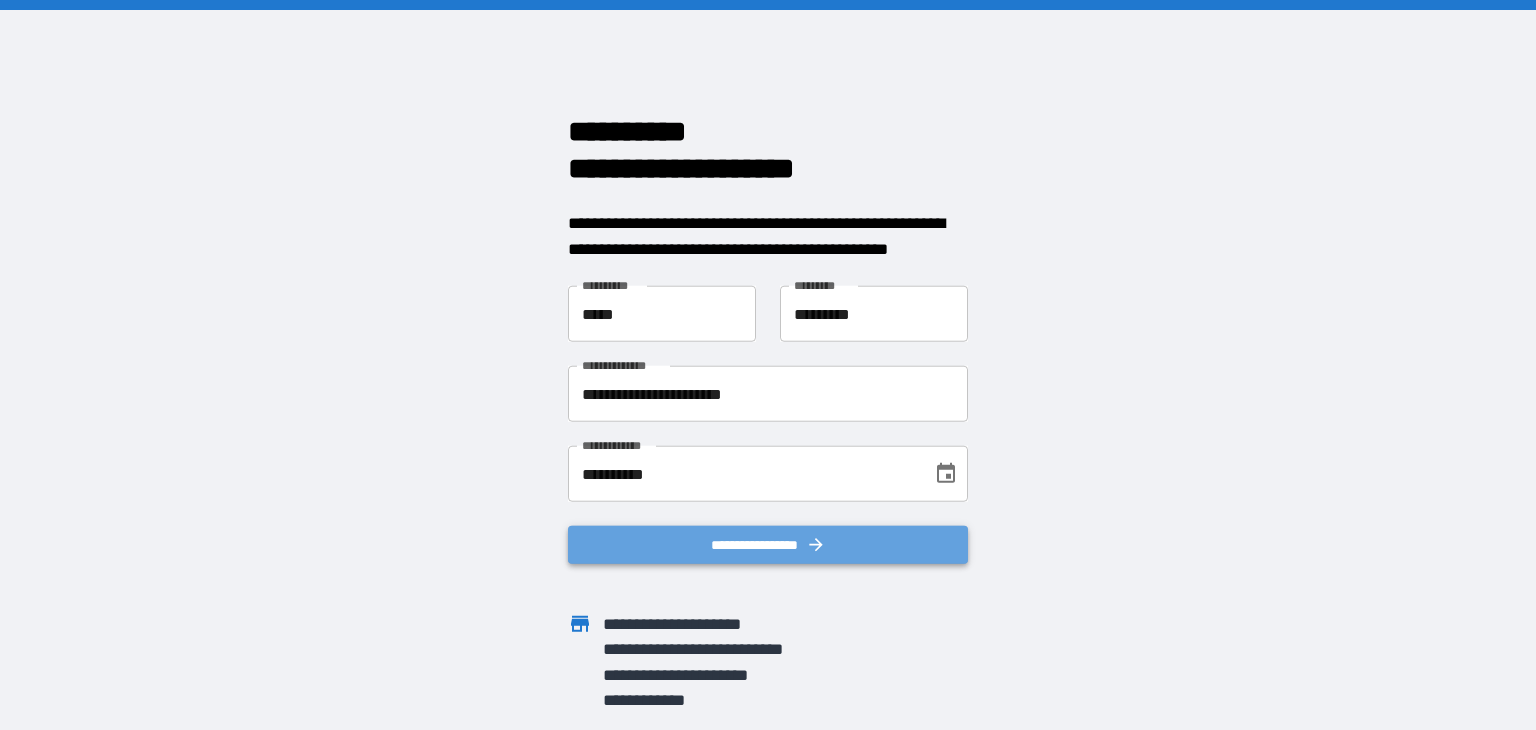 click on "**********" at bounding box center [768, 545] 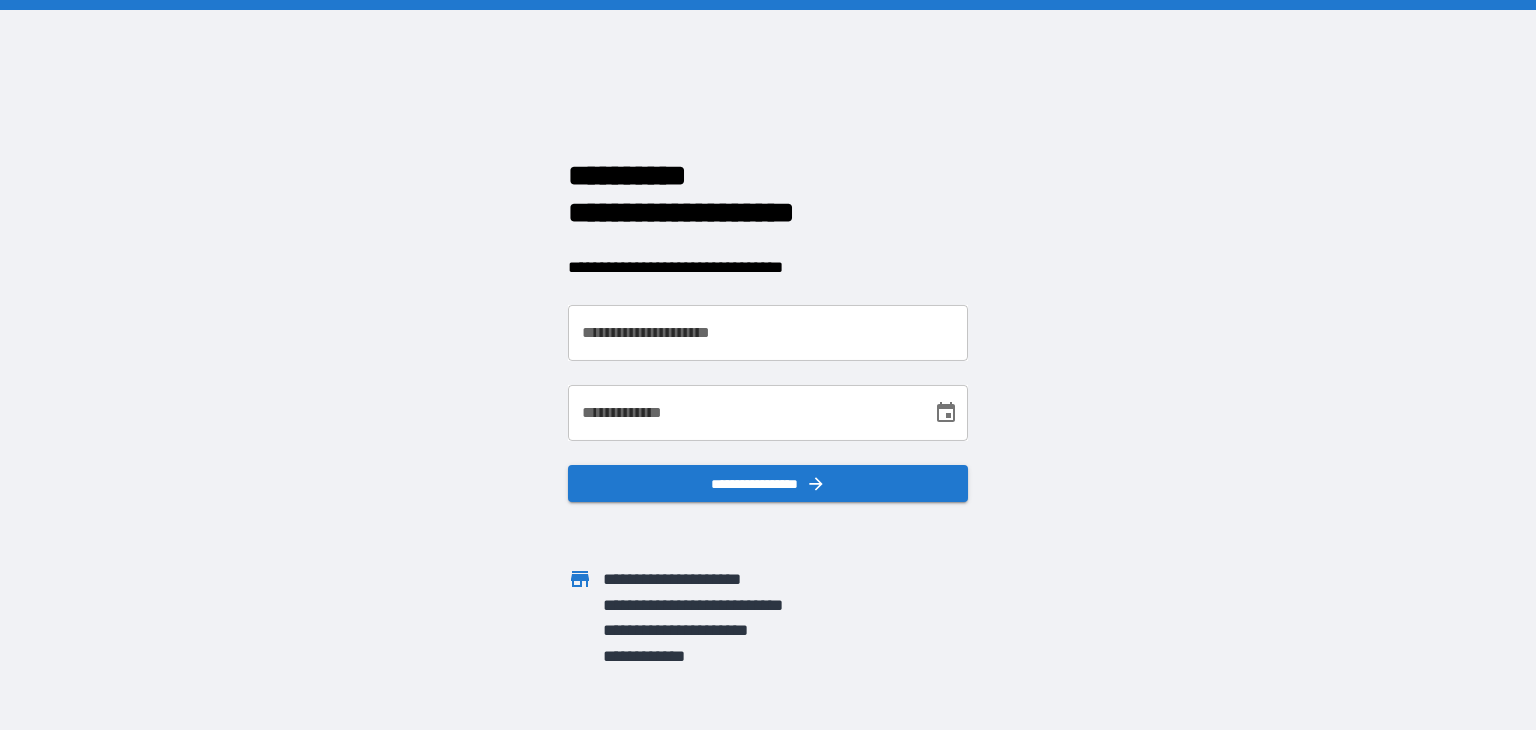 scroll, scrollTop: 0, scrollLeft: 0, axis: both 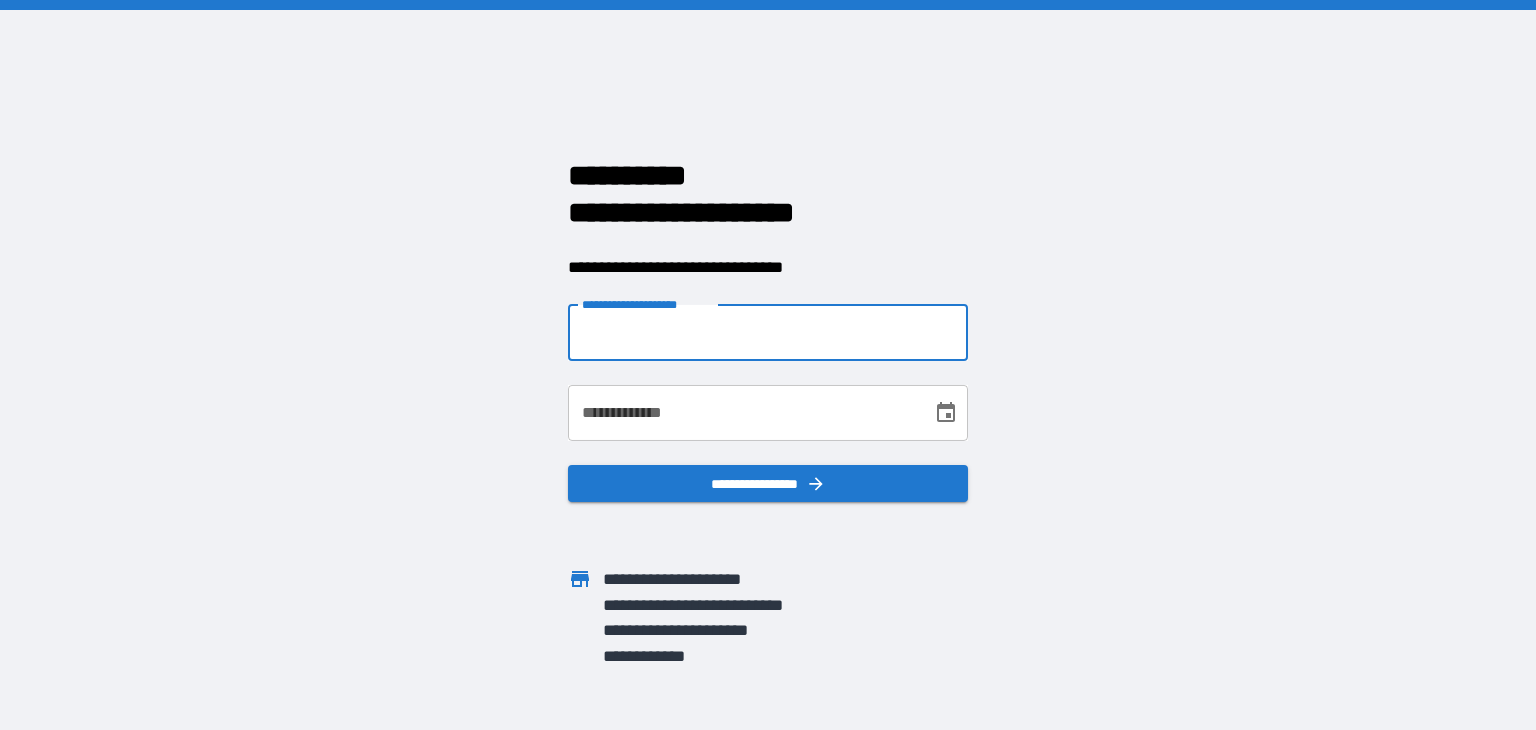 click on "**********" at bounding box center [768, 333] 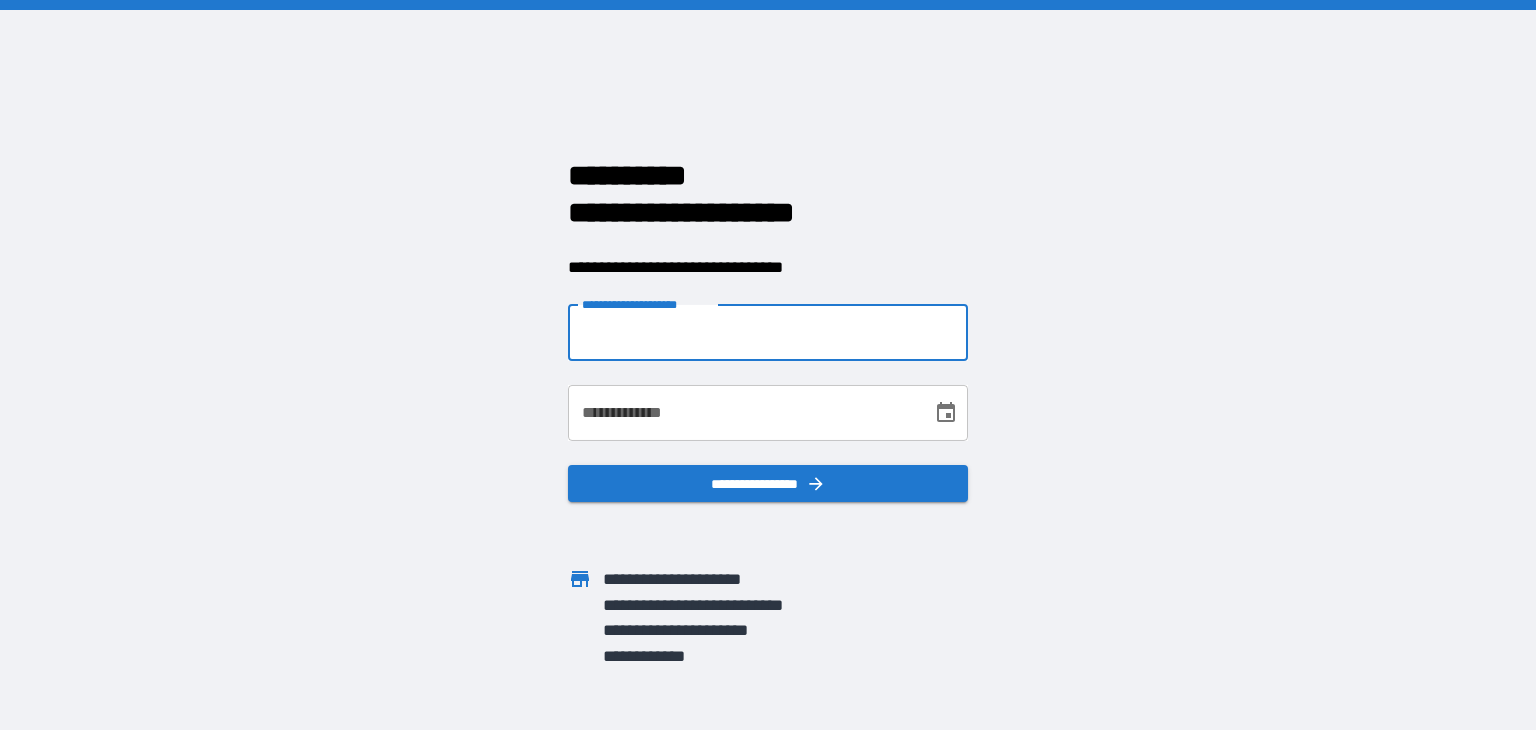 type on "**********" 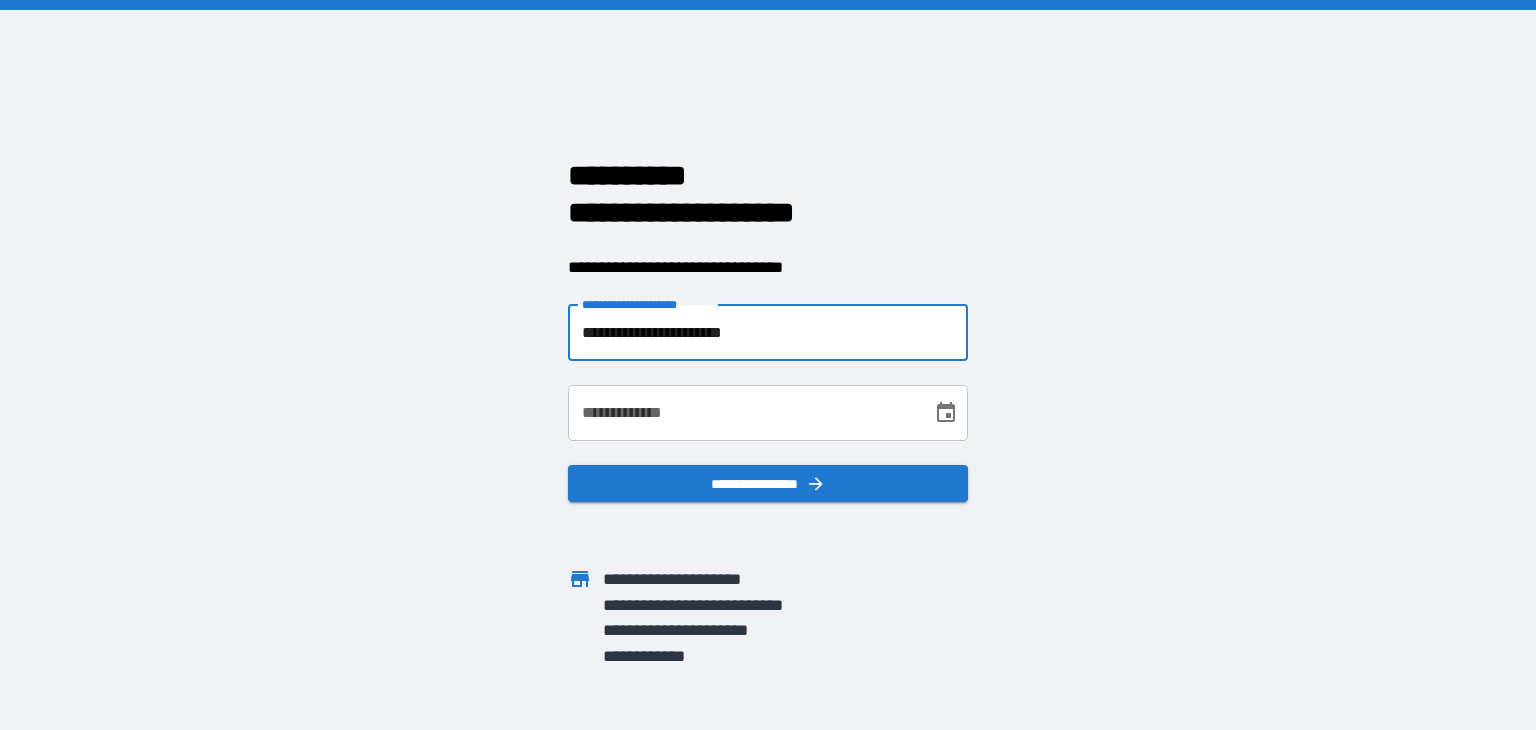 click on "**********" at bounding box center [743, 413] 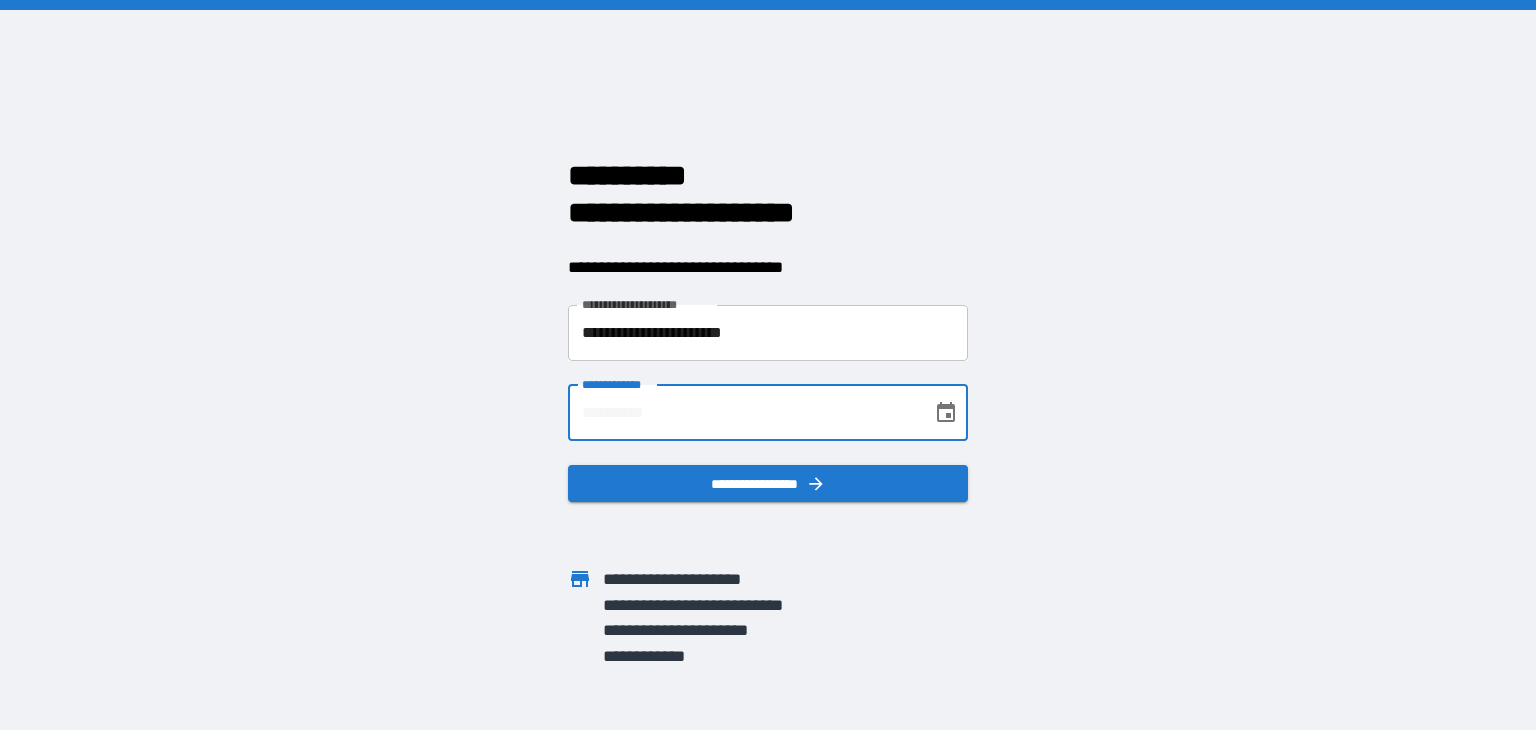 type on "**********" 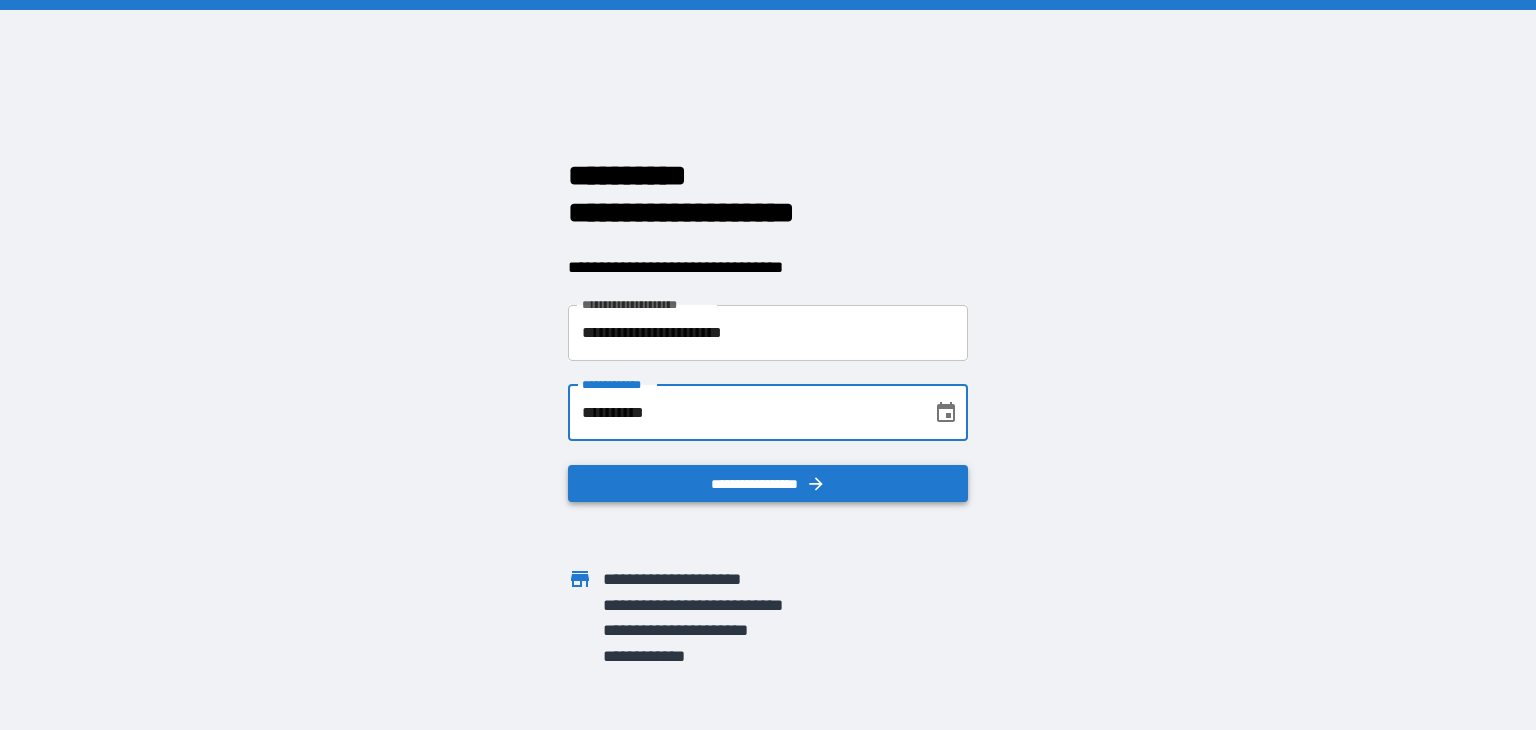 click on "**********" at bounding box center (768, 484) 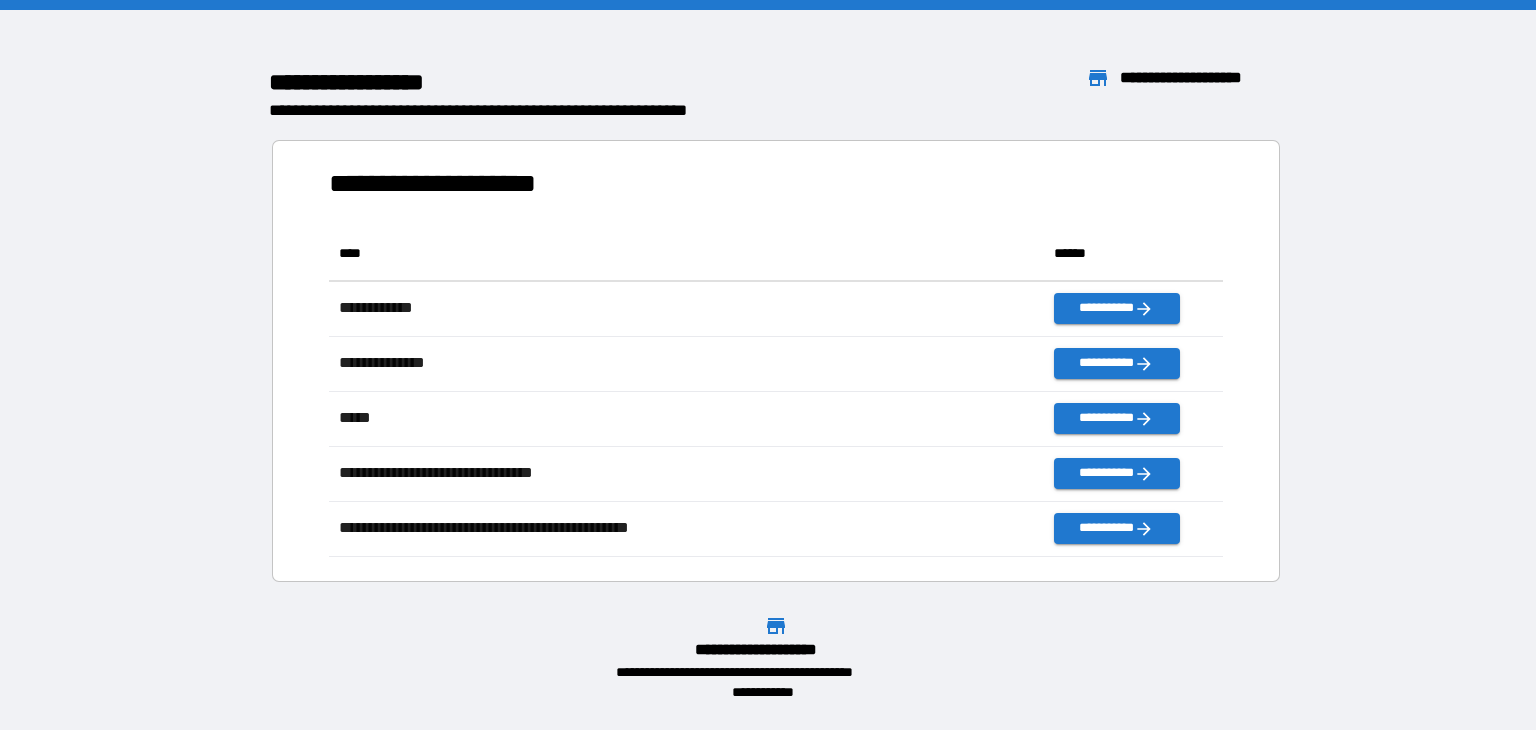 scroll, scrollTop: 17, scrollLeft: 17, axis: both 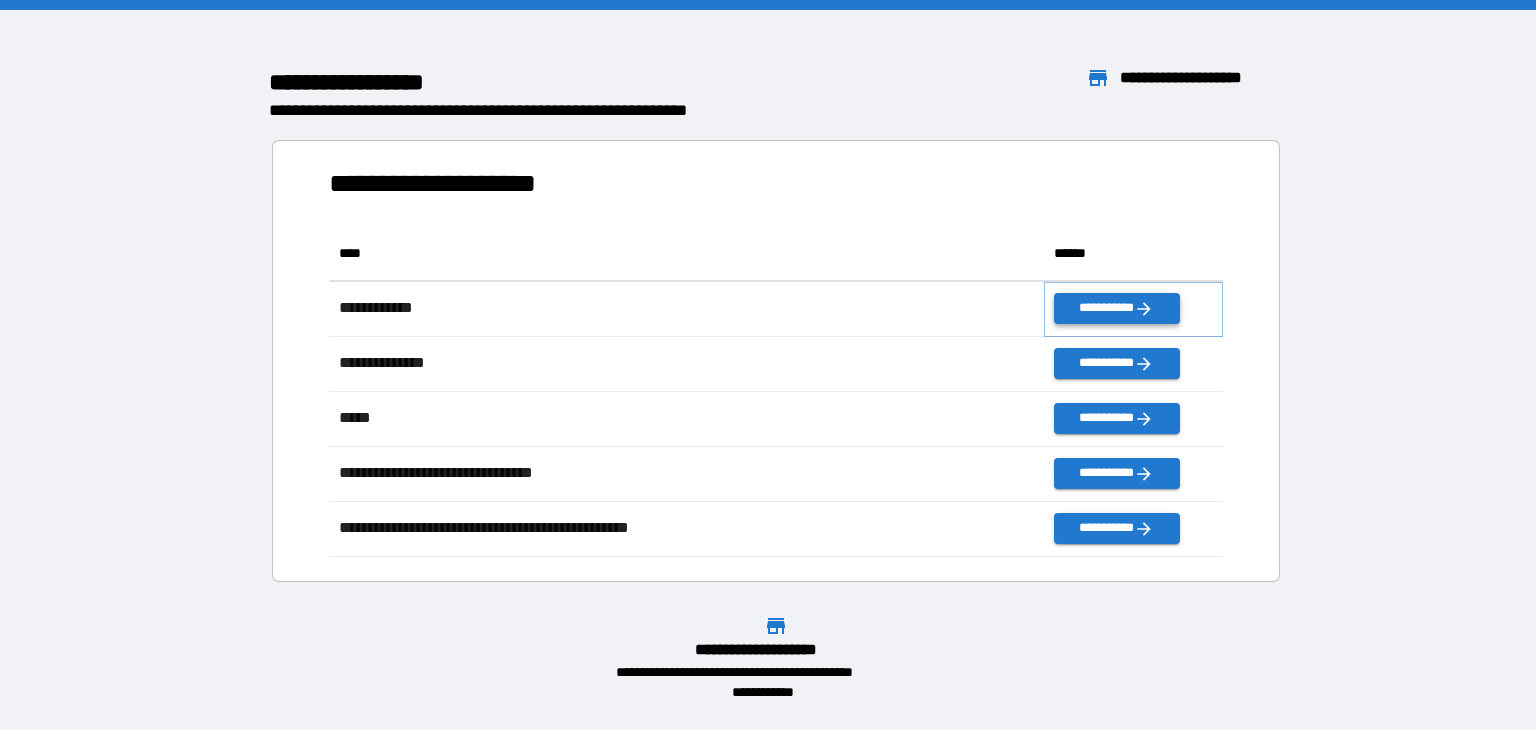 click on "**********" at bounding box center [1116, 308] 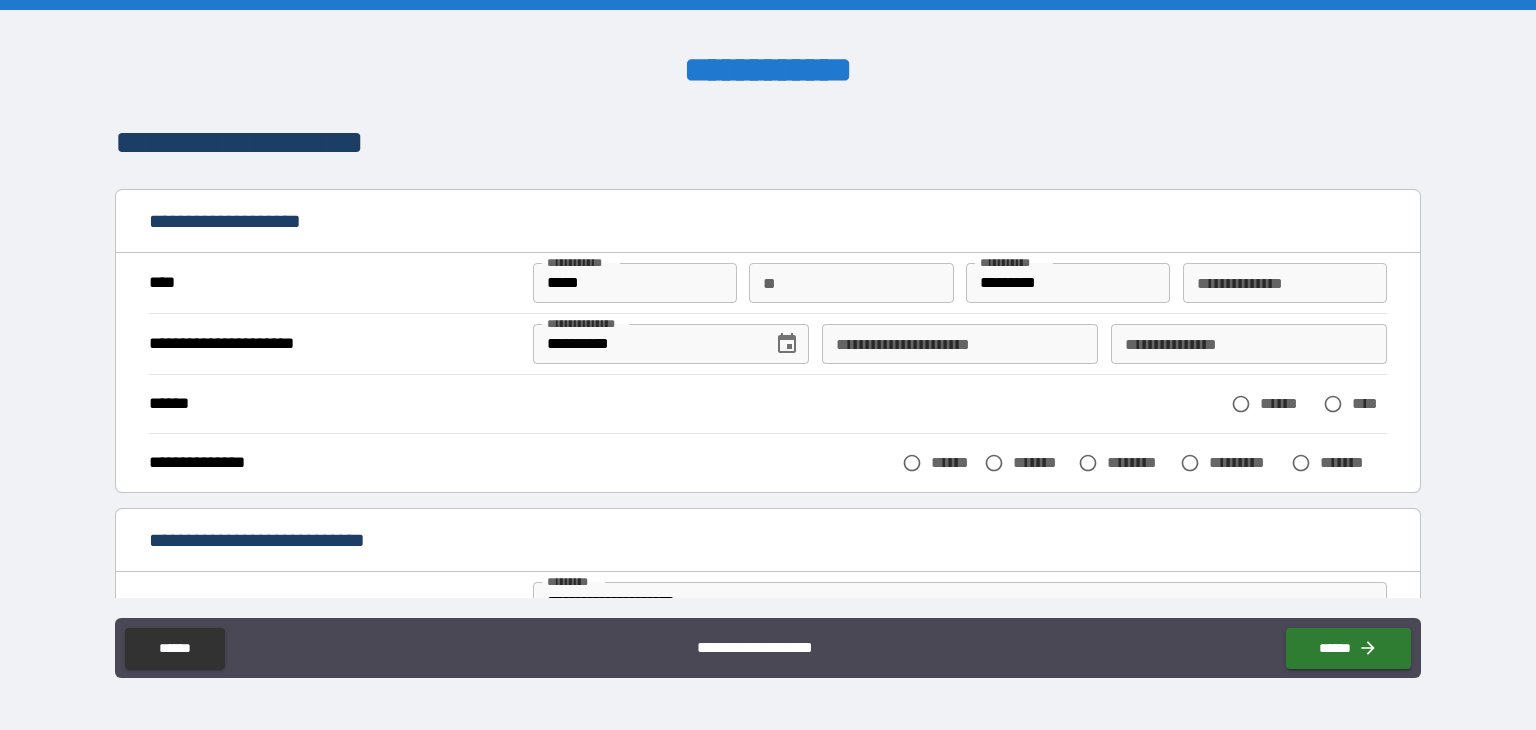 click on "**" at bounding box center [851, 283] 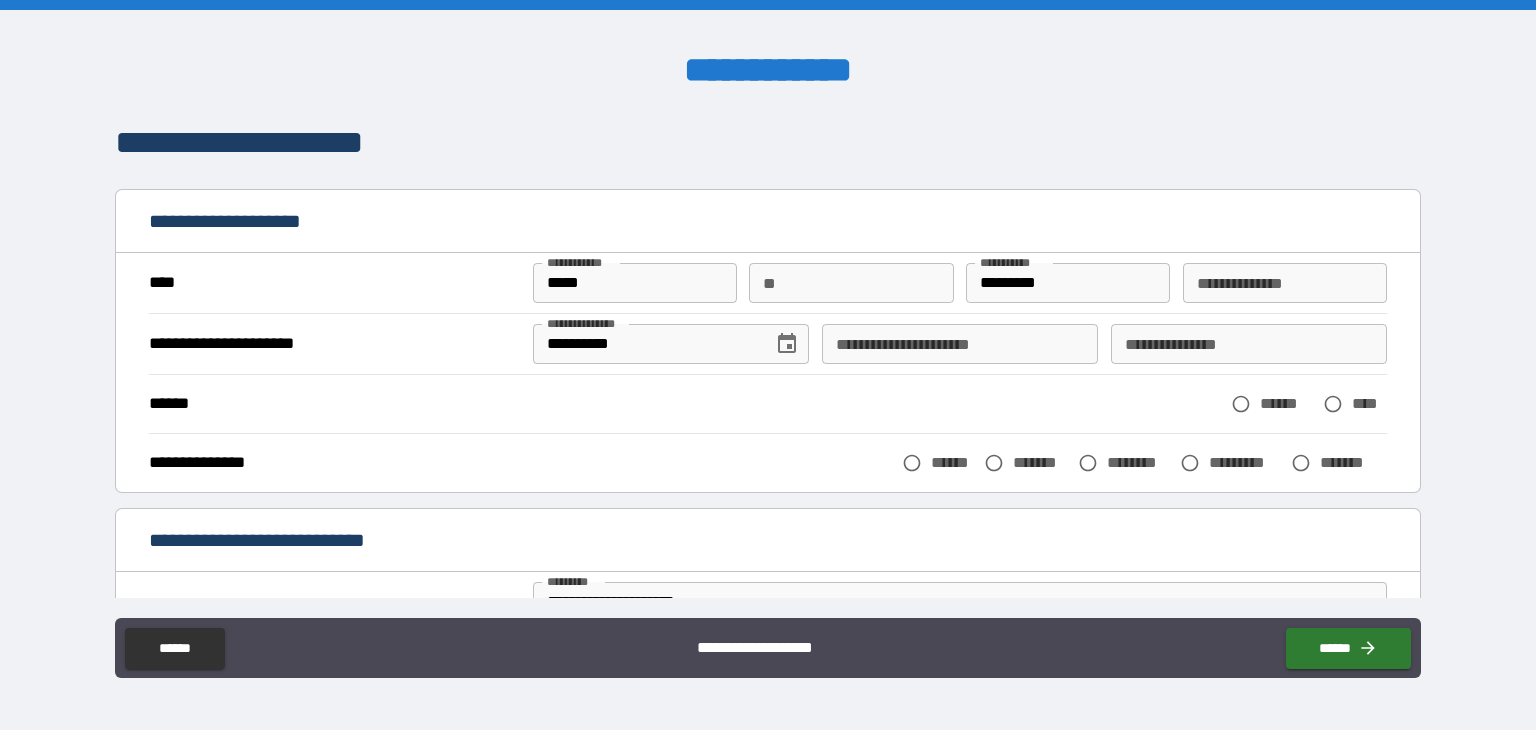 click on "**********" at bounding box center (768, 223) 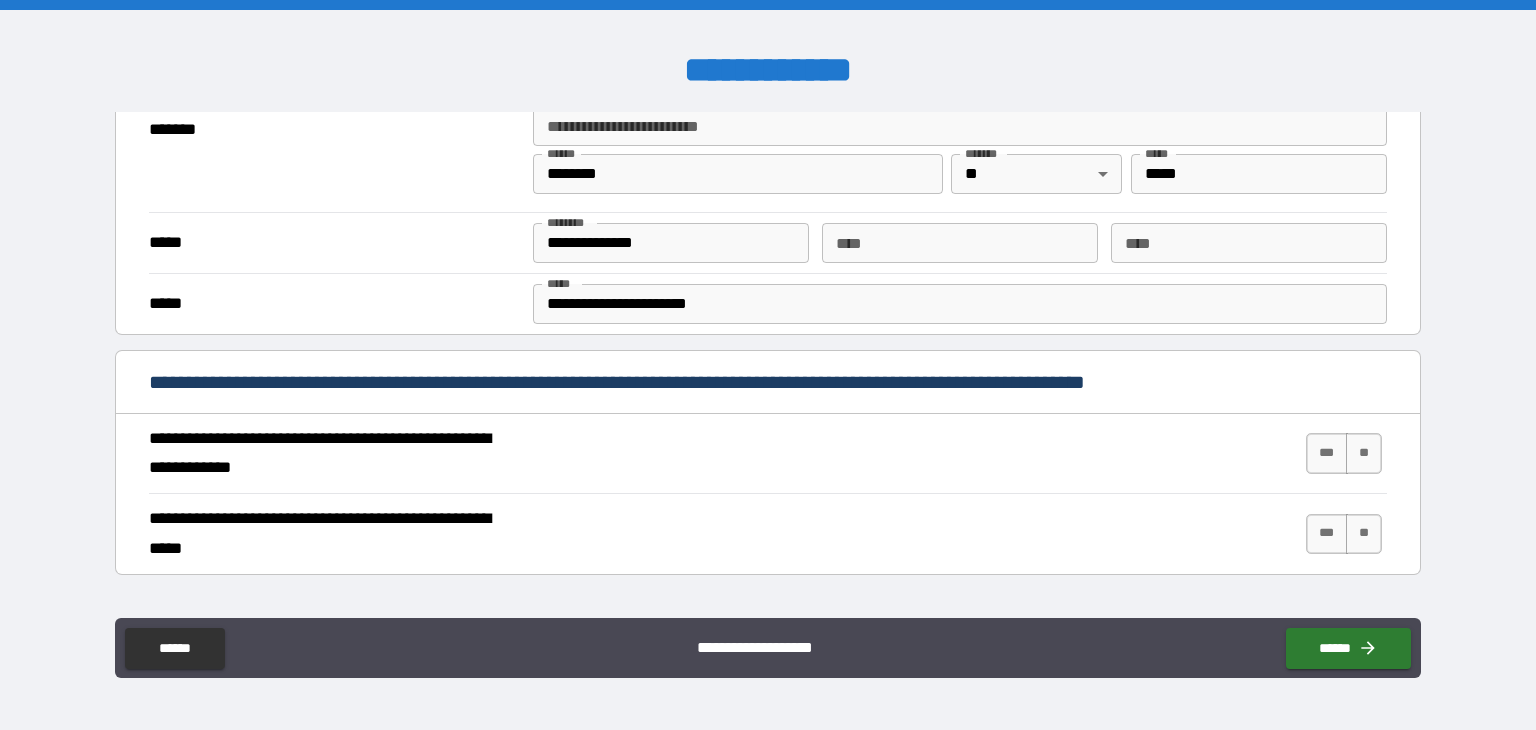 scroll, scrollTop: 600, scrollLeft: 0, axis: vertical 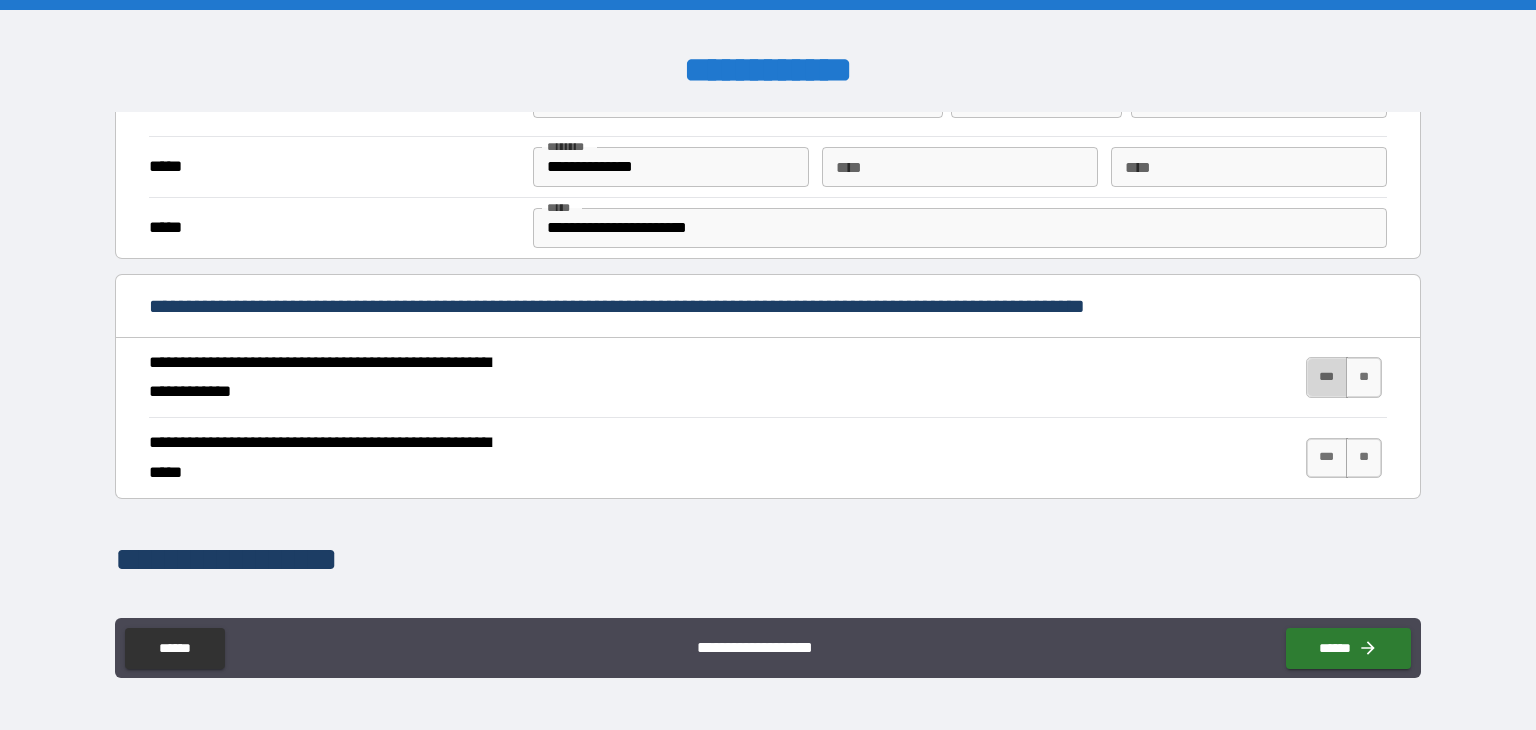 click on "***" at bounding box center [1327, 377] 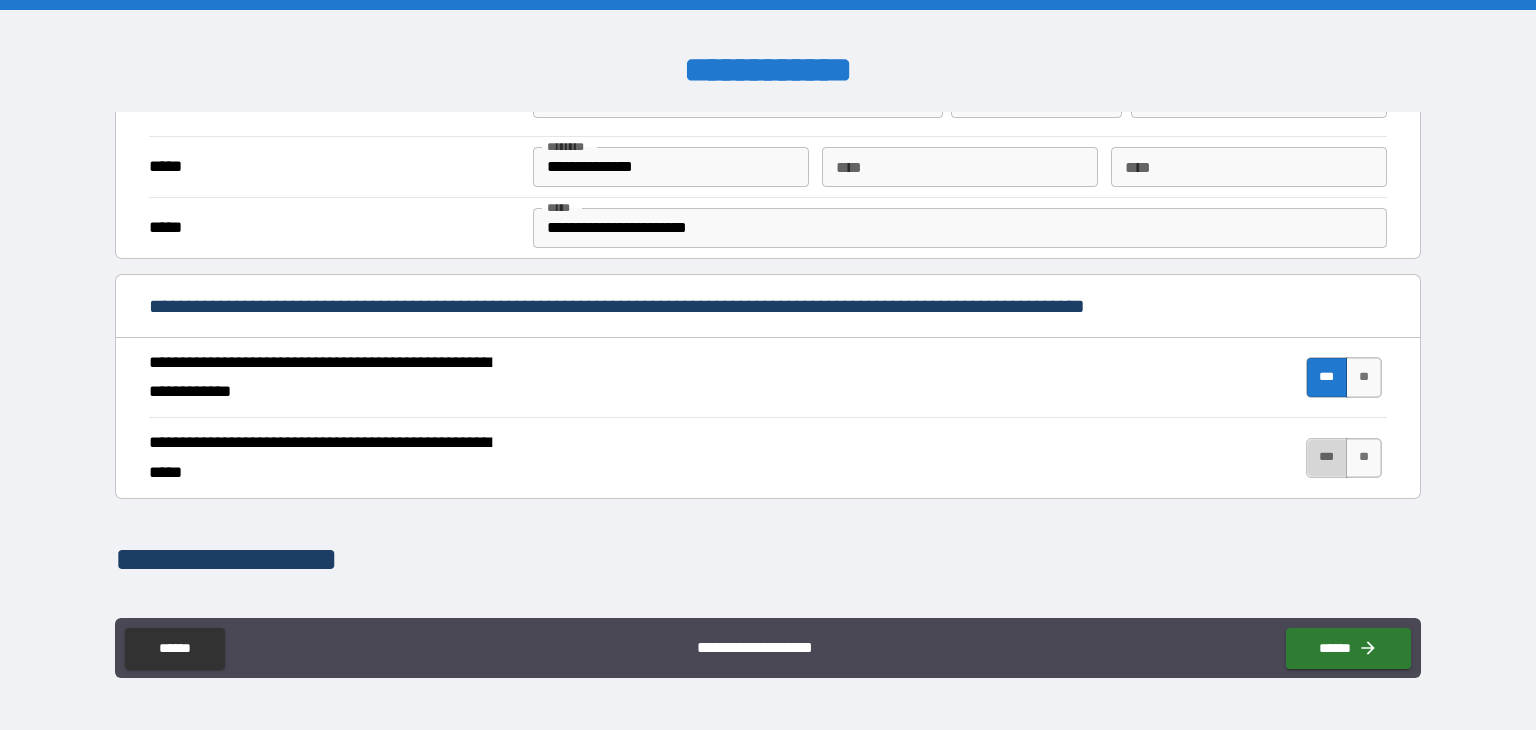 click on "***" at bounding box center (1327, 458) 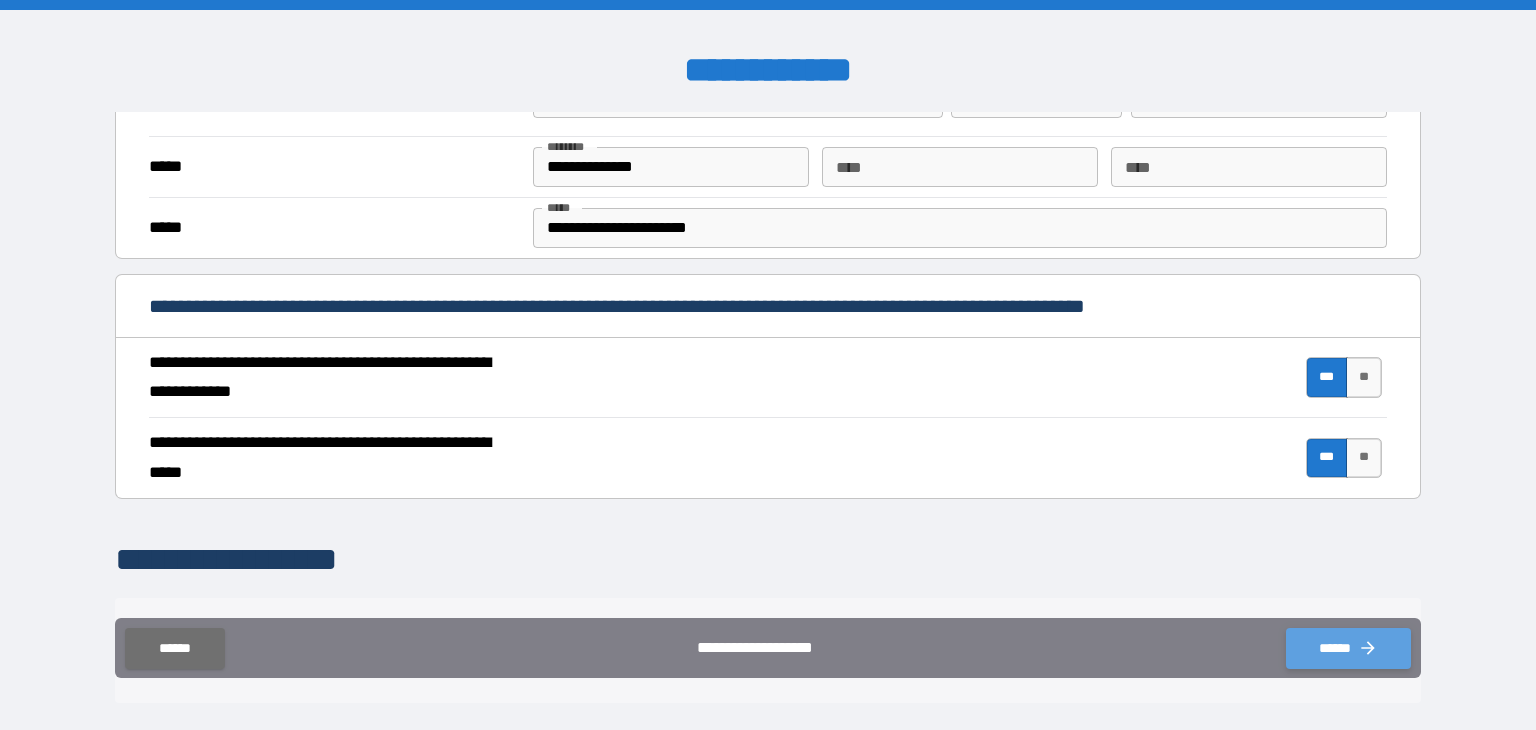 click on "******" at bounding box center (1348, 648) 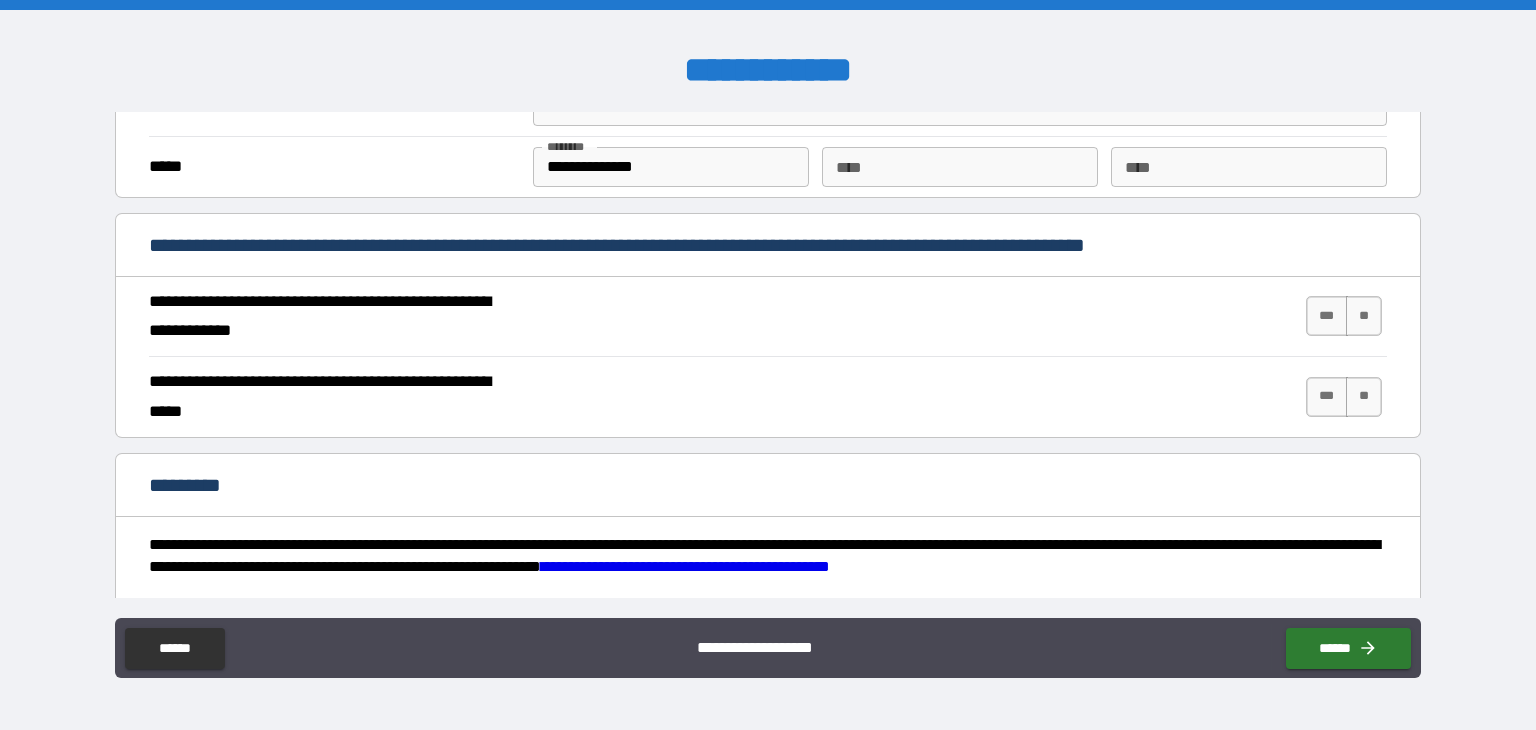 scroll, scrollTop: 1700, scrollLeft: 0, axis: vertical 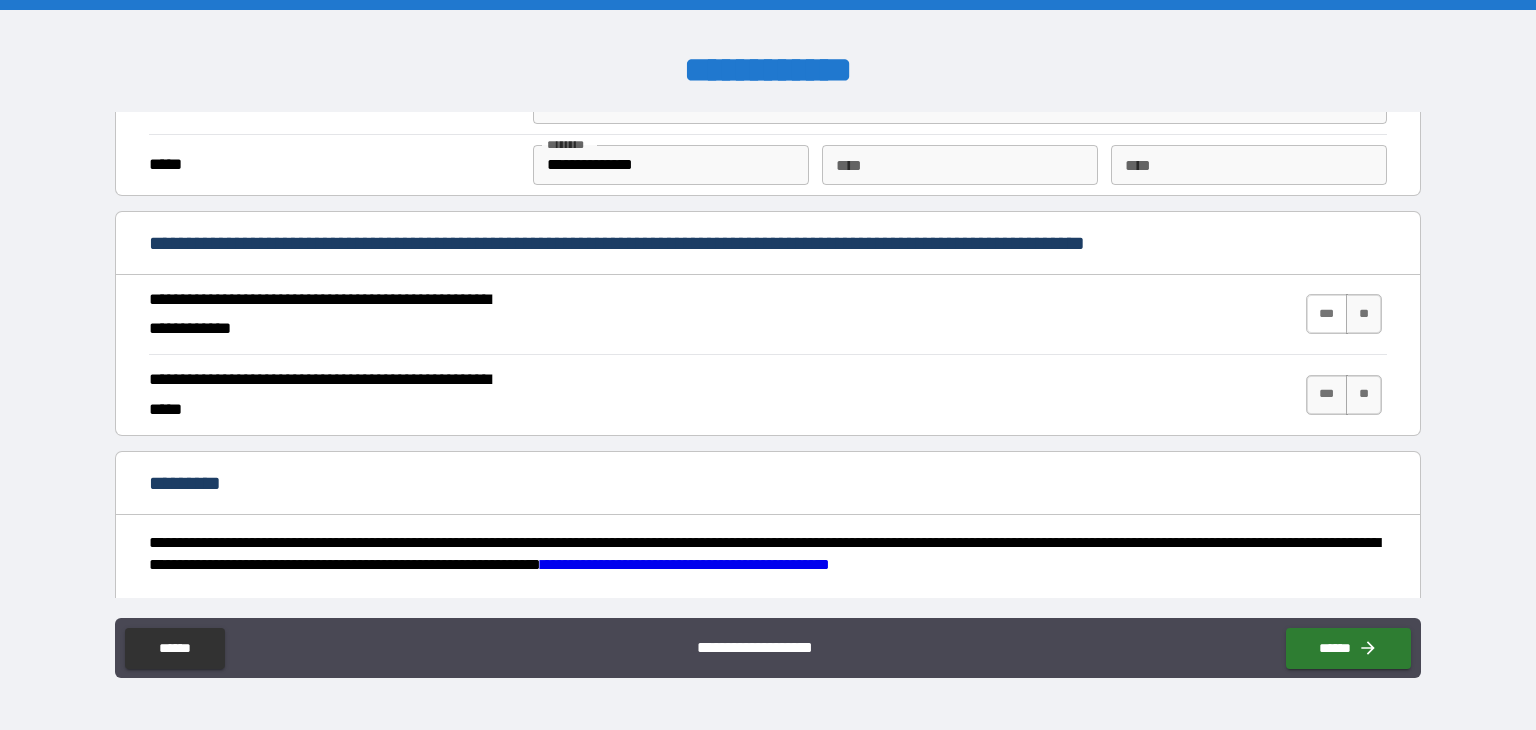 click on "***" at bounding box center [1327, 314] 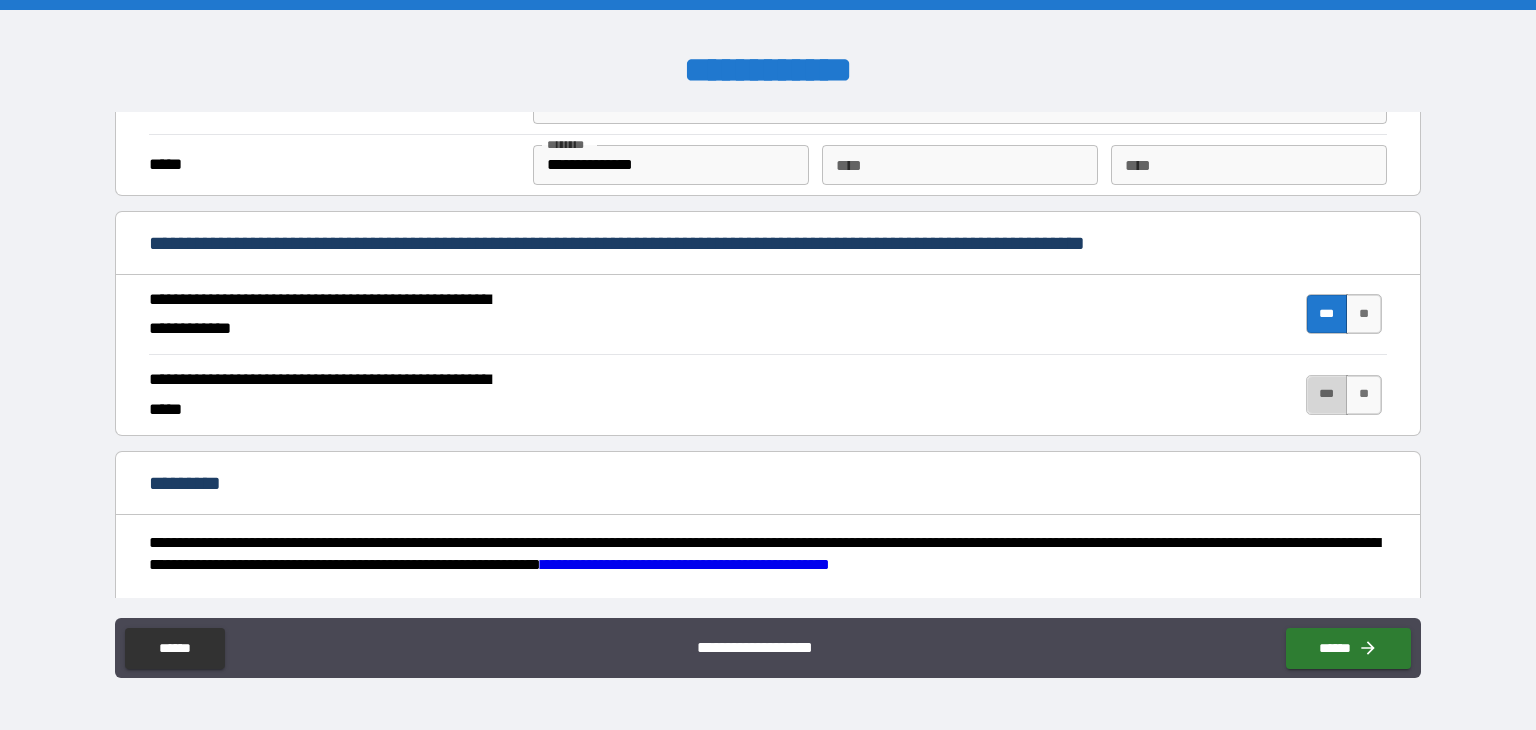 click on "***" at bounding box center (1327, 395) 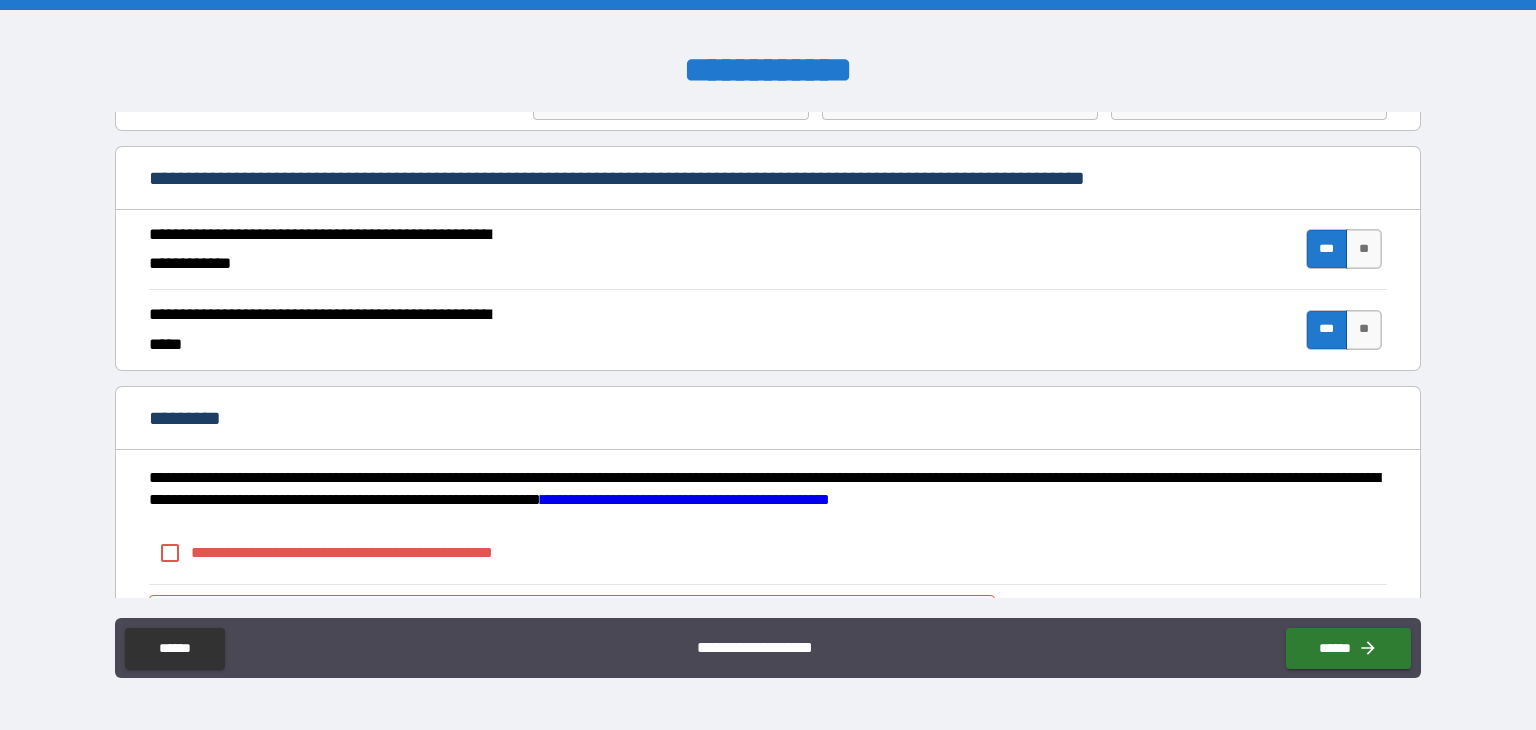 scroll, scrollTop: 1865, scrollLeft: 0, axis: vertical 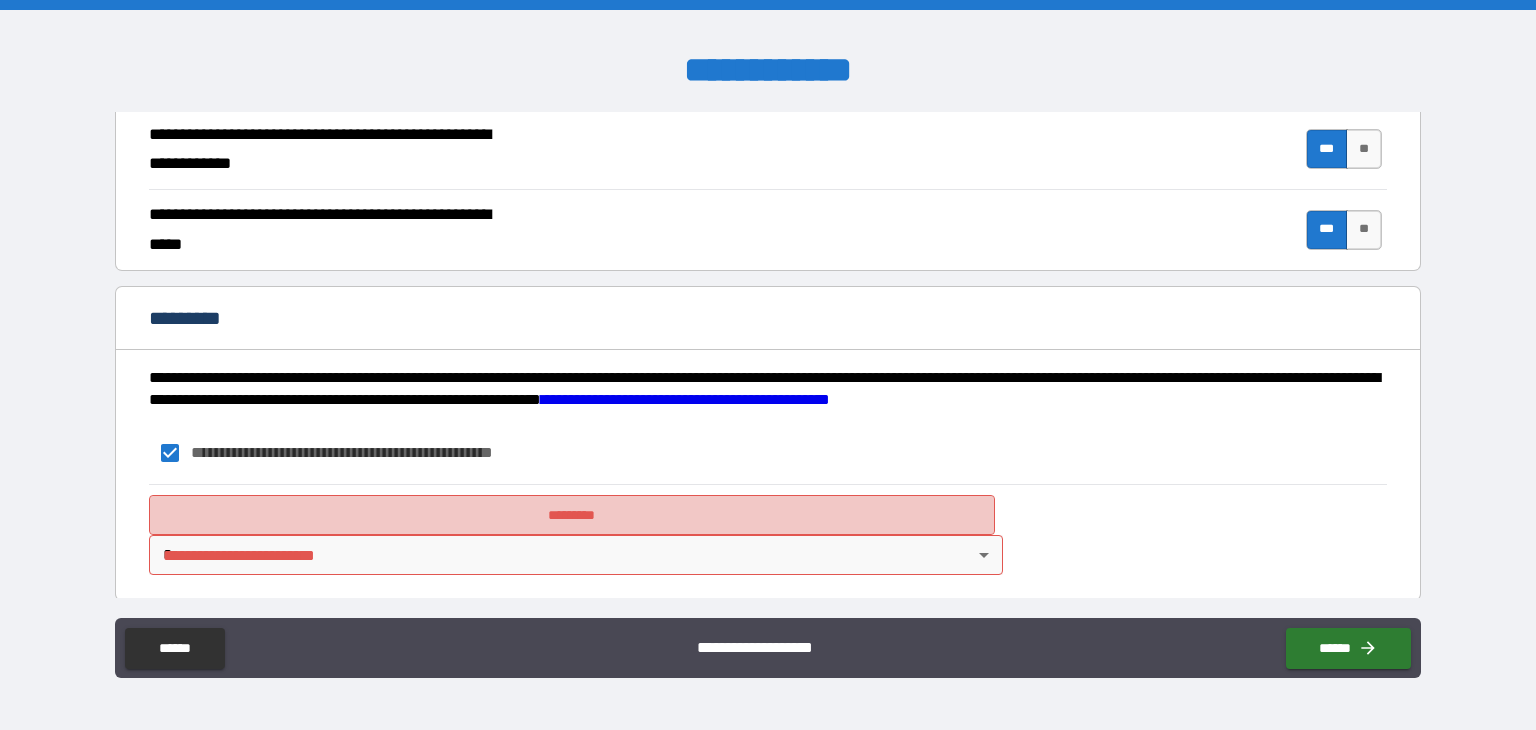 click on "*********" at bounding box center (572, 515) 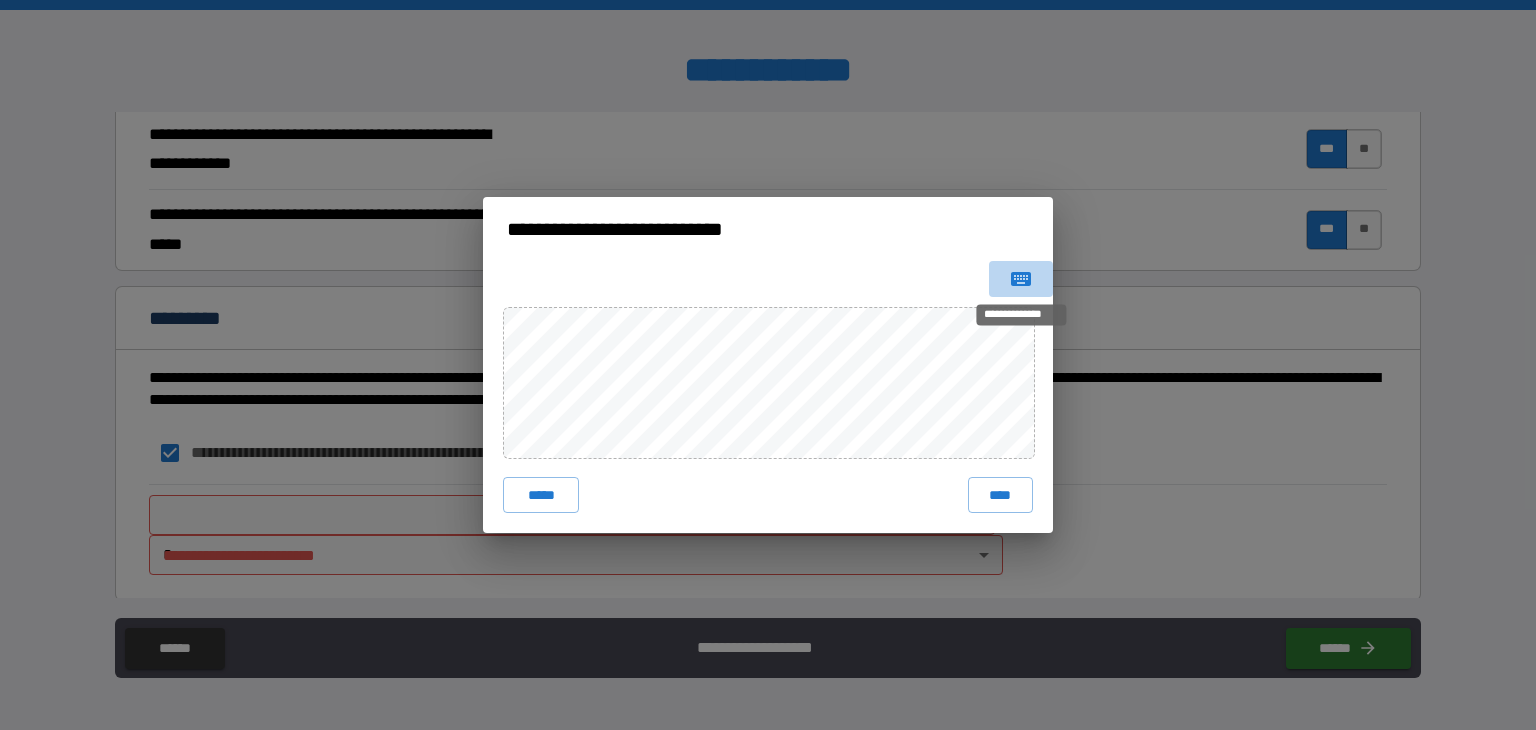 click 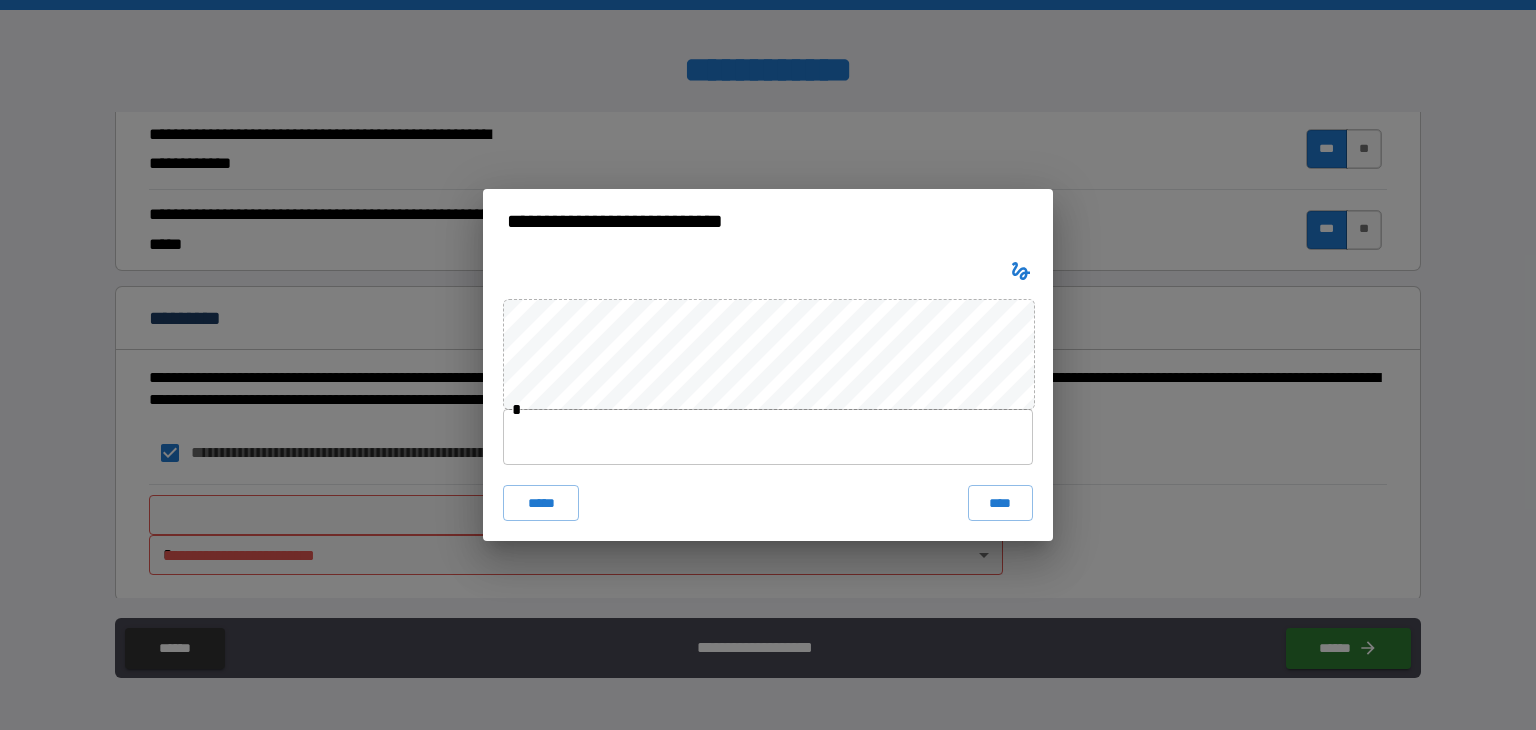 type 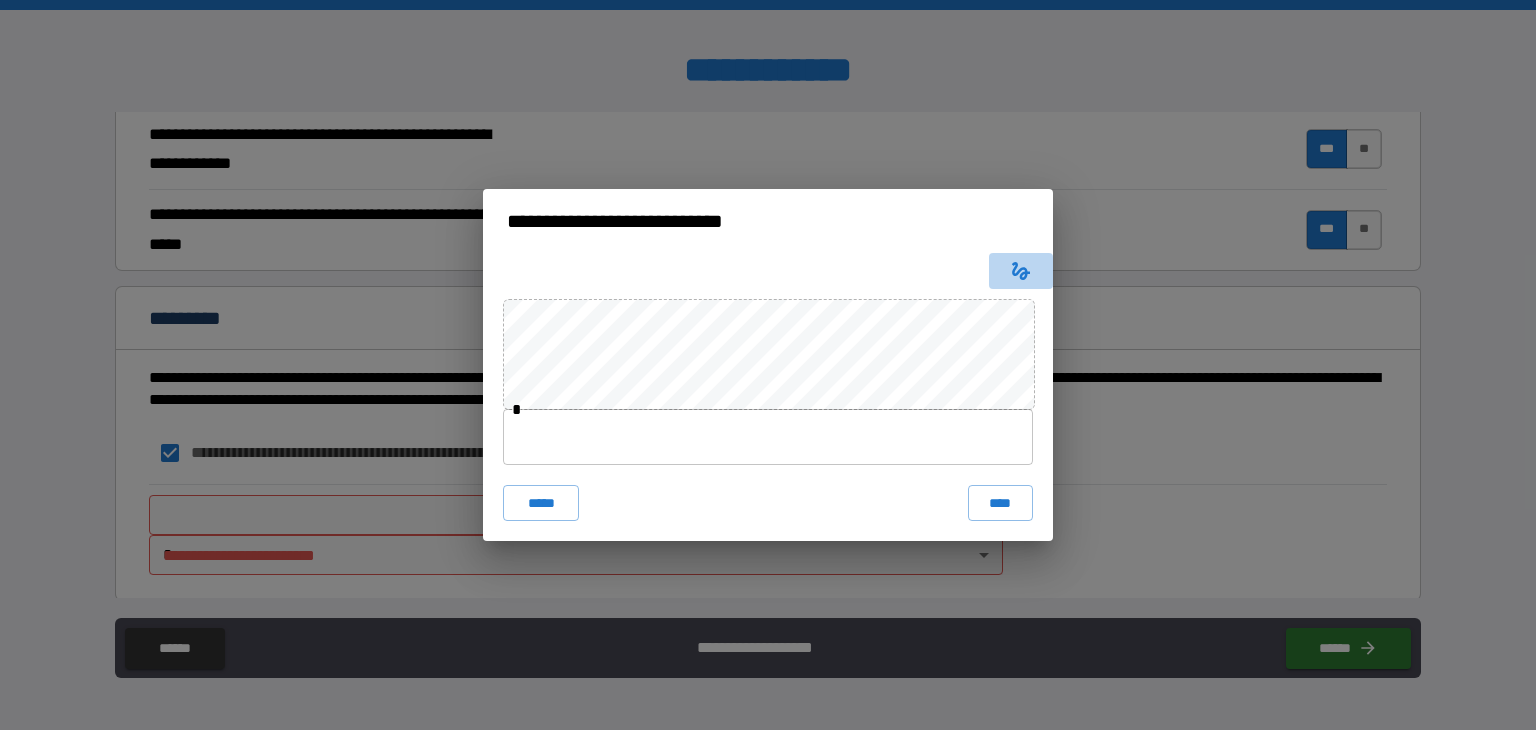 click at bounding box center (1021, 271) 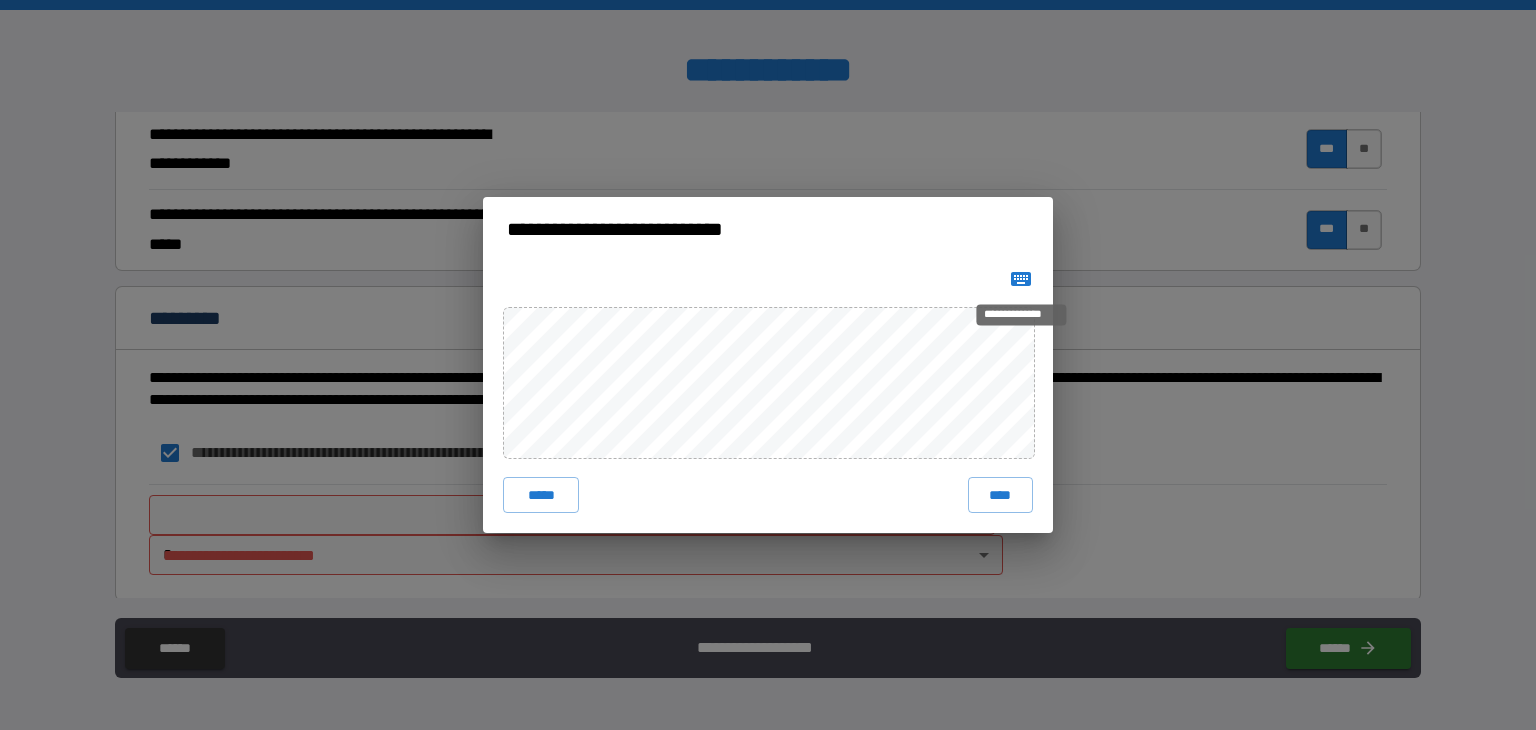 click 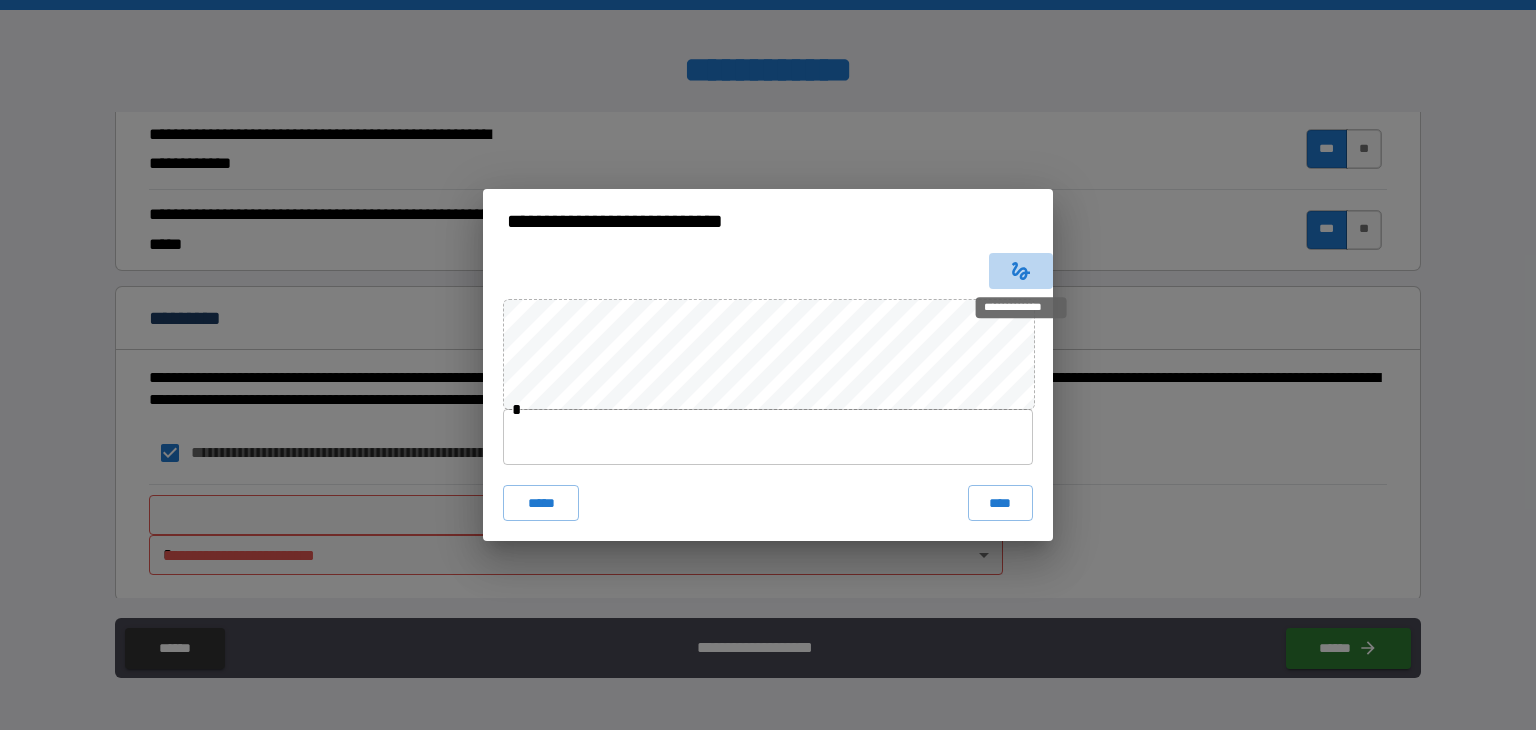 click 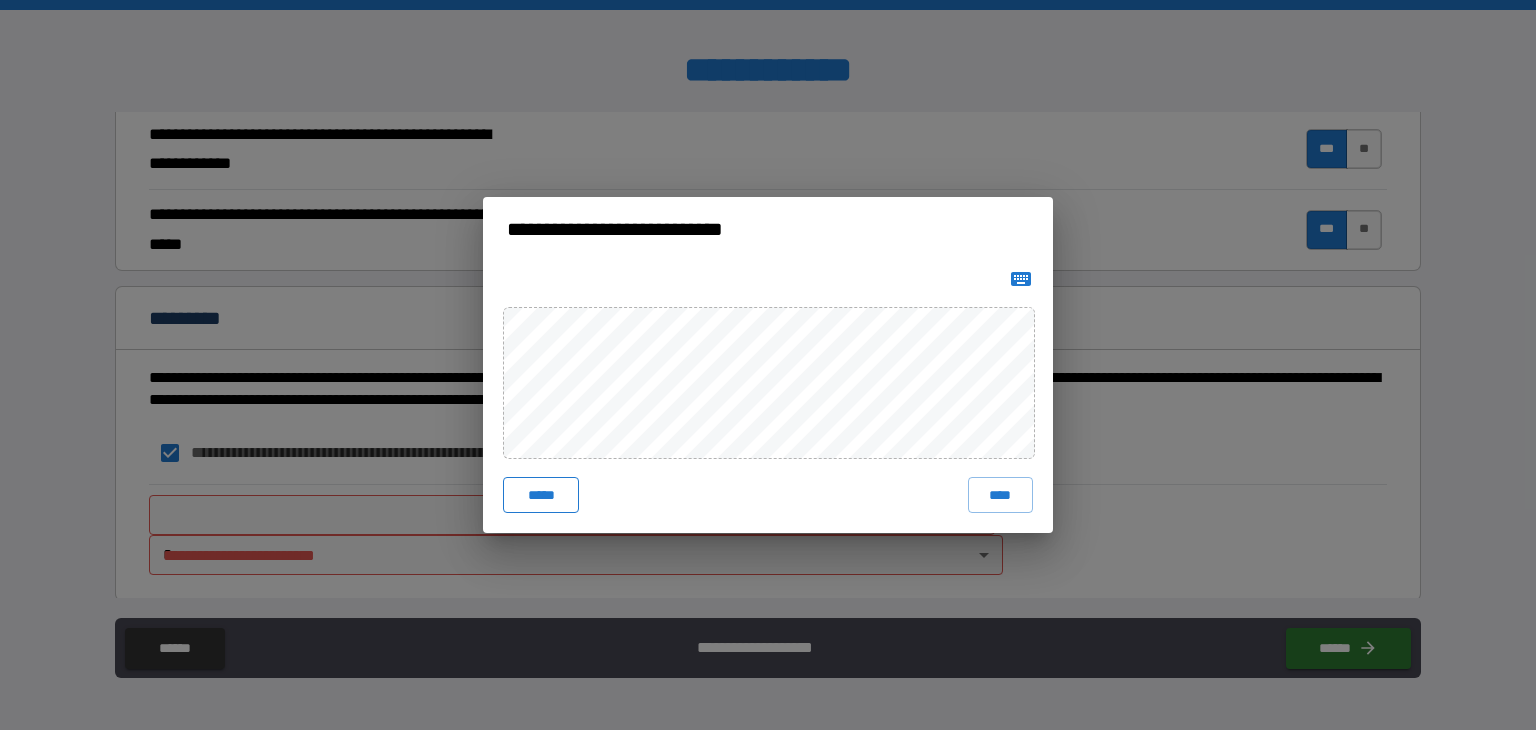 click on "*****" at bounding box center [541, 495] 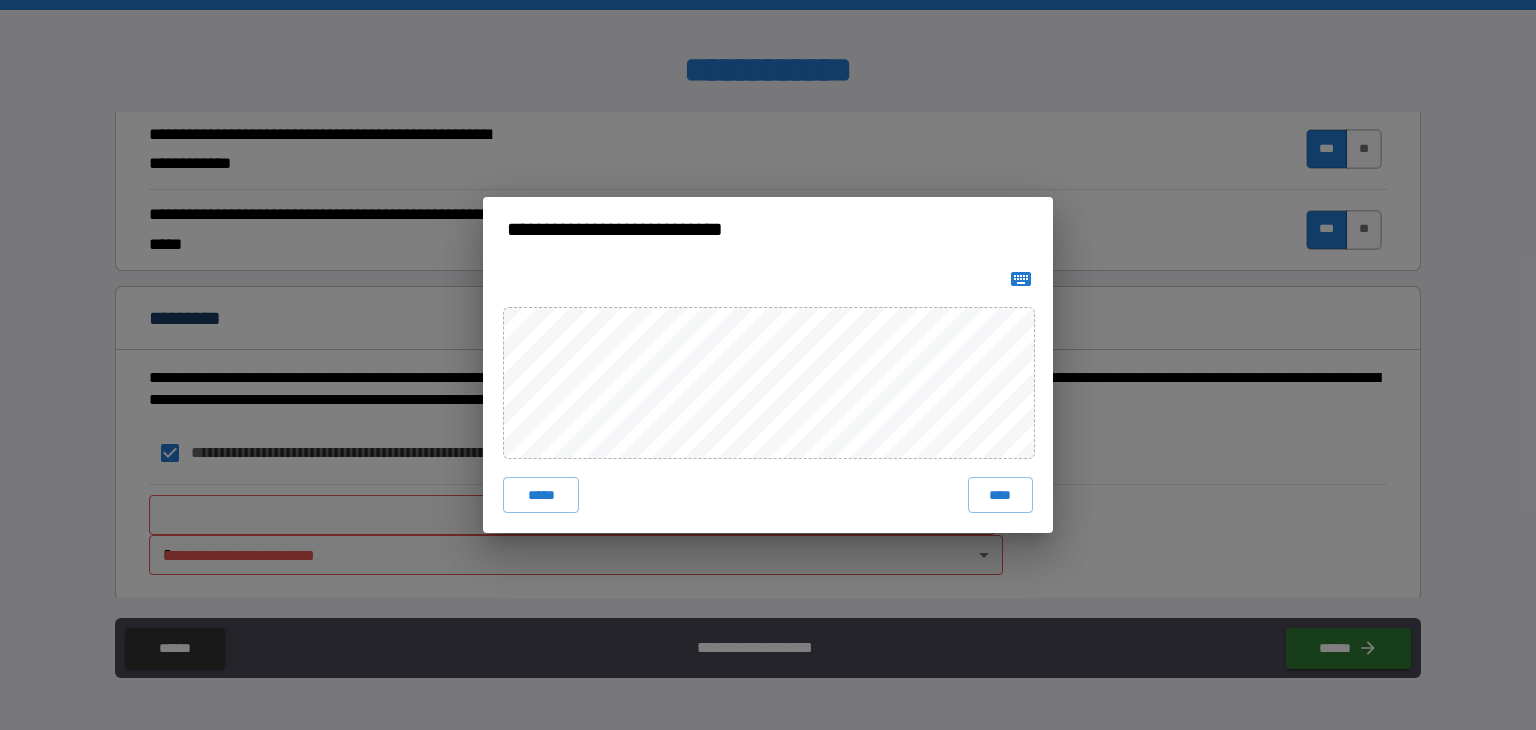 type 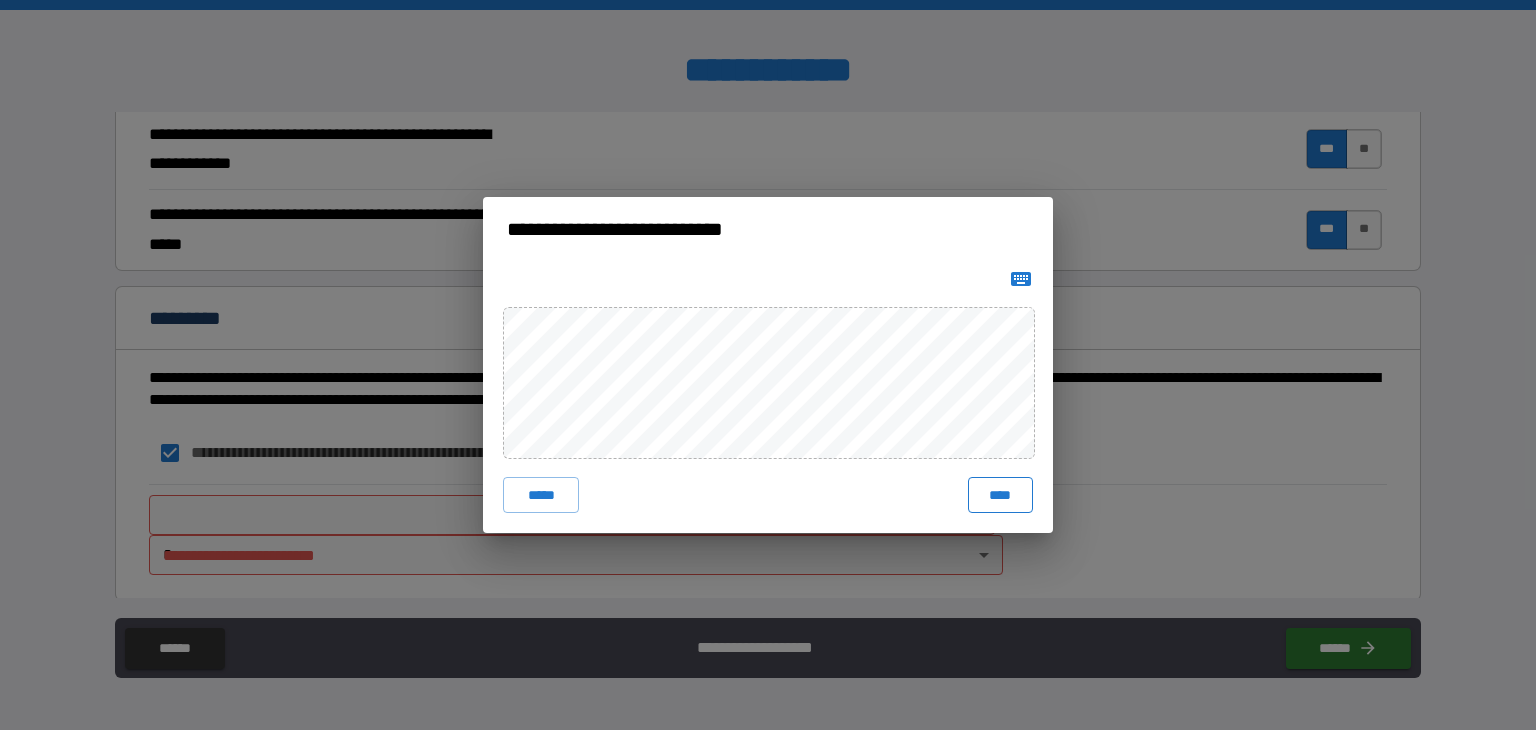click on "****" at bounding box center (1000, 495) 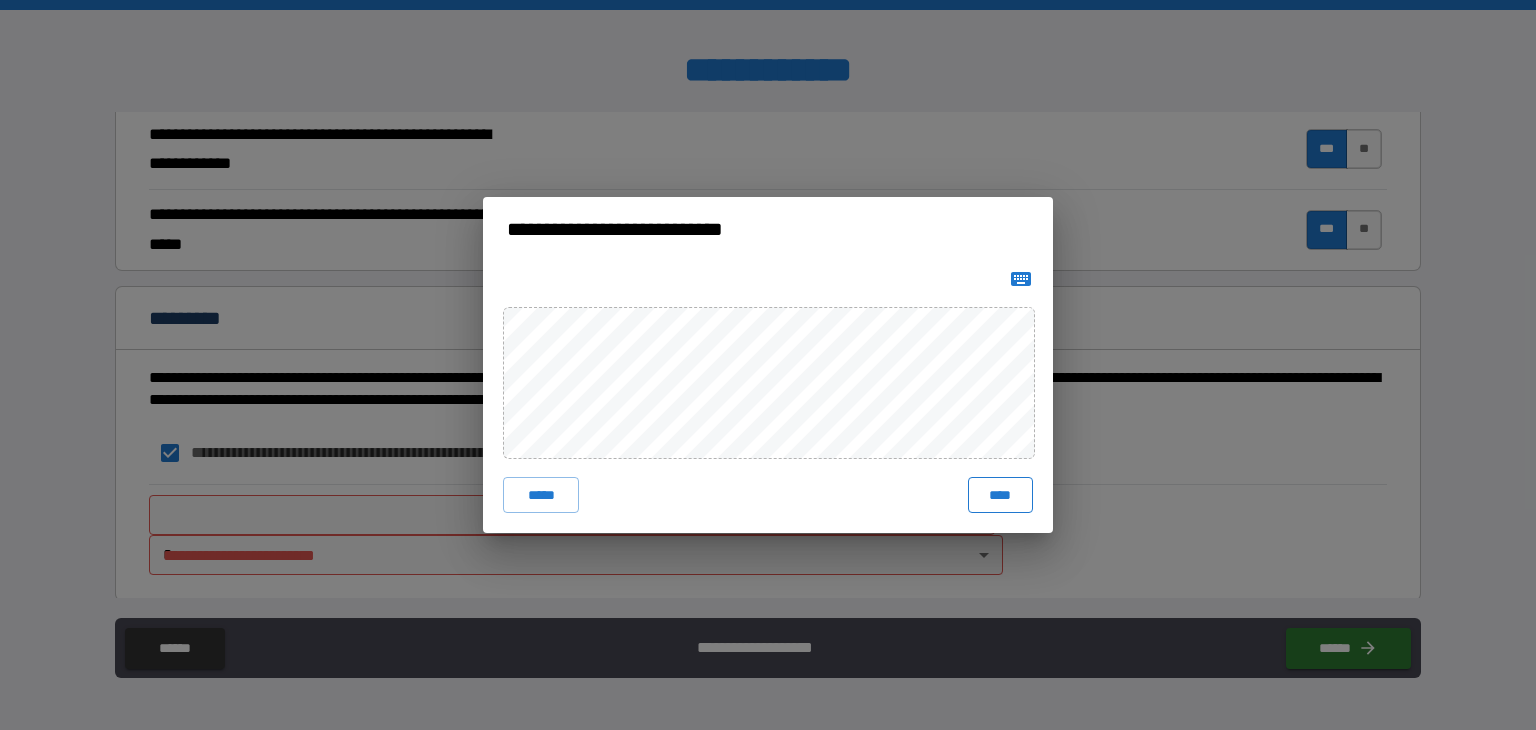 click on "****" at bounding box center (1000, 495) 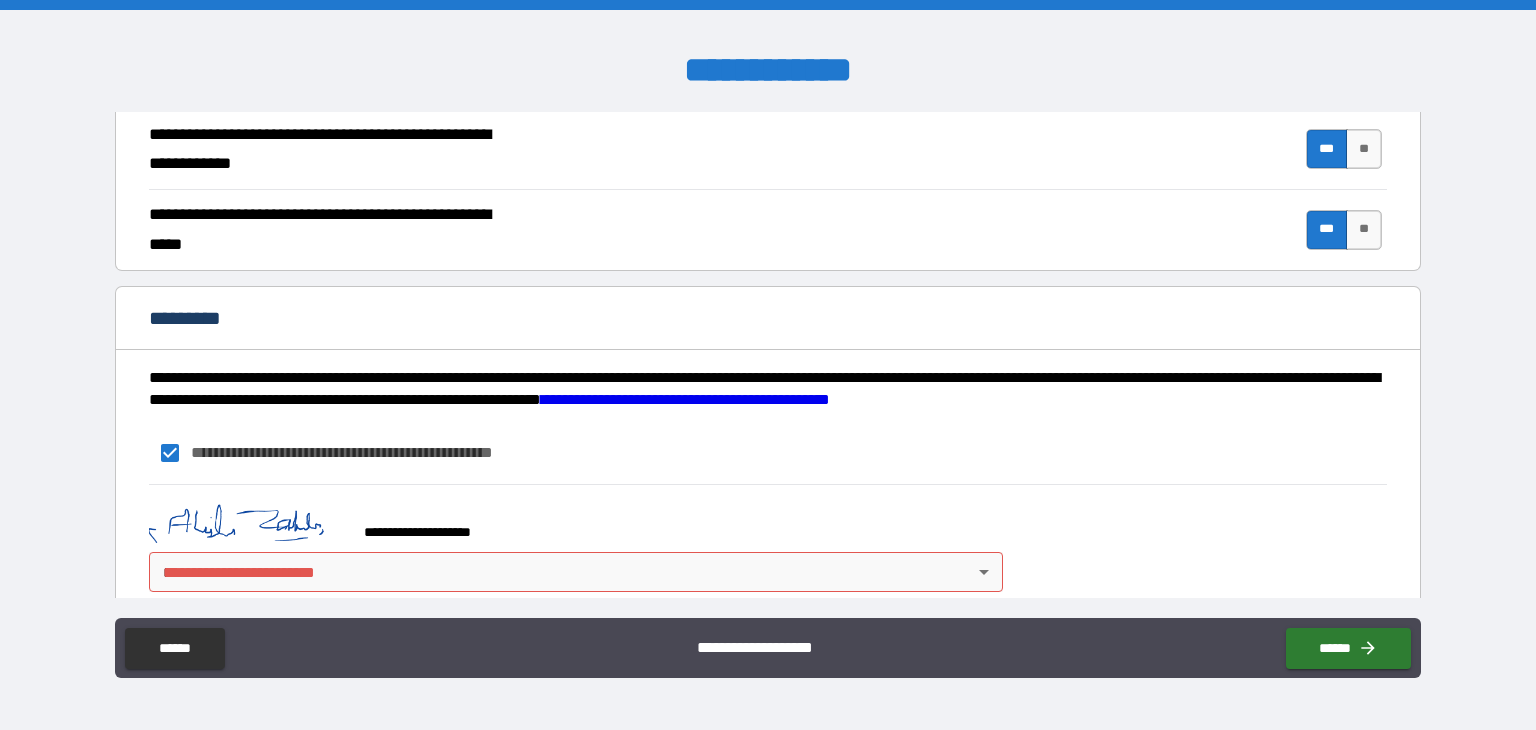 scroll, scrollTop: 1882, scrollLeft: 0, axis: vertical 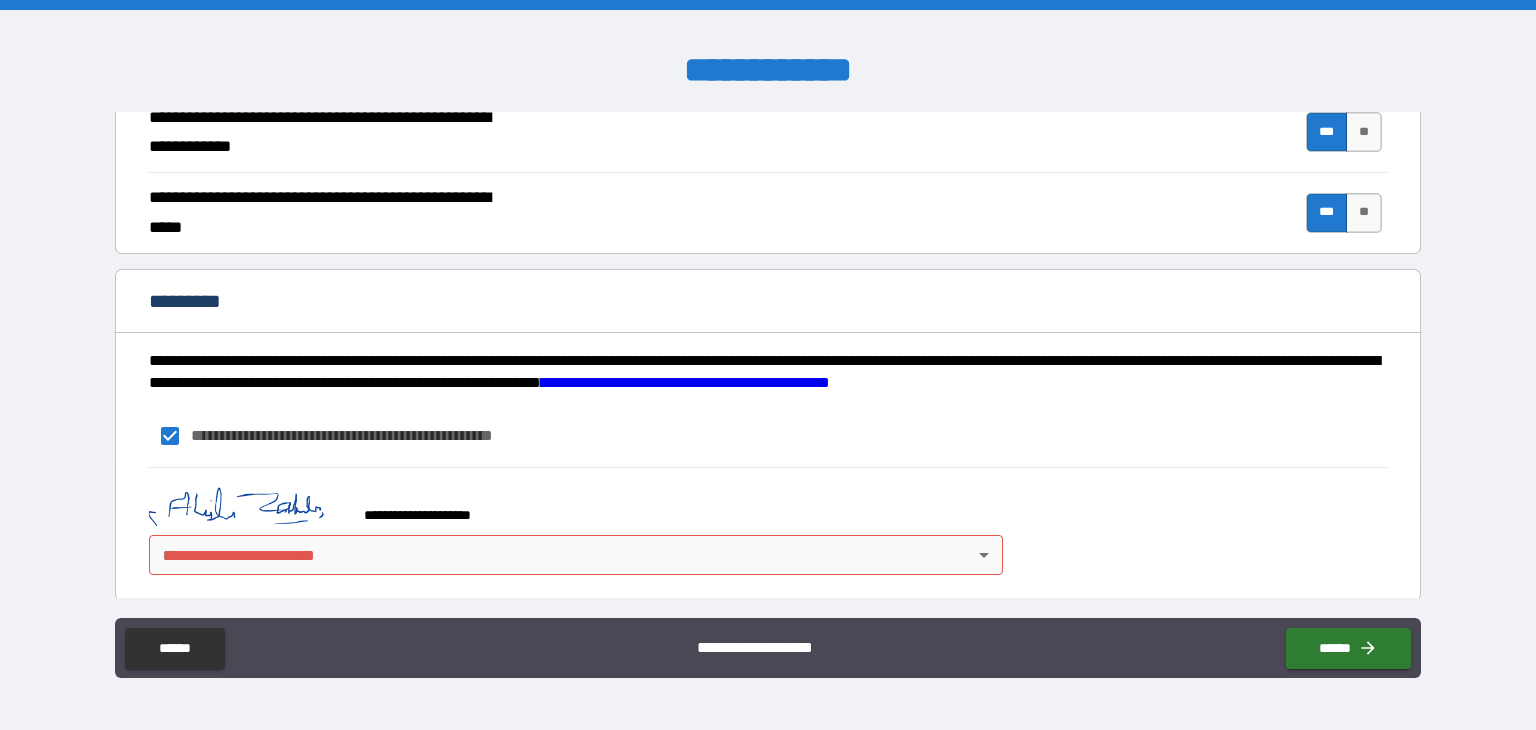 click on "**********" at bounding box center (768, 365) 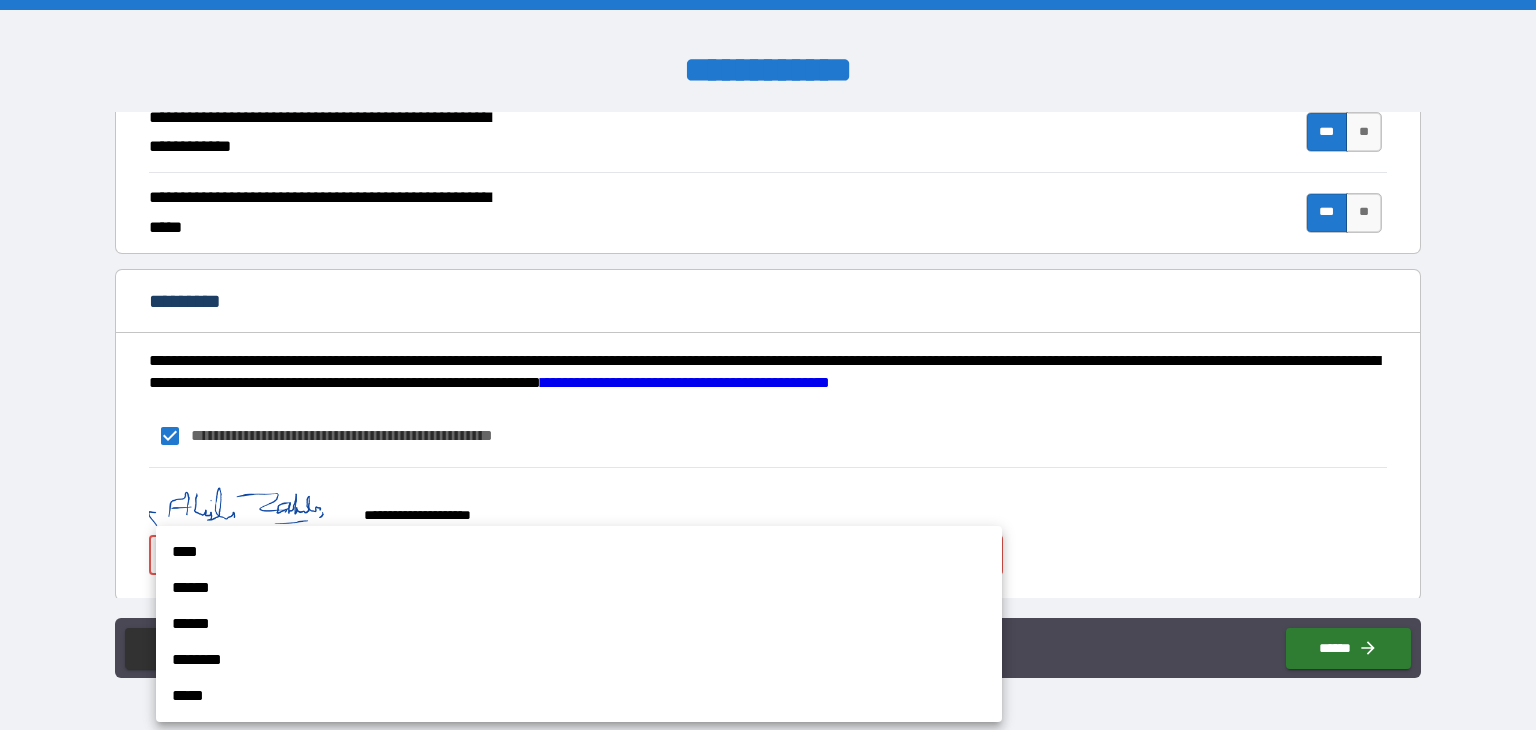 click at bounding box center (768, 365) 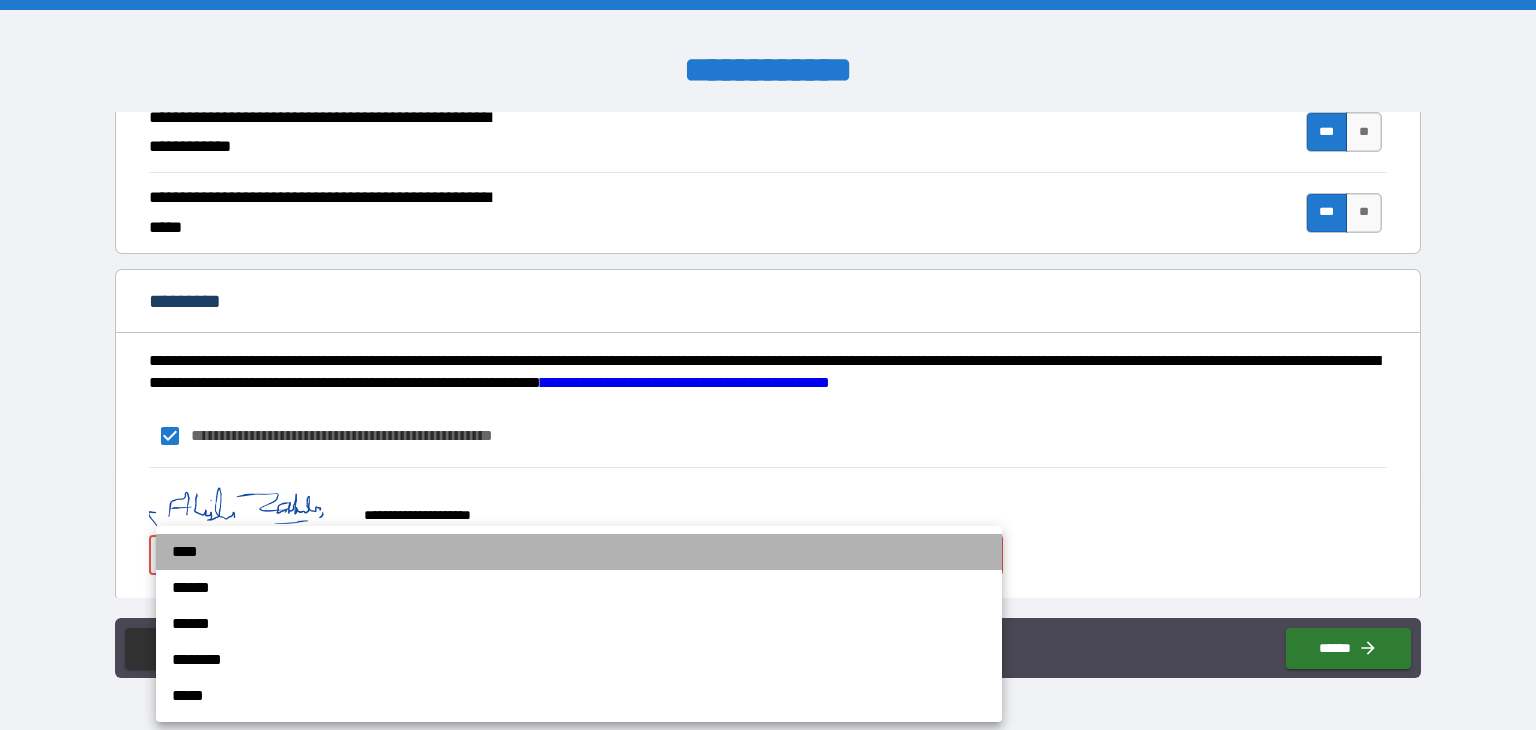 click on "****" at bounding box center (579, 552) 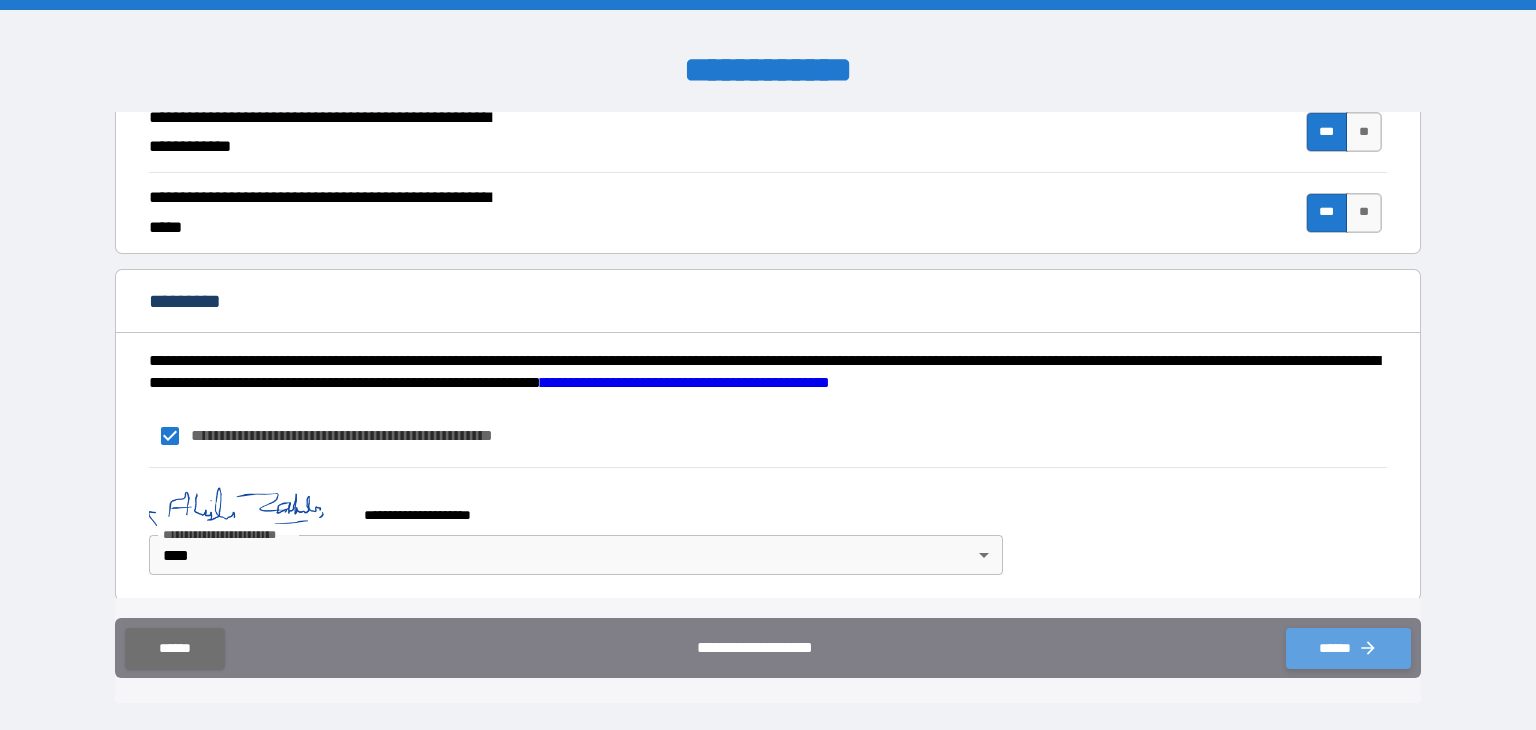 click on "******" at bounding box center (1348, 648) 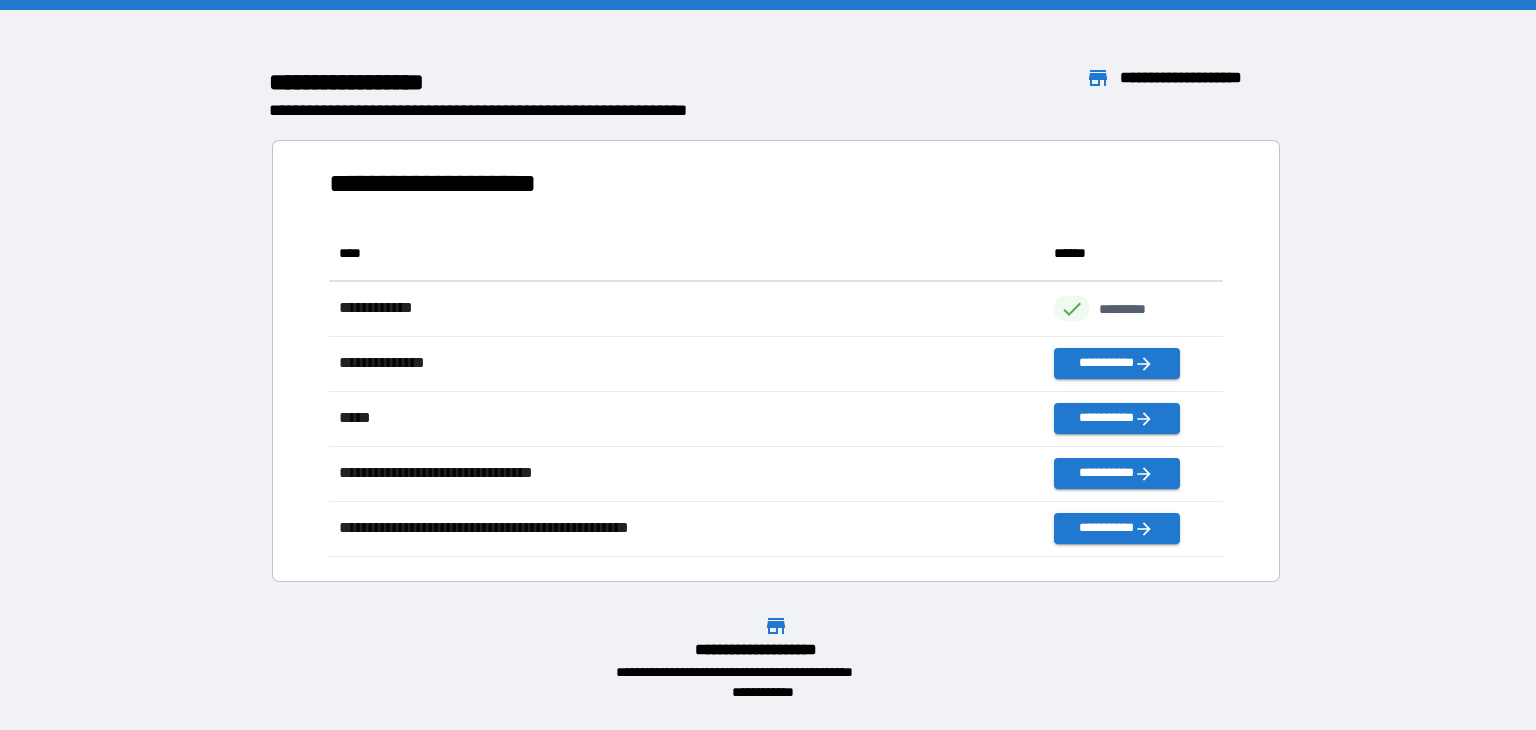 scroll, scrollTop: 17, scrollLeft: 17, axis: both 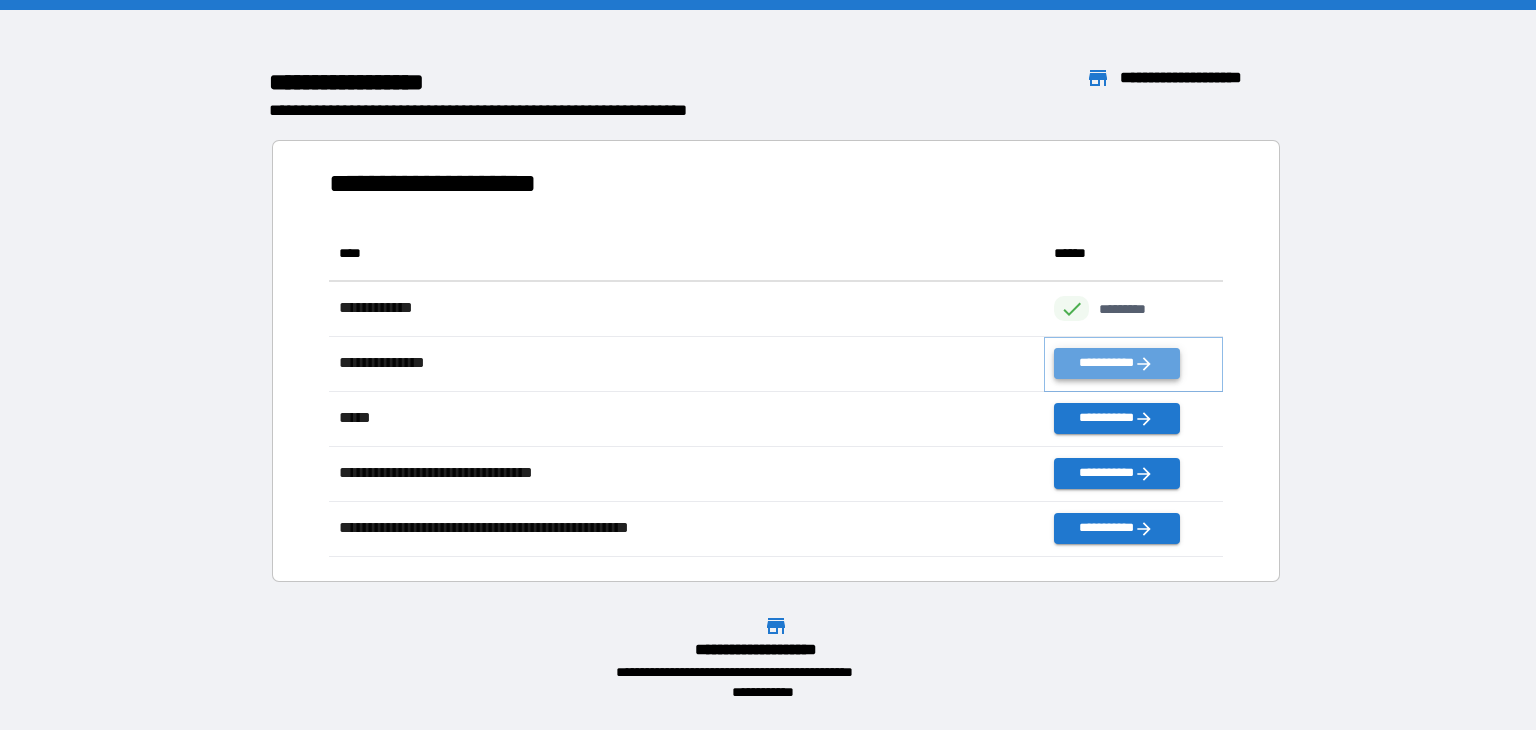 click on "**********" at bounding box center (1116, 363) 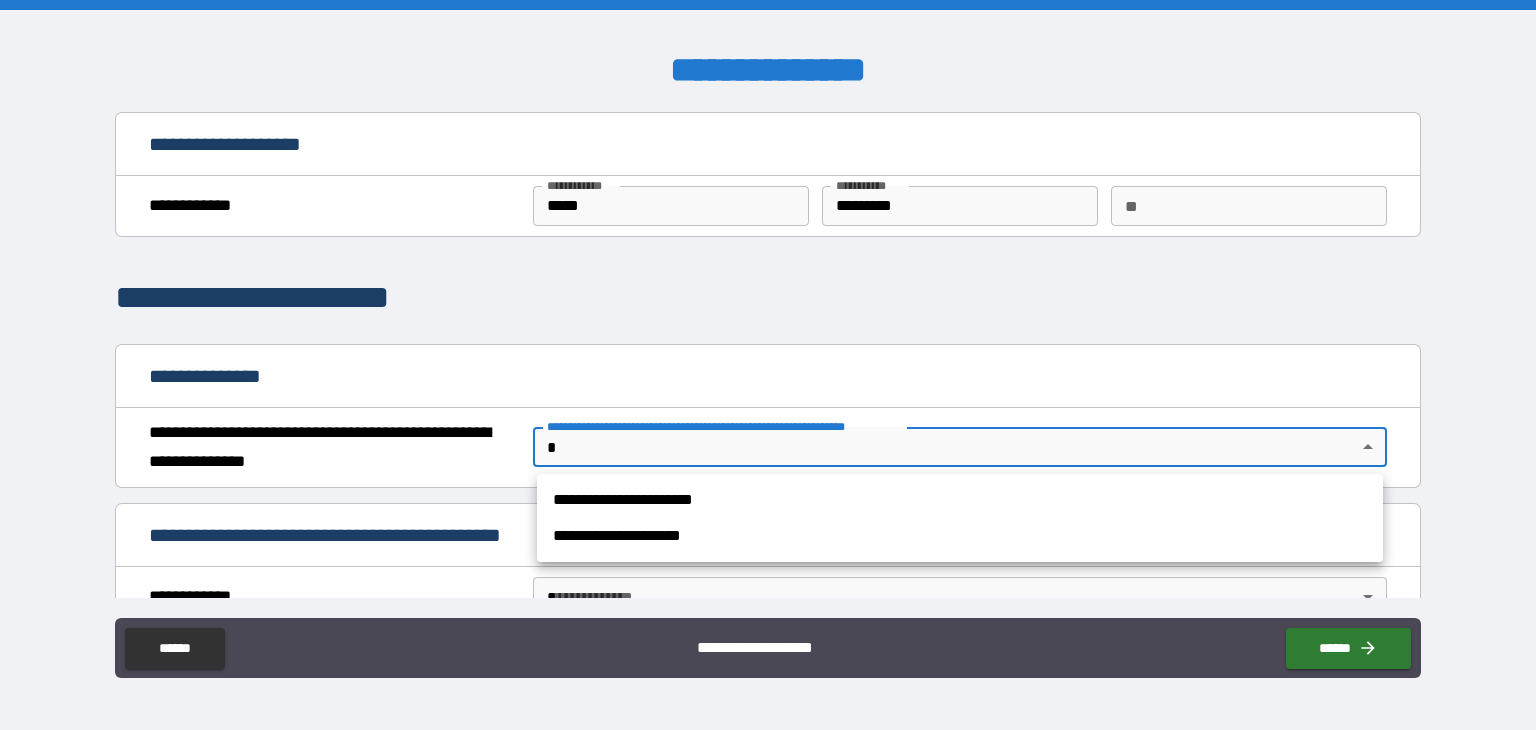 click on "**********" at bounding box center (768, 365) 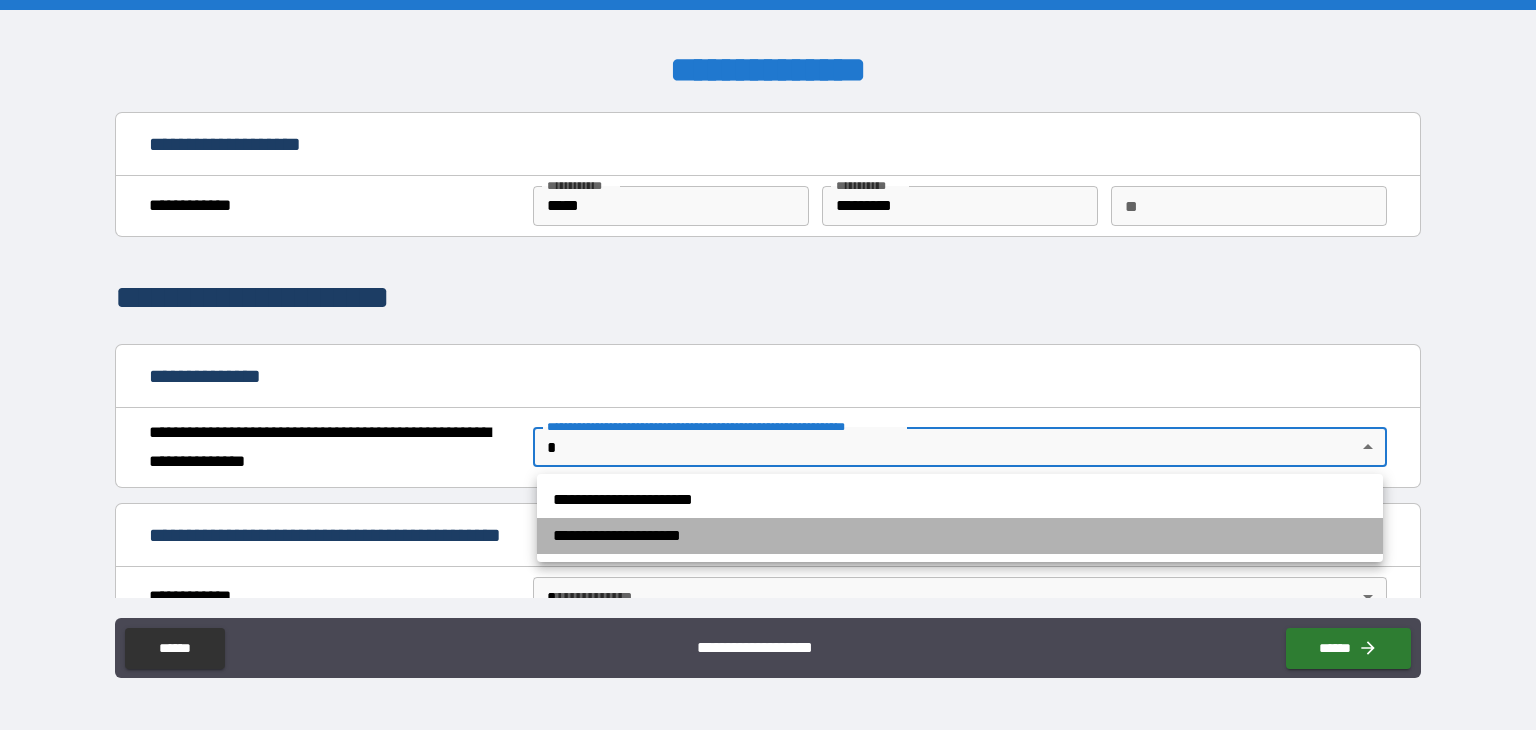 click on "**********" at bounding box center [960, 536] 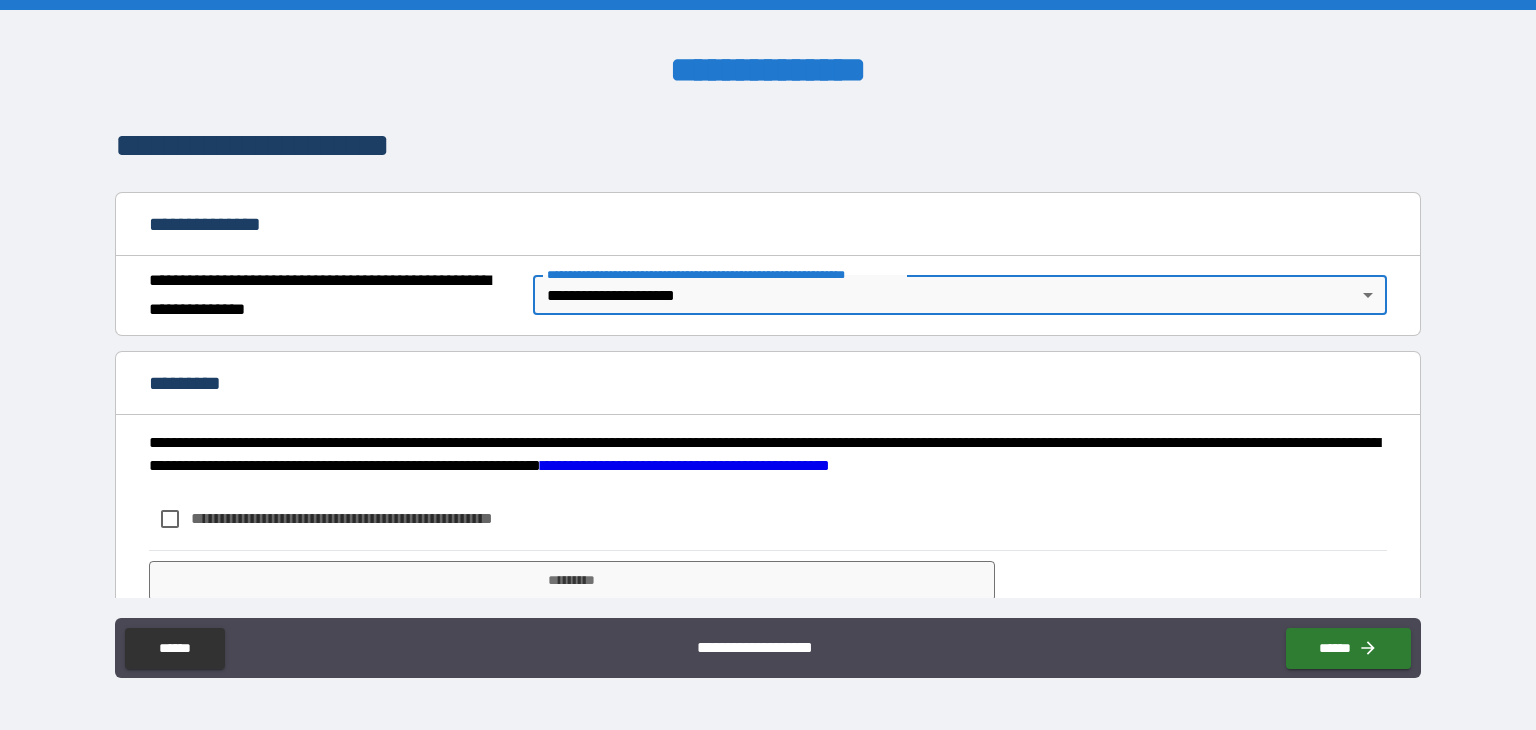 scroll, scrollTop: 223, scrollLeft: 0, axis: vertical 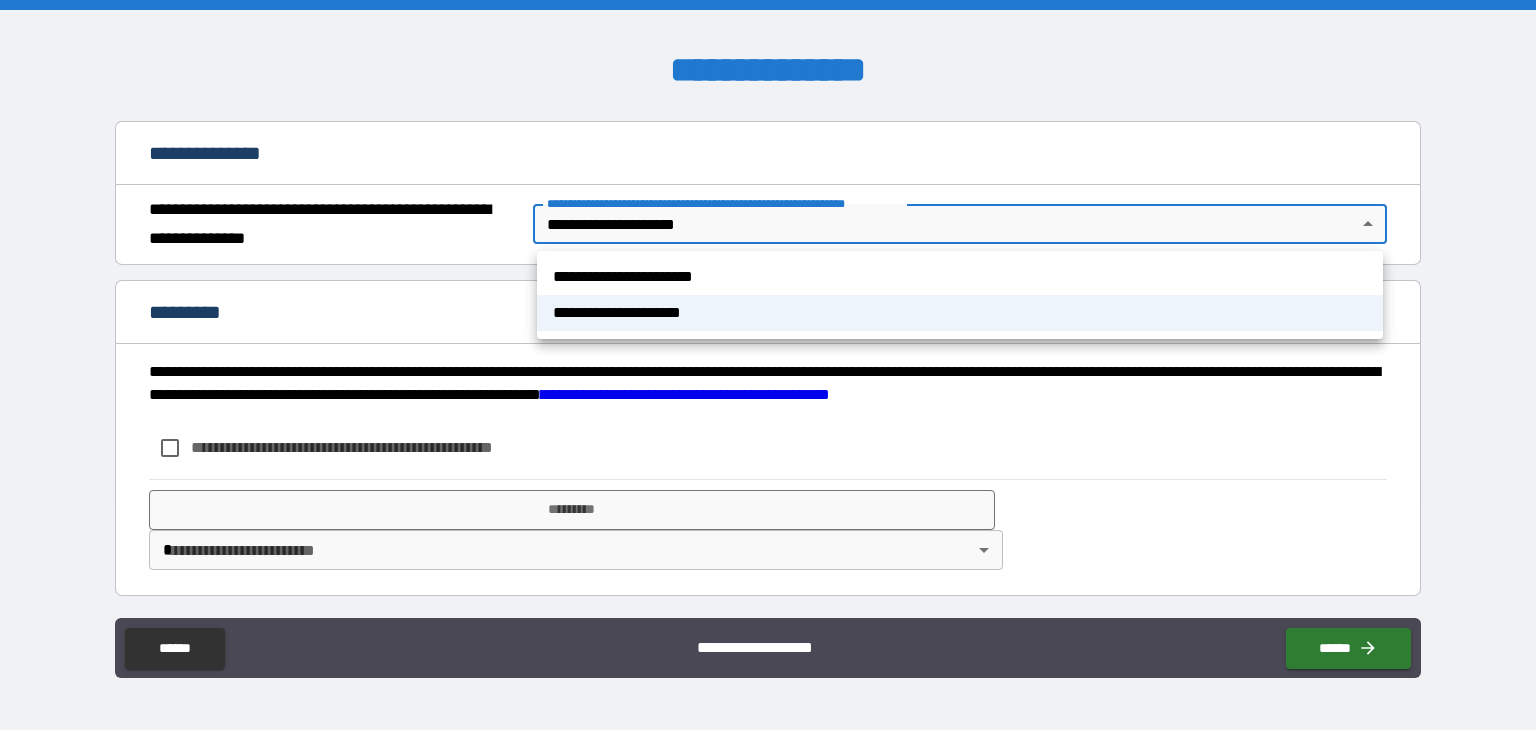 click on "**********" at bounding box center [768, 365] 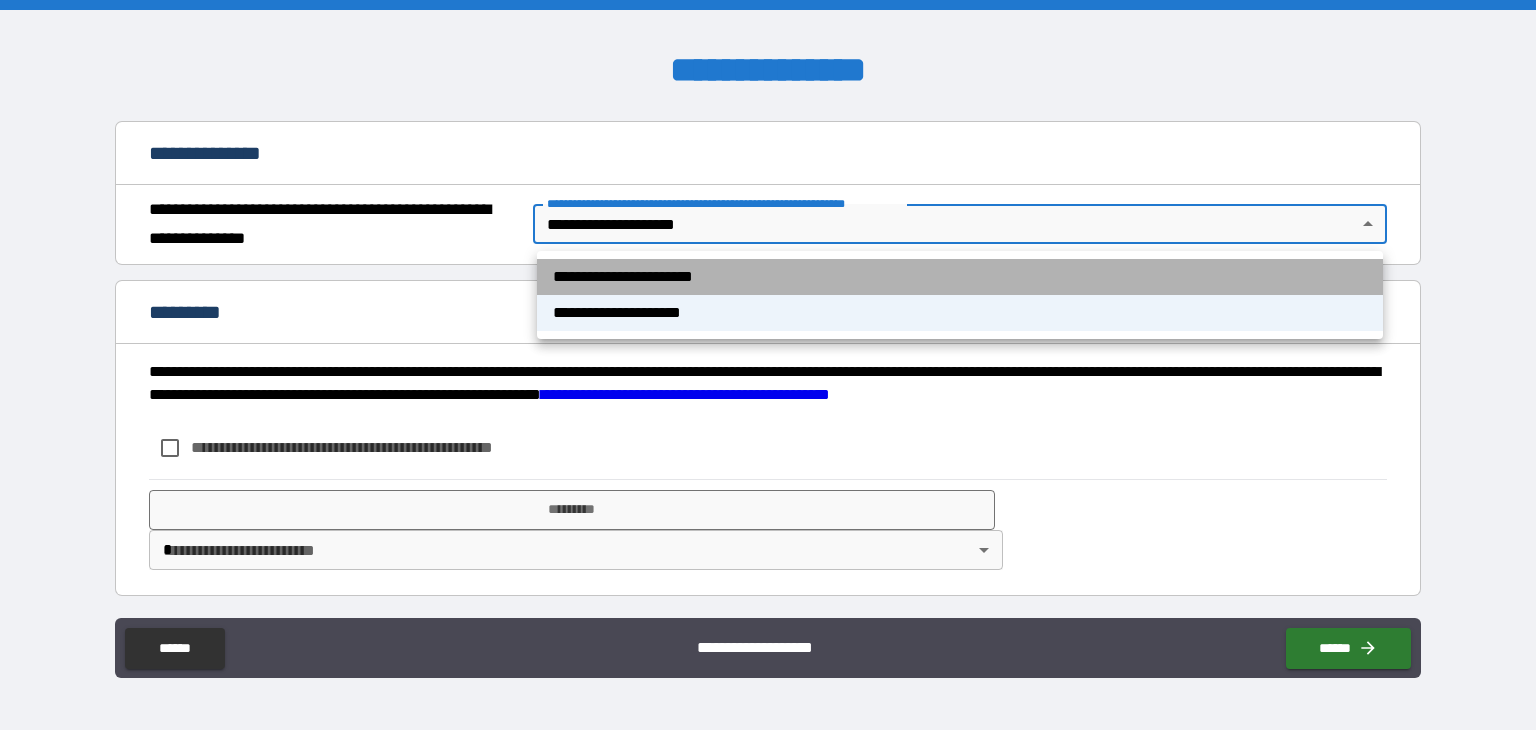 click on "**********" at bounding box center (960, 277) 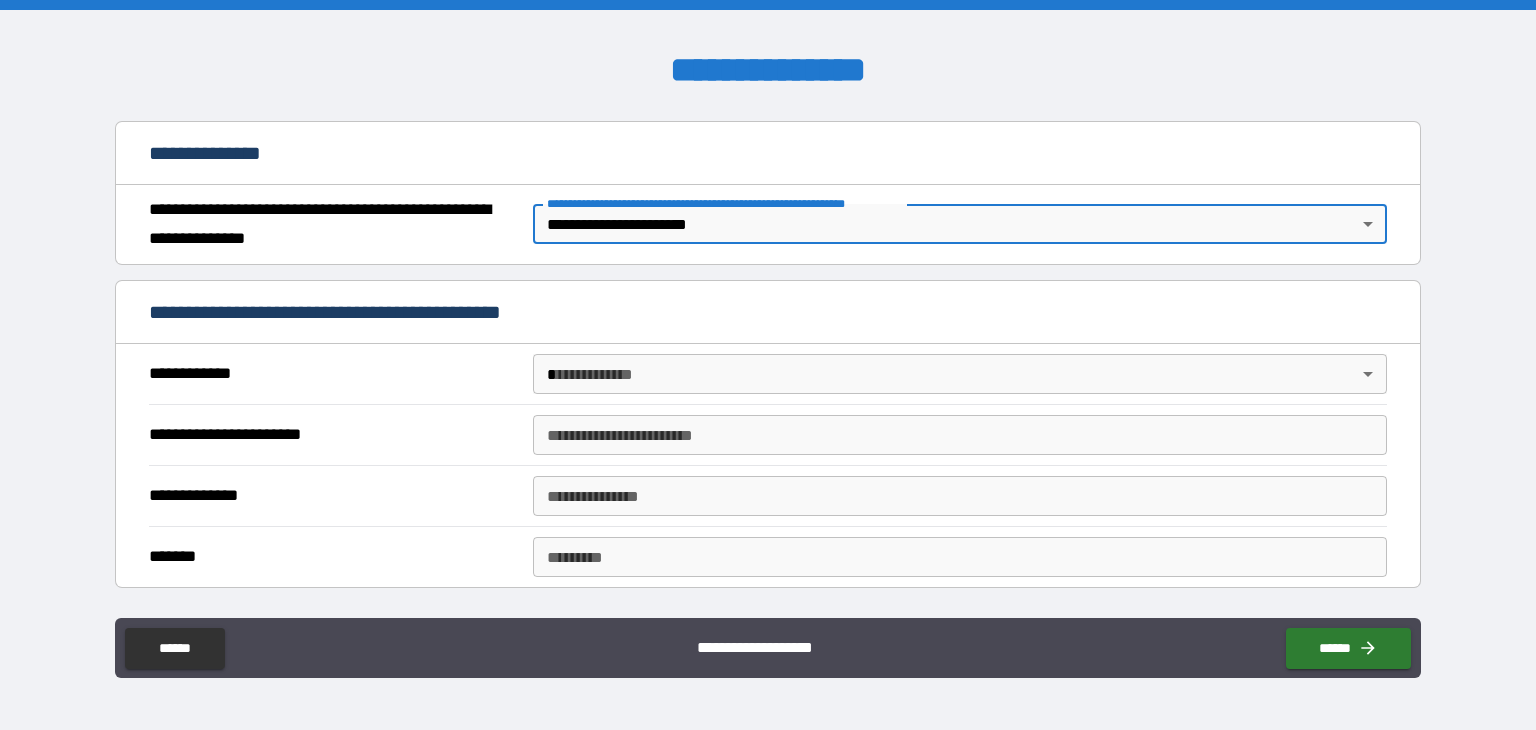 click on "**********" at bounding box center (768, 365) 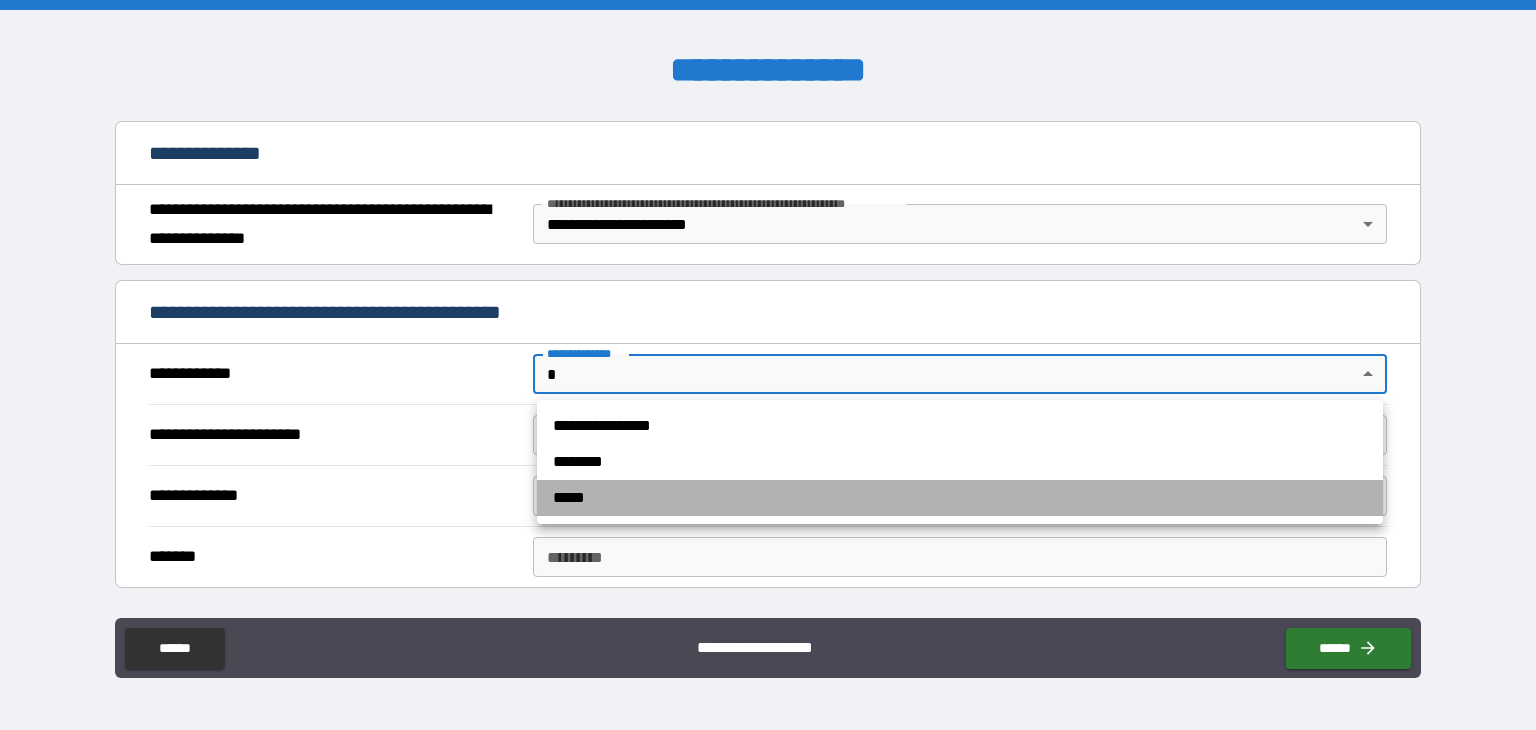 click on "*****" at bounding box center (960, 498) 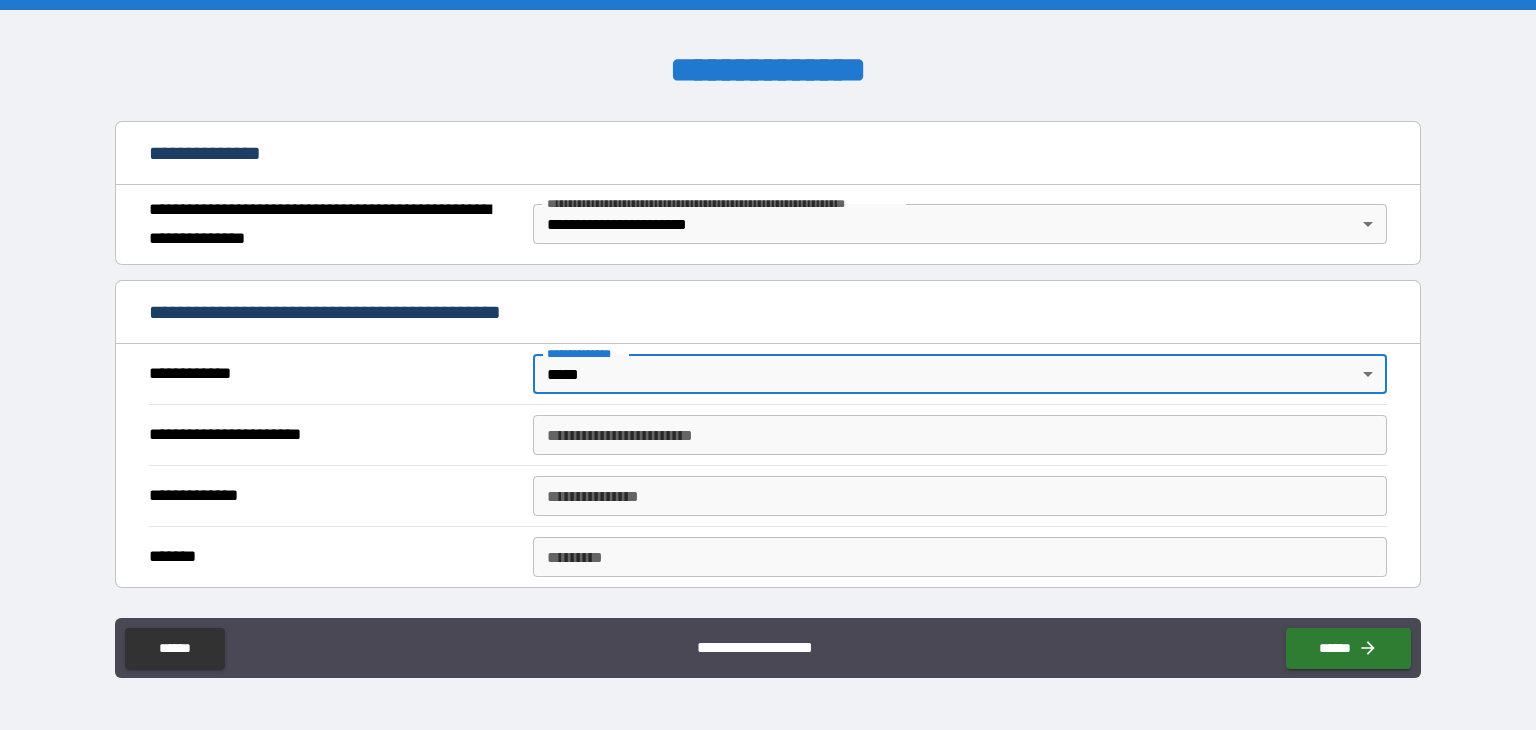 click on "**********" at bounding box center [768, 365] 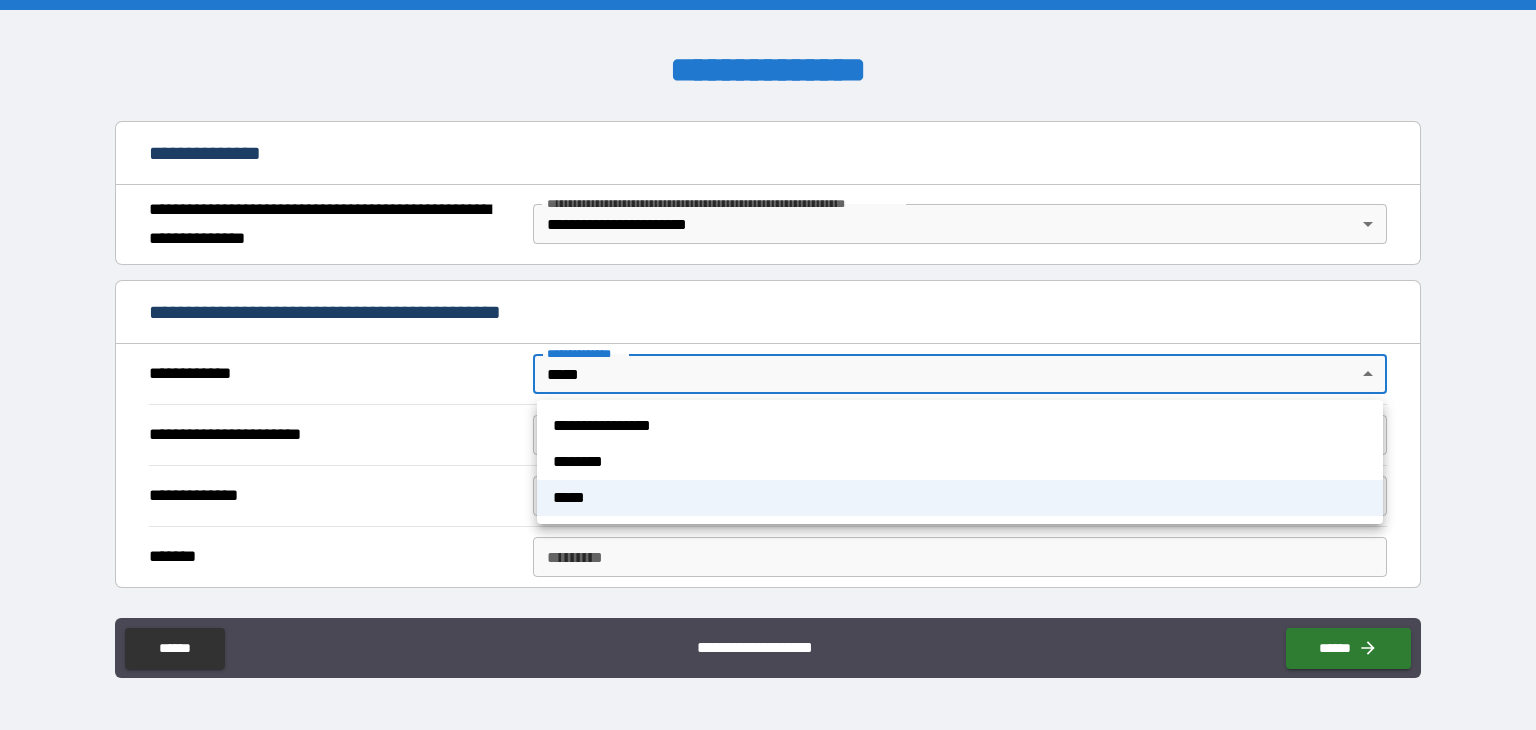 click on "********" at bounding box center [960, 462] 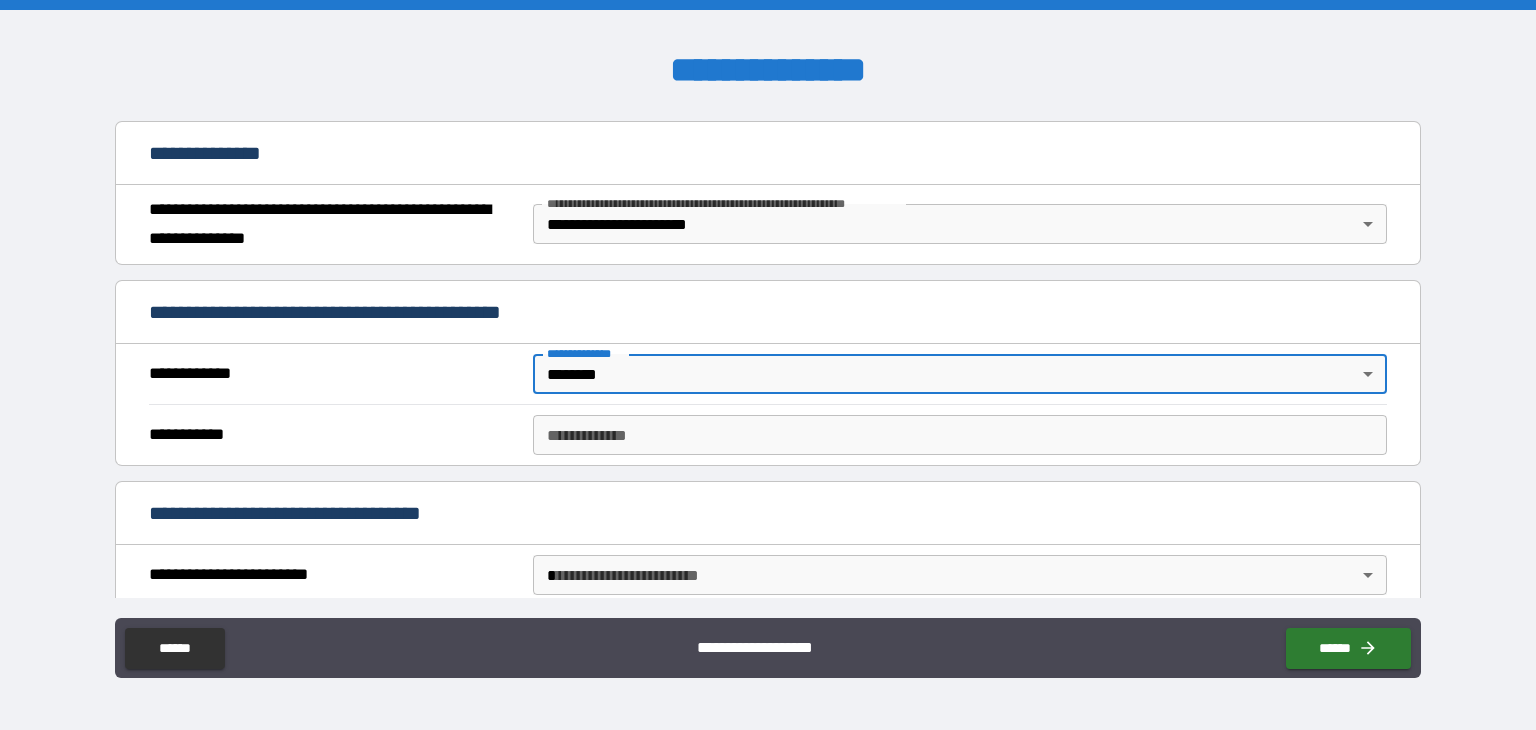click on "**********" at bounding box center (960, 435) 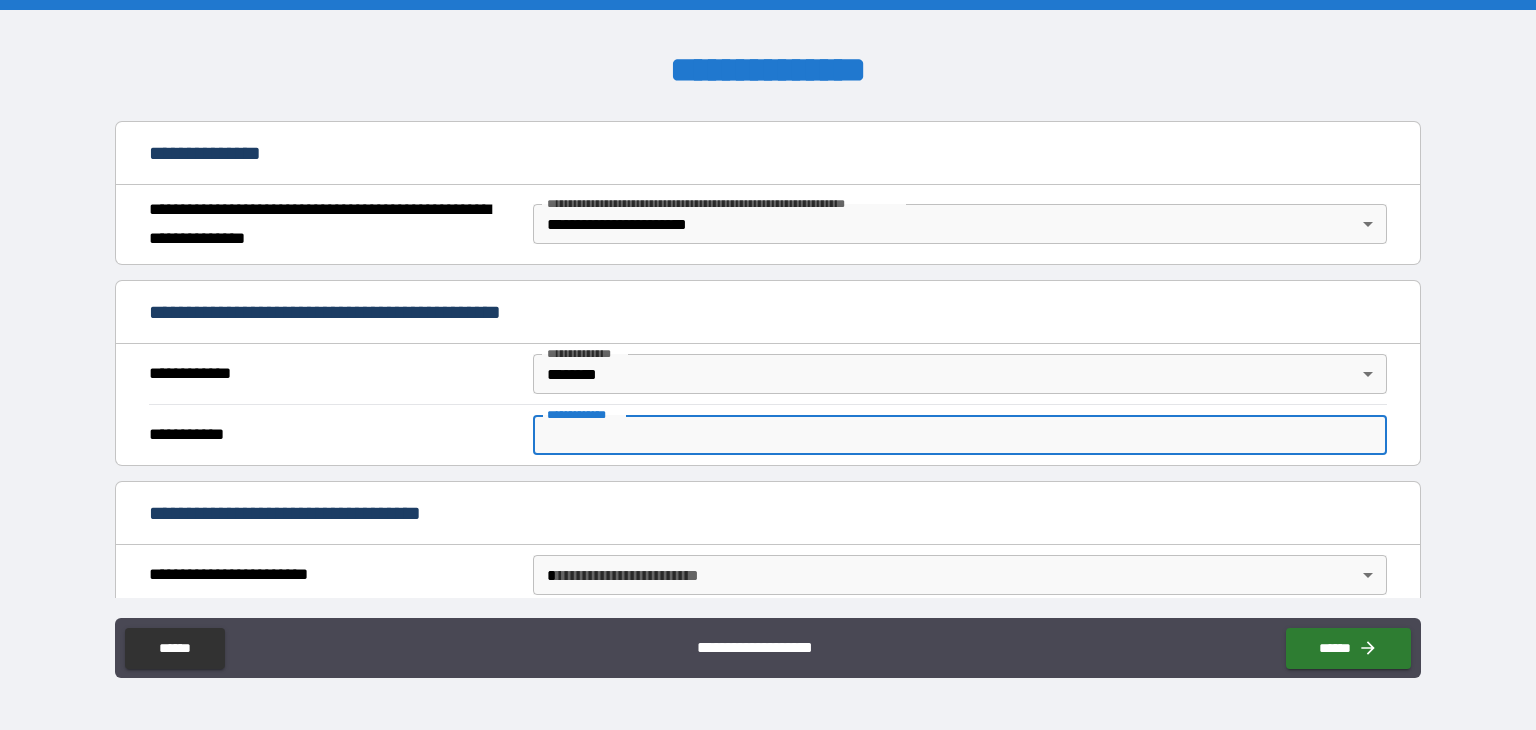 paste on "*********" 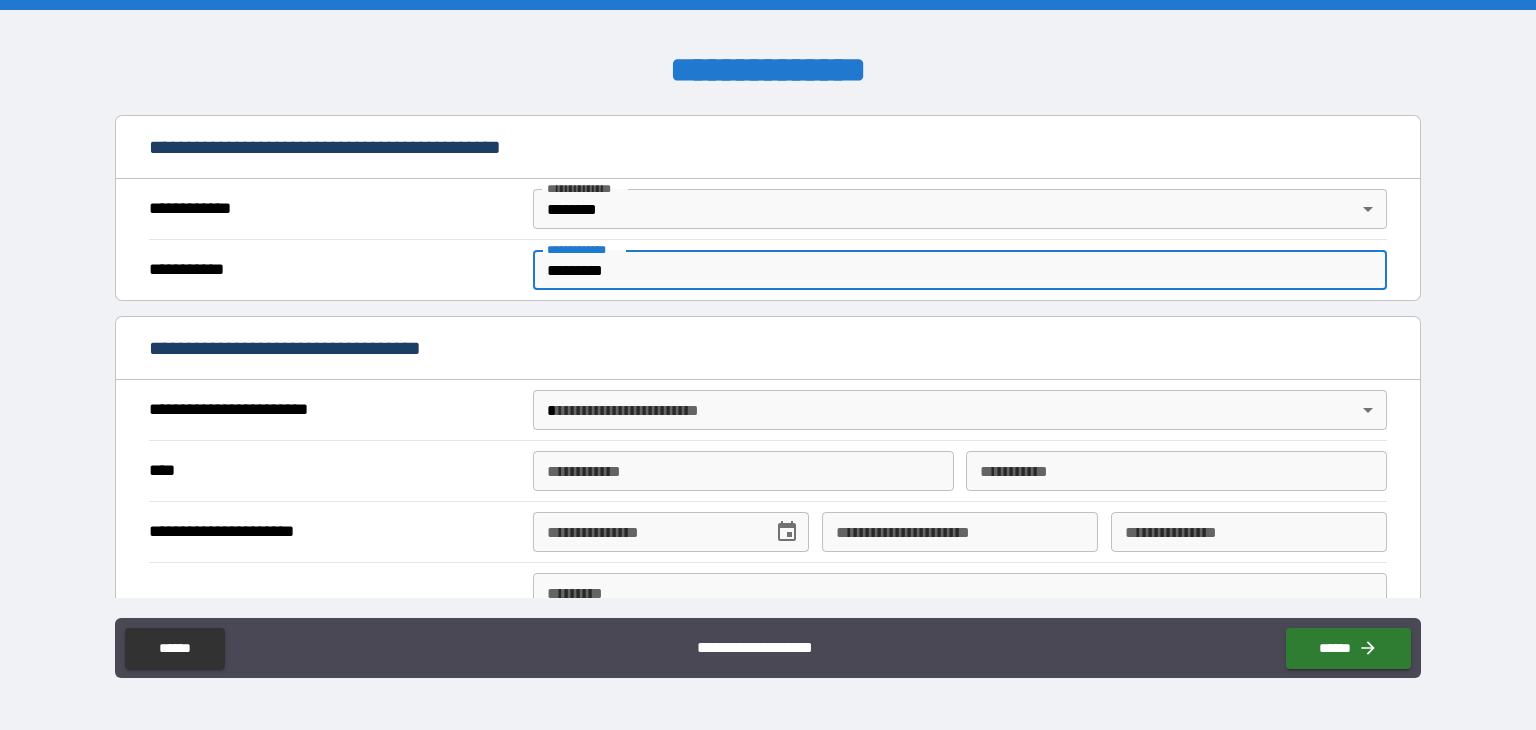 scroll, scrollTop: 423, scrollLeft: 0, axis: vertical 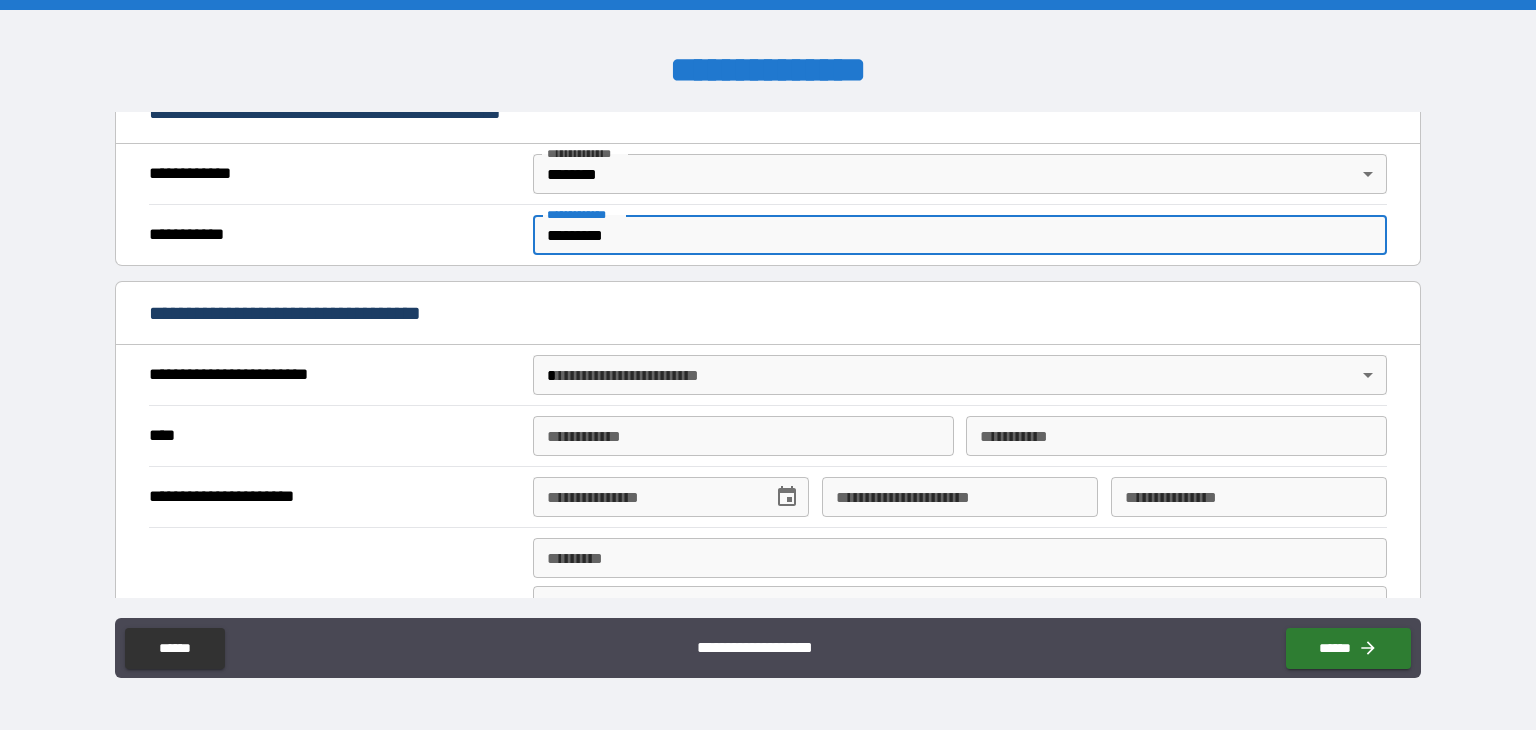 type on "*********" 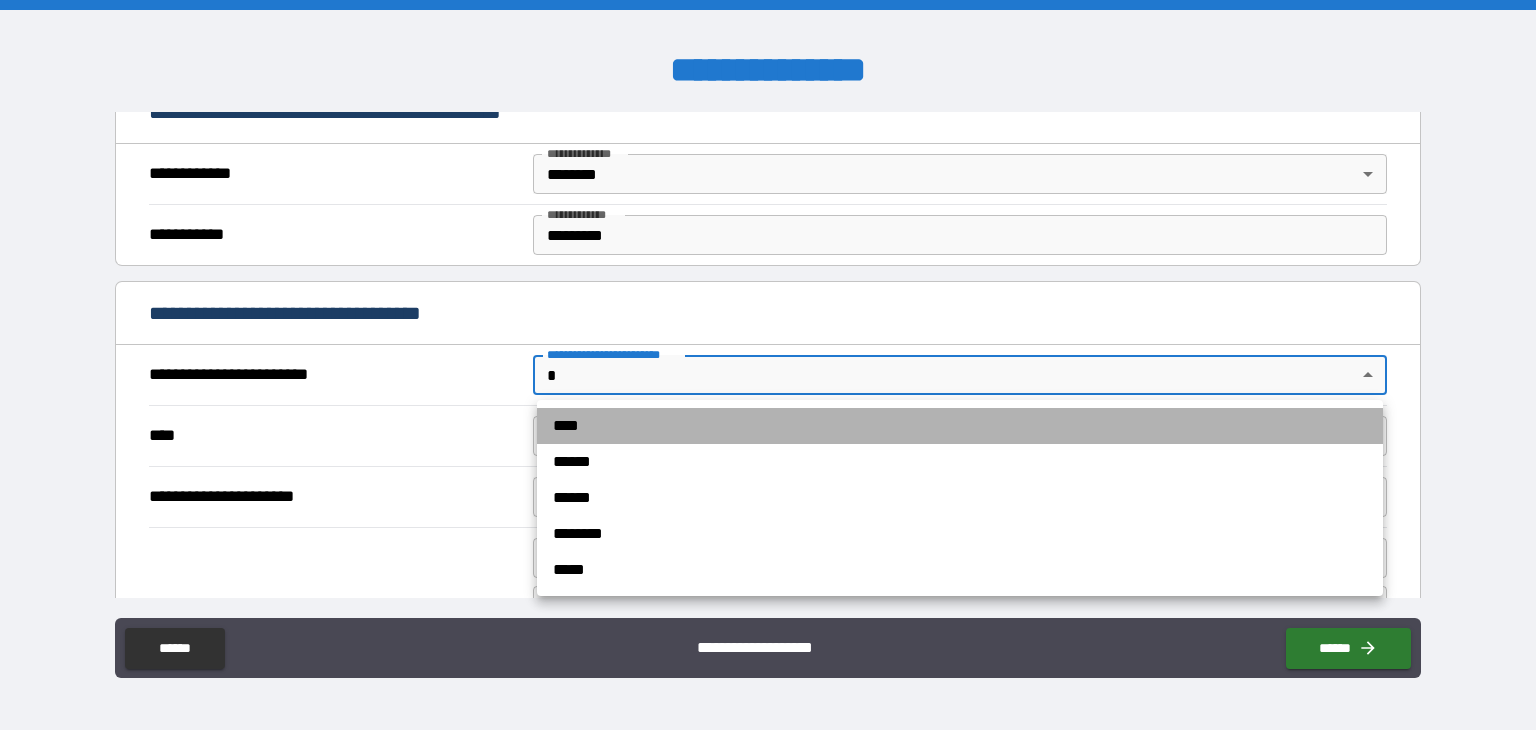 click on "****" at bounding box center (960, 426) 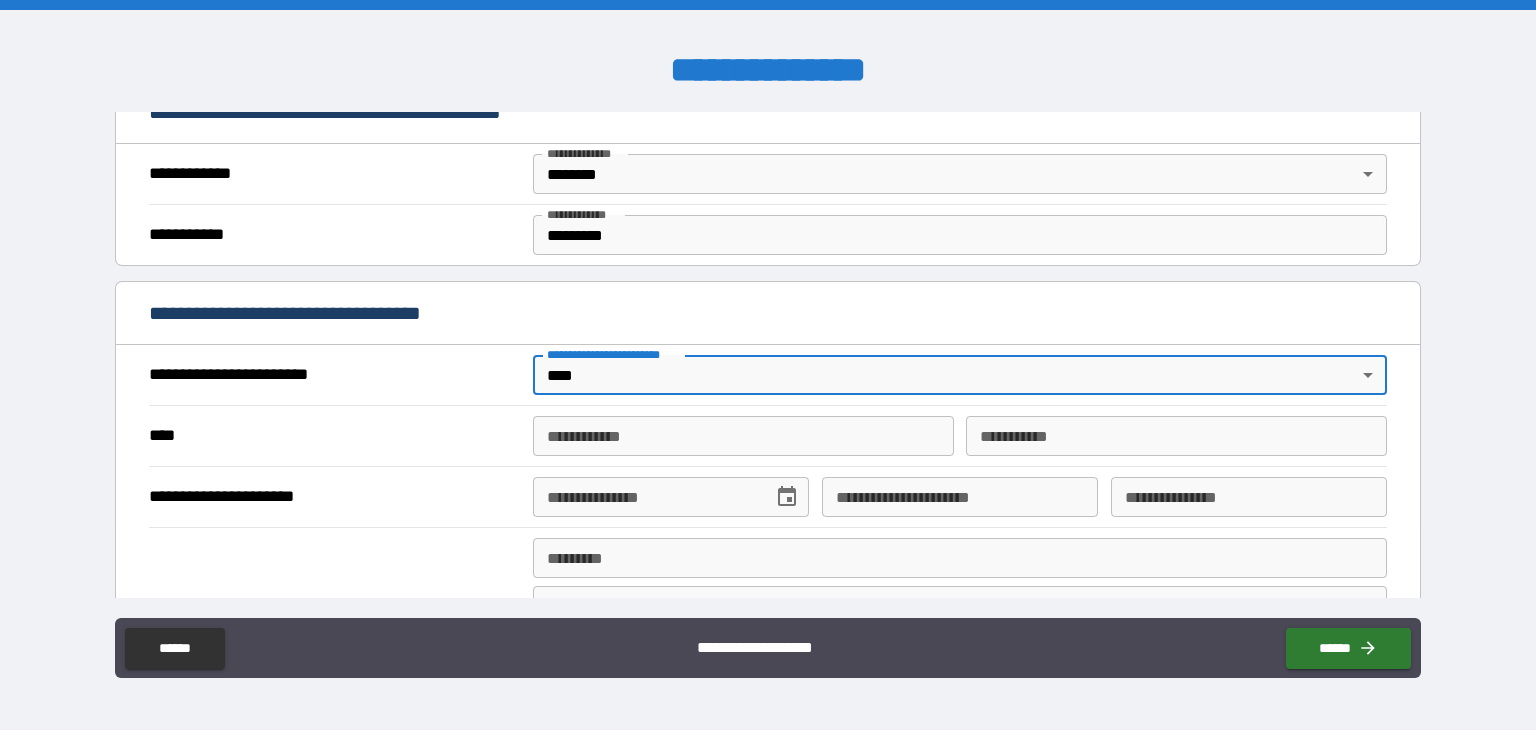 click on "**********" at bounding box center (743, 436) 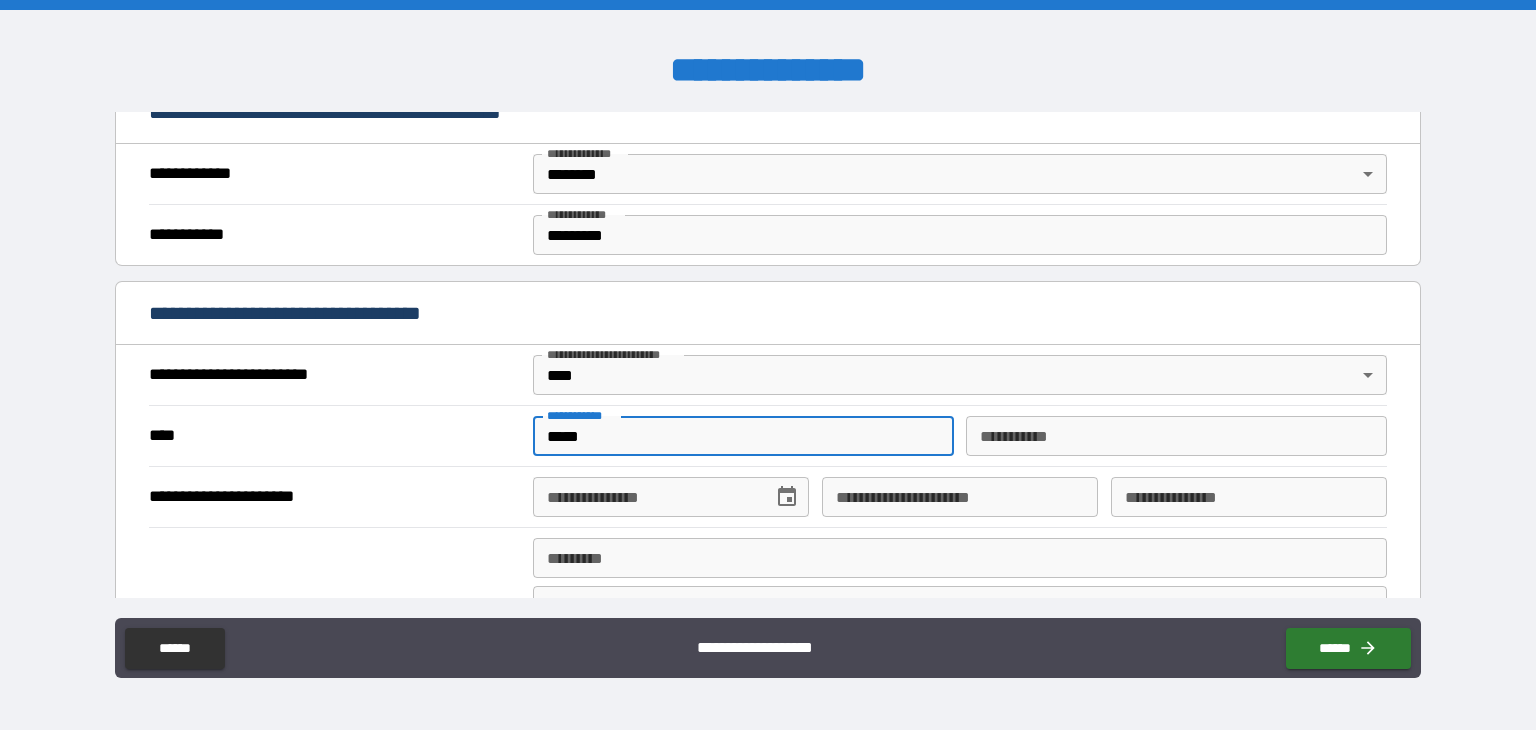 type on "*****" 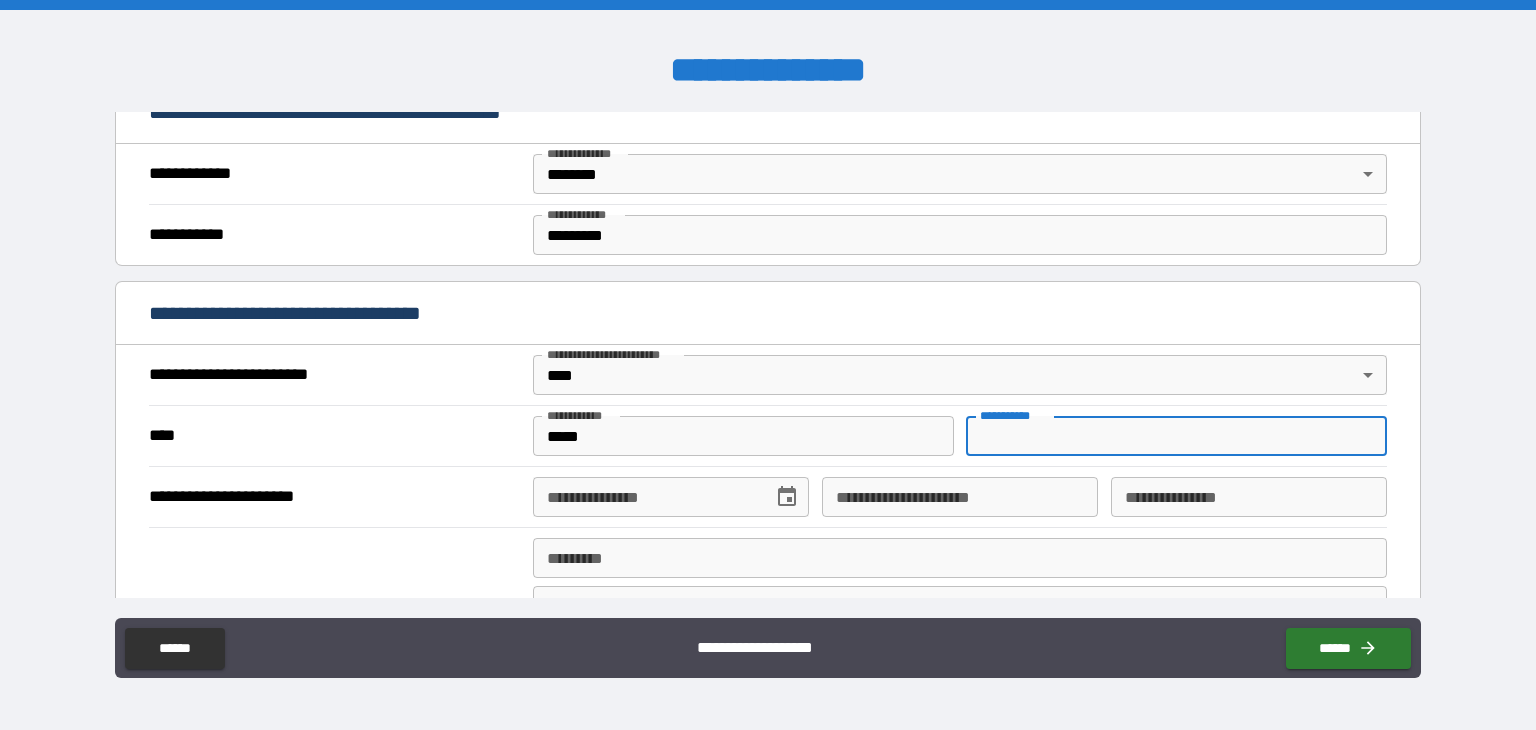 click on "*********   *" at bounding box center (1176, 436) 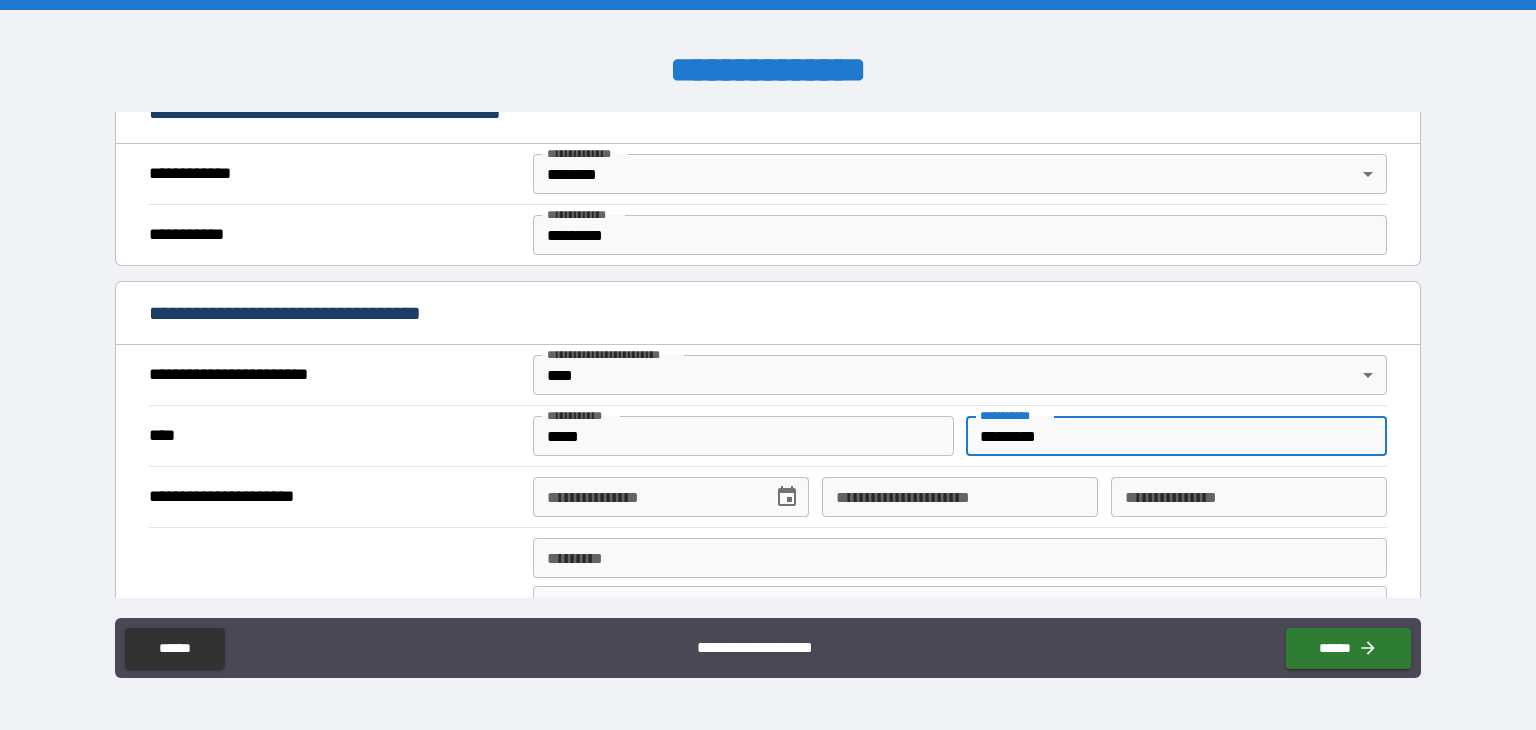 type on "*********" 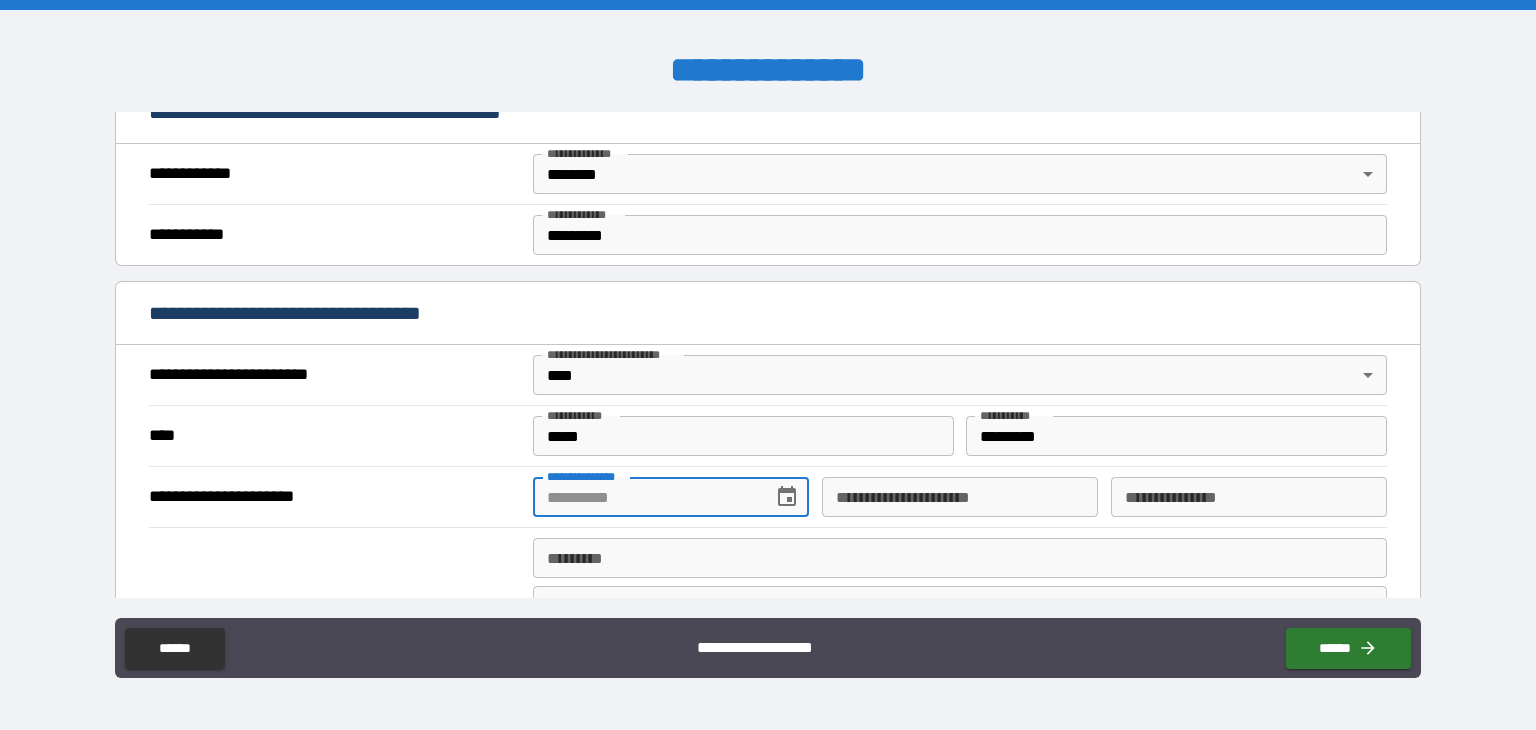 click on "**********" at bounding box center (646, 497) 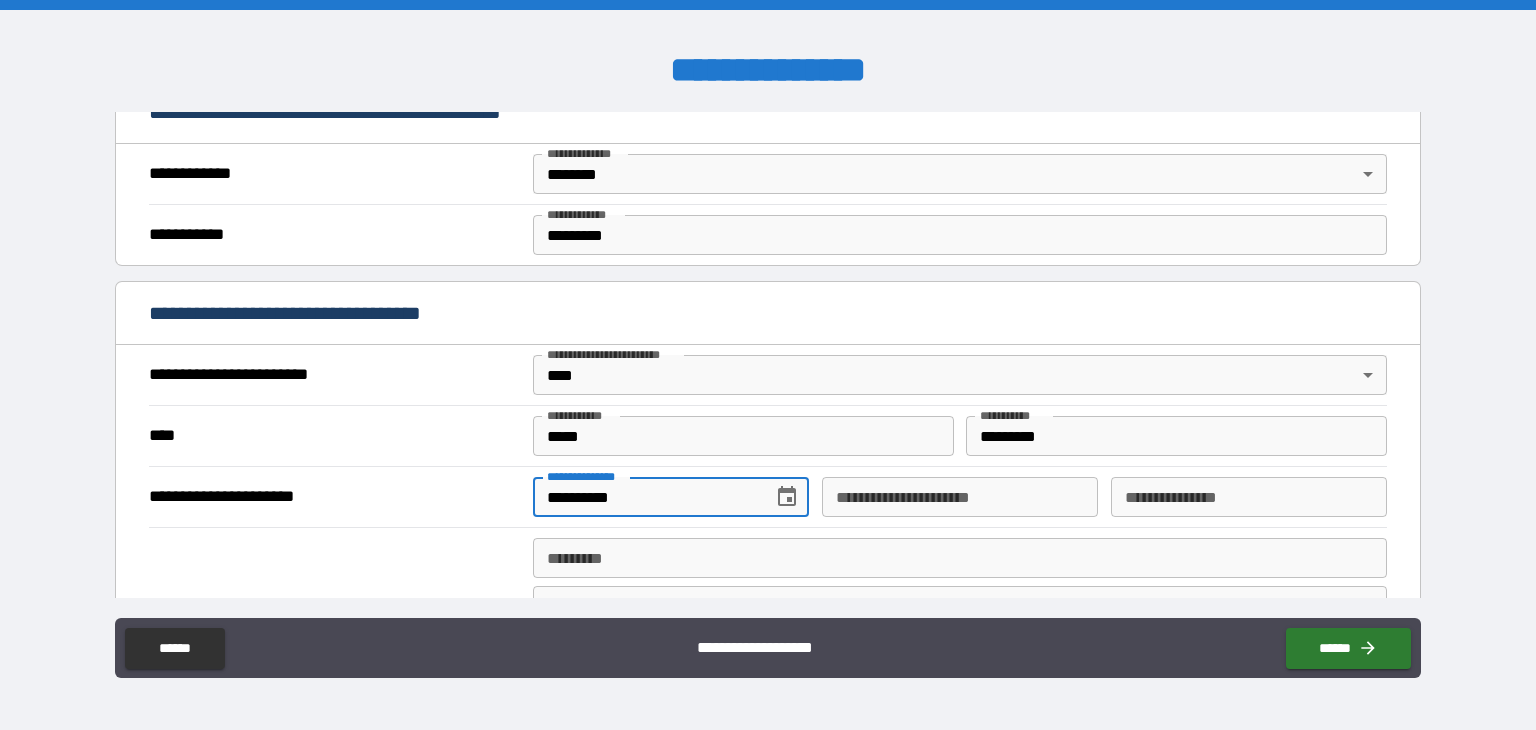 type on "**********" 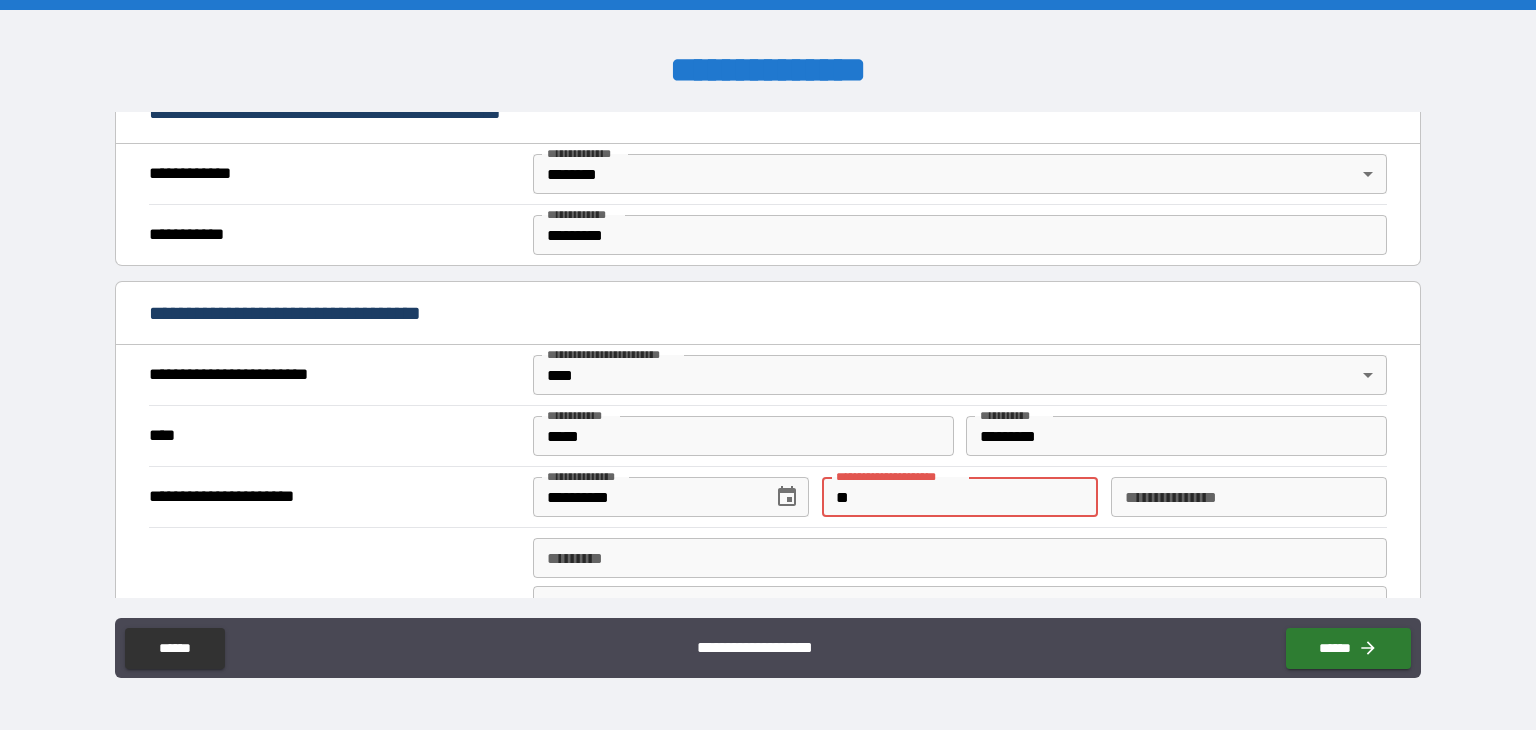 type on "*" 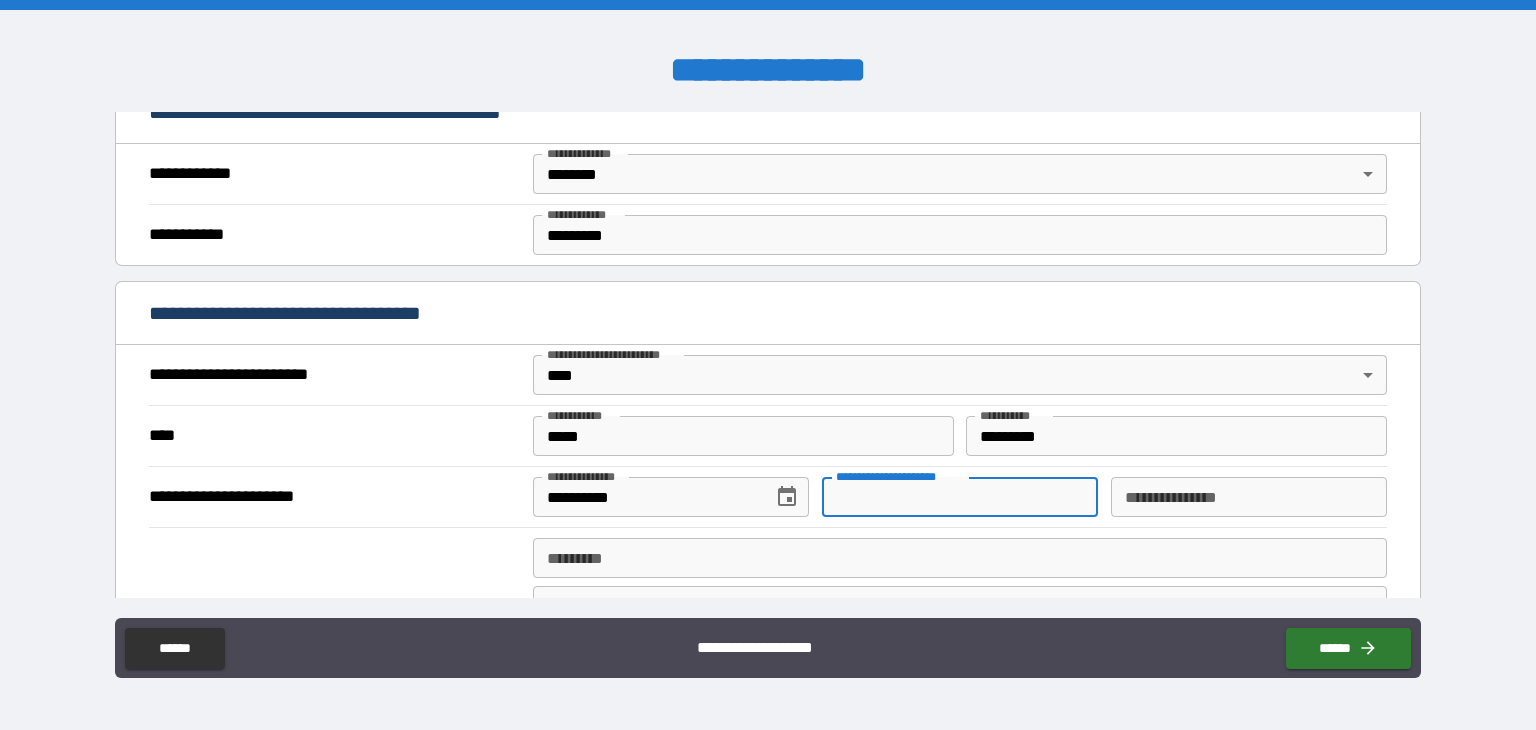 paste on "**********" 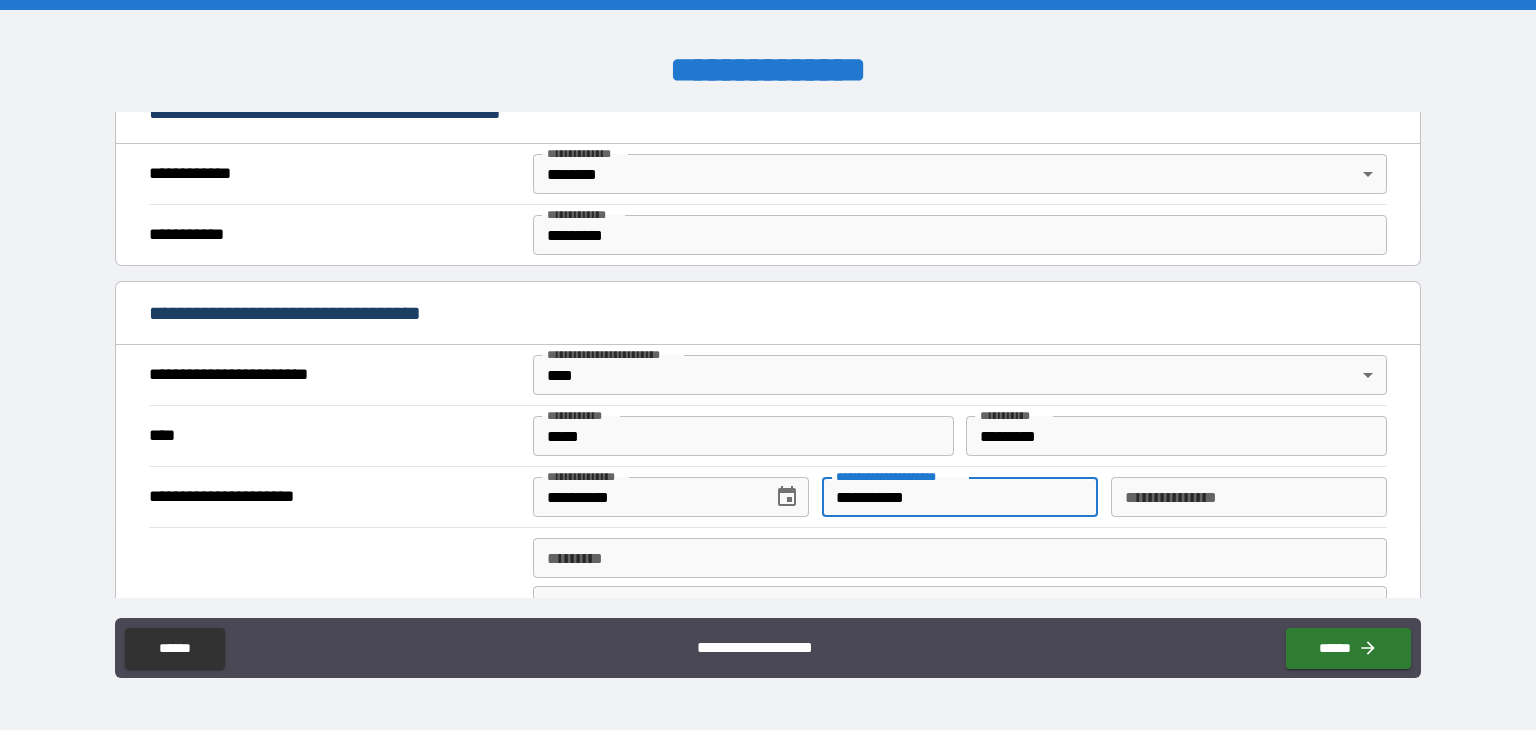 type on "**********" 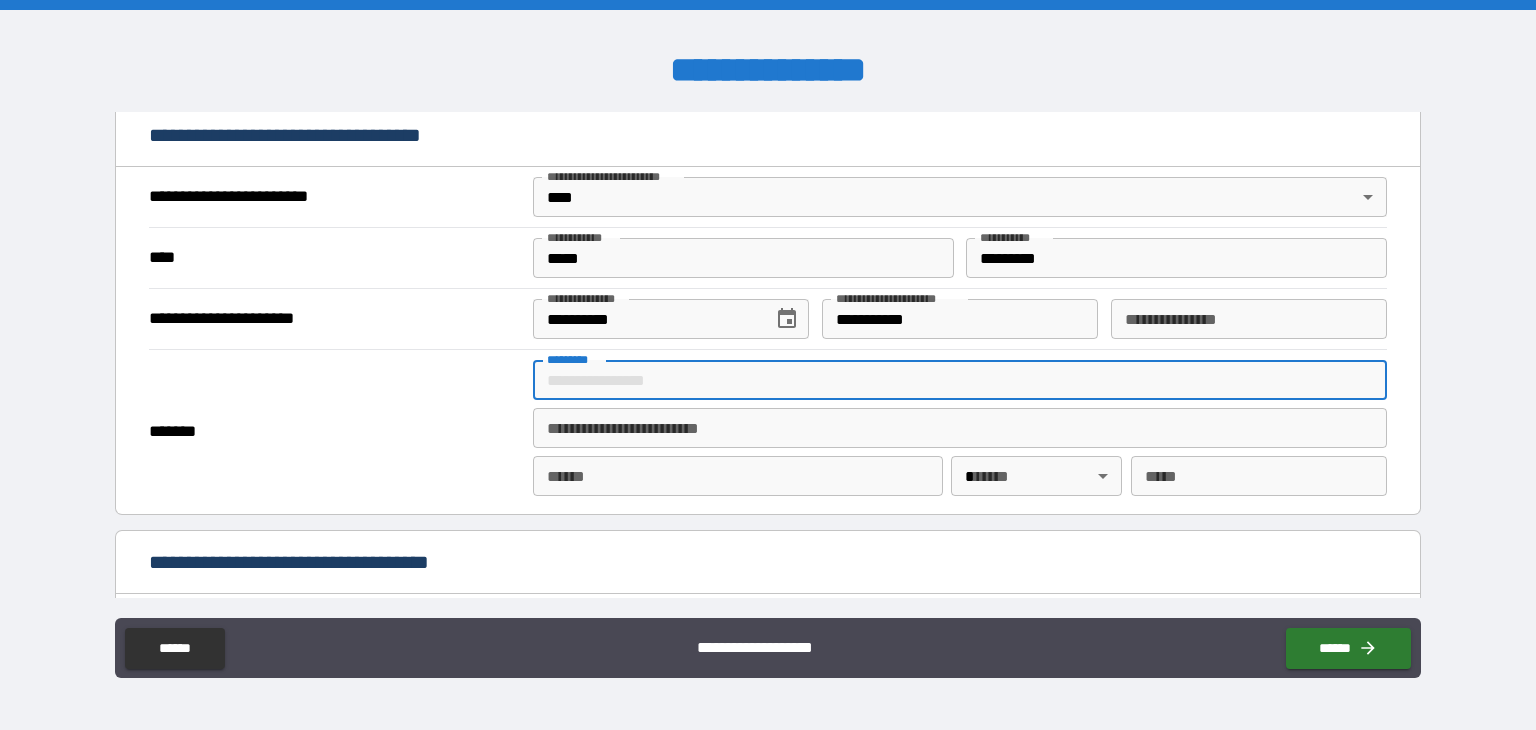 scroll, scrollTop: 623, scrollLeft: 0, axis: vertical 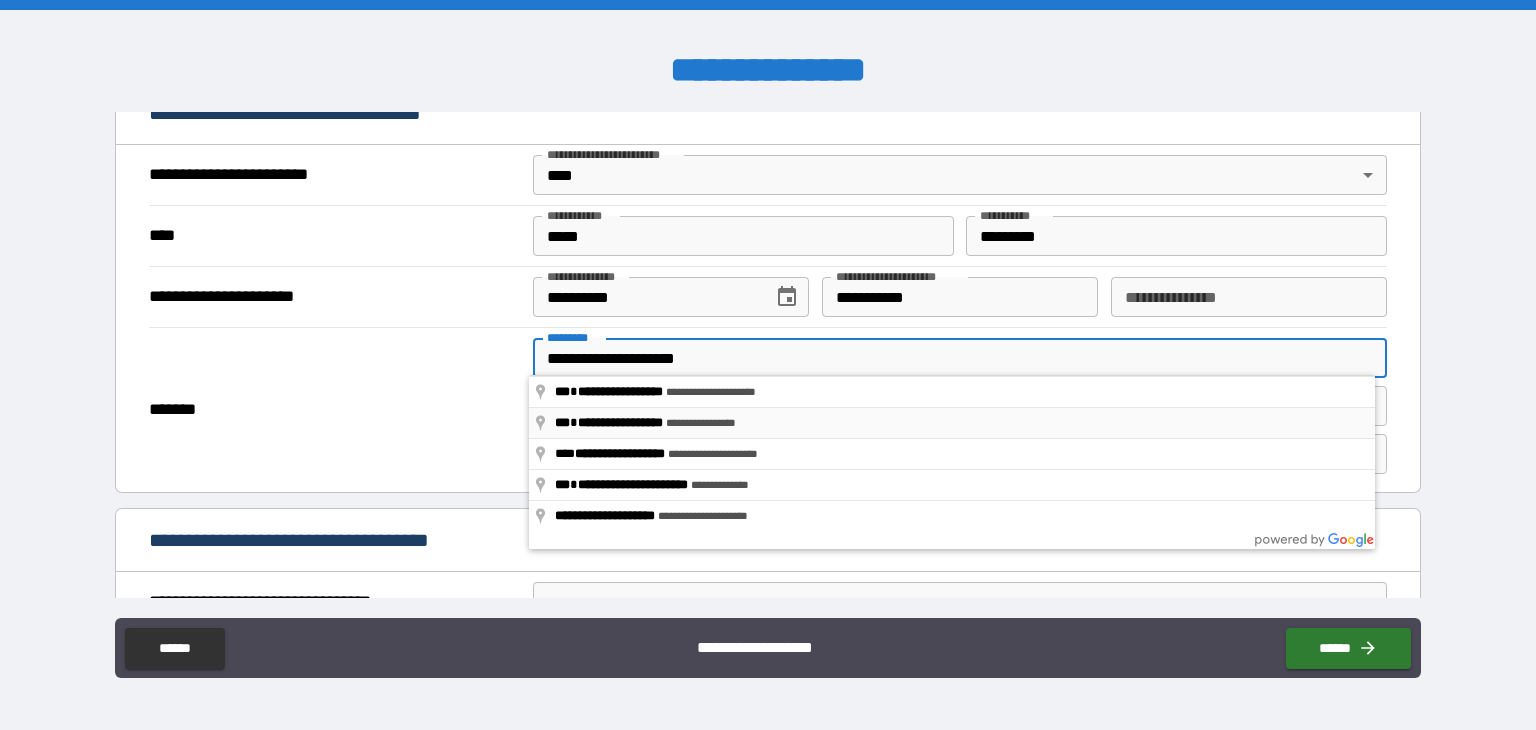 type on "**********" 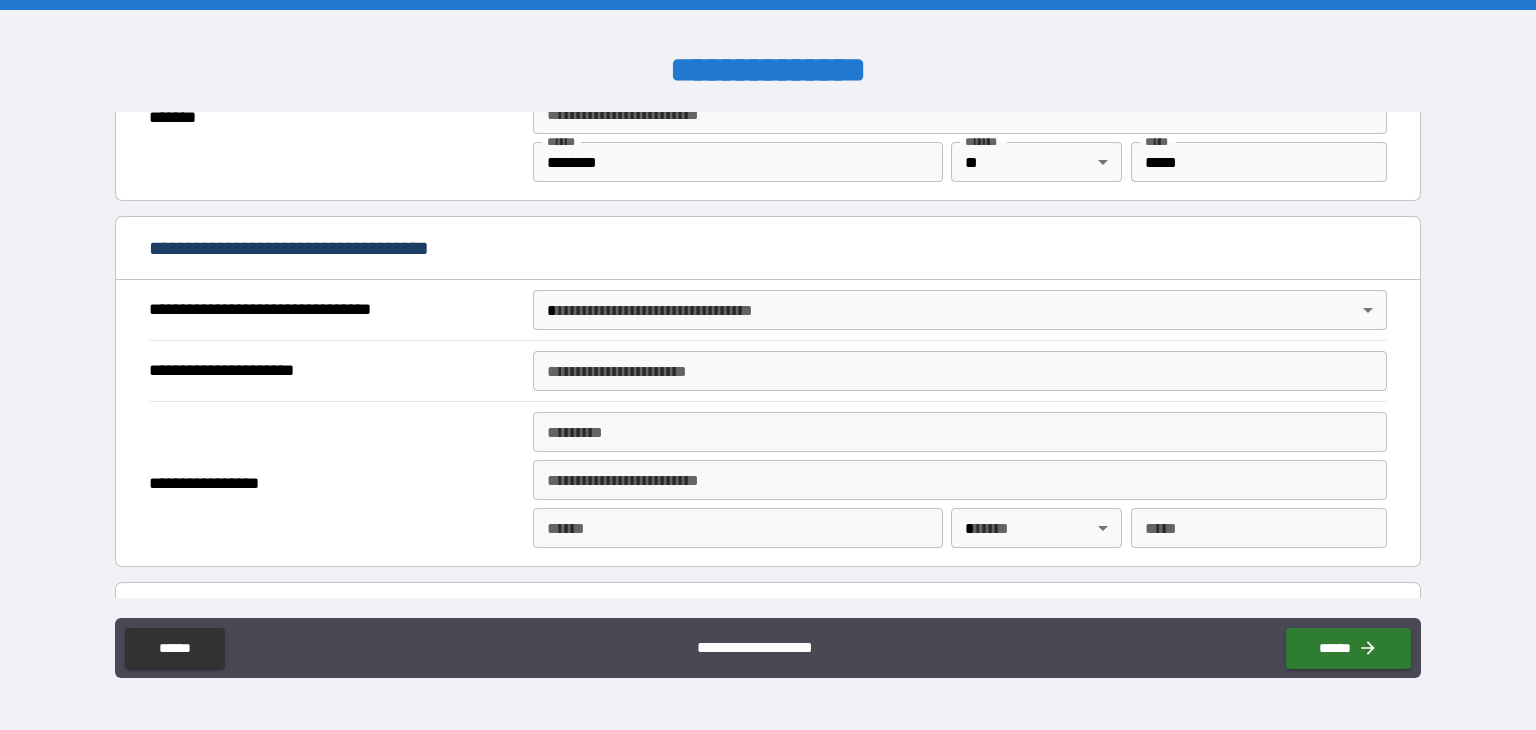 scroll, scrollTop: 923, scrollLeft: 0, axis: vertical 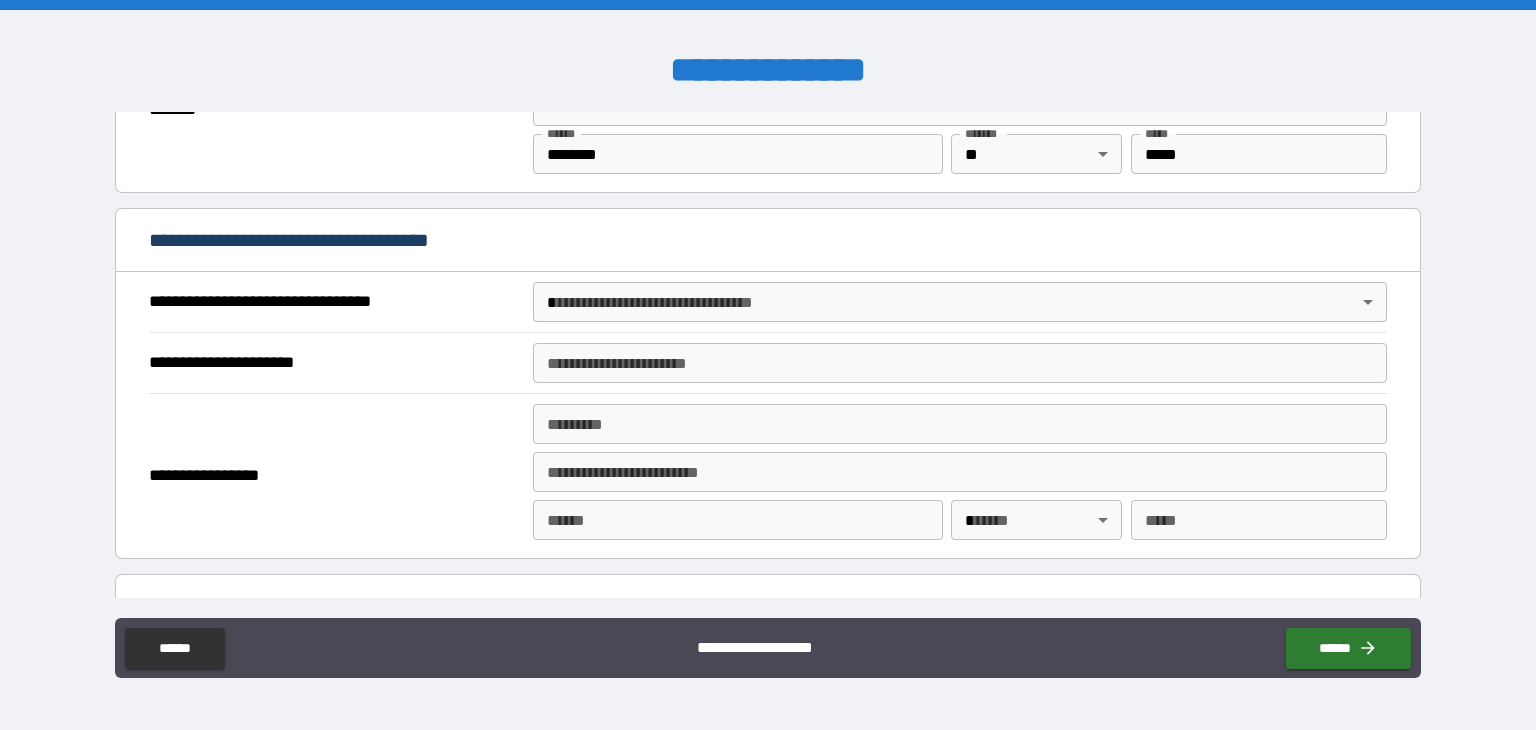 click on "**********" at bounding box center (768, 365) 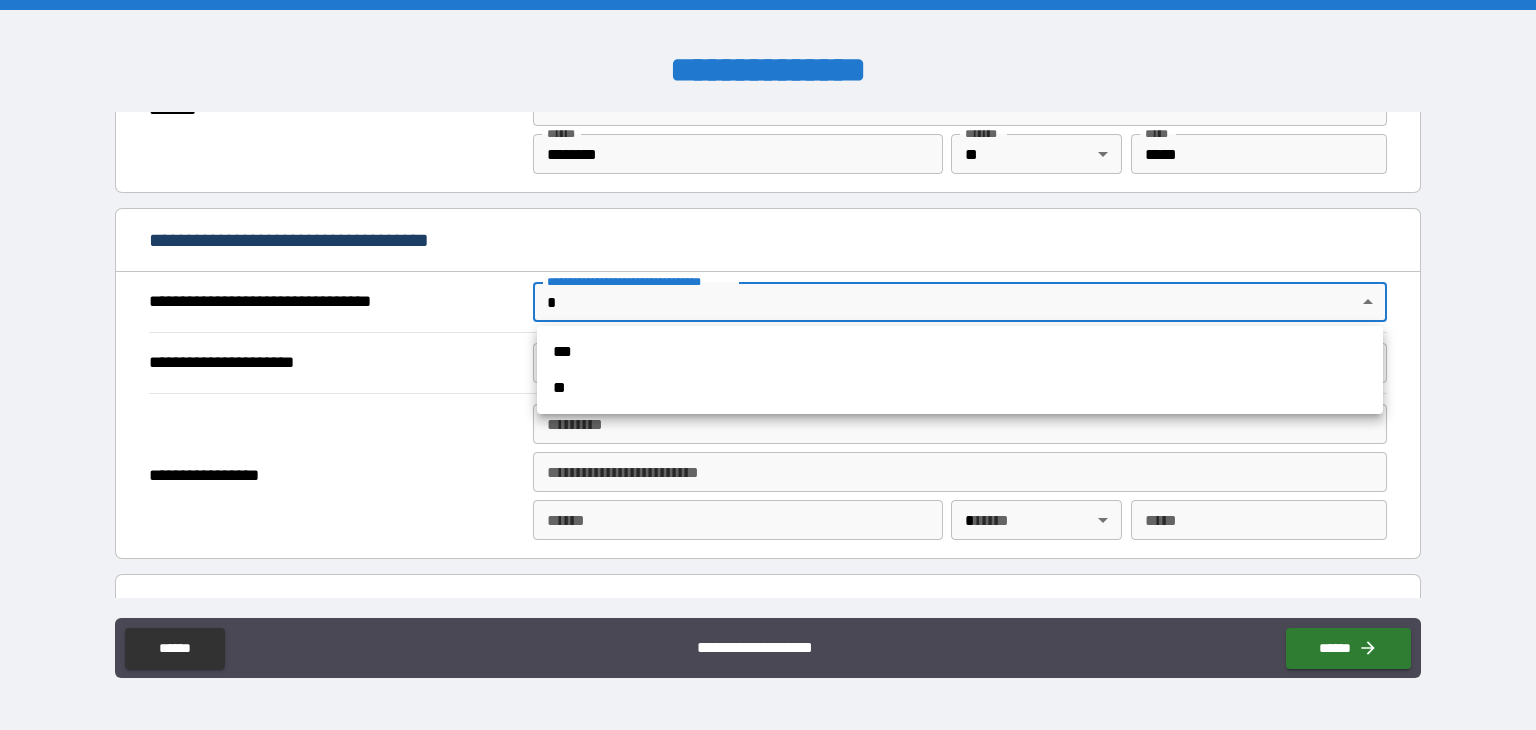 click on "**" at bounding box center [960, 388] 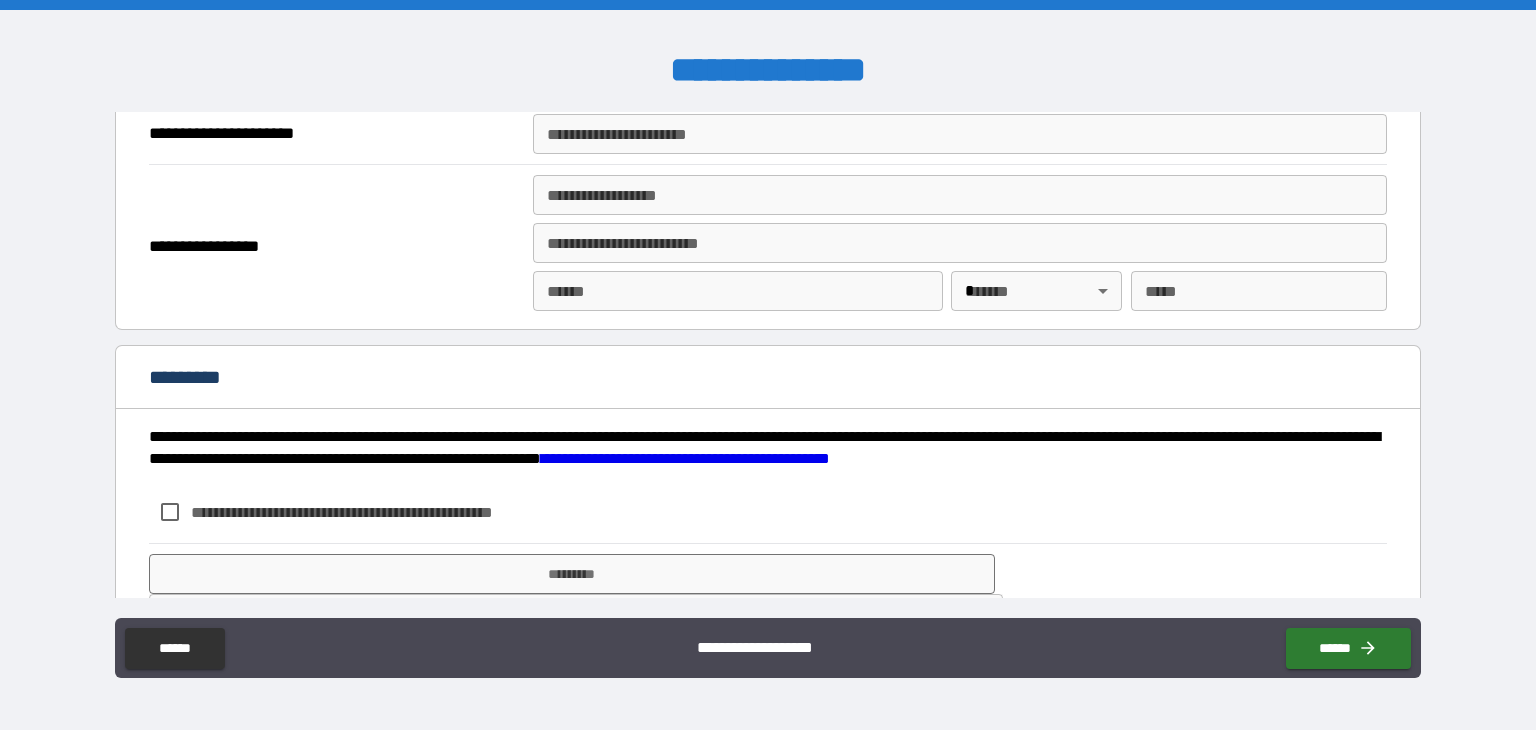 scroll, scrollTop: 2181, scrollLeft: 0, axis: vertical 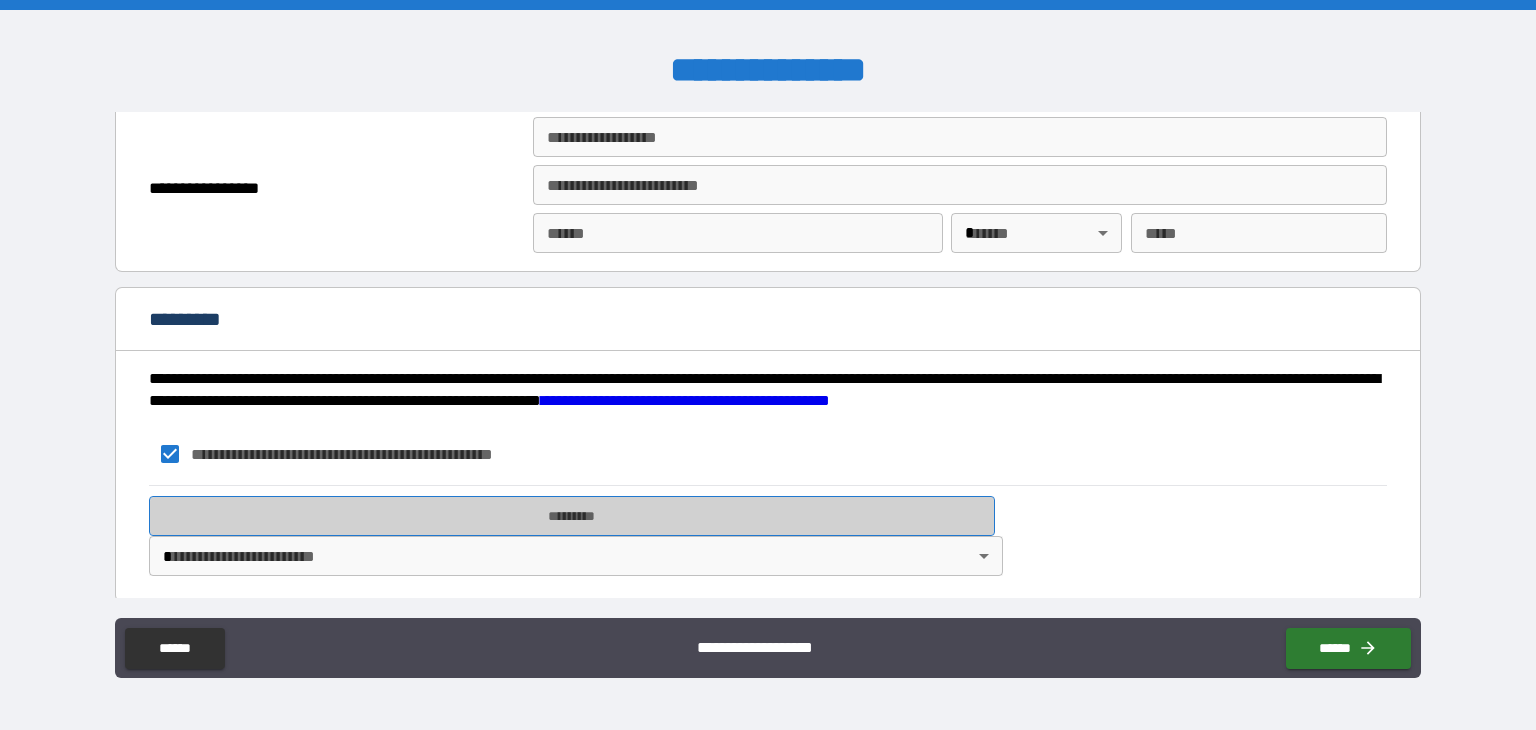 click on "*********" at bounding box center [572, 516] 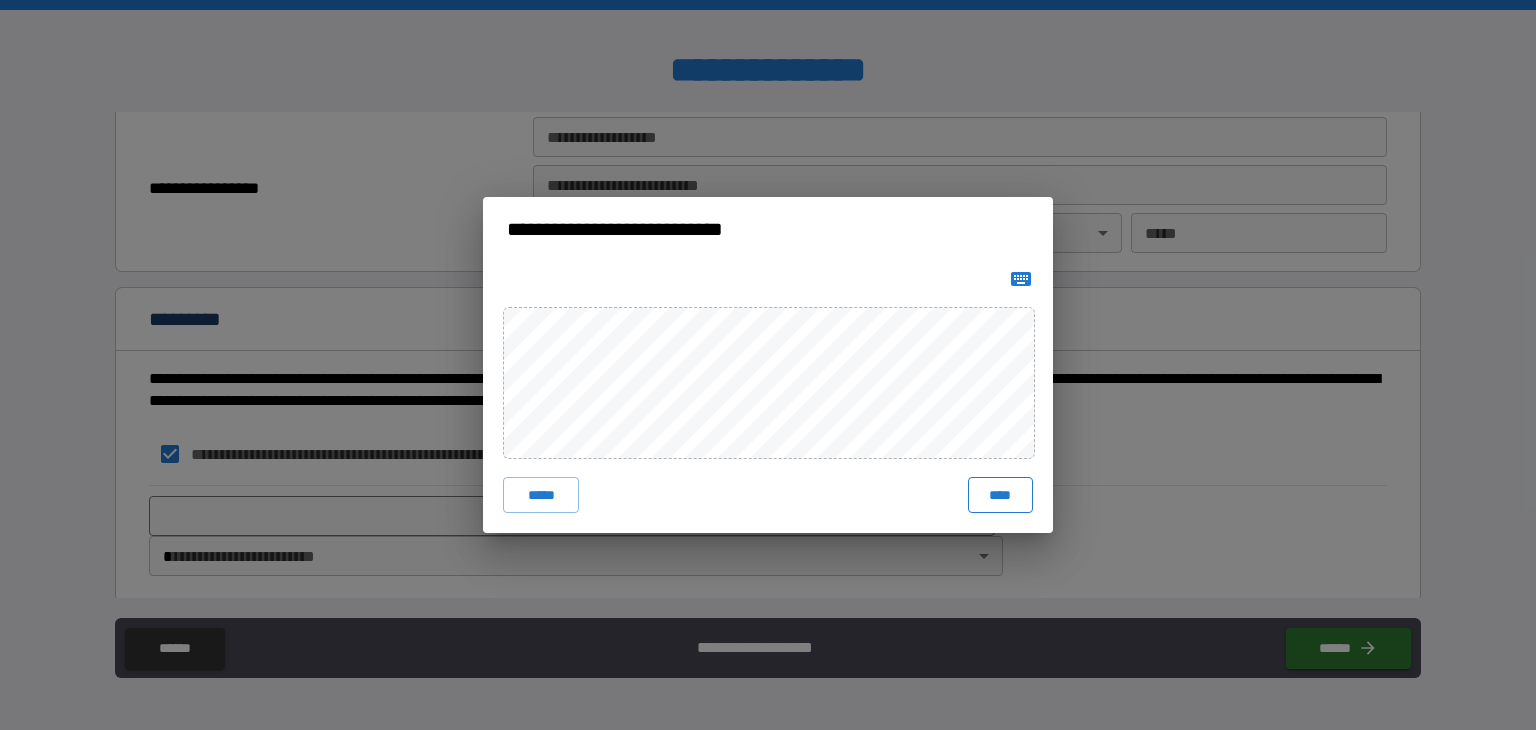 click on "****" at bounding box center (1000, 495) 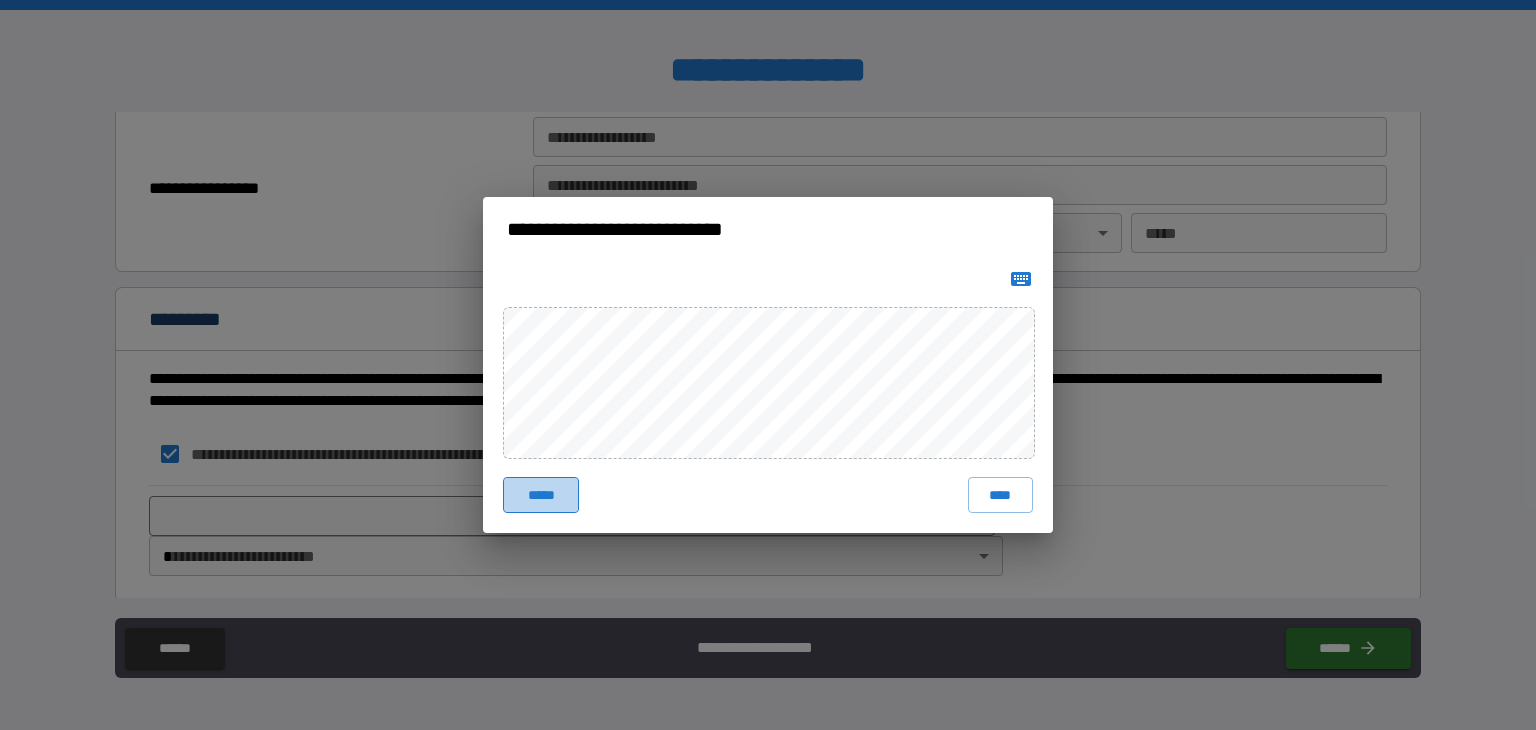 click on "*****" at bounding box center (541, 495) 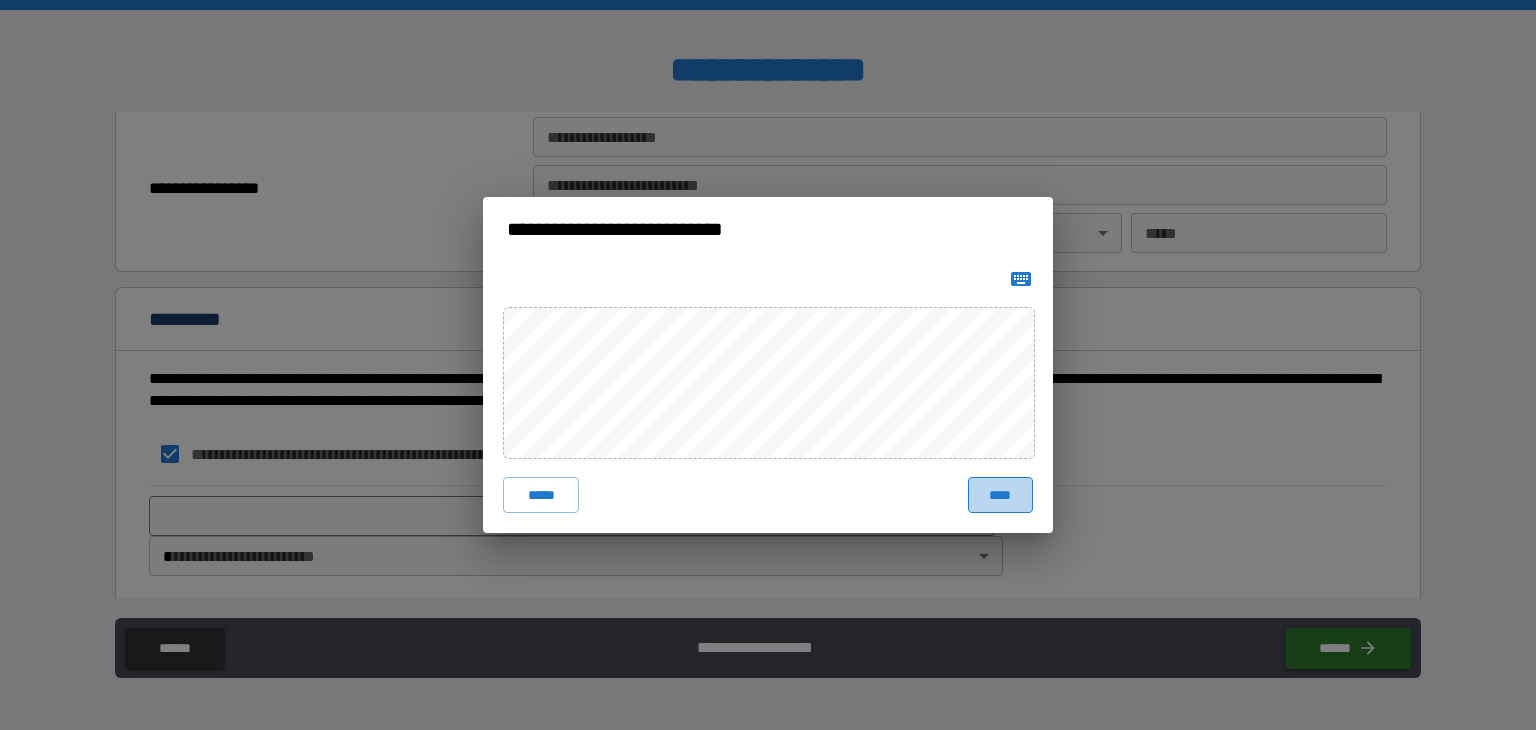 click on "****" at bounding box center [1000, 495] 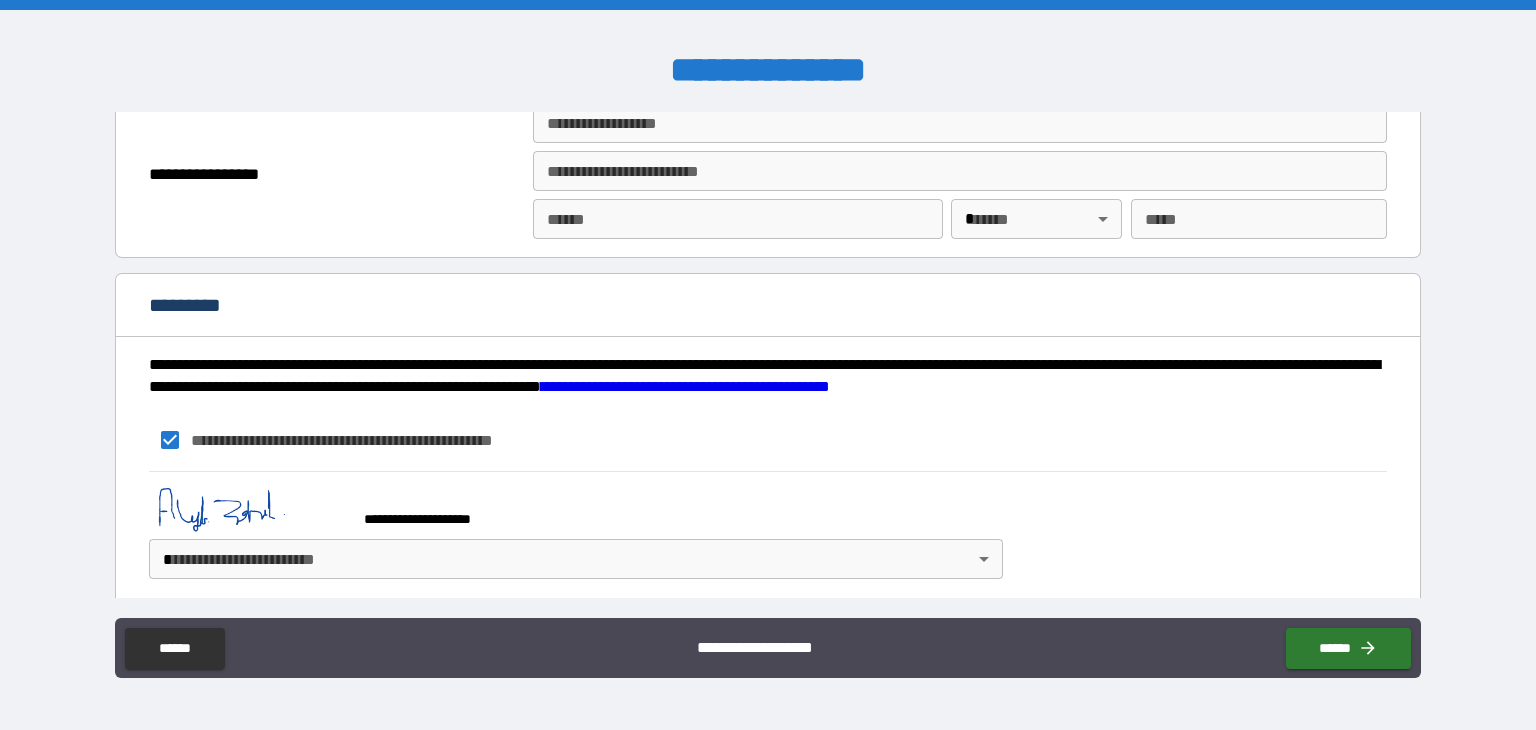 scroll, scrollTop: 2198, scrollLeft: 0, axis: vertical 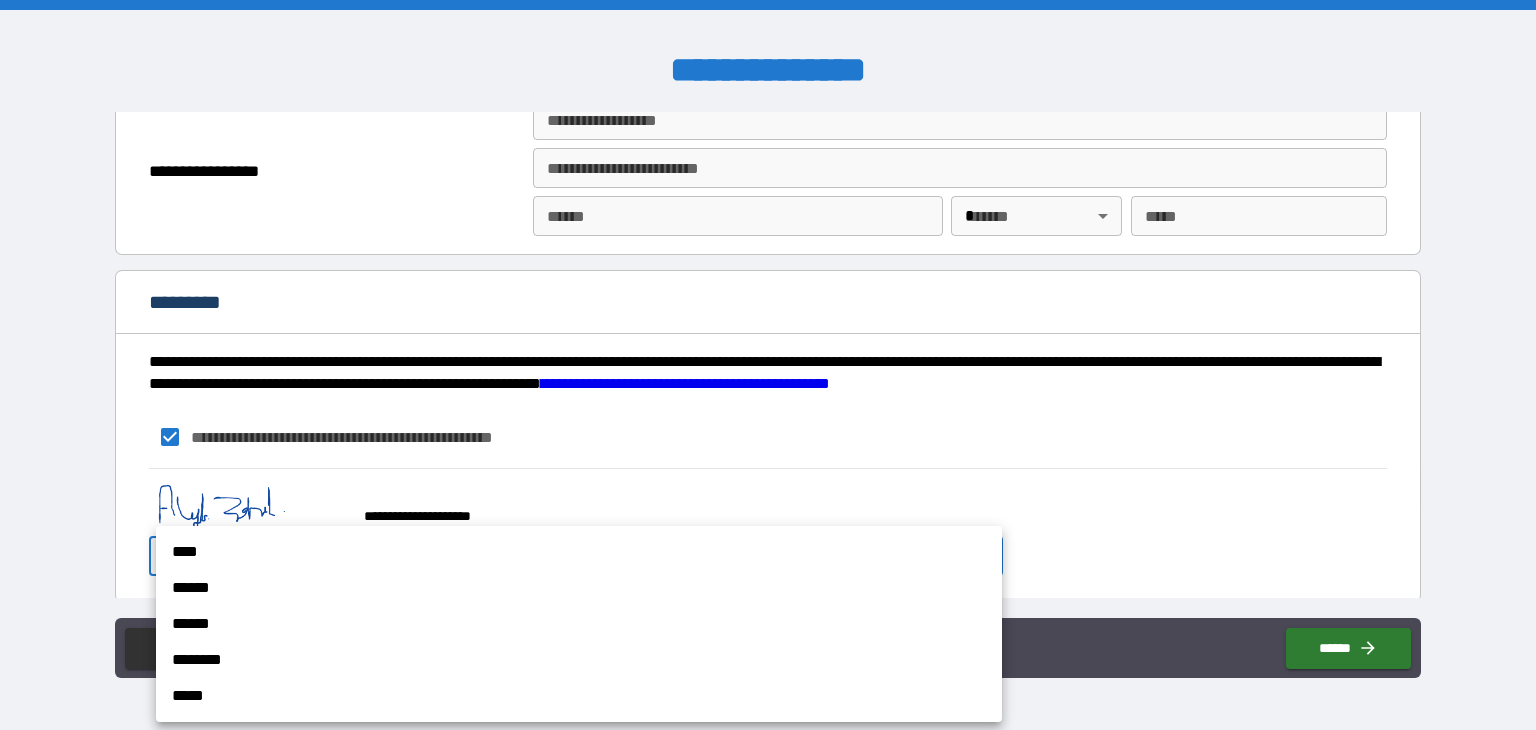 click on "**********" at bounding box center [768, 365] 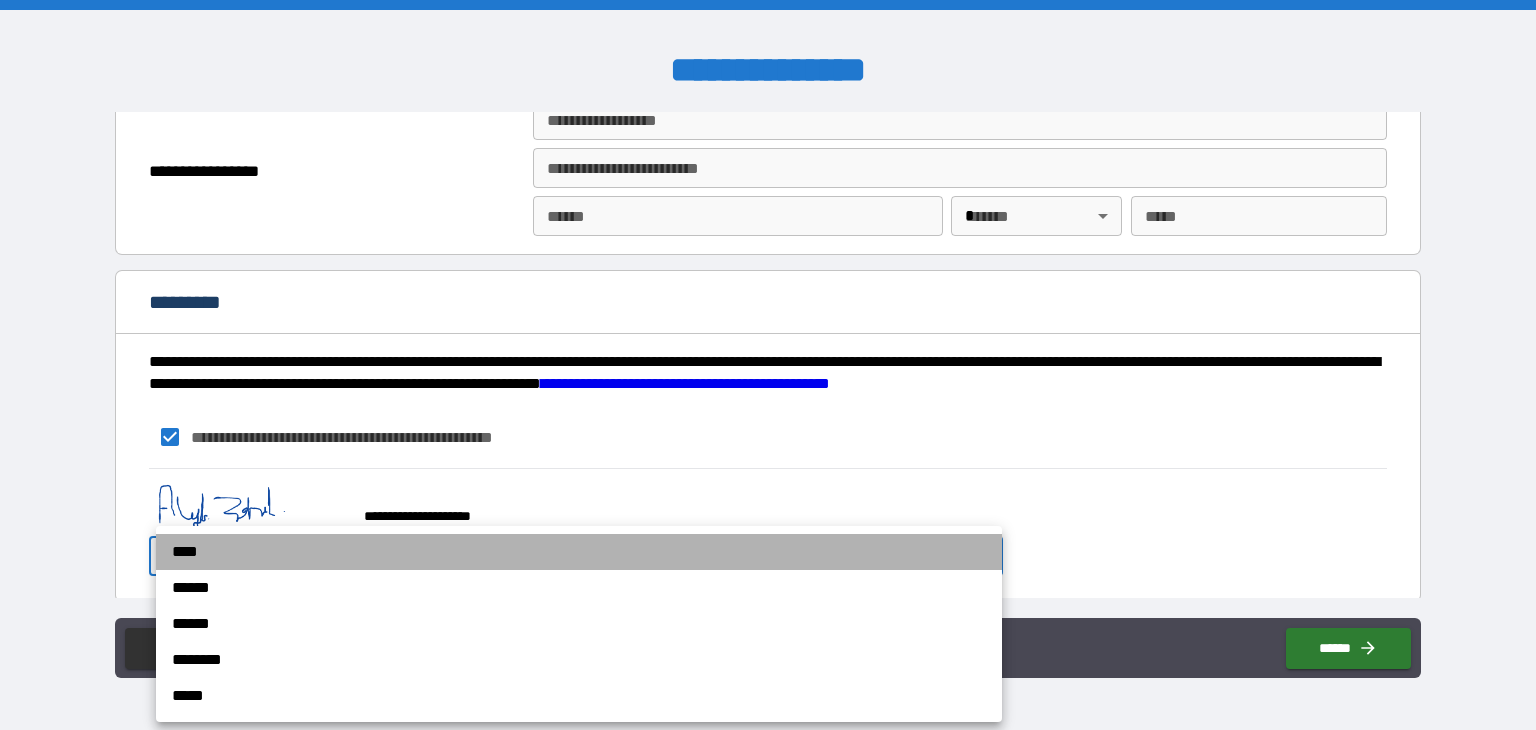 click on "****" at bounding box center [579, 552] 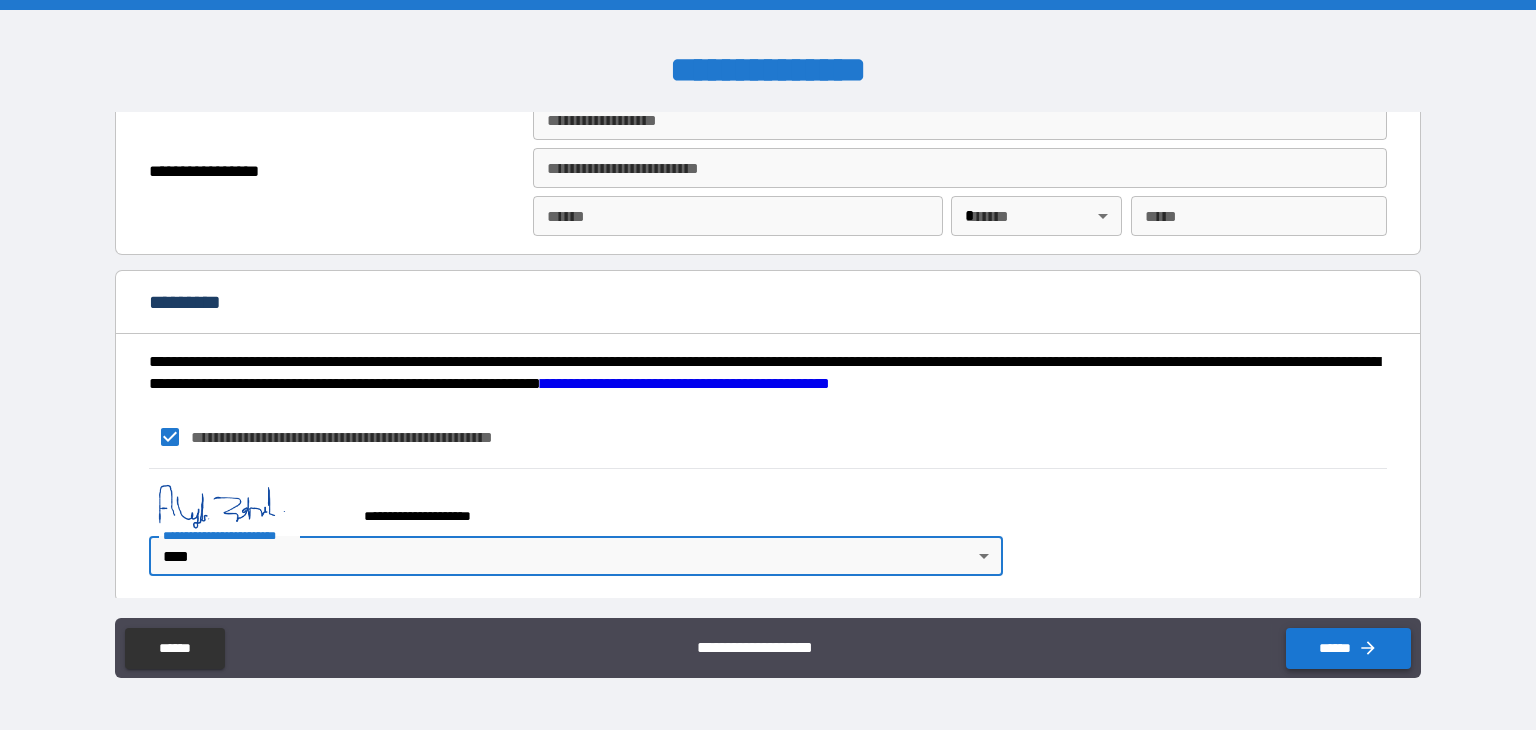 click on "******" at bounding box center [1348, 648] 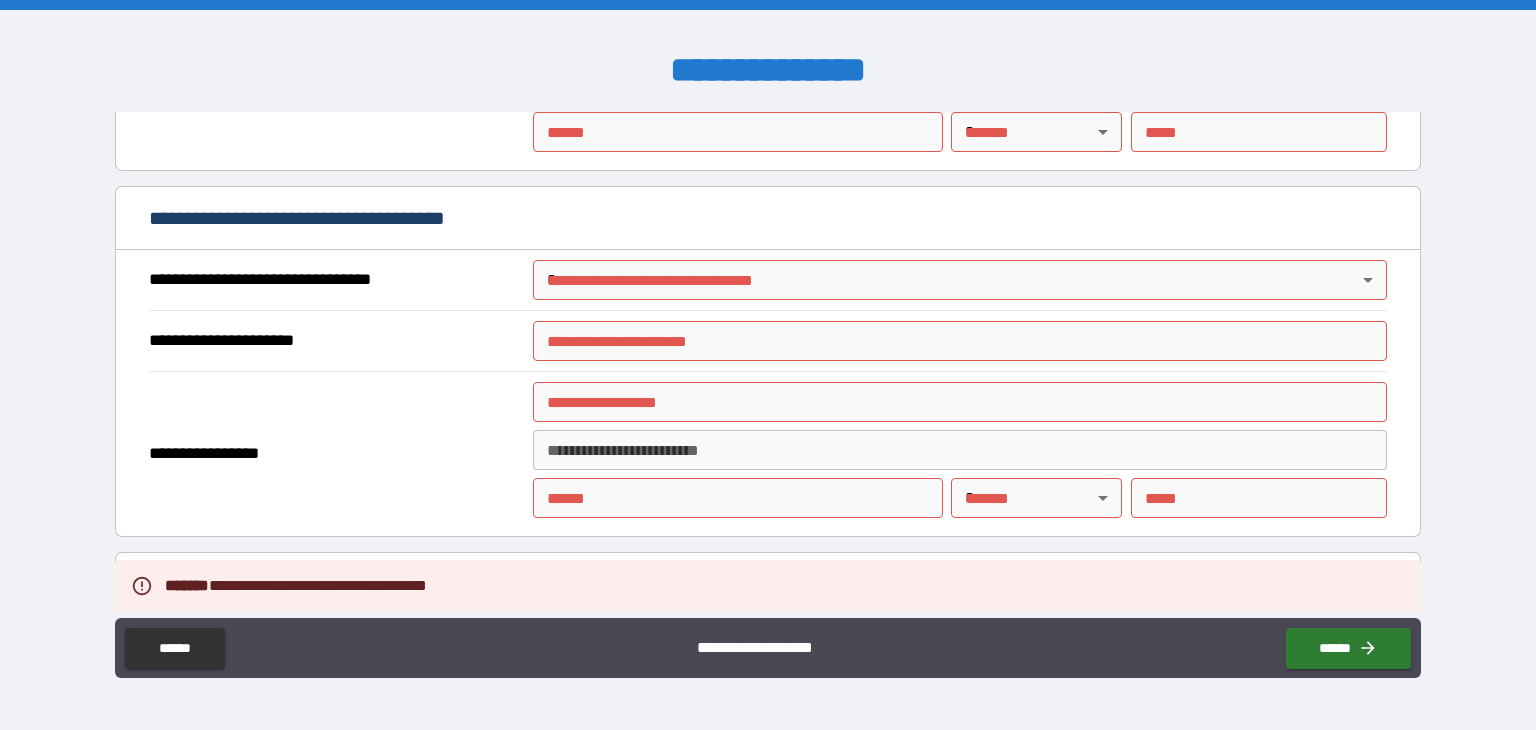 scroll, scrollTop: 1898, scrollLeft: 0, axis: vertical 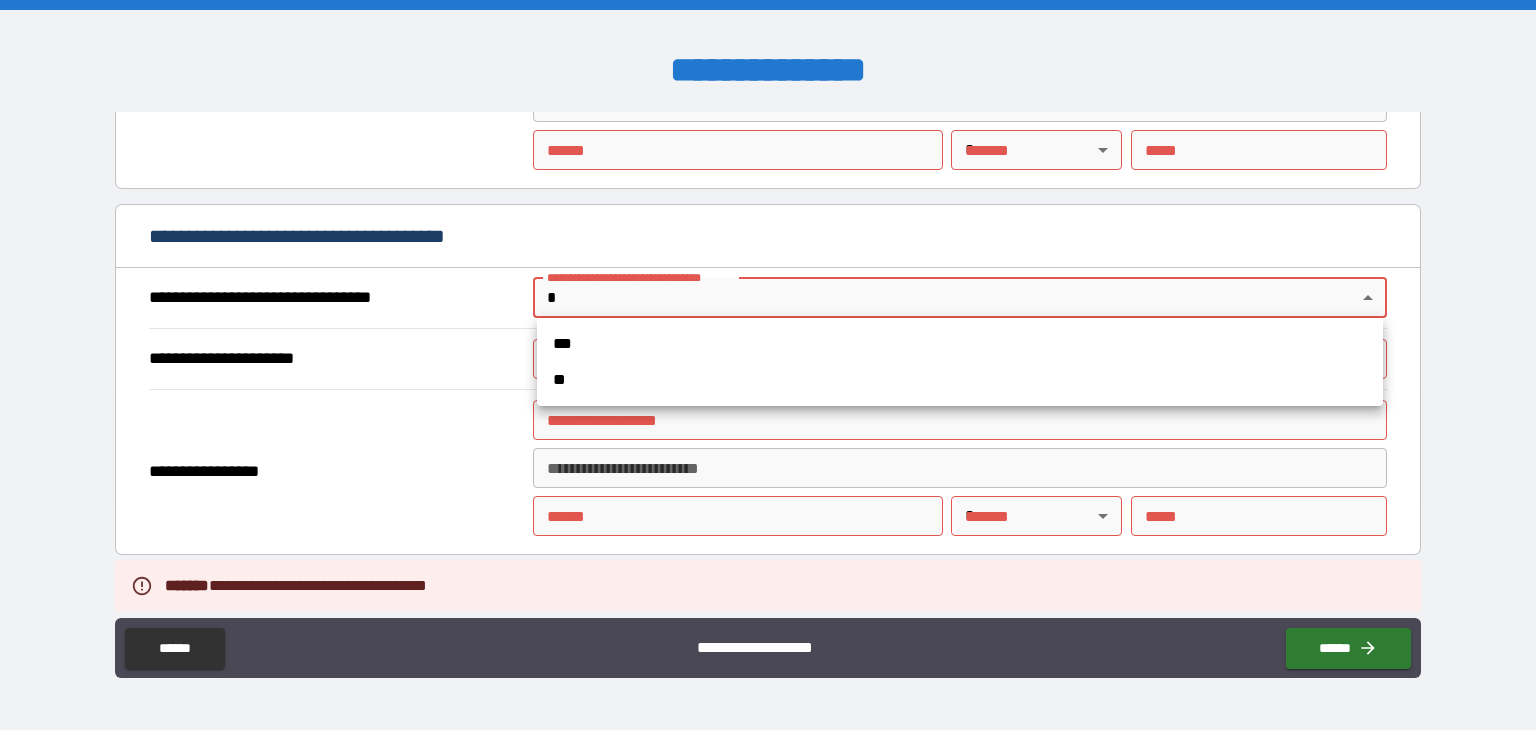click on "**********" at bounding box center (768, 365) 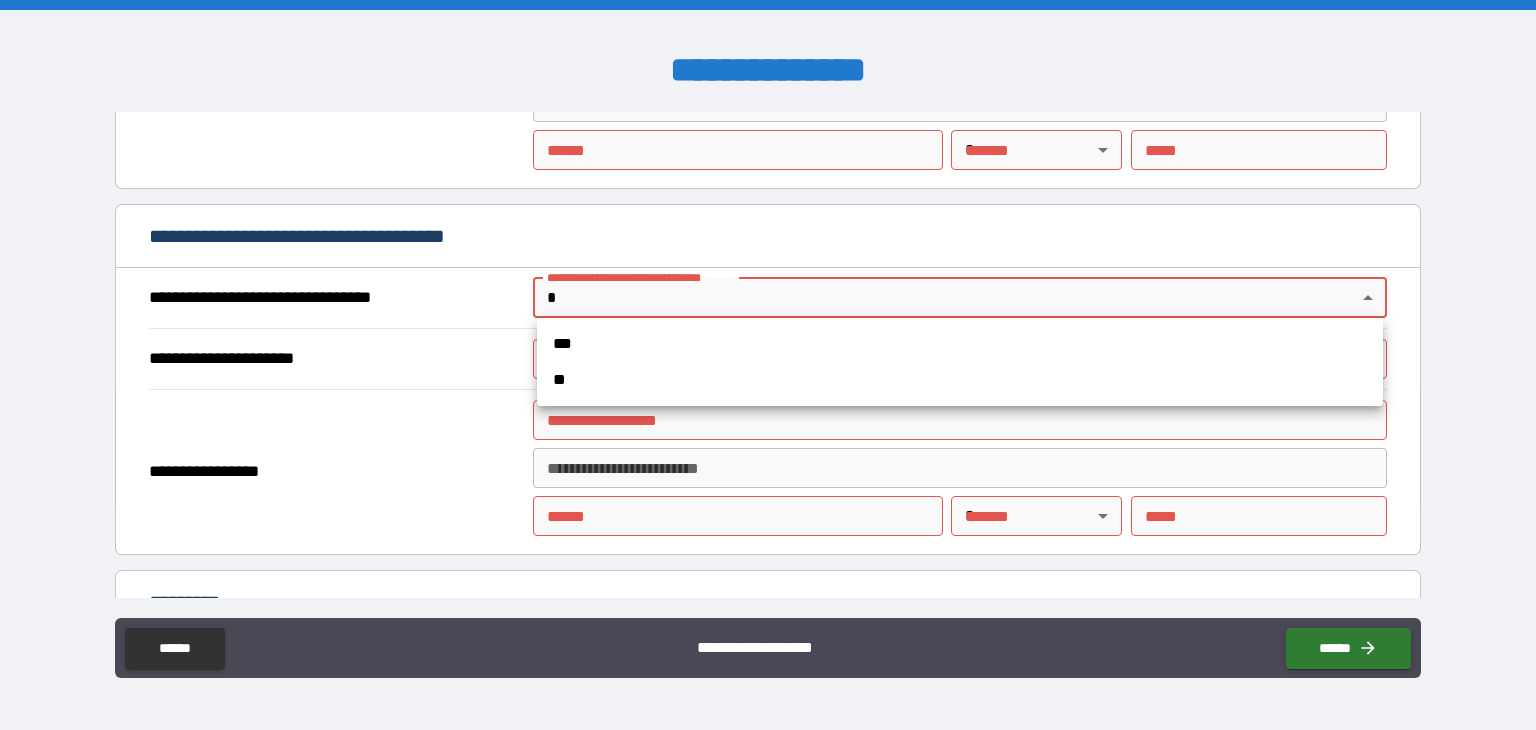 click on "**" at bounding box center [960, 380] 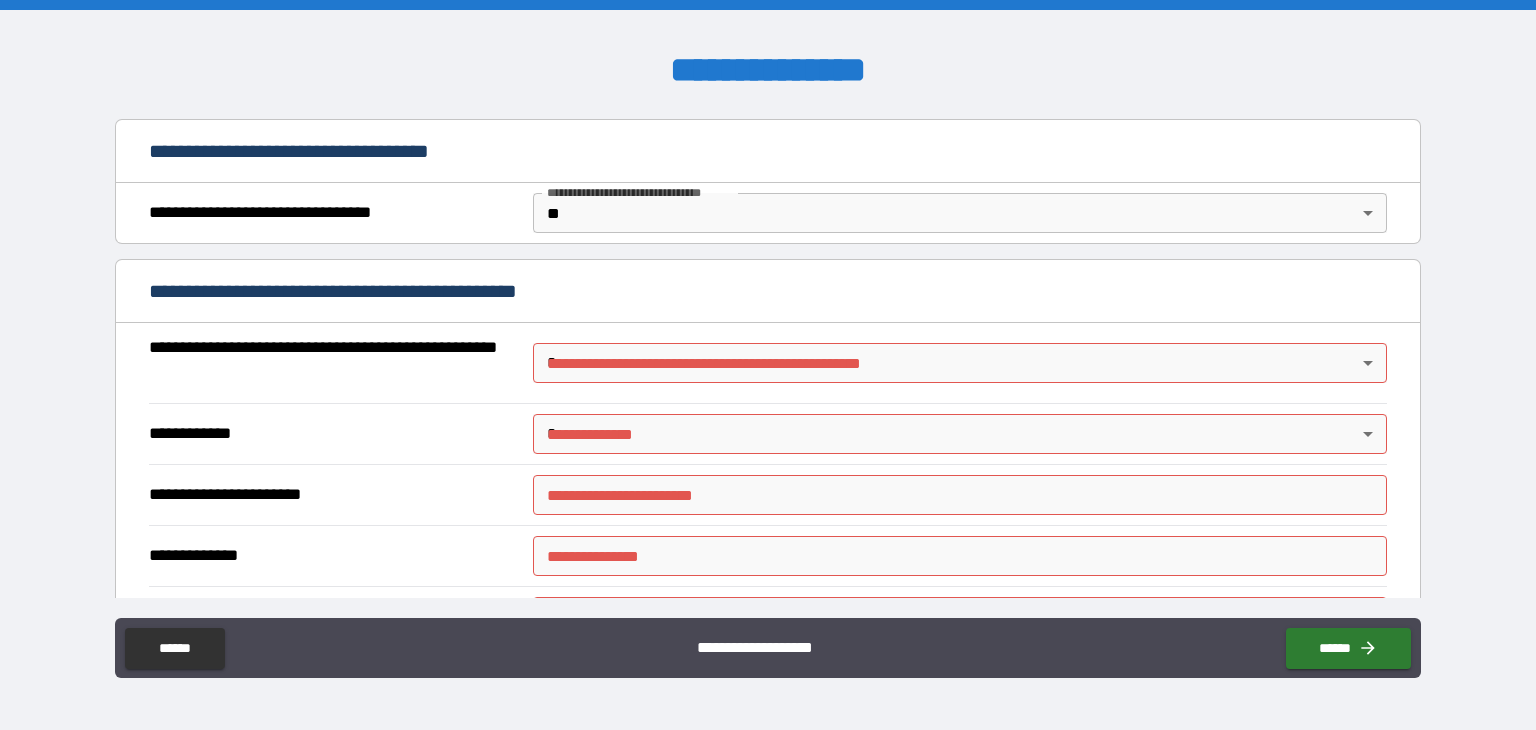 scroll, scrollTop: 998, scrollLeft: 0, axis: vertical 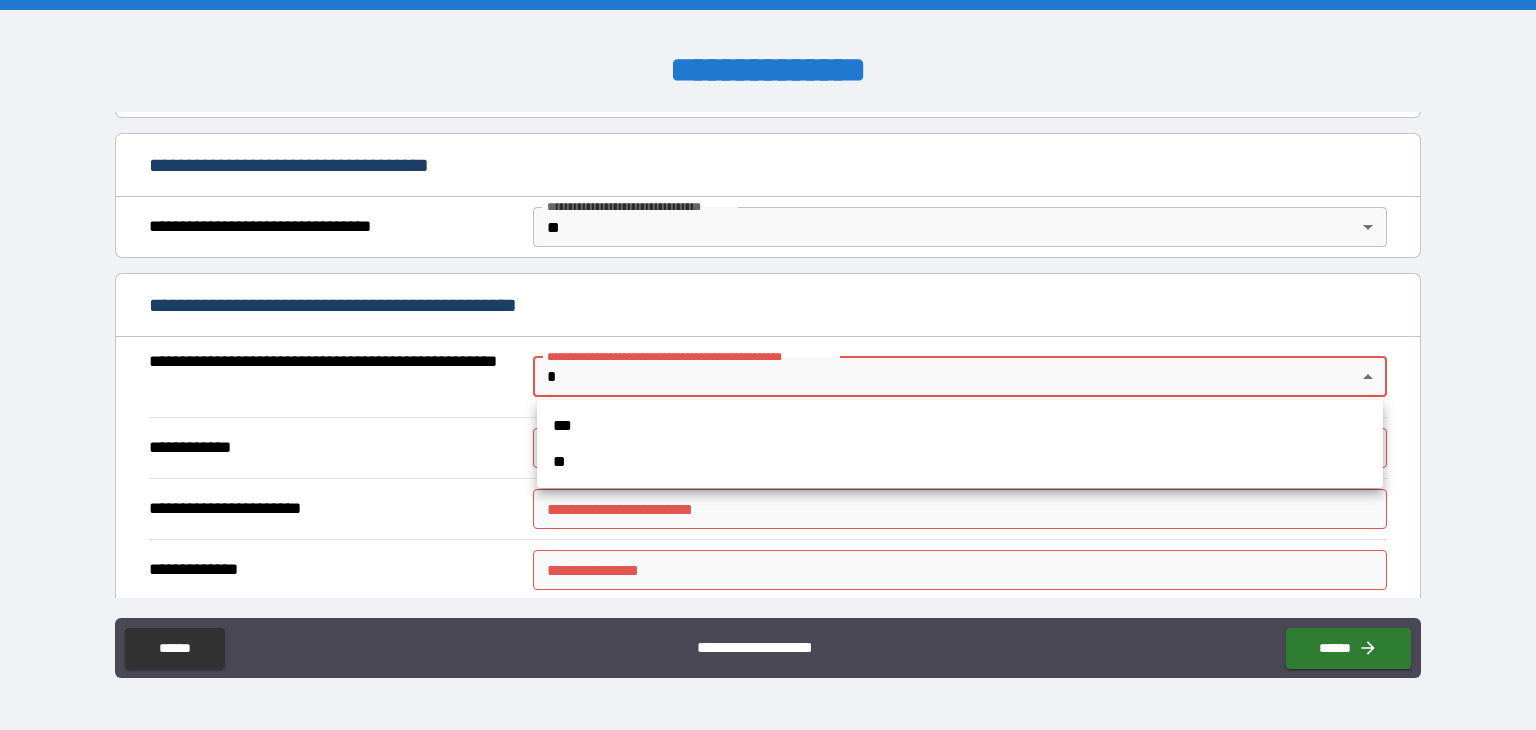click on "**********" at bounding box center [768, 365] 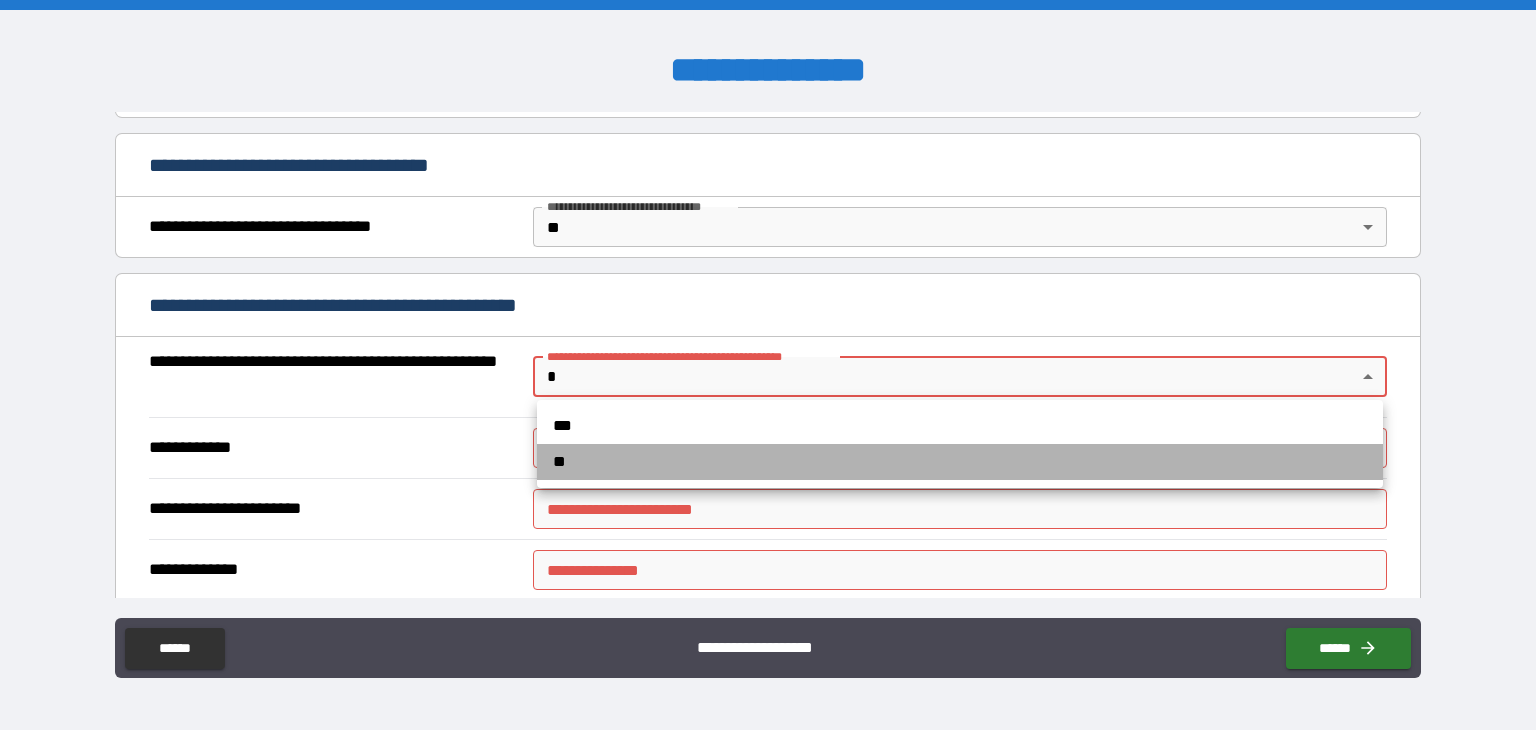 click on "**" at bounding box center [960, 462] 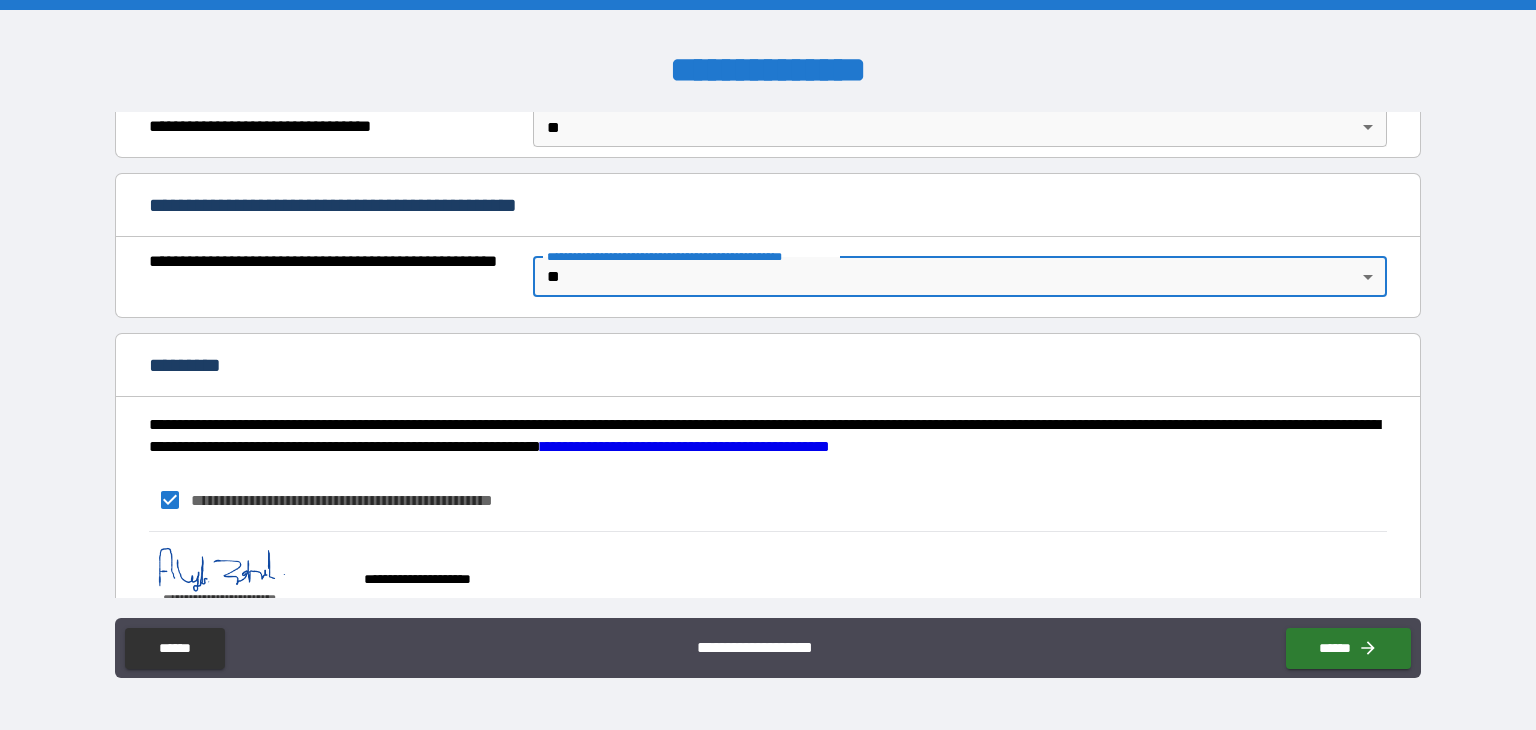 scroll, scrollTop: 1164, scrollLeft: 0, axis: vertical 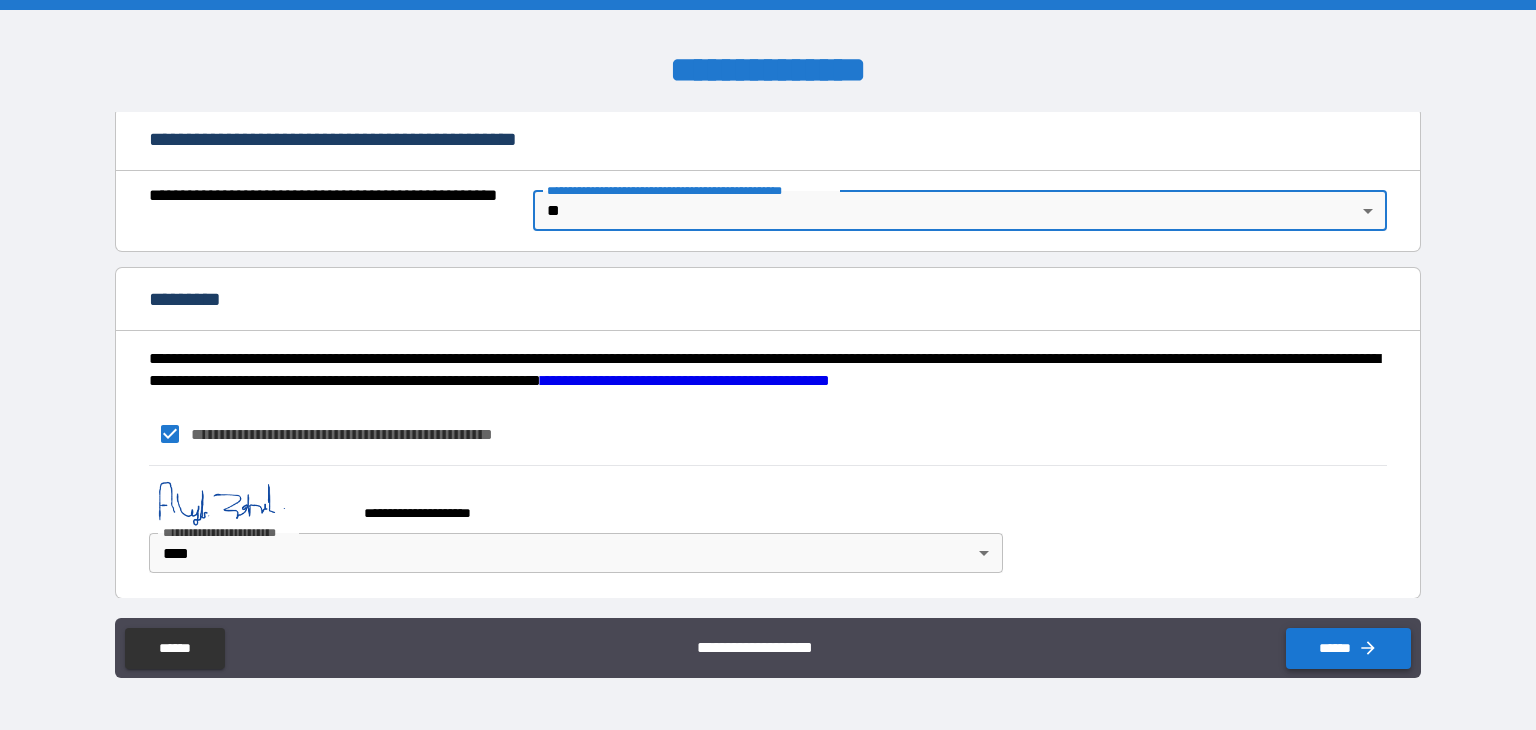click on "******" at bounding box center (1348, 648) 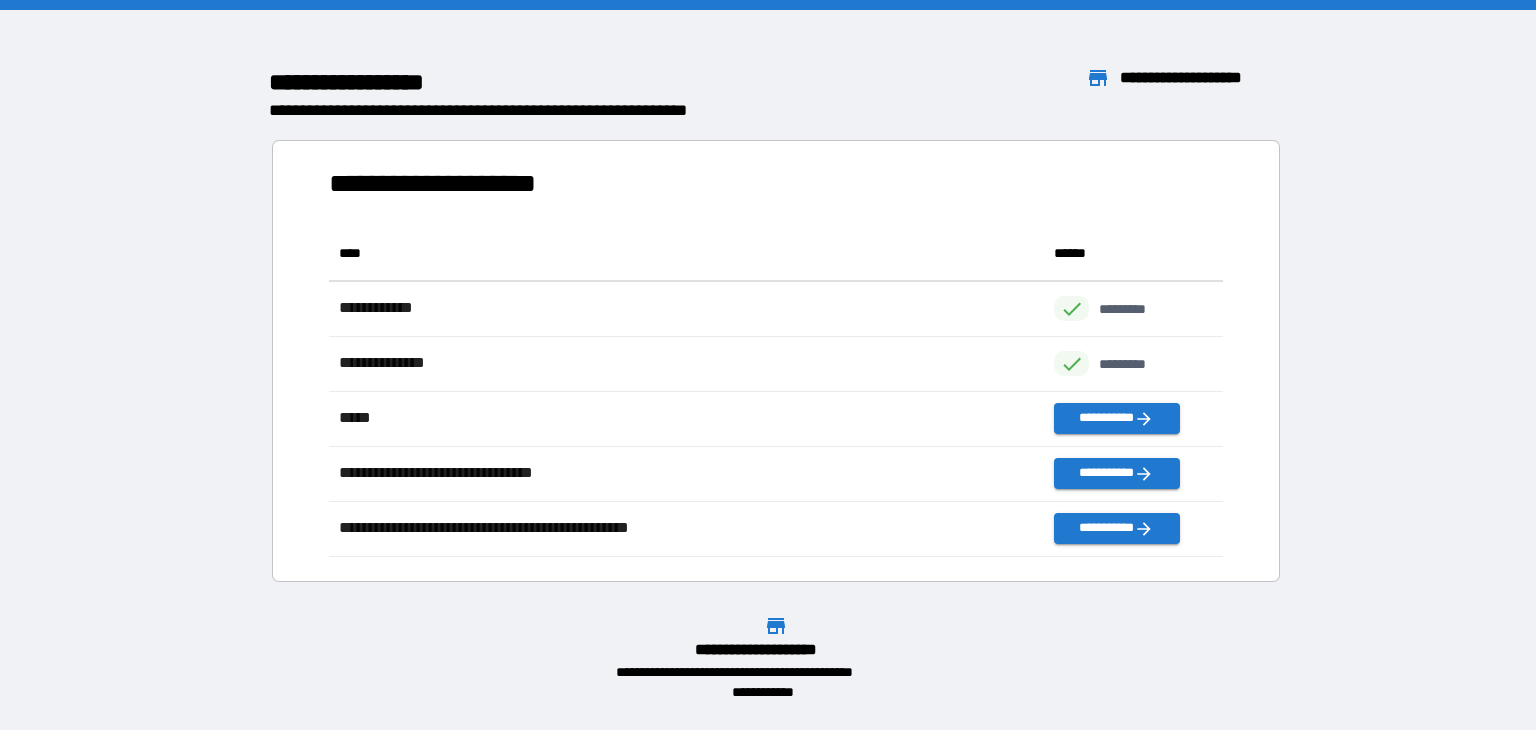 scroll, scrollTop: 17, scrollLeft: 17, axis: both 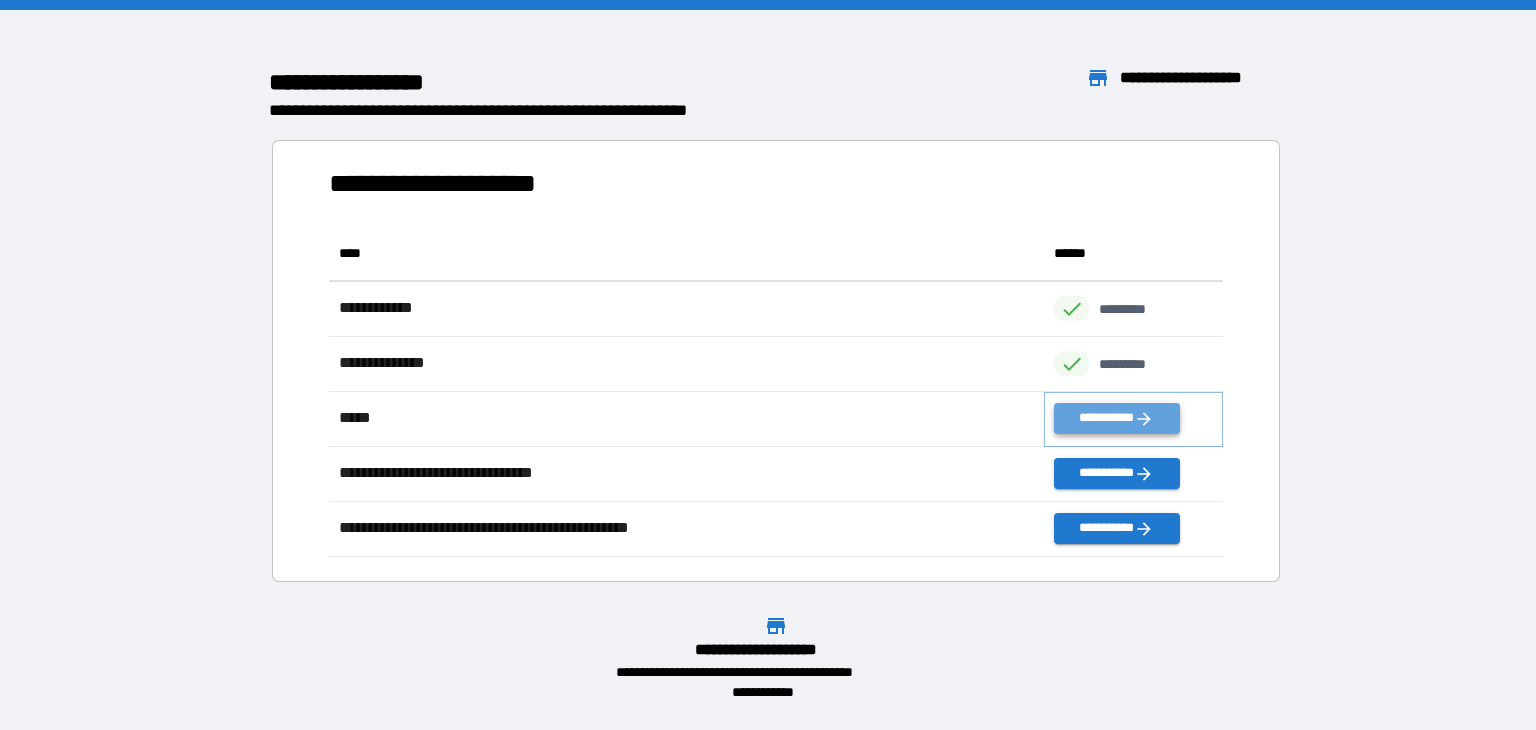 click on "**********" at bounding box center (1116, 418) 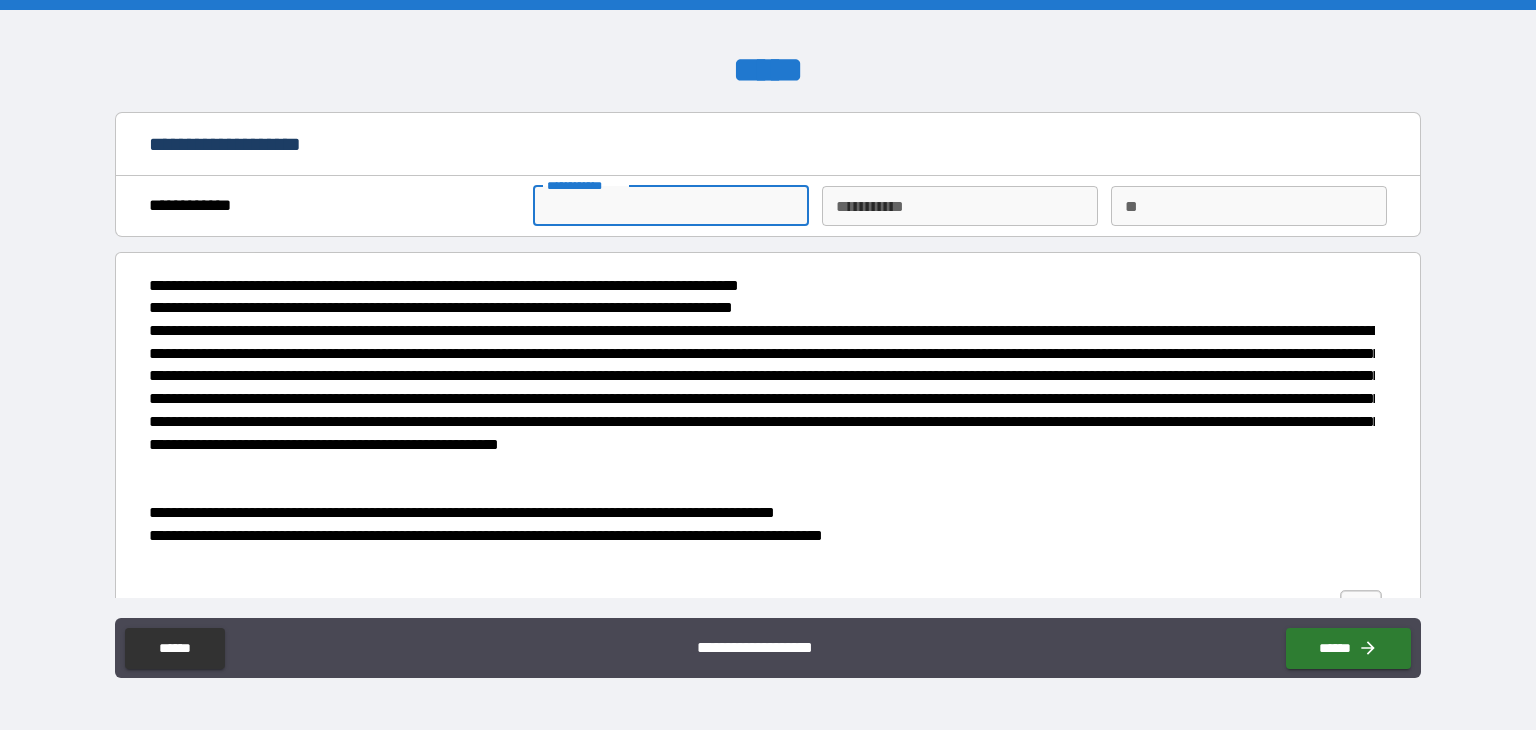 click on "**********" at bounding box center (671, 206) 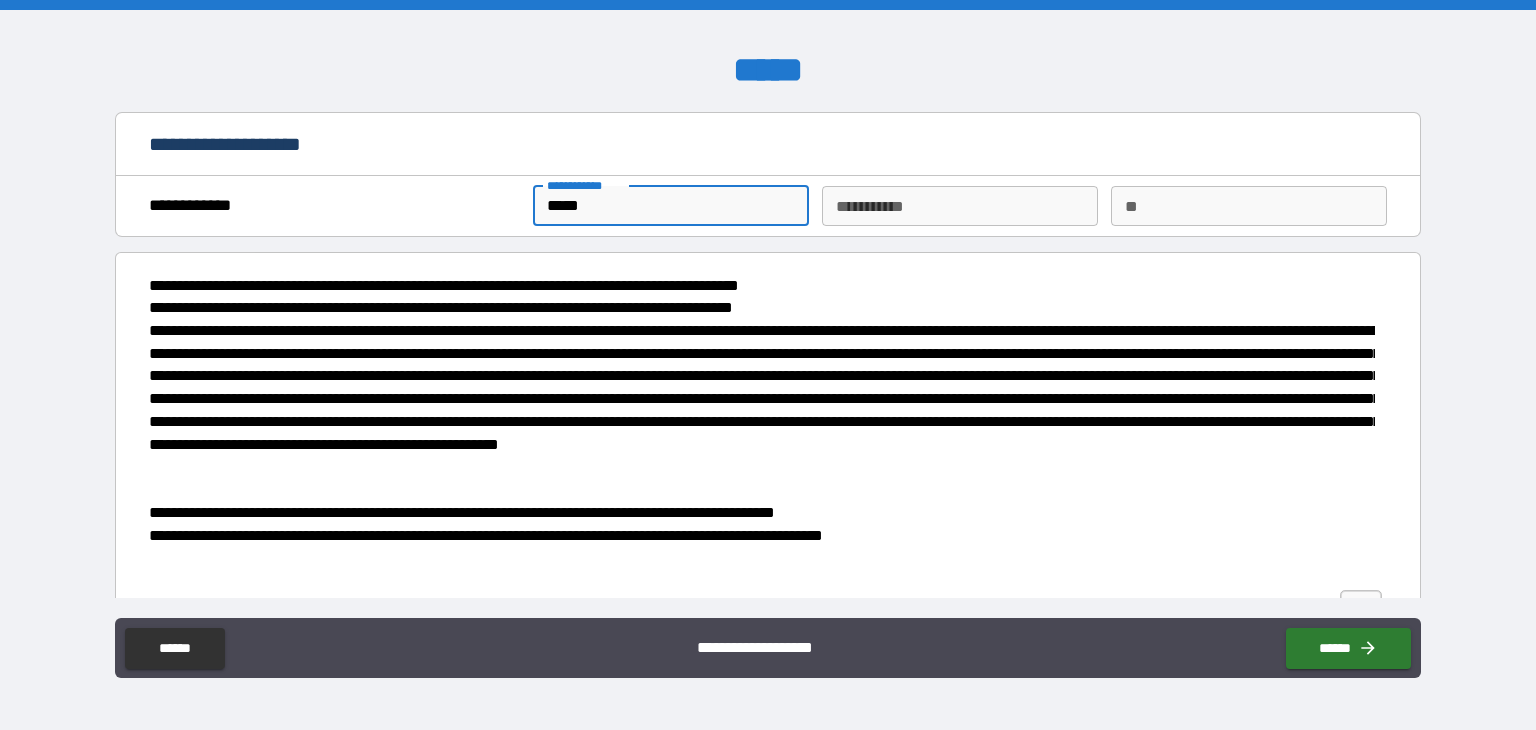 type on "*****" 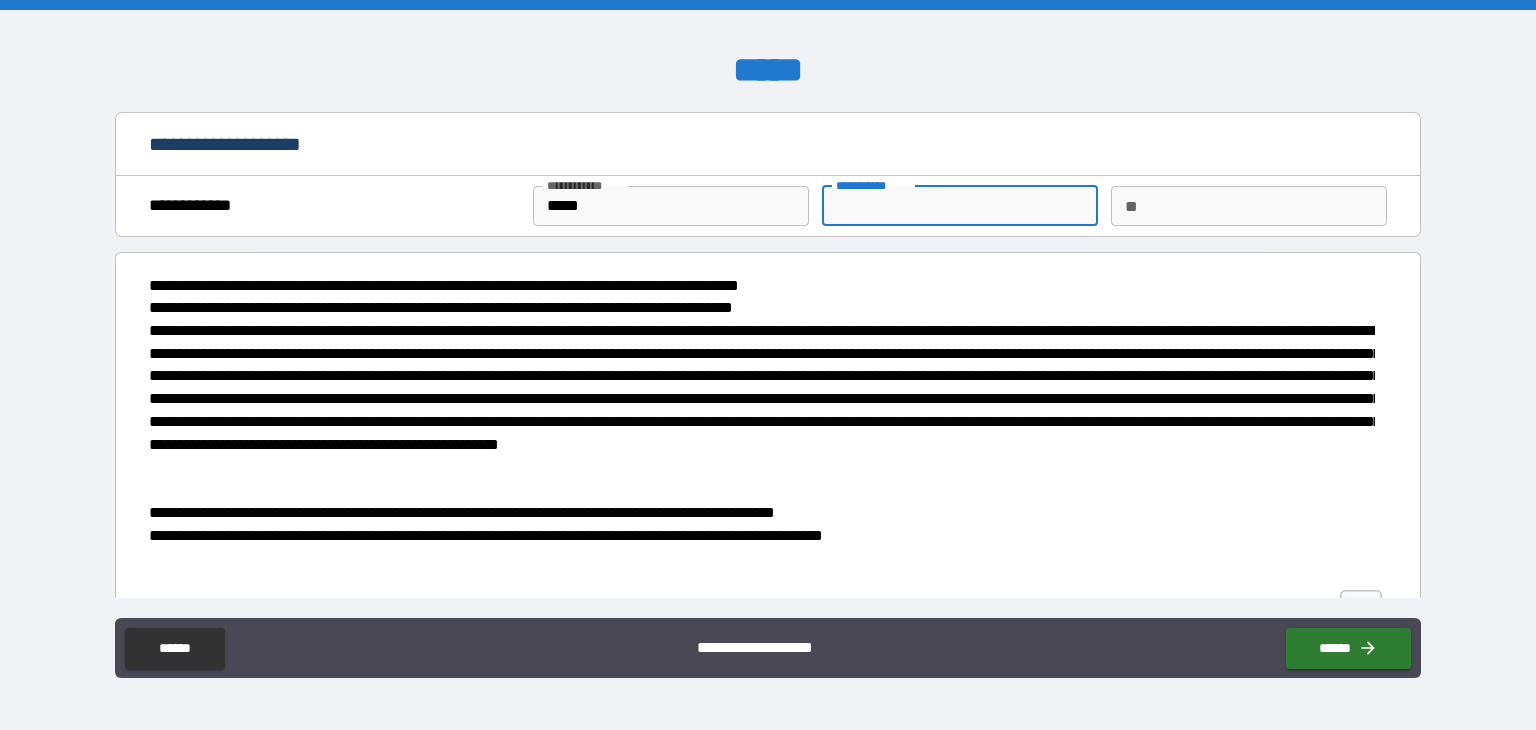 click on "*********   *" at bounding box center [960, 206] 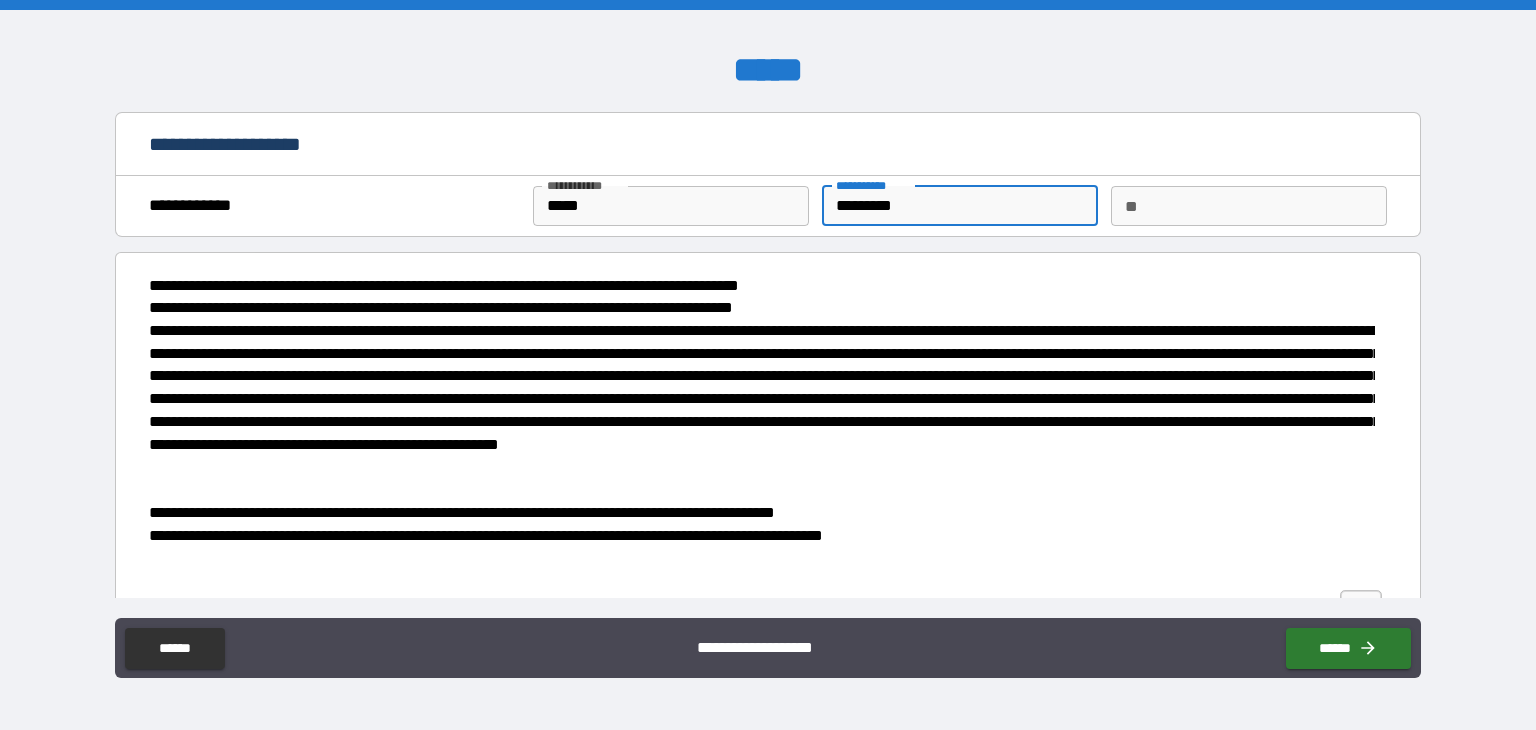 type on "*********" 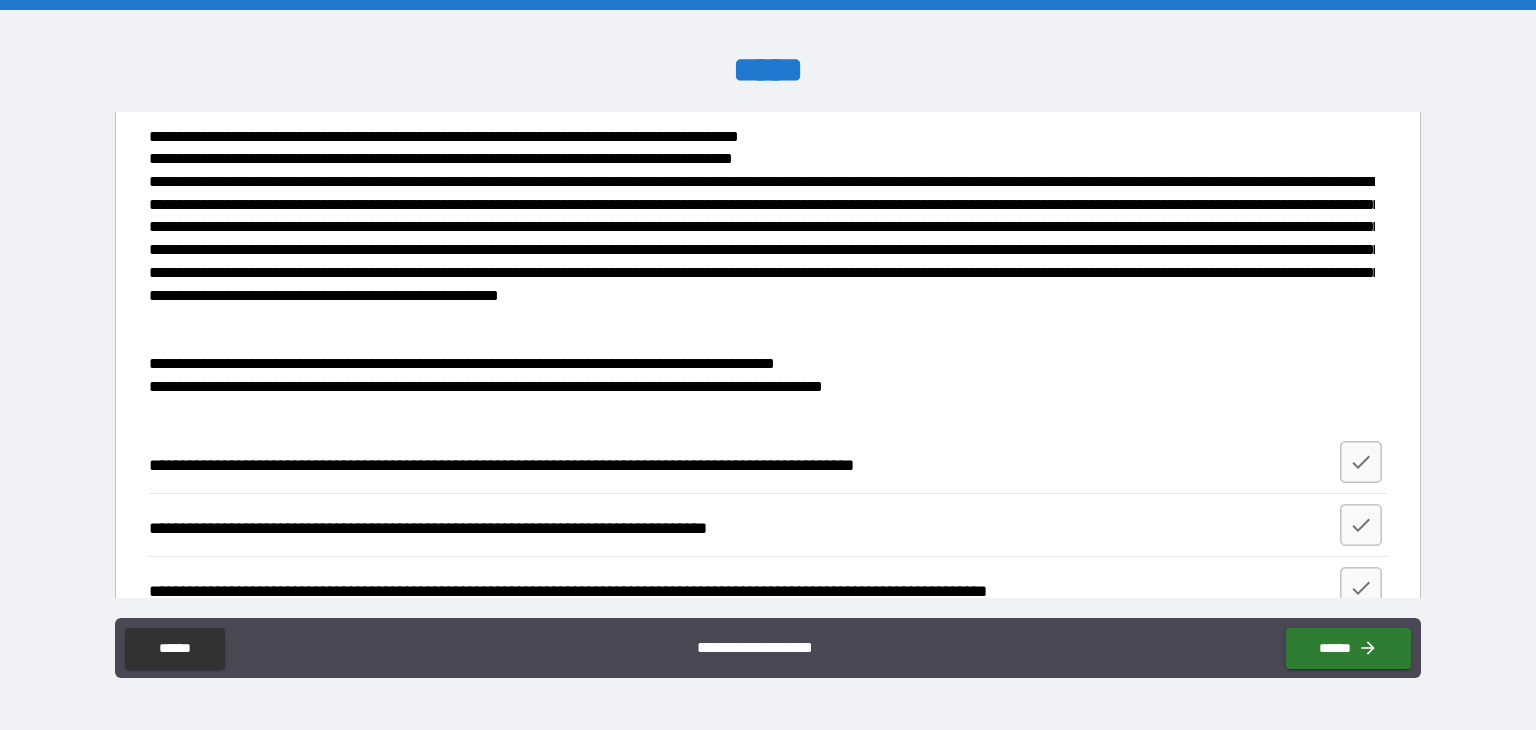 scroll, scrollTop: 300, scrollLeft: 0, axis: vertical 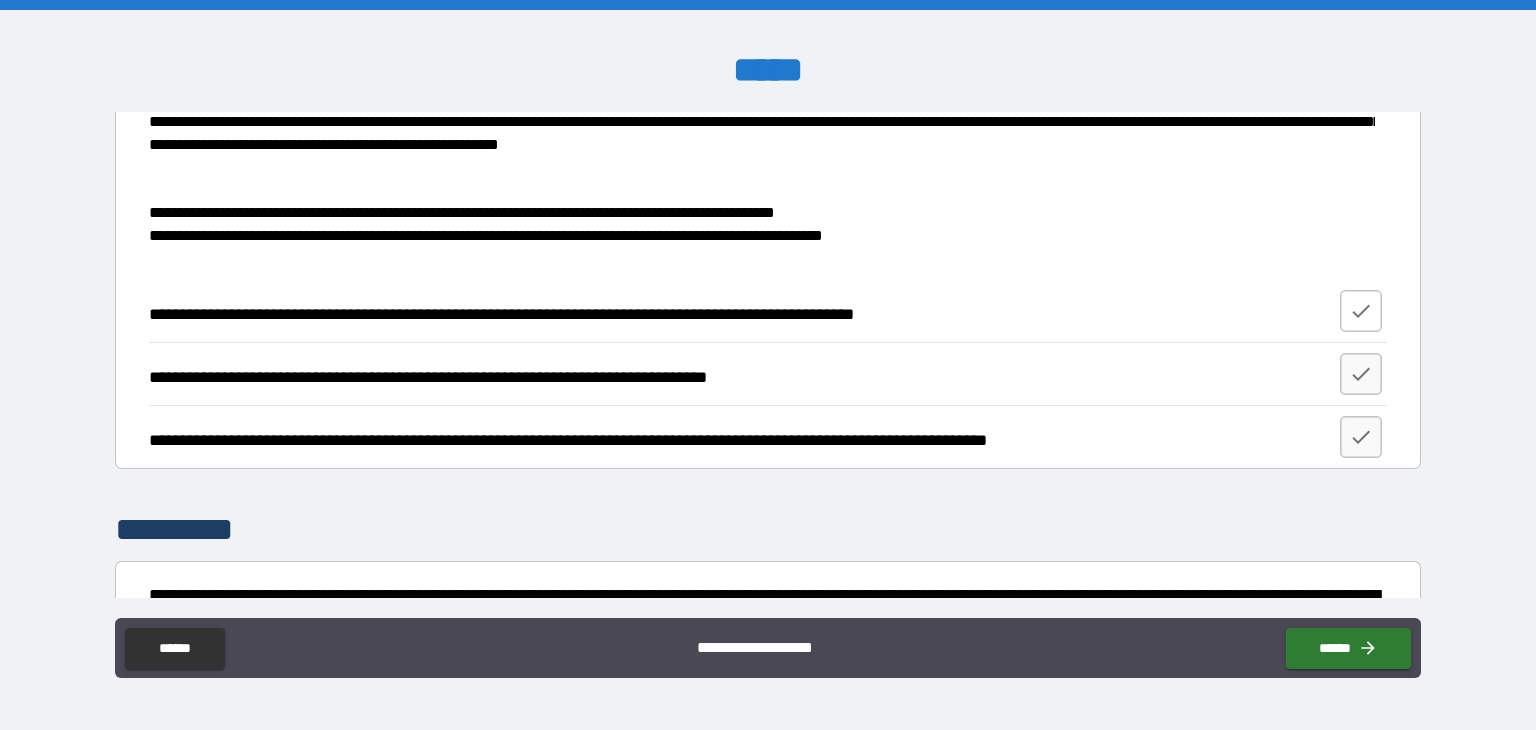 click 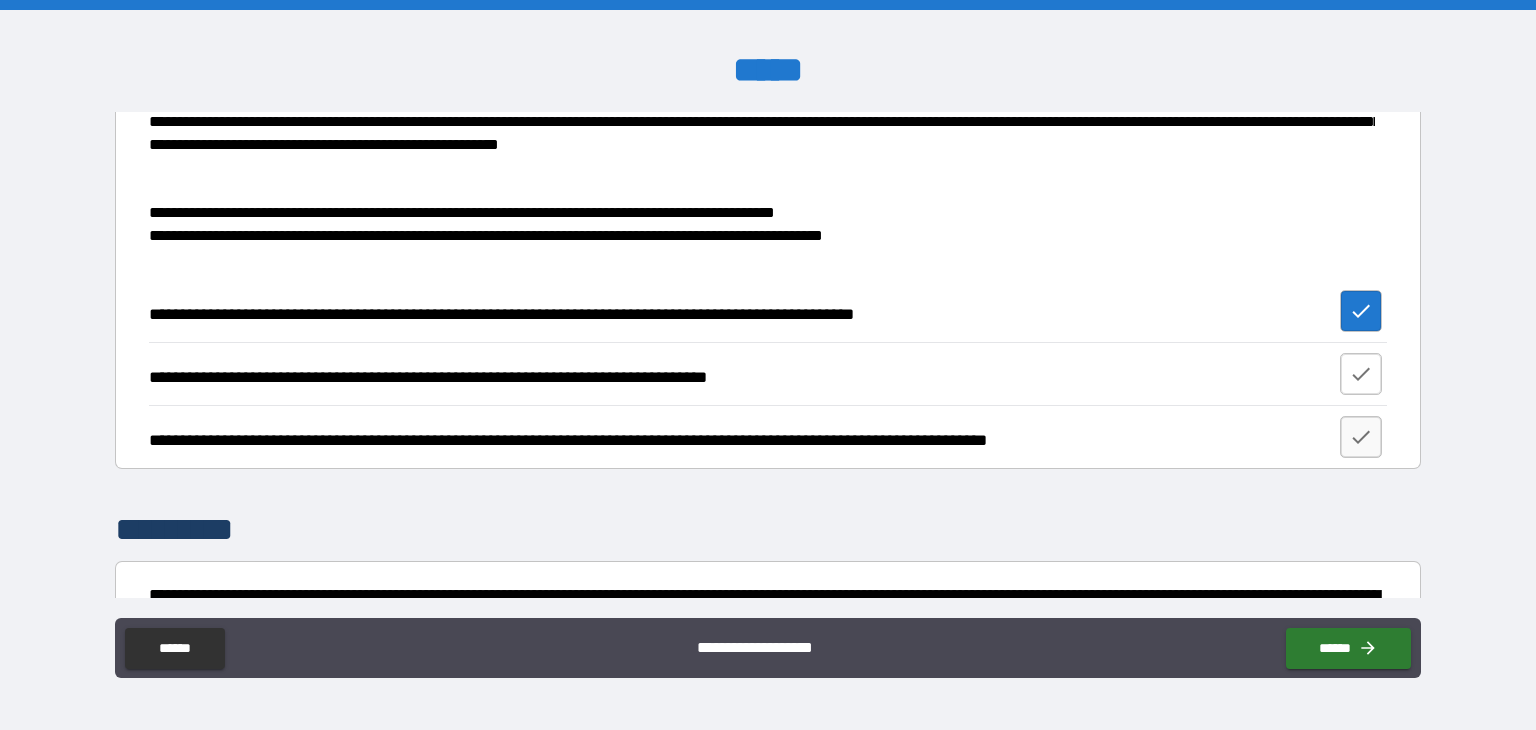 click 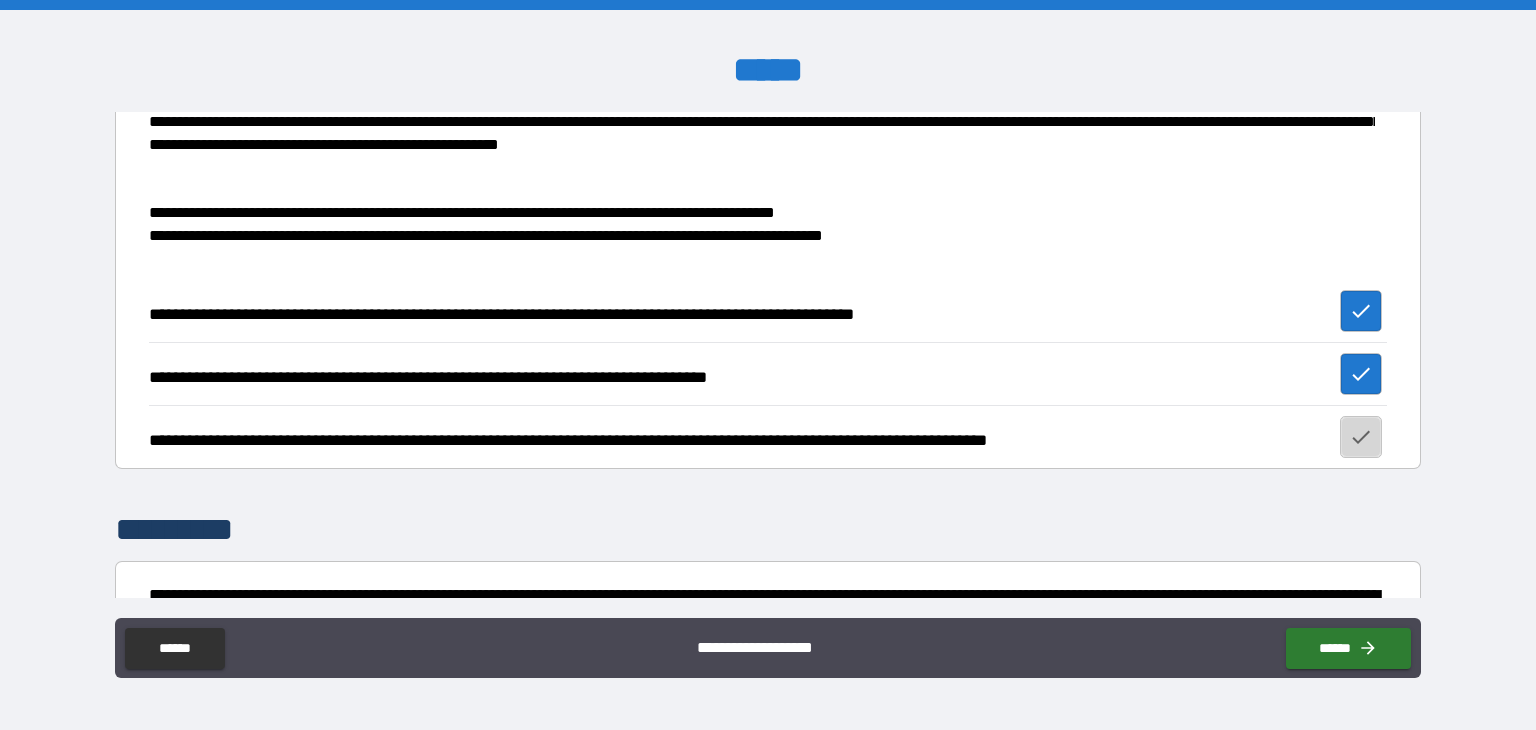 click 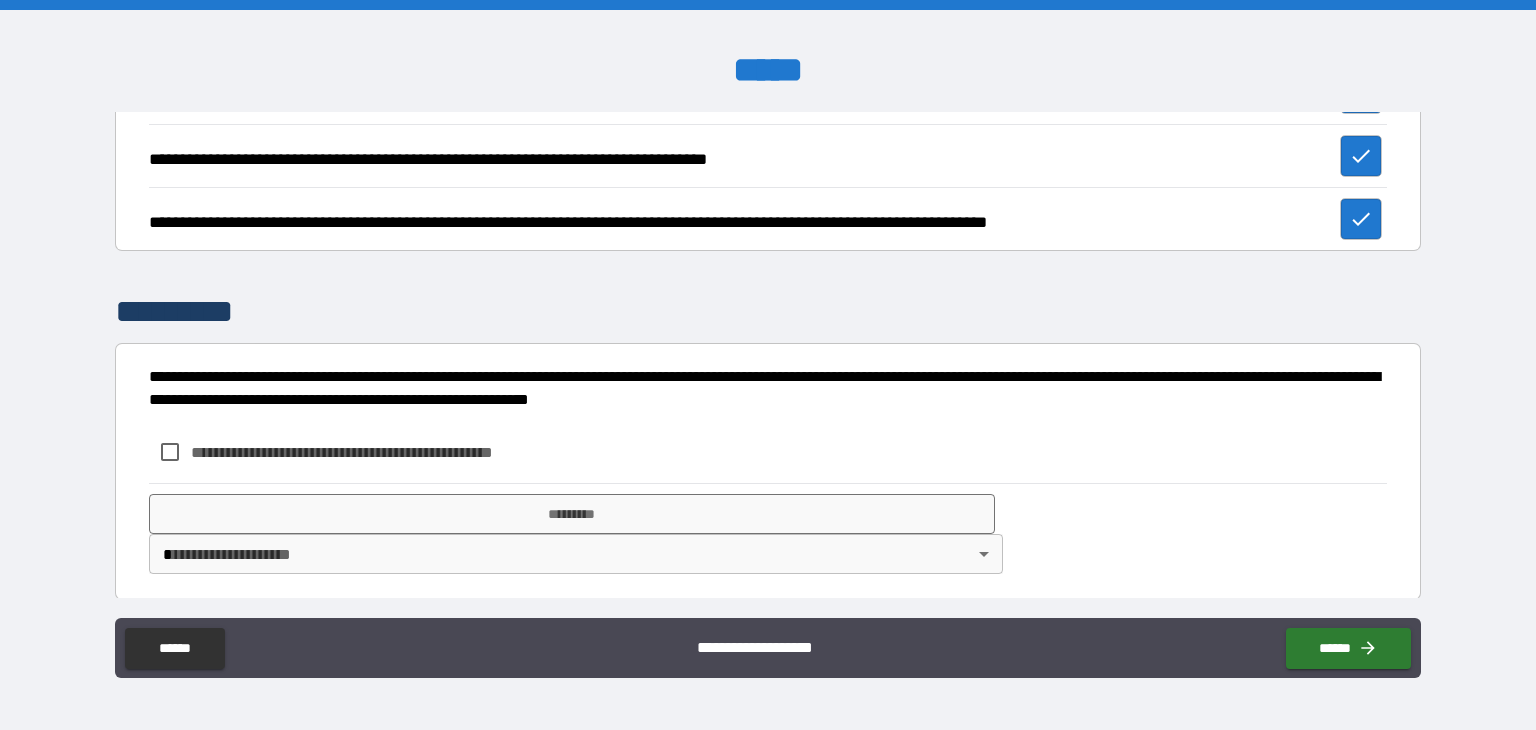 scroll, scrollTop: 521, scrollLeft: 0, axis: vertical 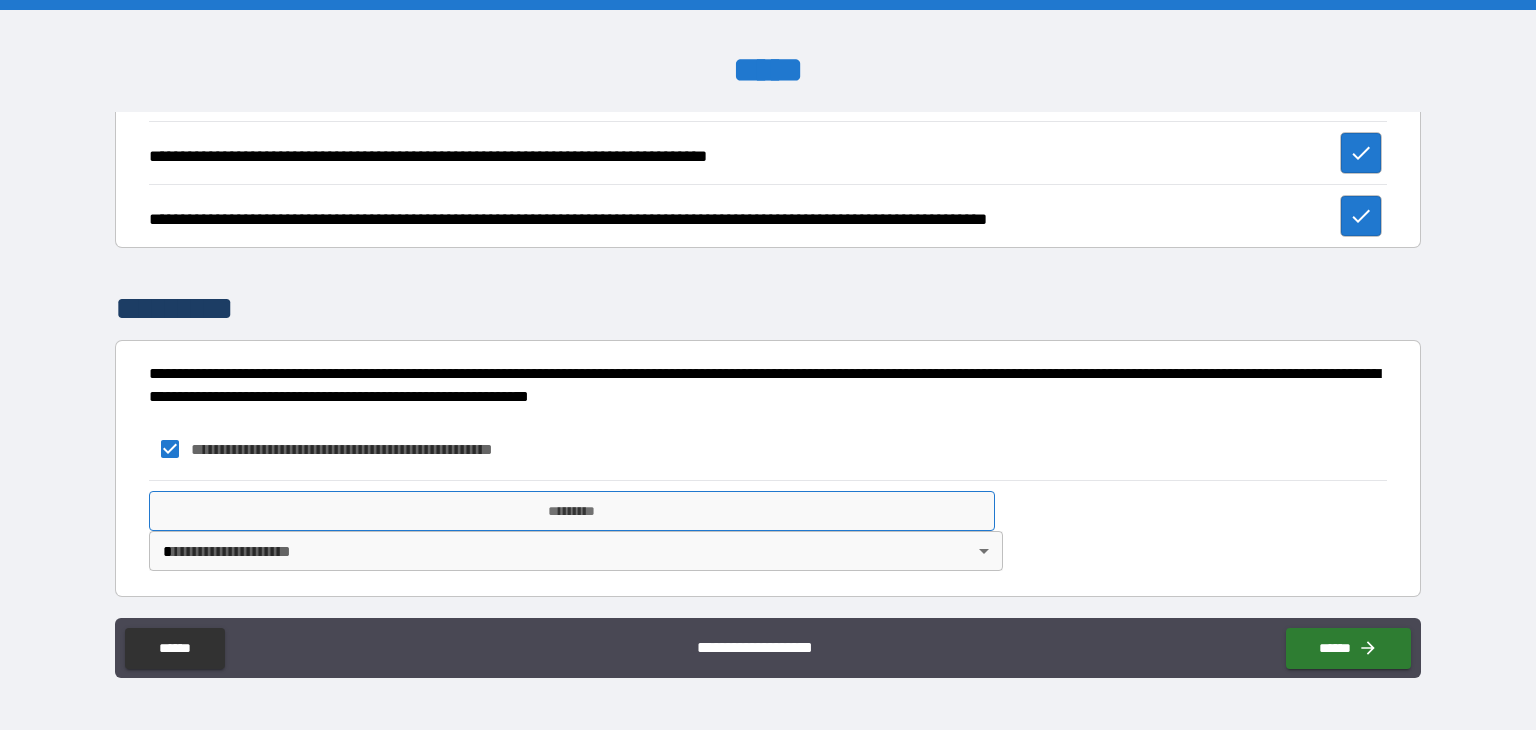 click on "*********" at bounding box center (572, 511) 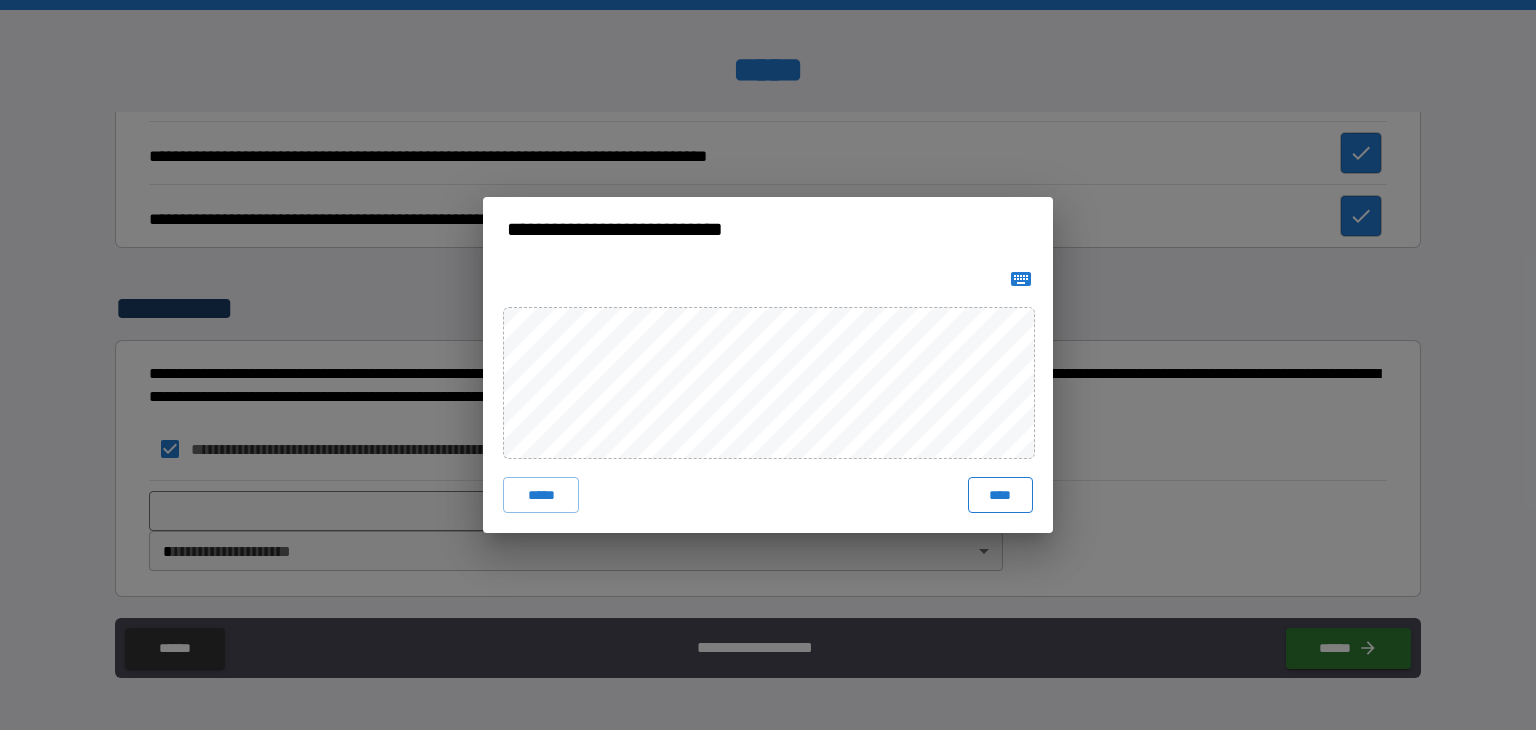 click on "****" at bounding box center (1000, 495) 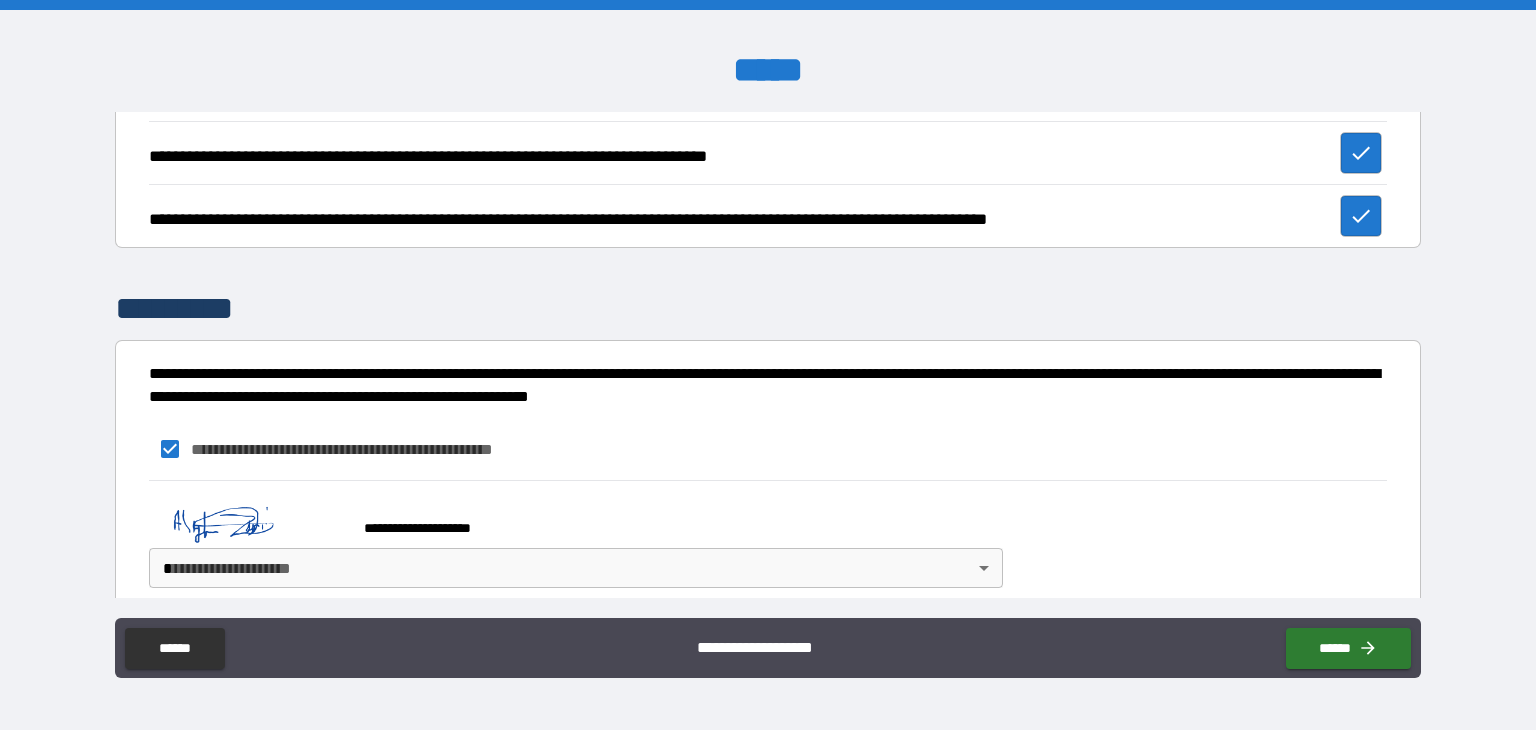 click on "**********" at bounding box center [768, 365] 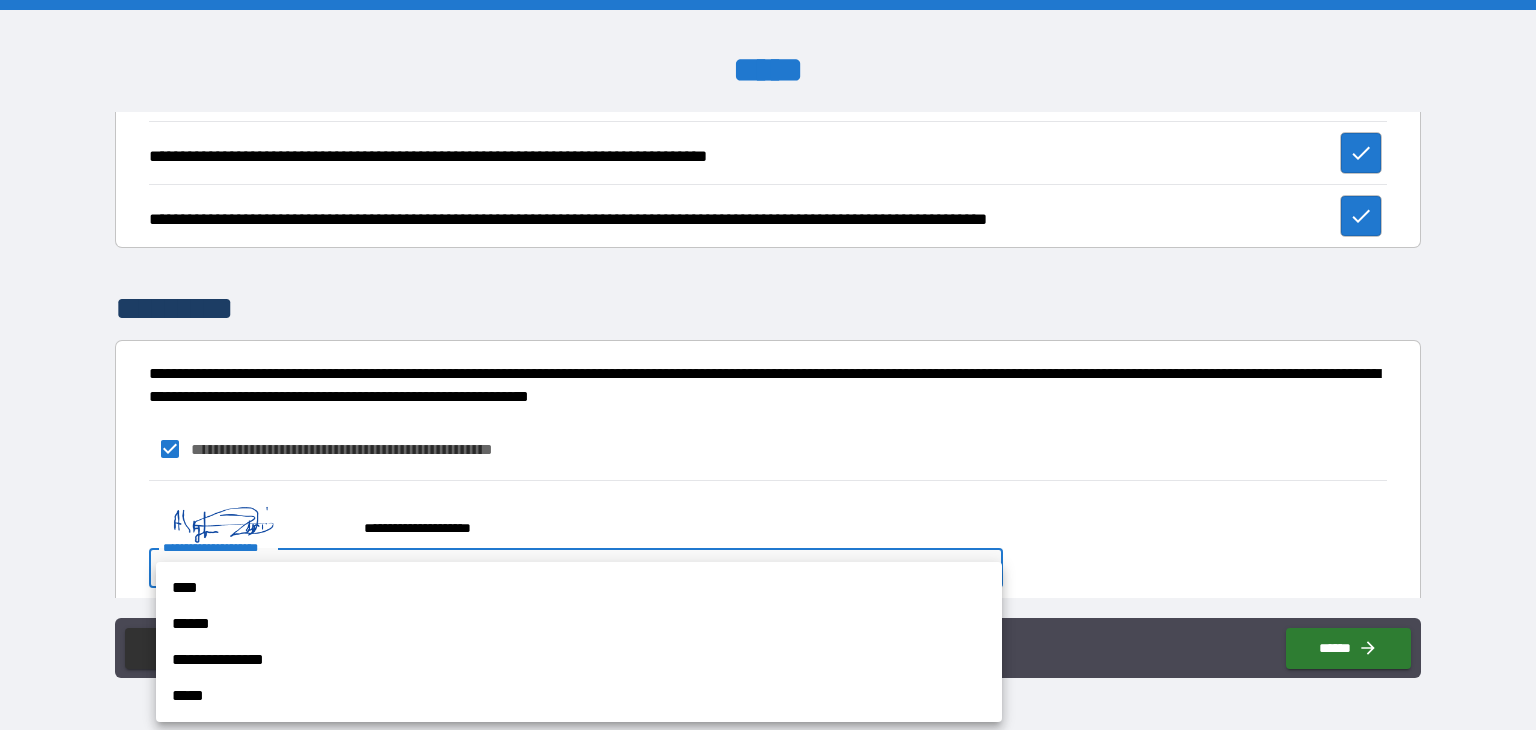 click on "****" at bounding box center [579, 588] 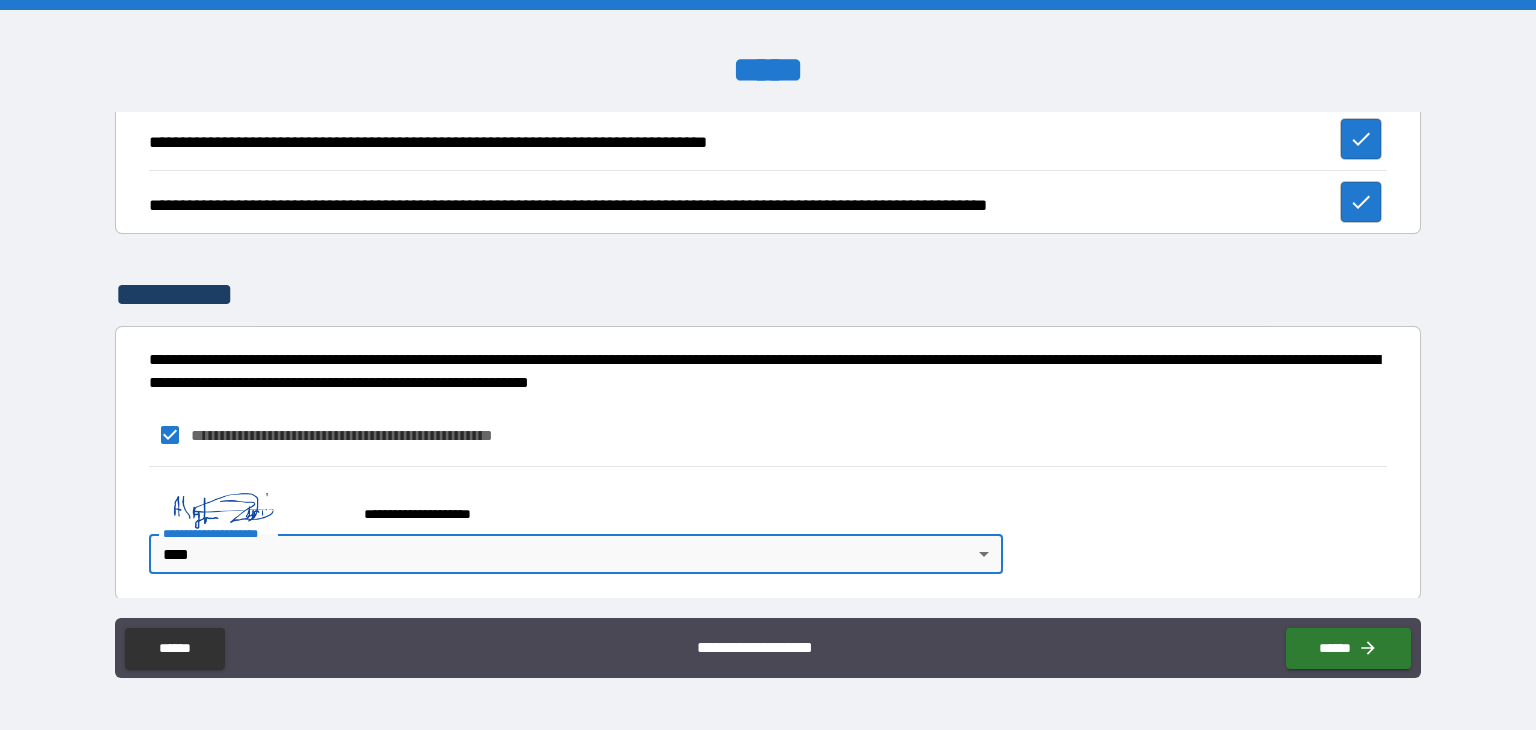 scroll, scrollTop: 539, scrollLeft: 0, axis: vertical 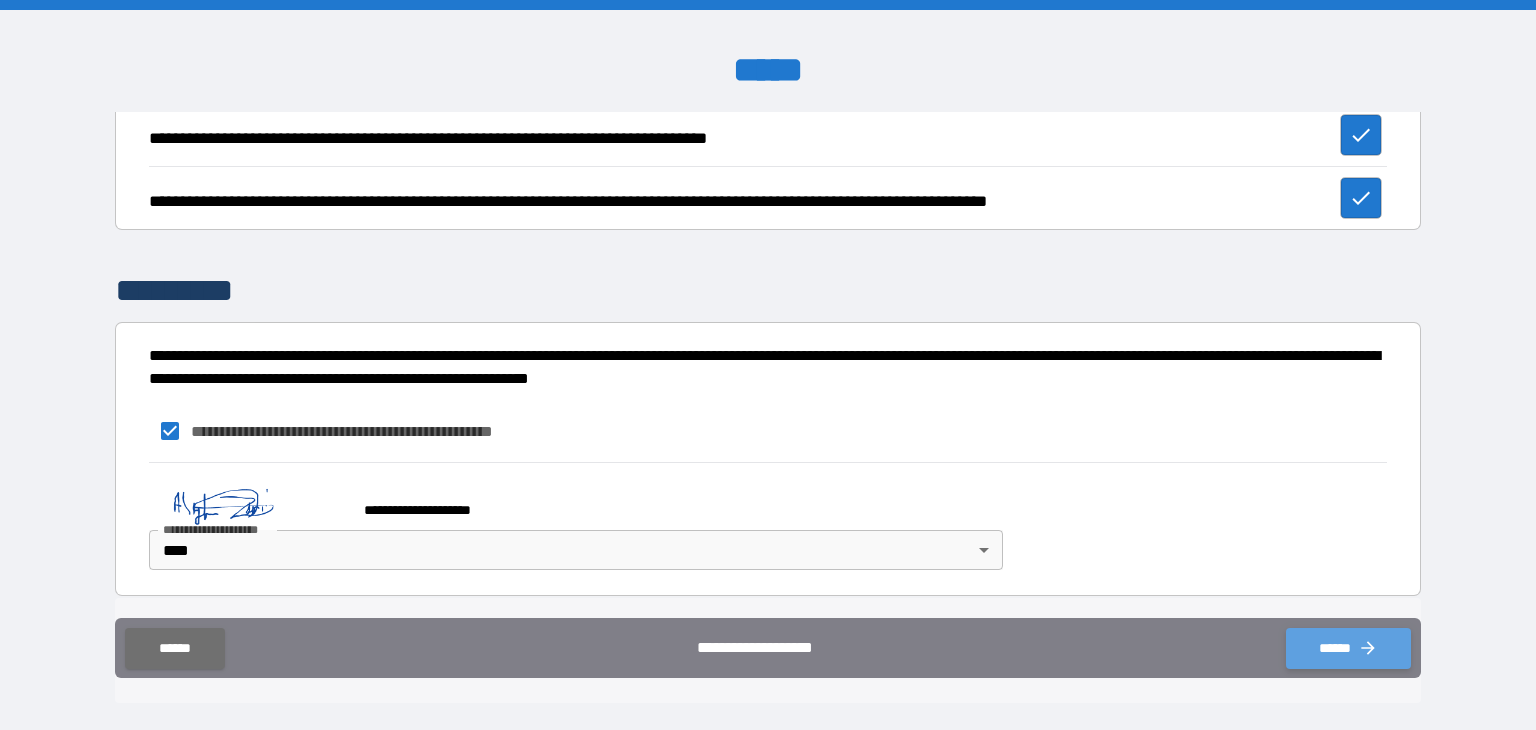 click on "******" at bounding box center (1348, 648) 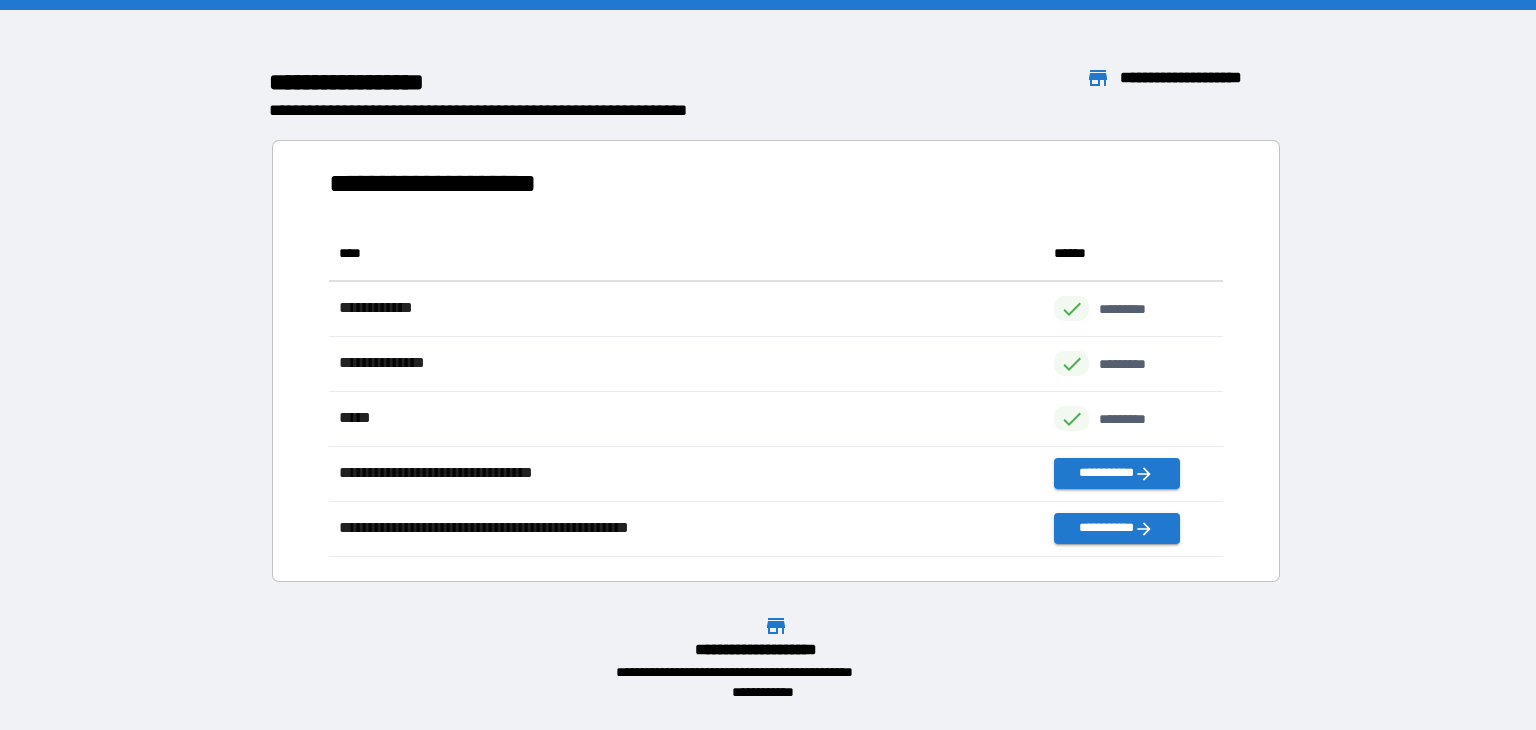 scroll, scrollTop: 17, scrollLeft: 17, axis: both 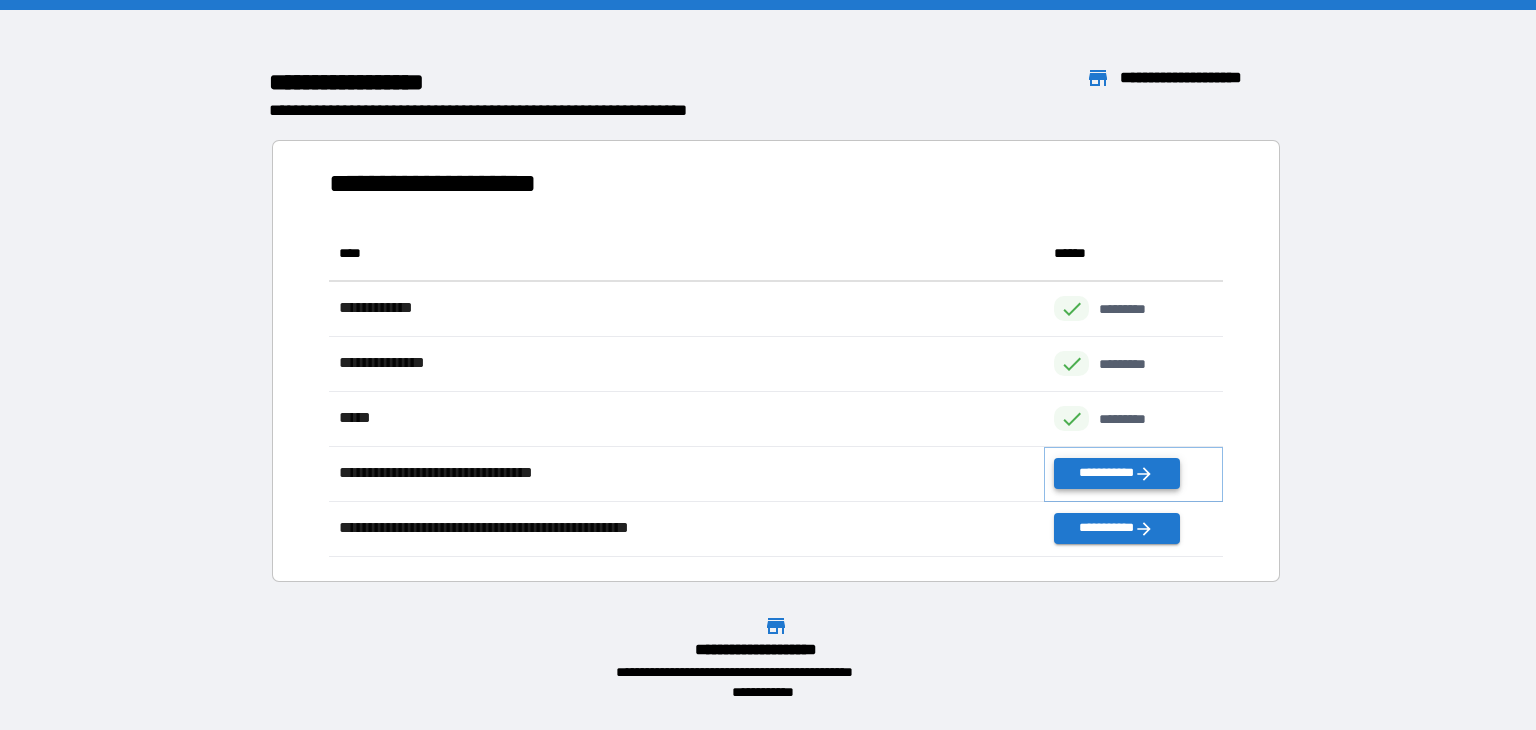 click on "**********" at bounding box center [1116, 473] 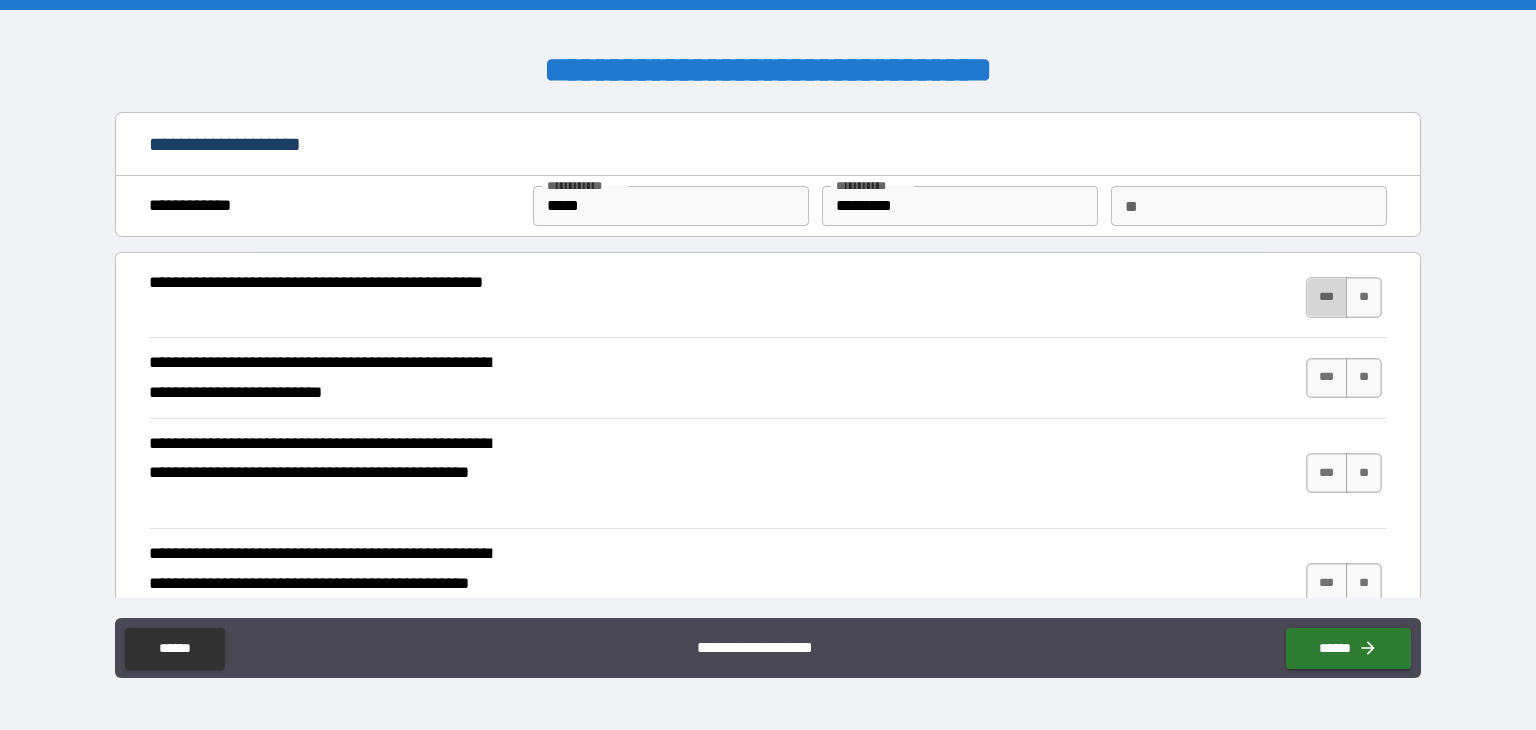 click on "***" at bounding box center [1327, 297] 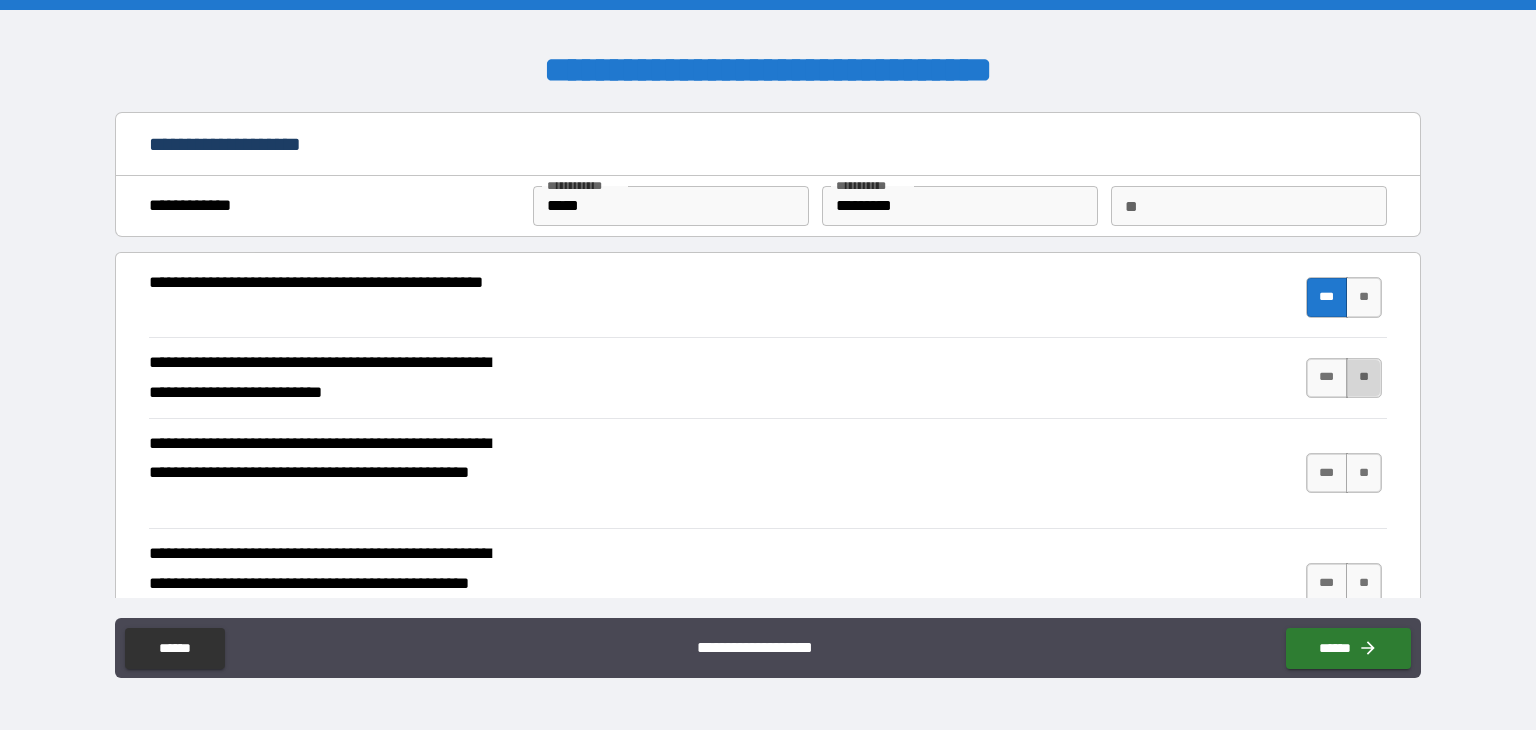 click on "**" at bounding box center [1364, 378] 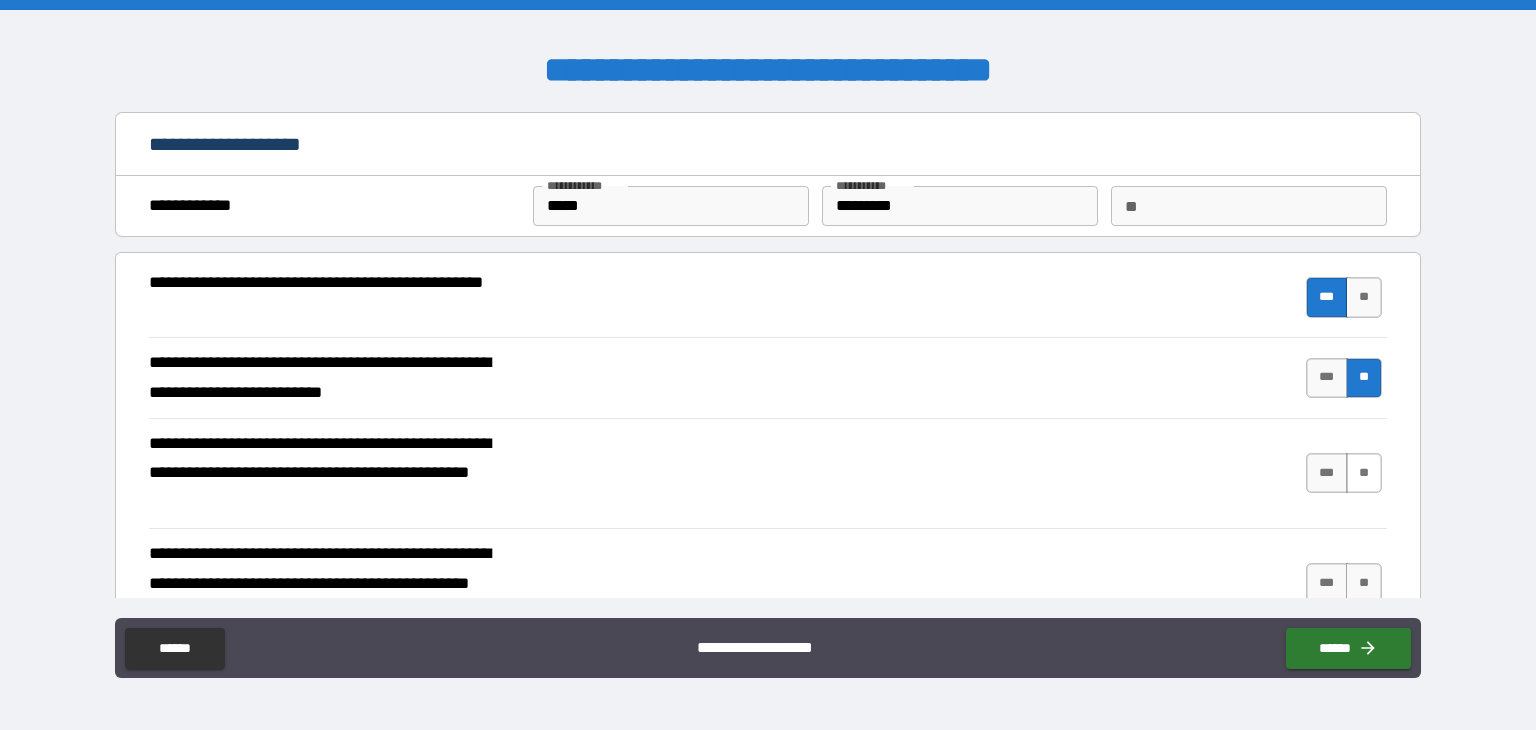 click on "**" at bounding box center [1364, 473] 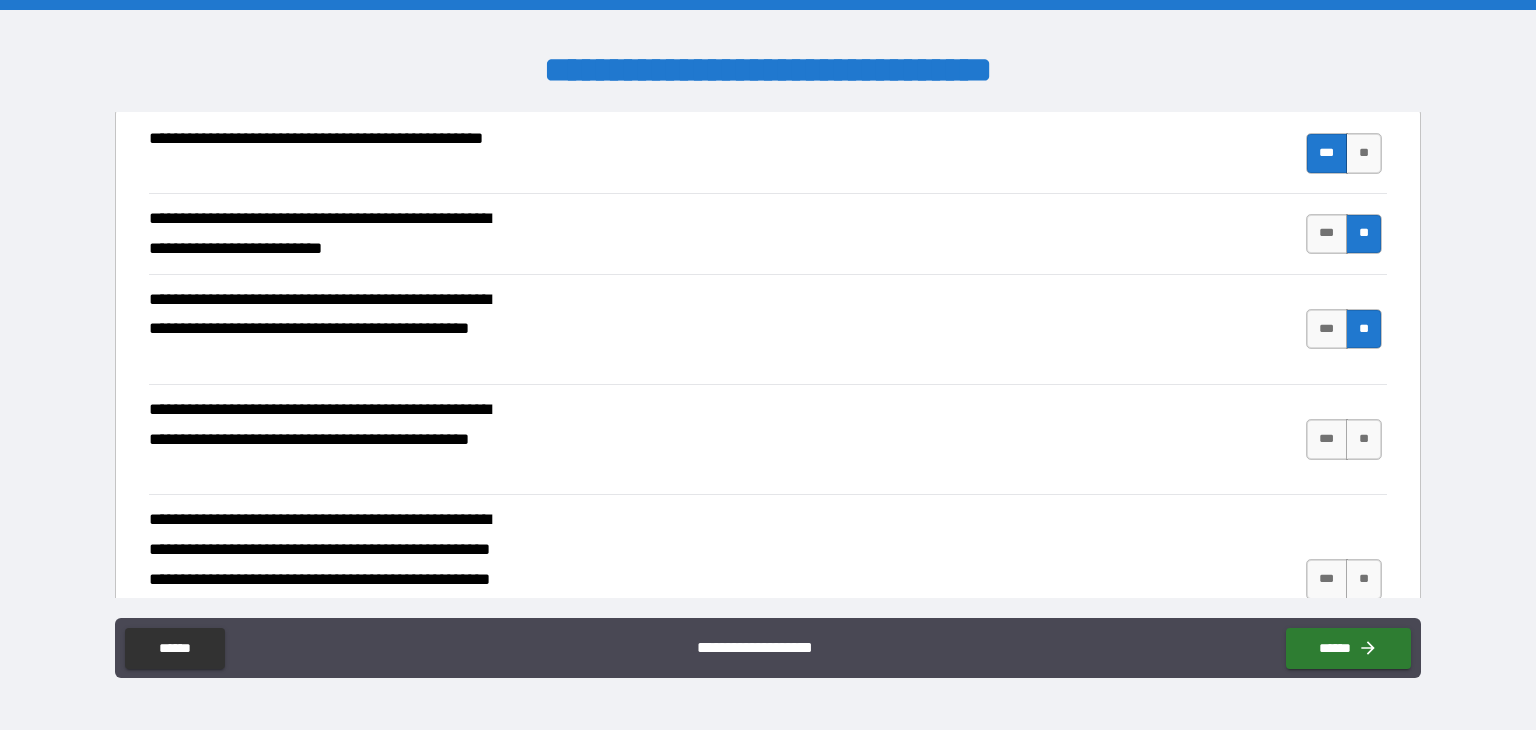 scroll, scrollTop: 200, scrollLeft: 0, axis: vertical 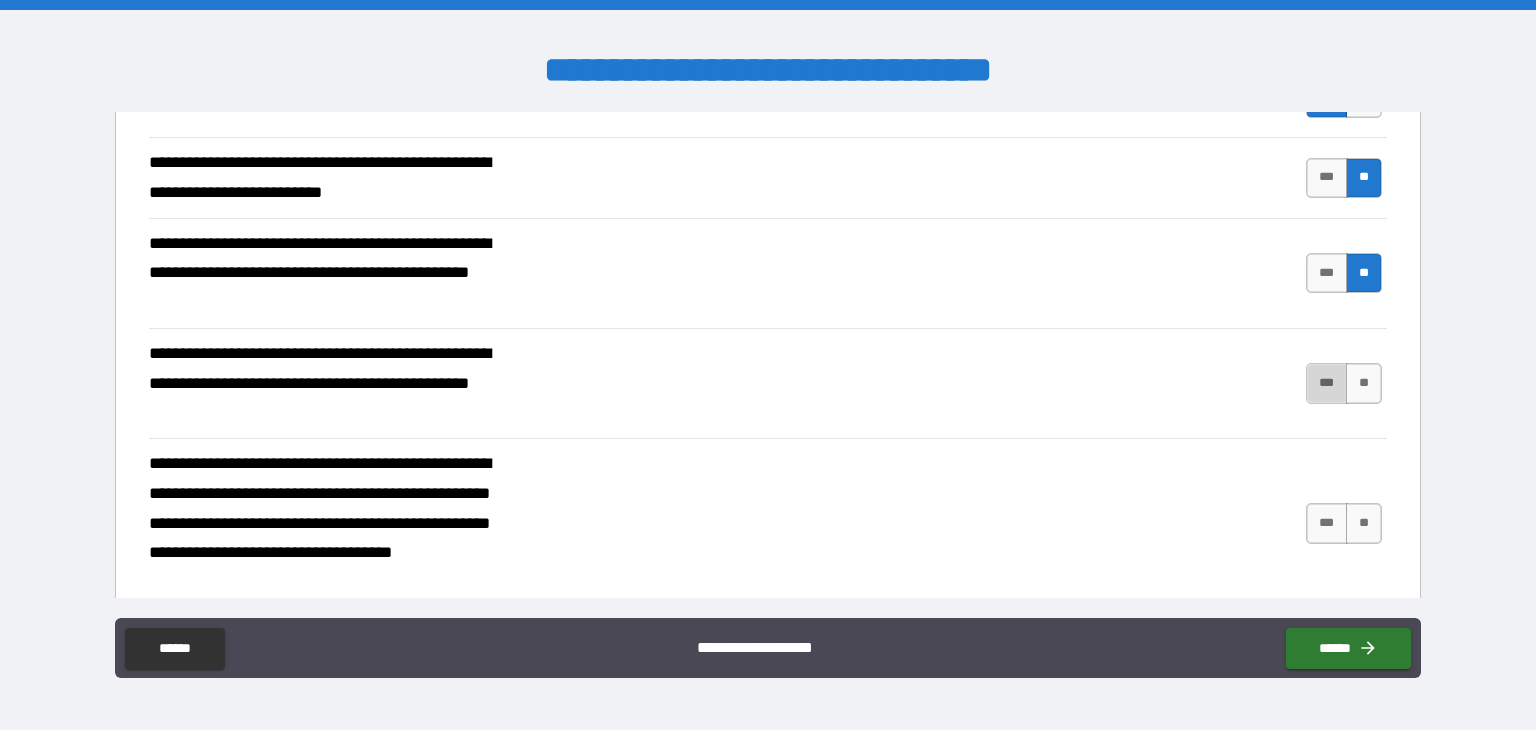 click on "***" at bounding box center (1327, 383) 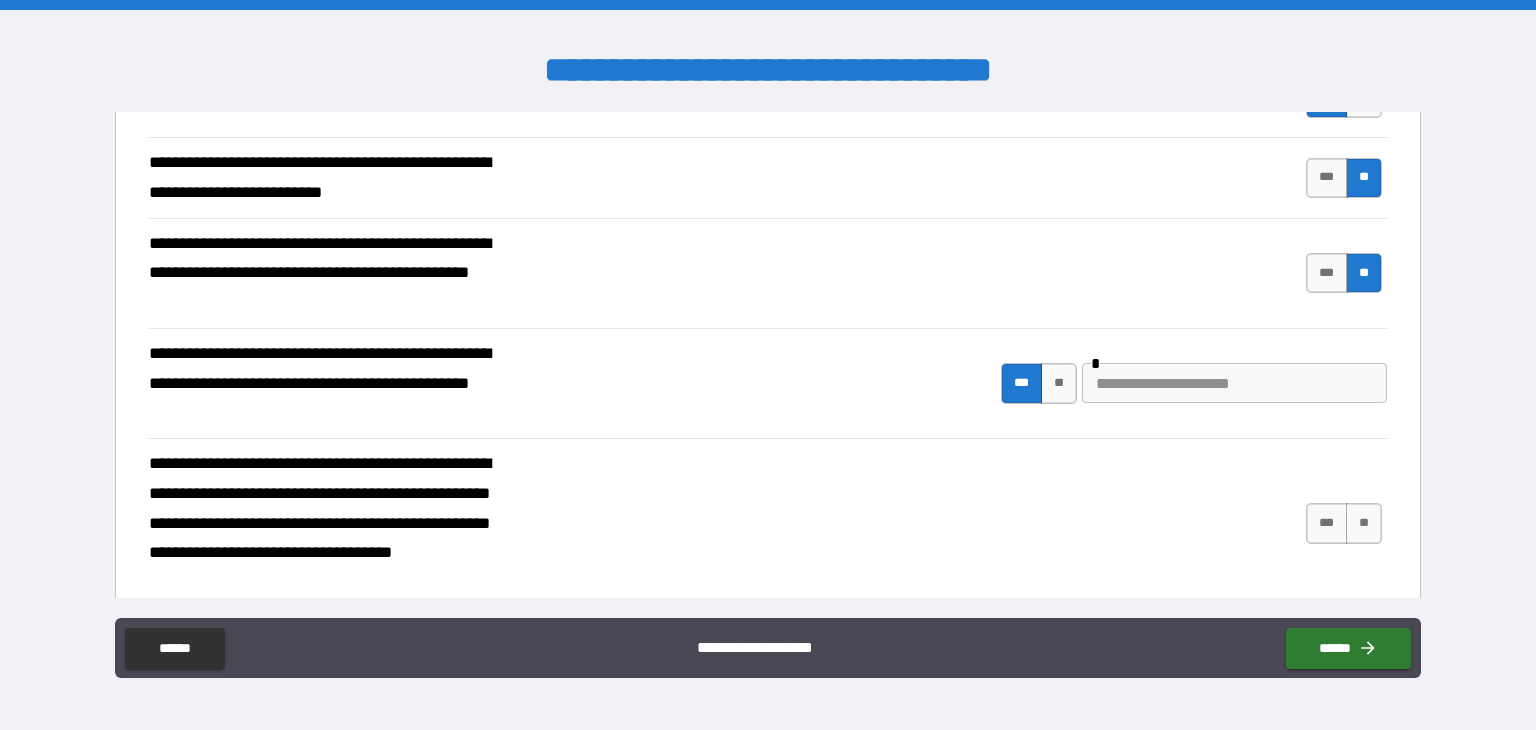 click at bounding box center [1234, 383] 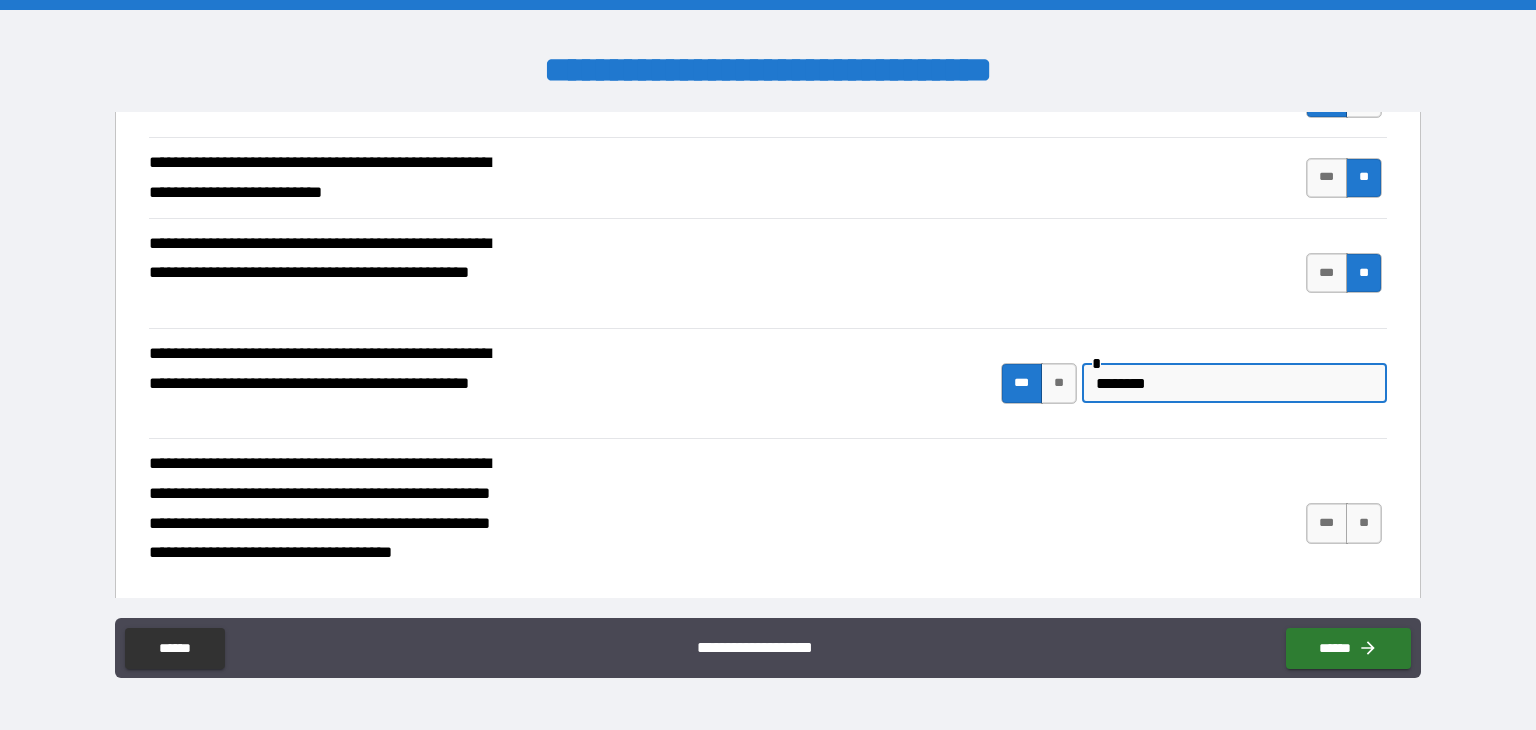 type on "********" 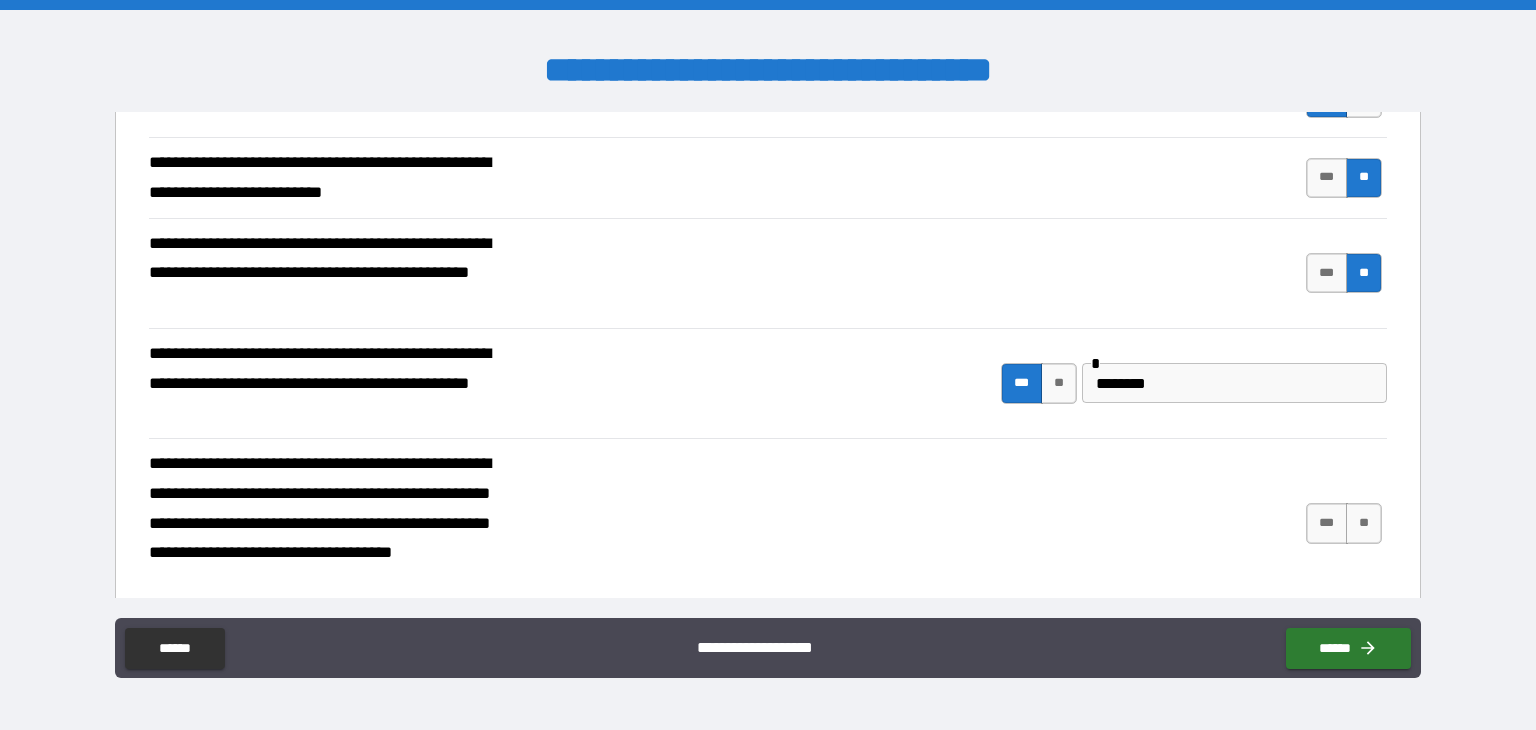 click on "**********" at bounding box center [768, 383] 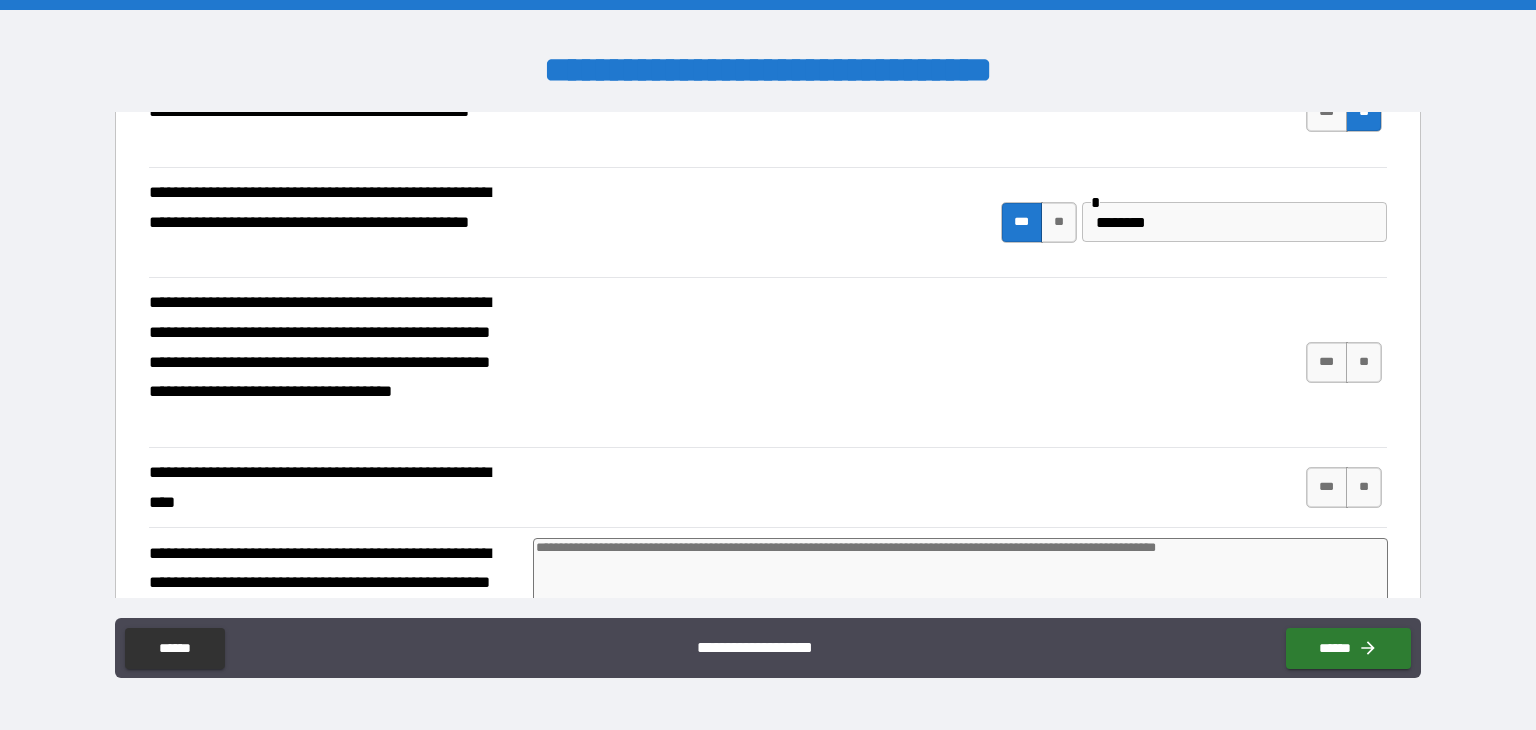 scroll, scrollTop: 400, scrollLeft: 0, axis: vertical 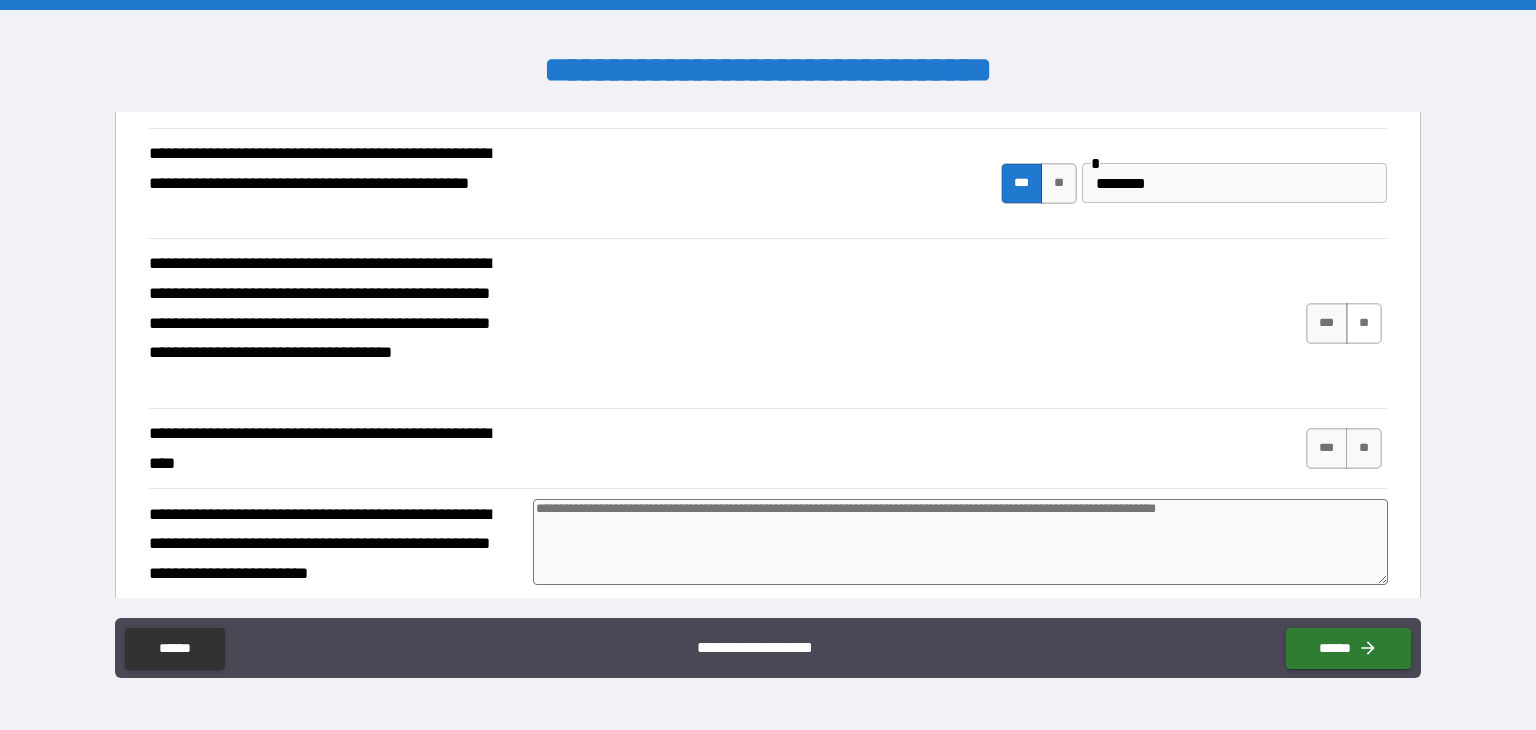 click on "**" at bounding box center [1364, 323] 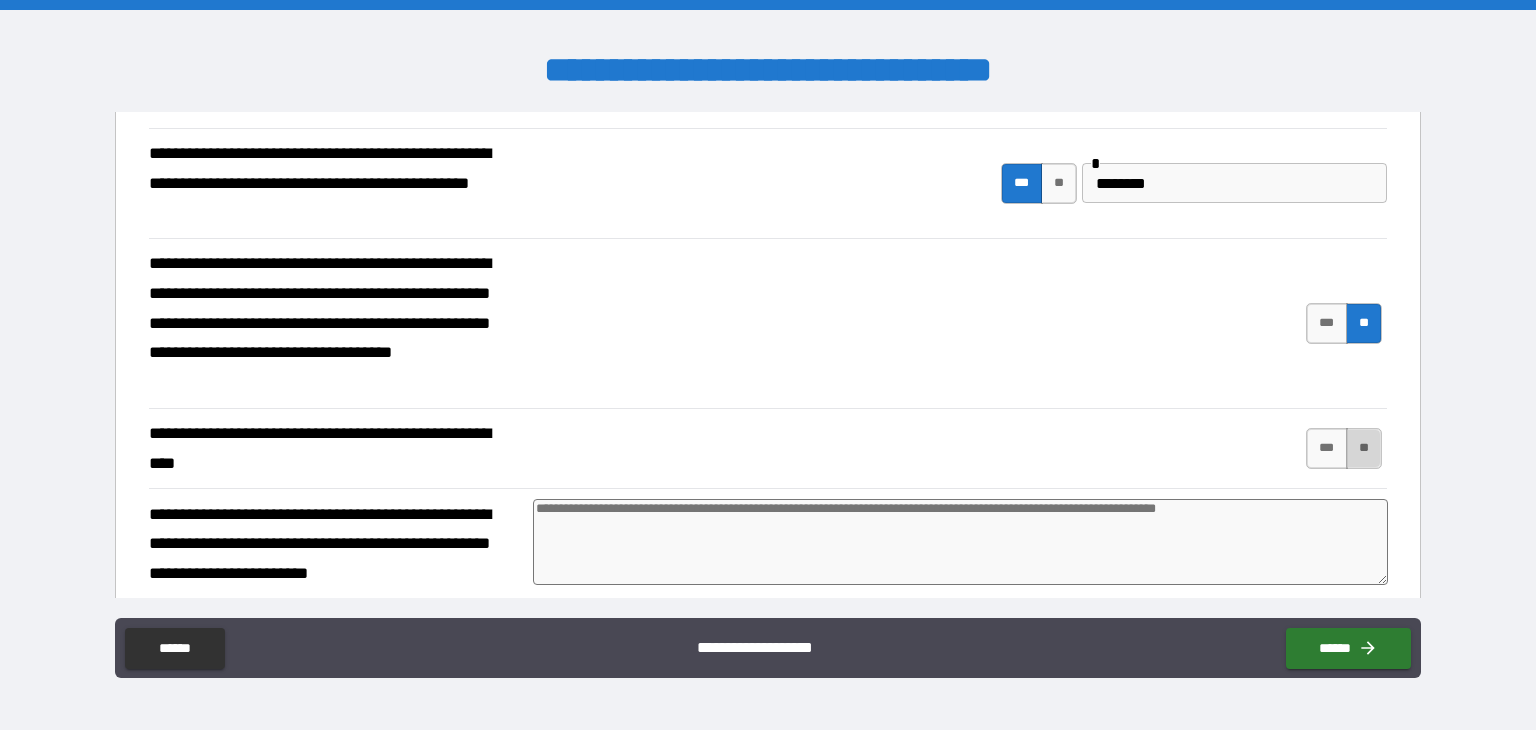 click on "**" at bounding box center (1364, 448) 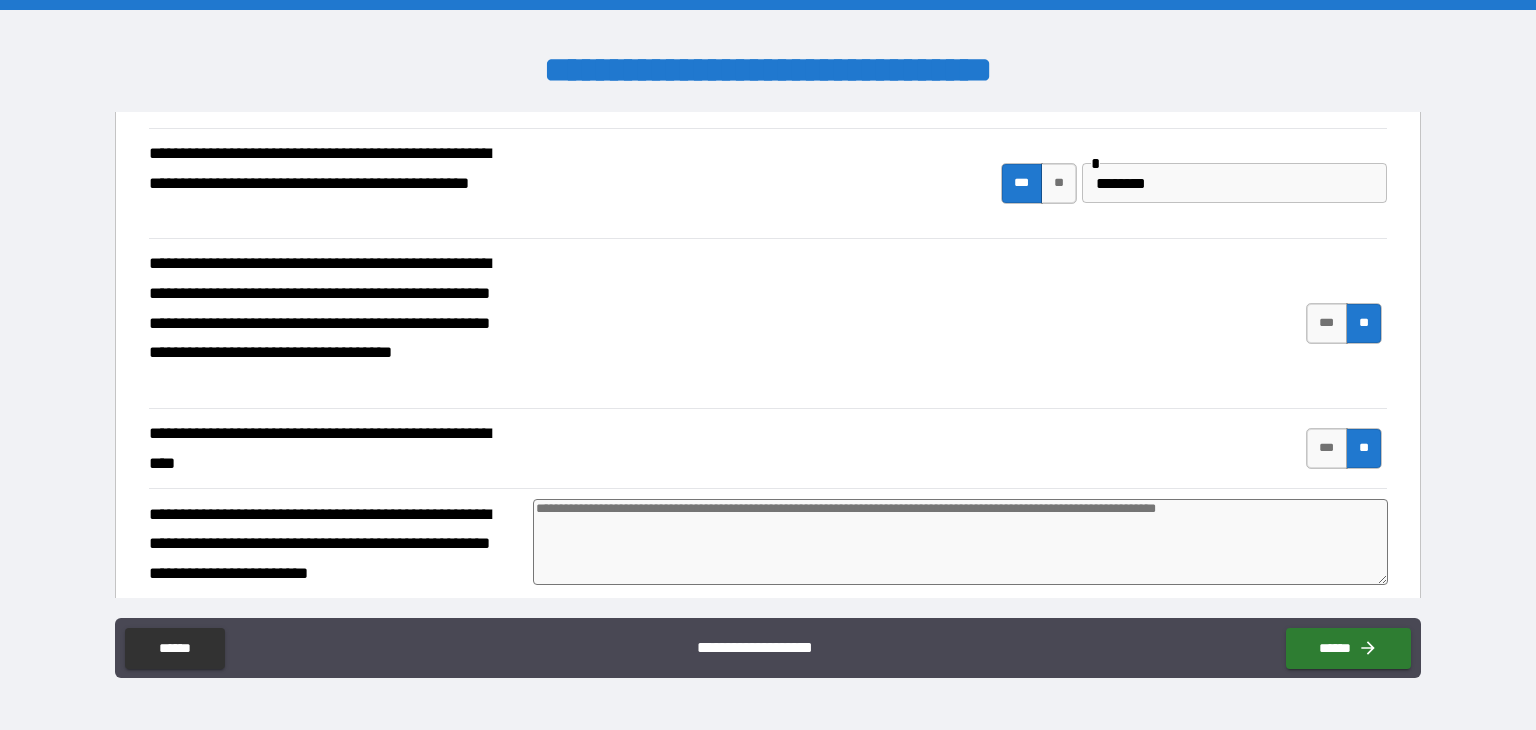 type on "*" 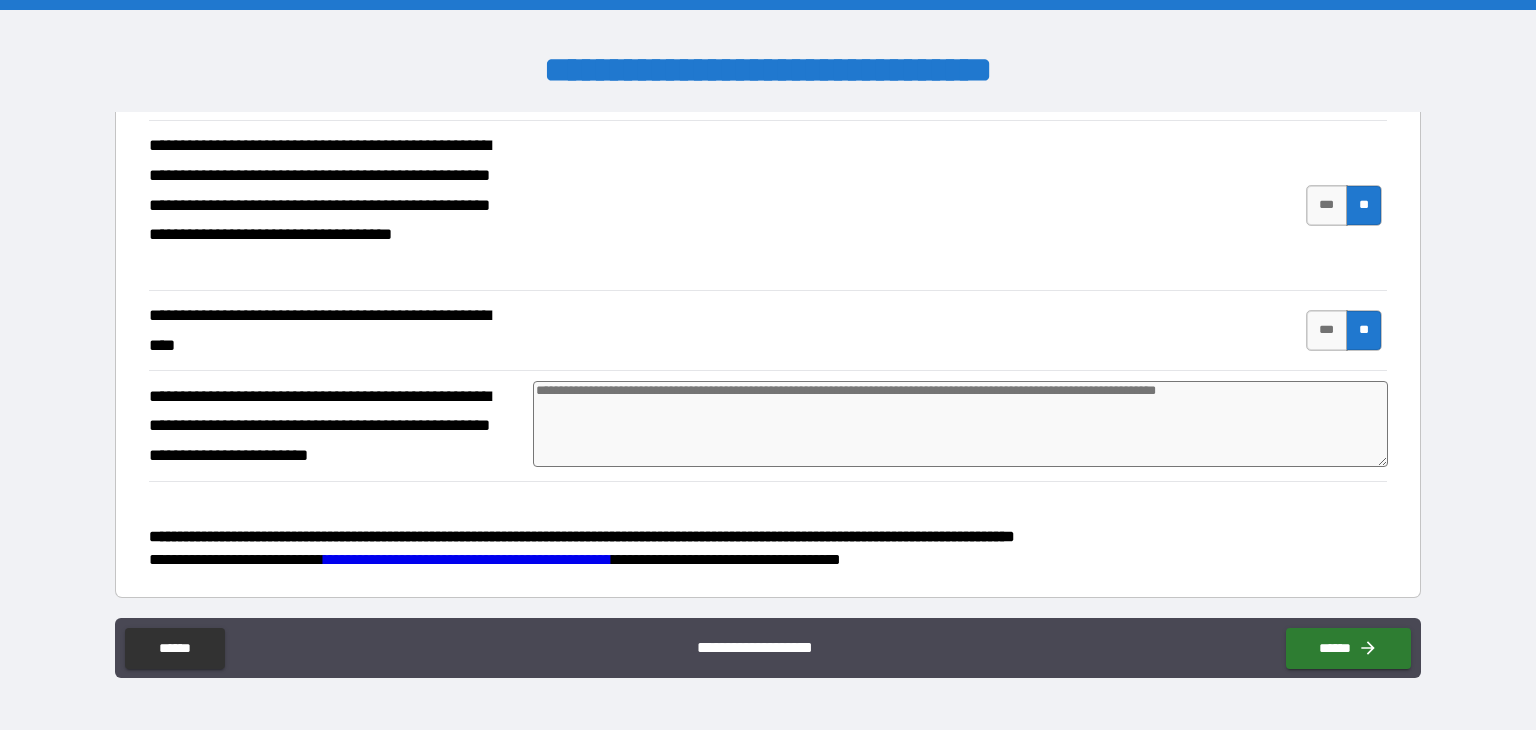 scroll, scrollTop: 519, scrollLeft: 0, axis: vertical 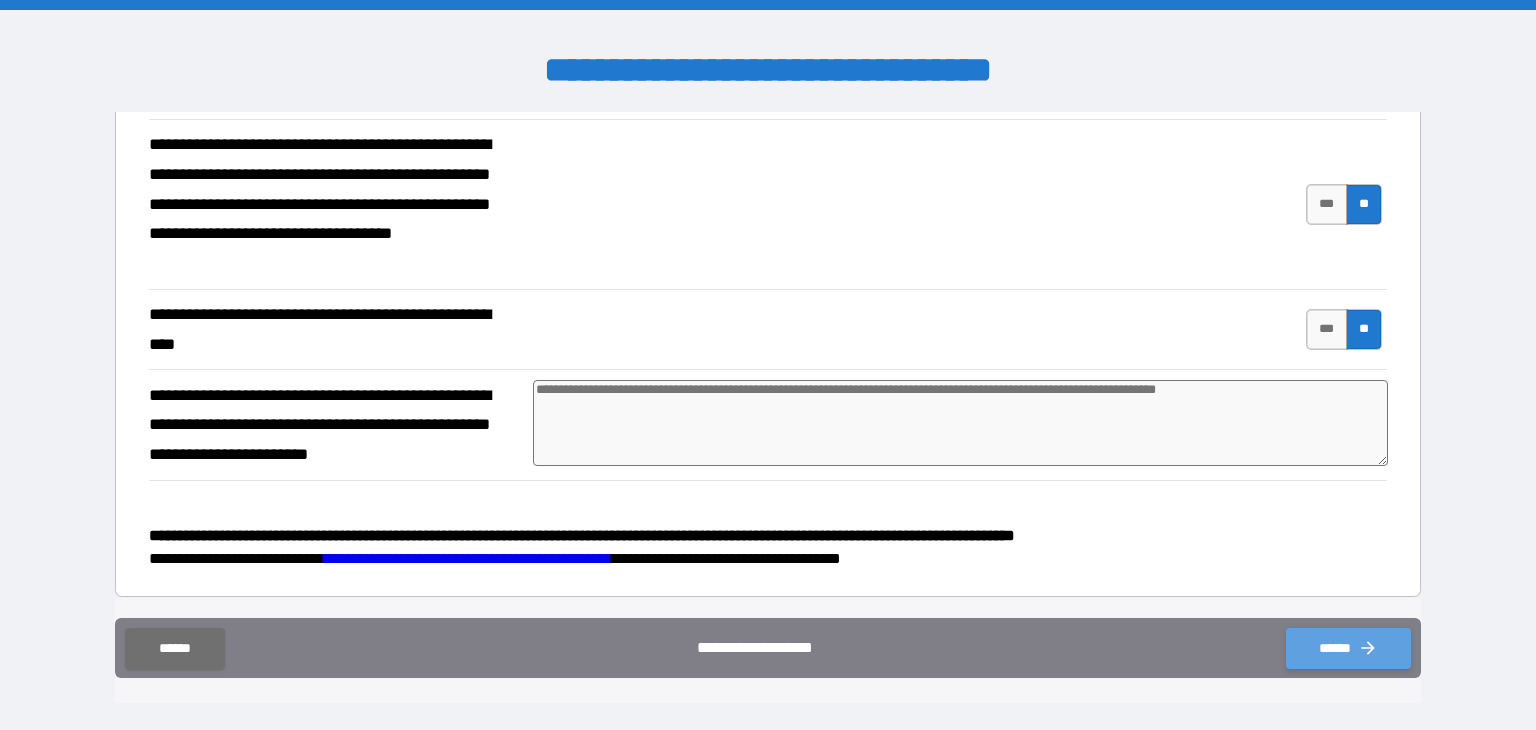 click on "******" at bounding box center [1348, 648] 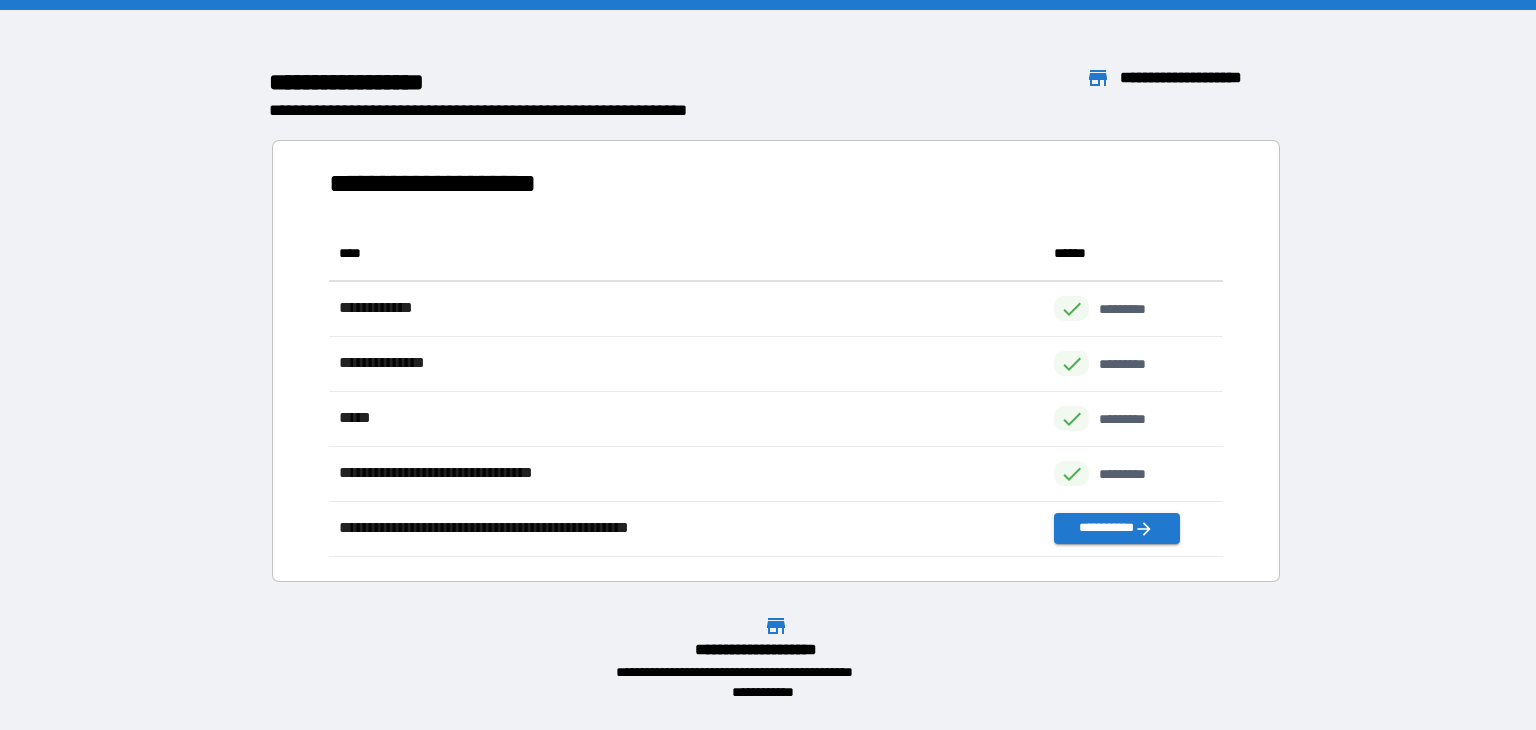 scroll, scrollTop: 17, scrollLeft: 17, axis: both 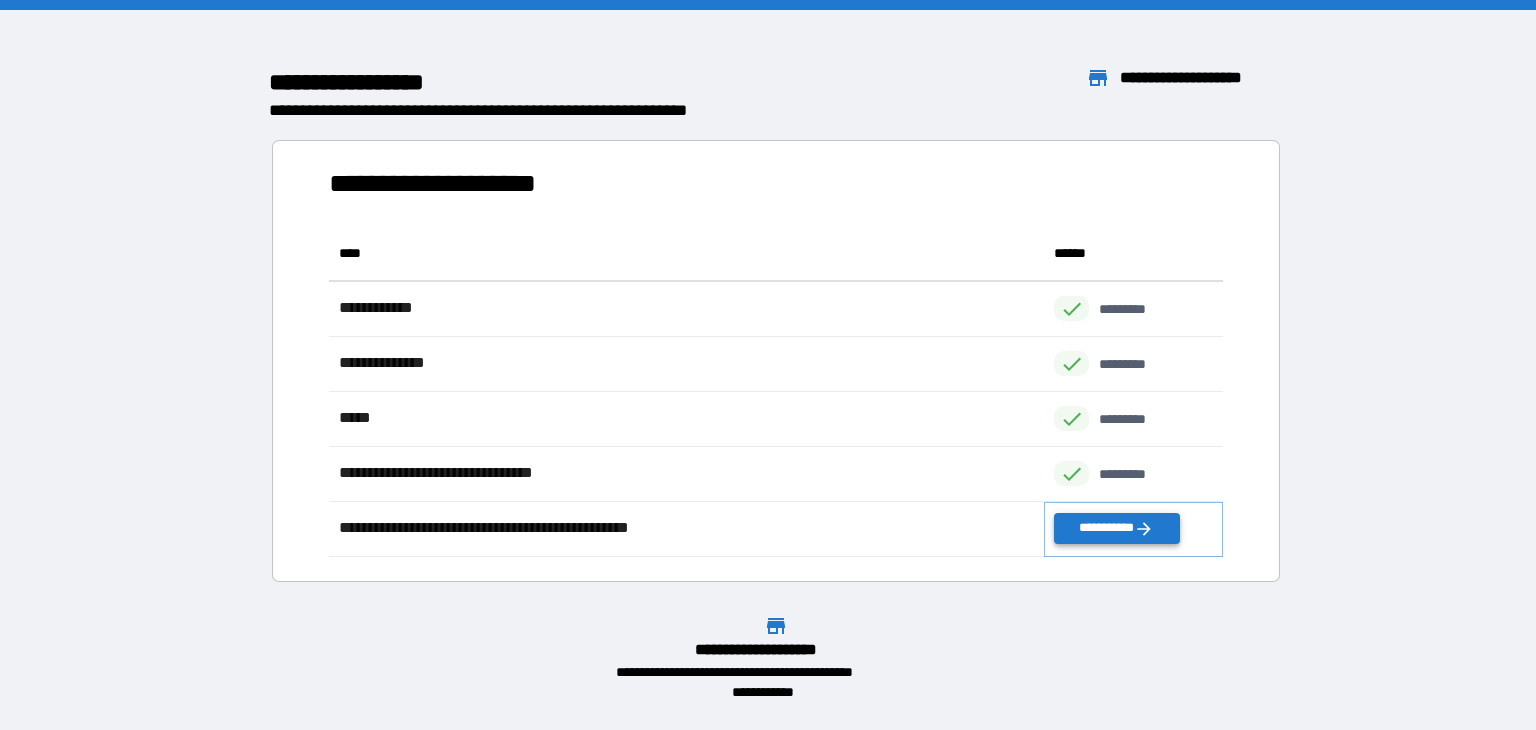 click on "**********" at bounding box center [1116, 528] 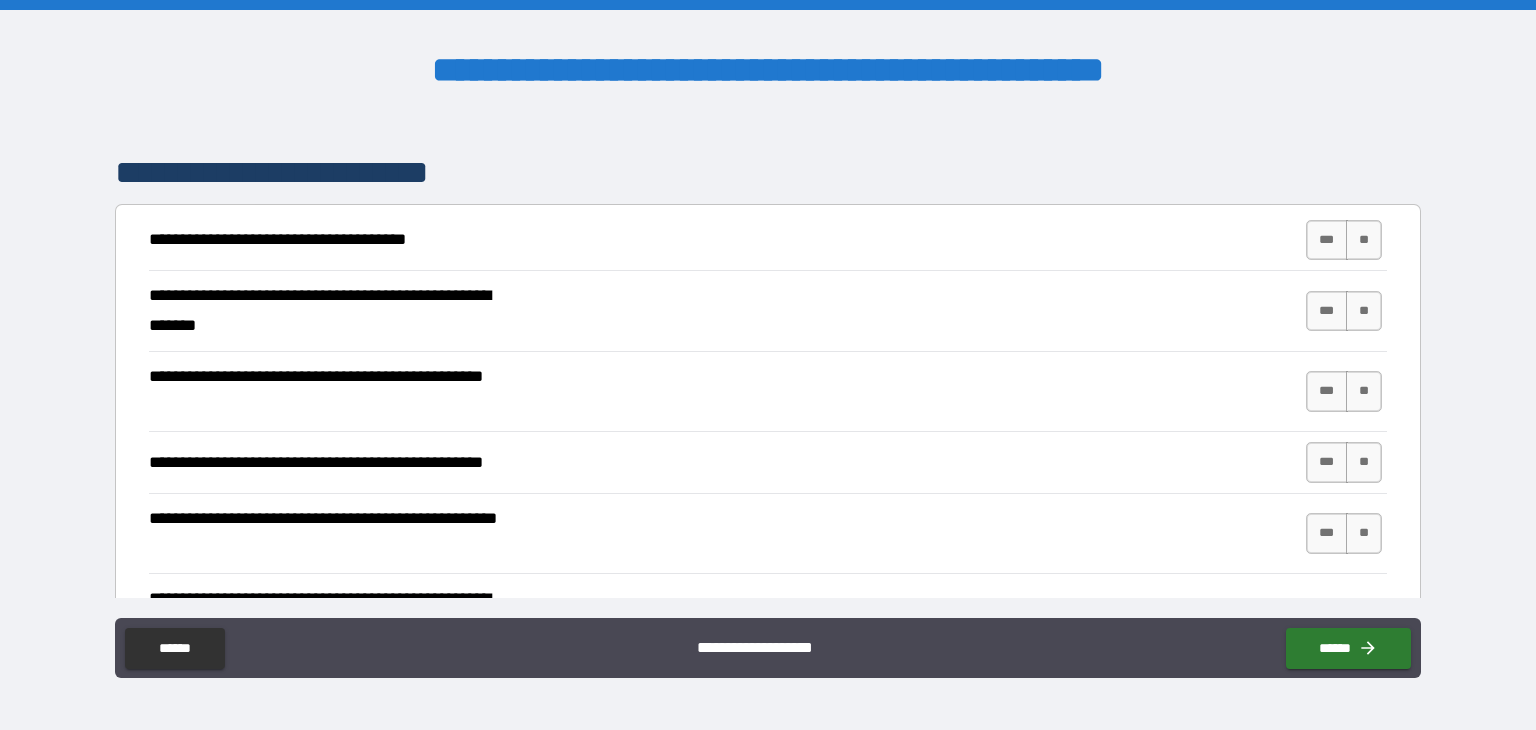 scroll, scrollTop: 300, scrollLeft: 0, axis: vertical 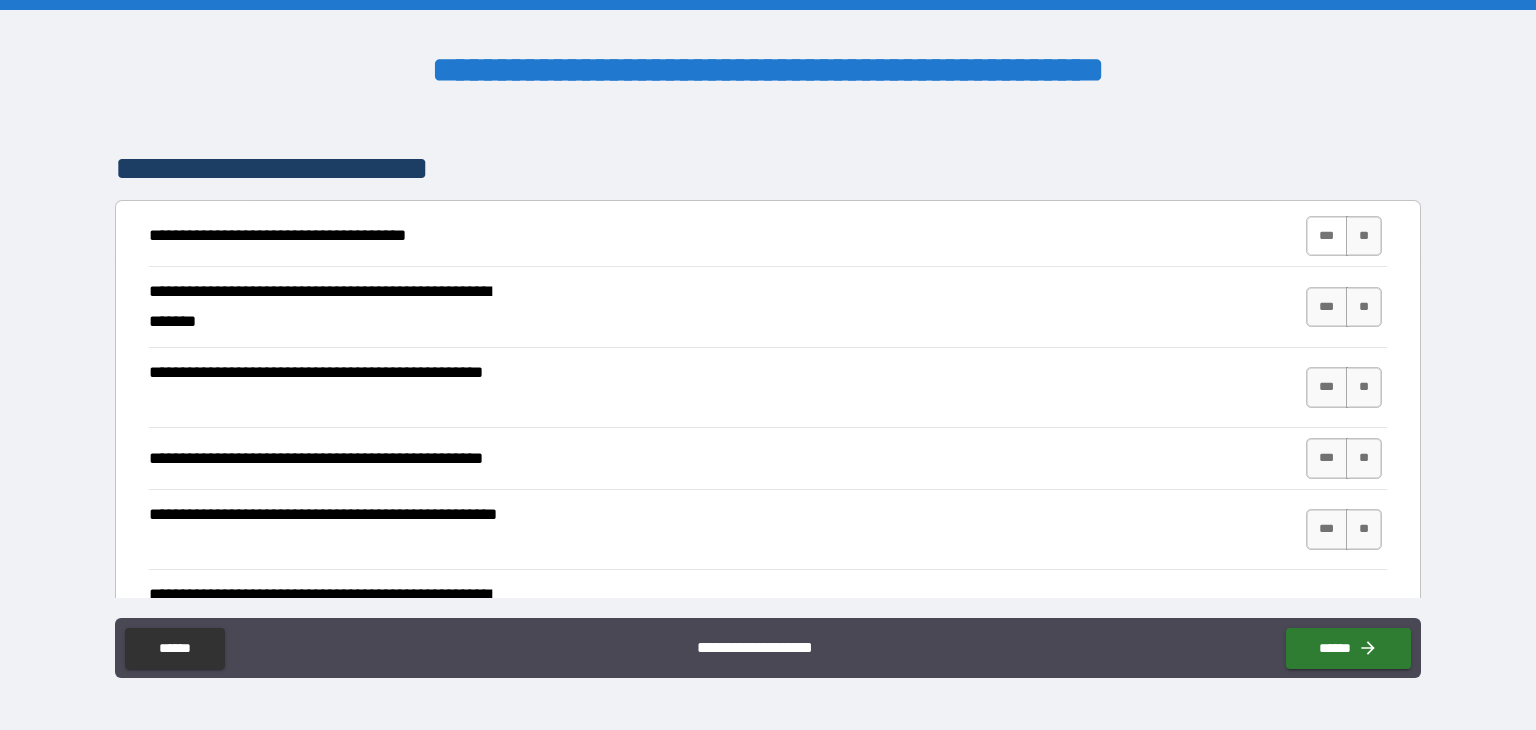 click on "***" at bounding box center (1327, 236) 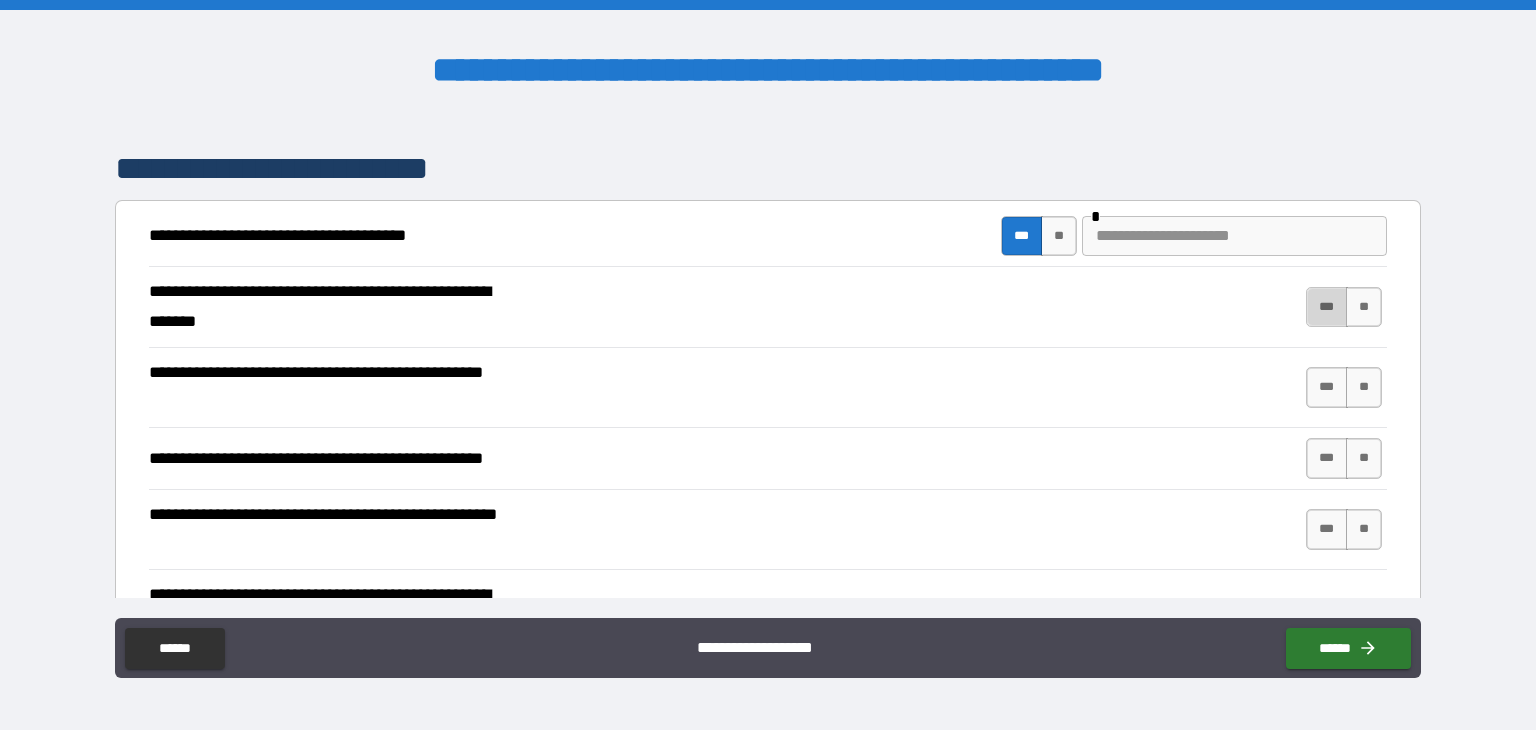 click on "***" at bounding box center [1327, 307] 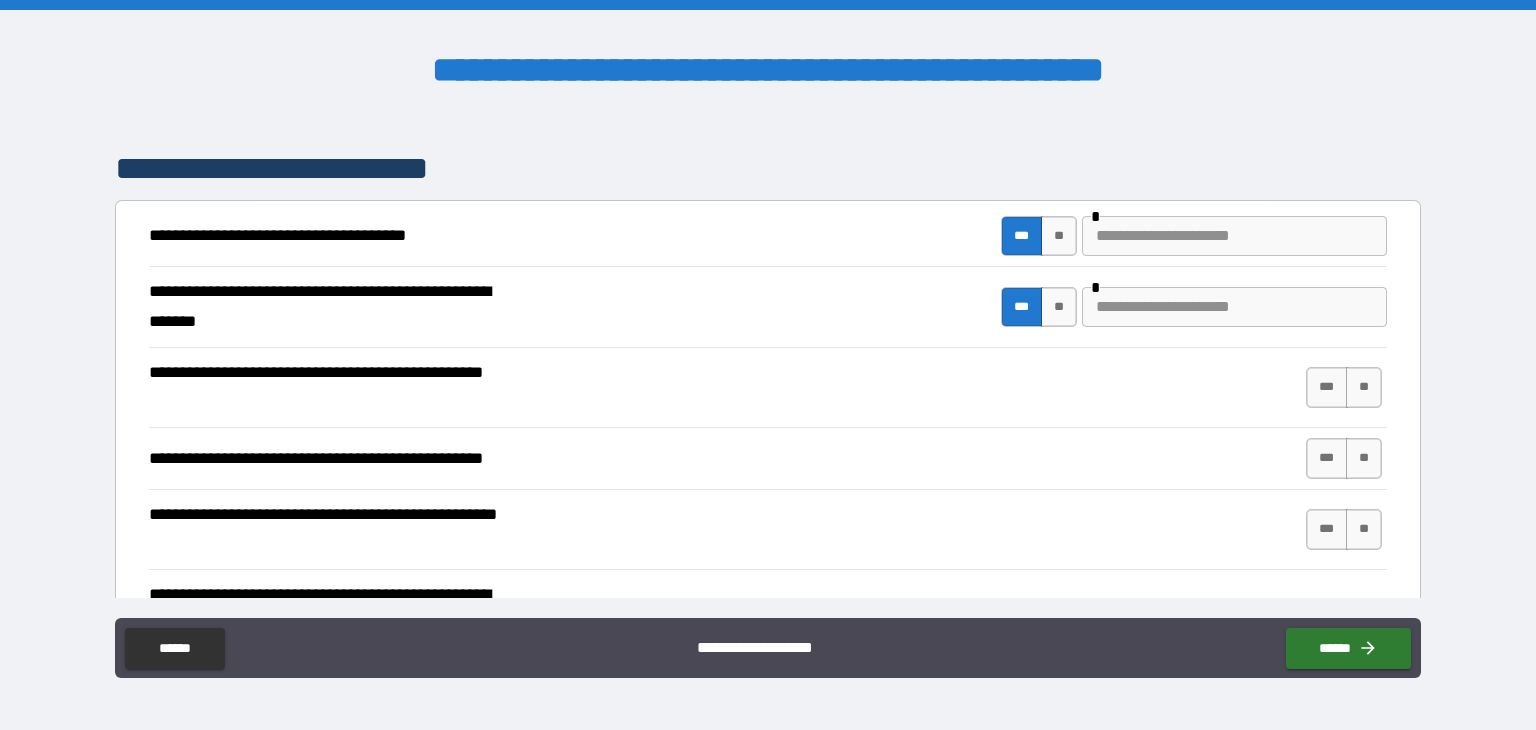 type on "****" 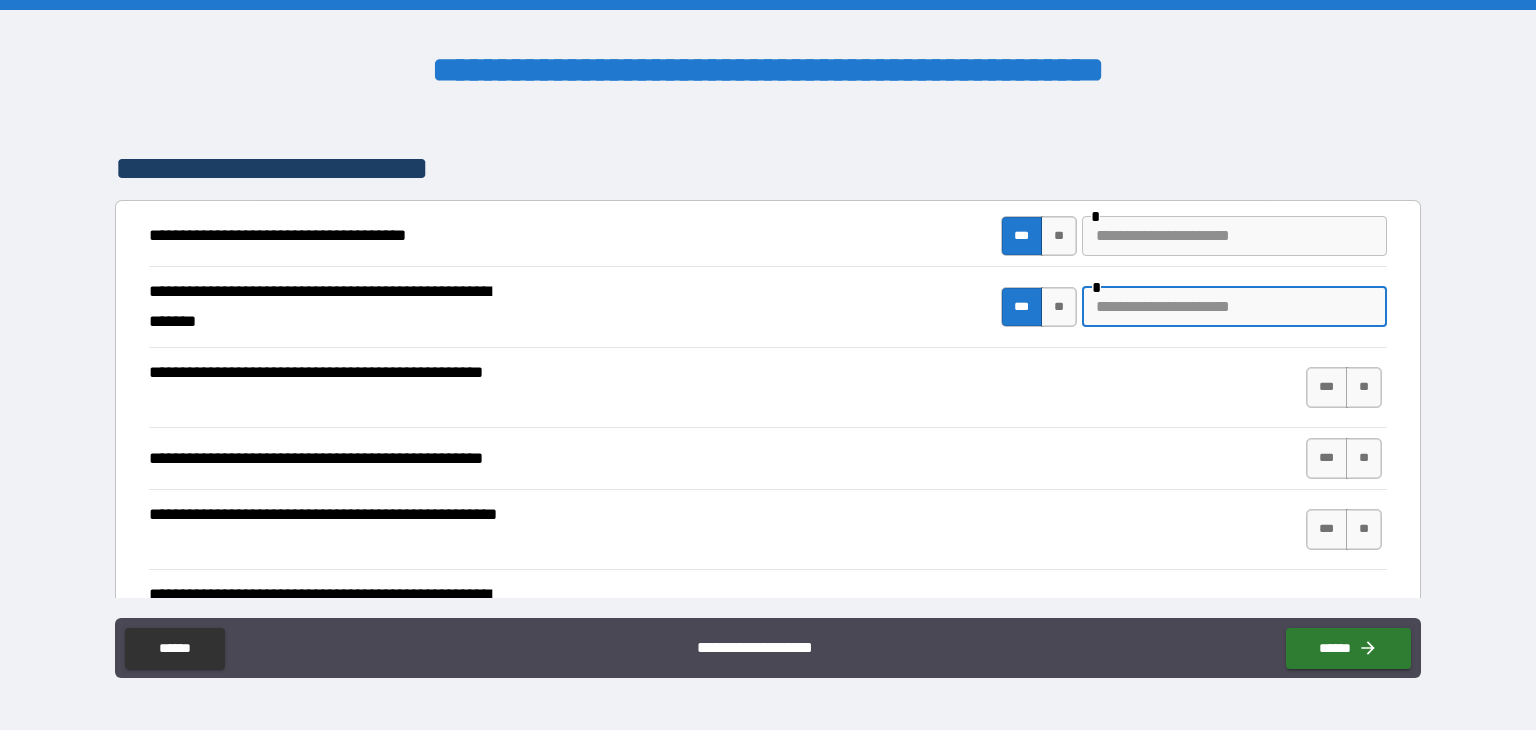 click at bounding box center (1234, 307) 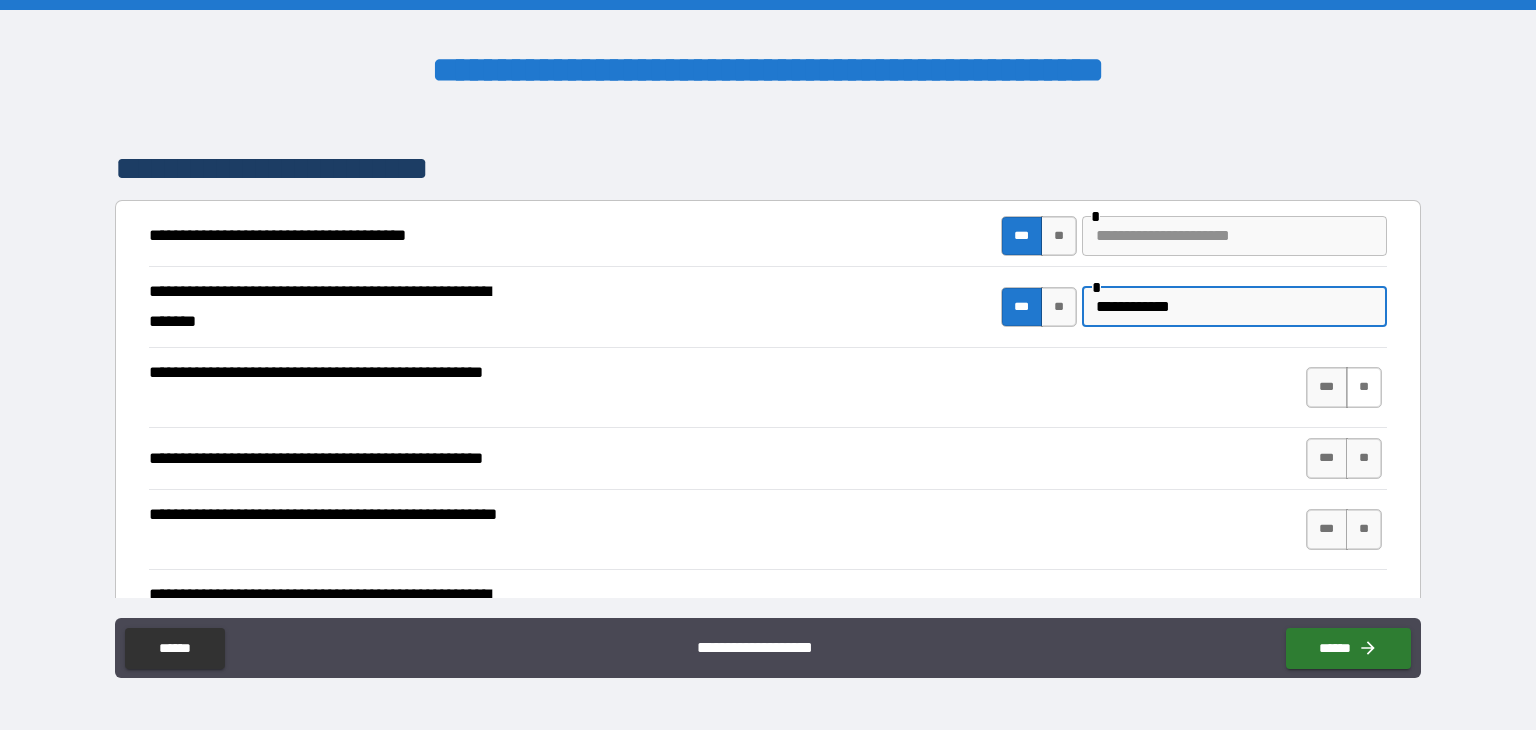 type on "**********" 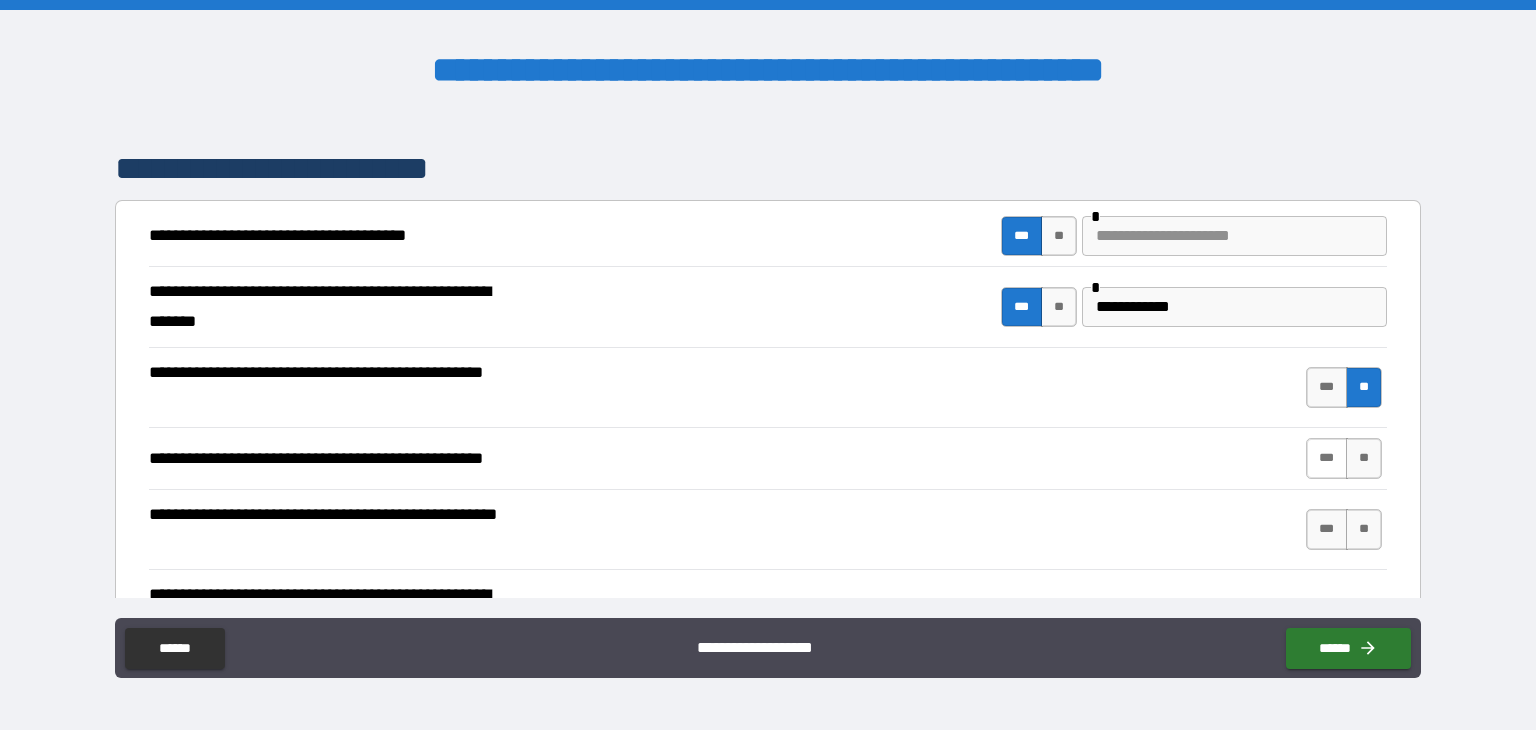 click on "***" at bounding box center [1327, 458] 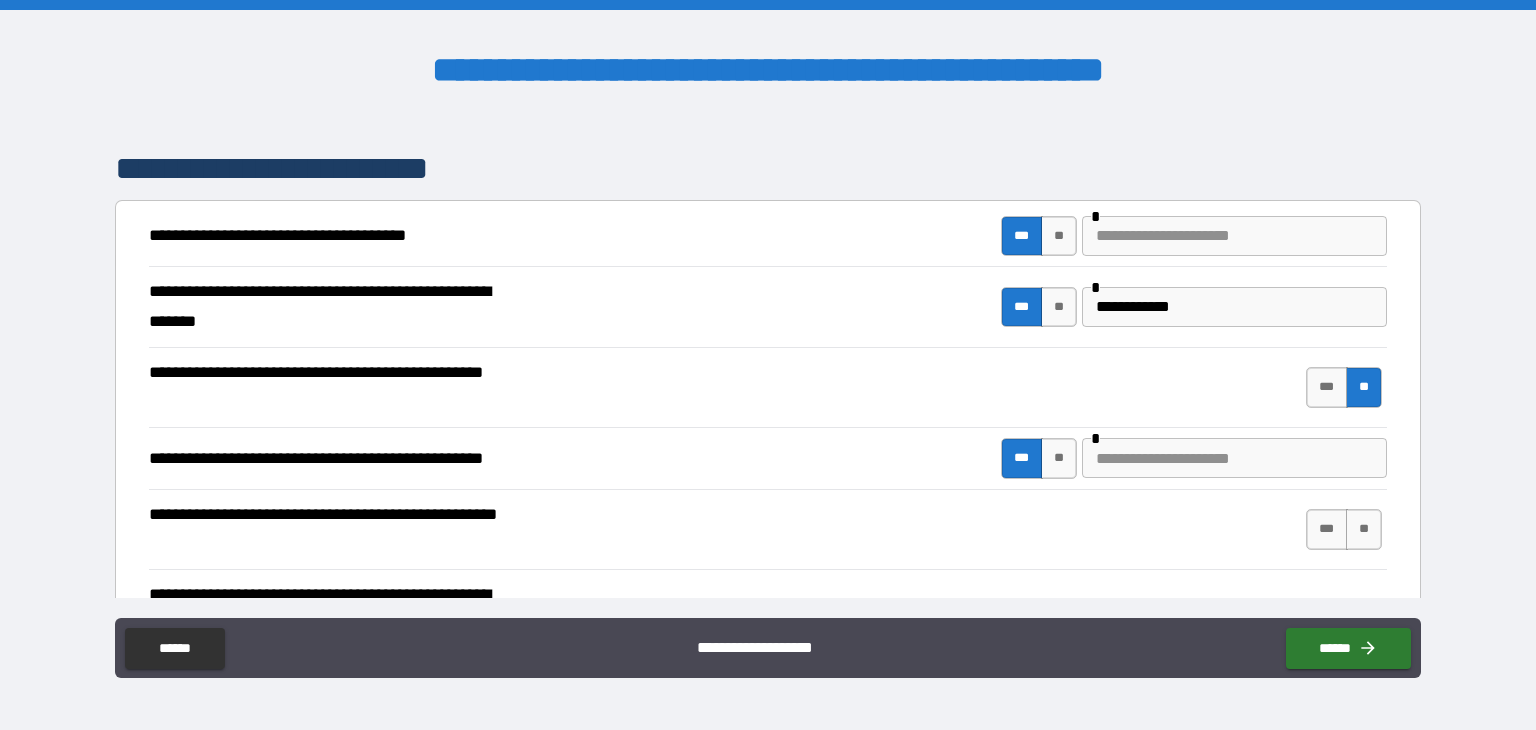 click at bounding box center (1234, 458) 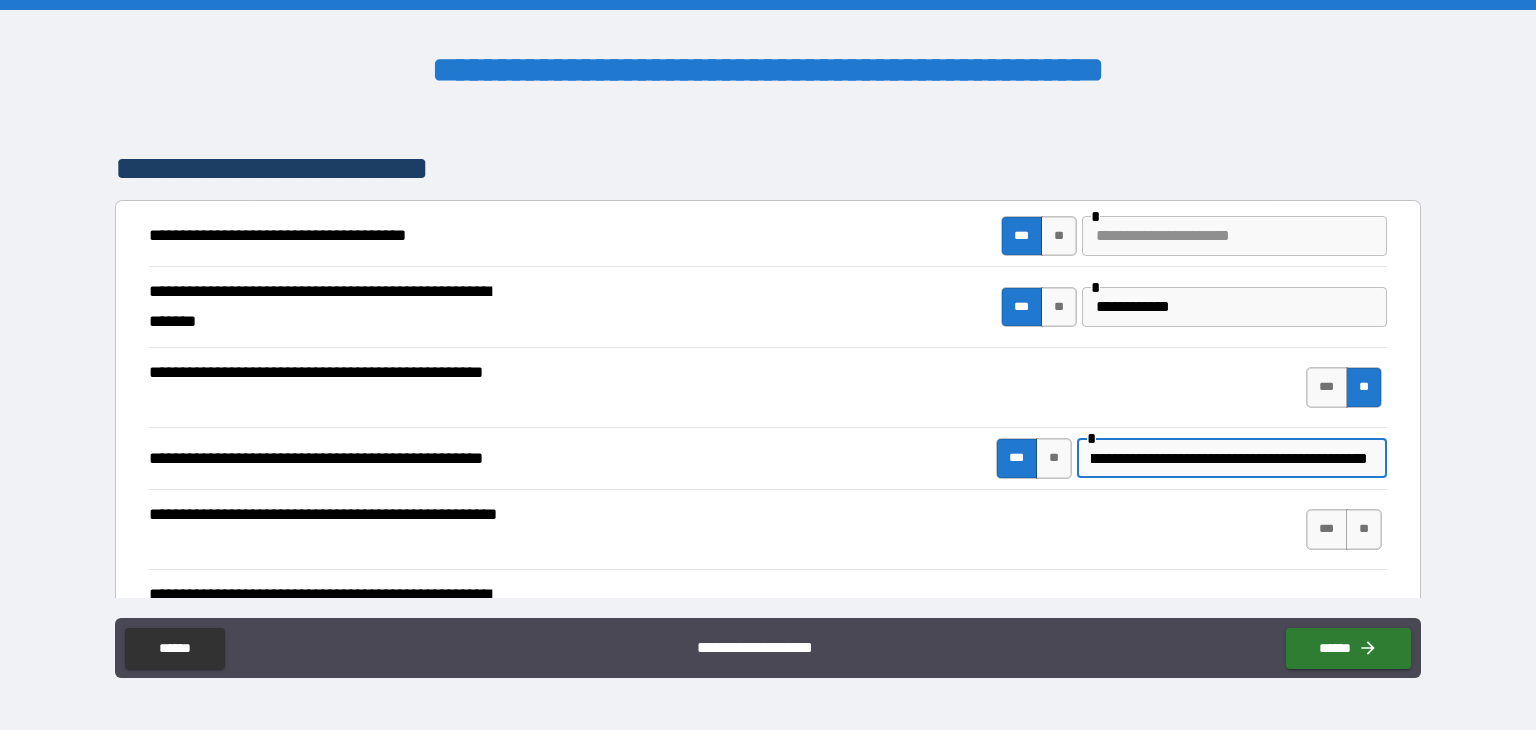 scroll, scrollTop: 0, scrollLeft: 428, axis: horizontal 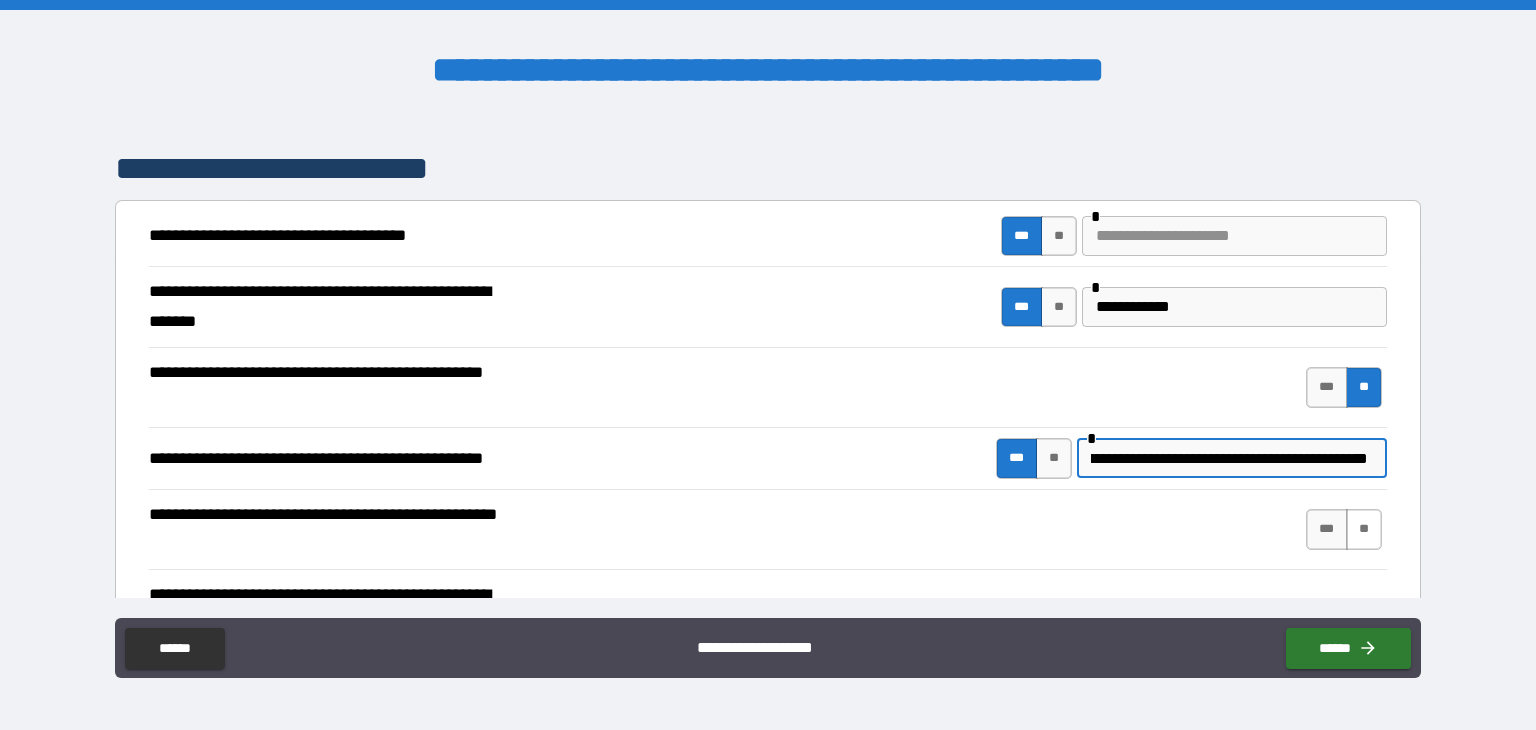 type on "**********" 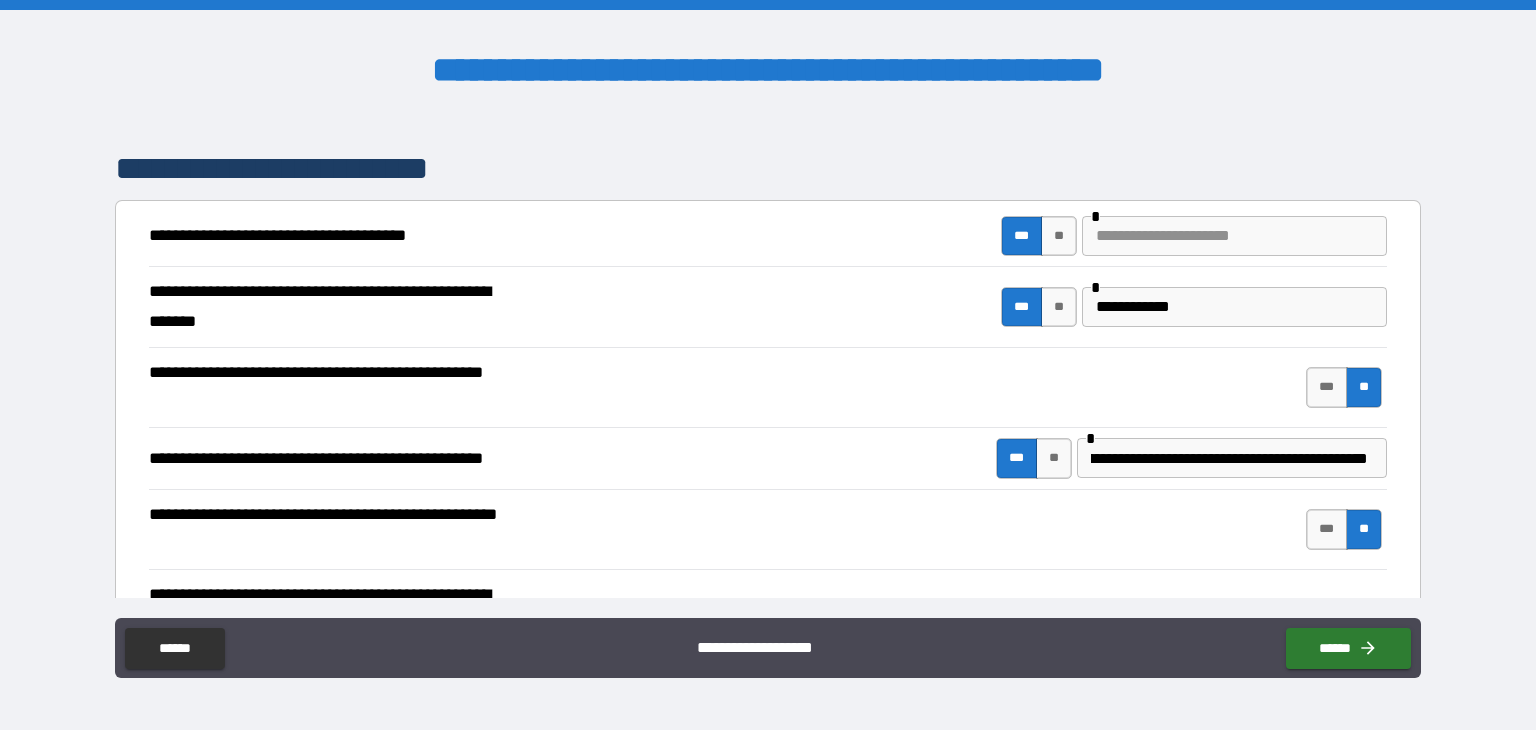 scroll, scrollTop: 0, scrollLeft: 0, axis: both 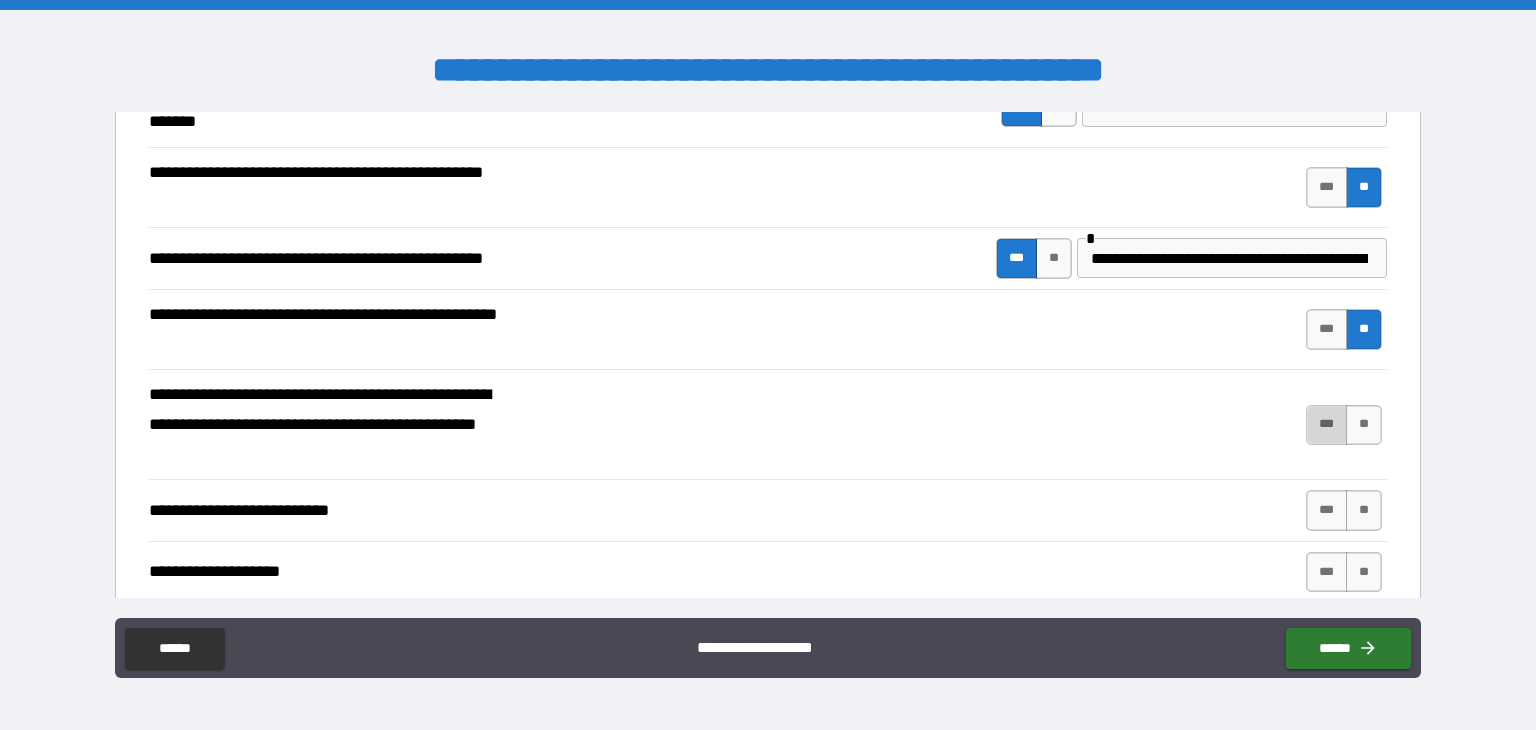 click on "***" at bounding box center [1327, 425] 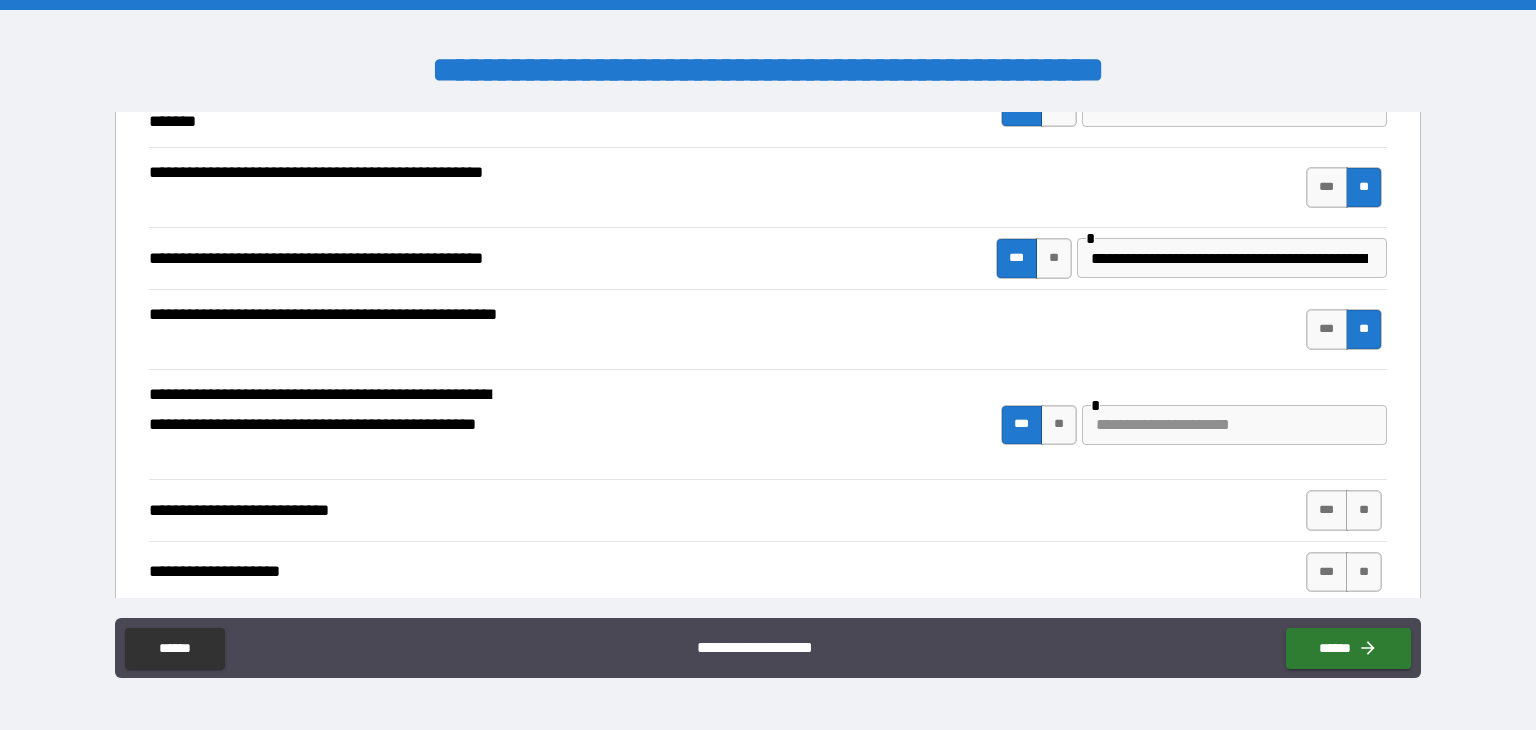 click at bounding box center (1234, 425) 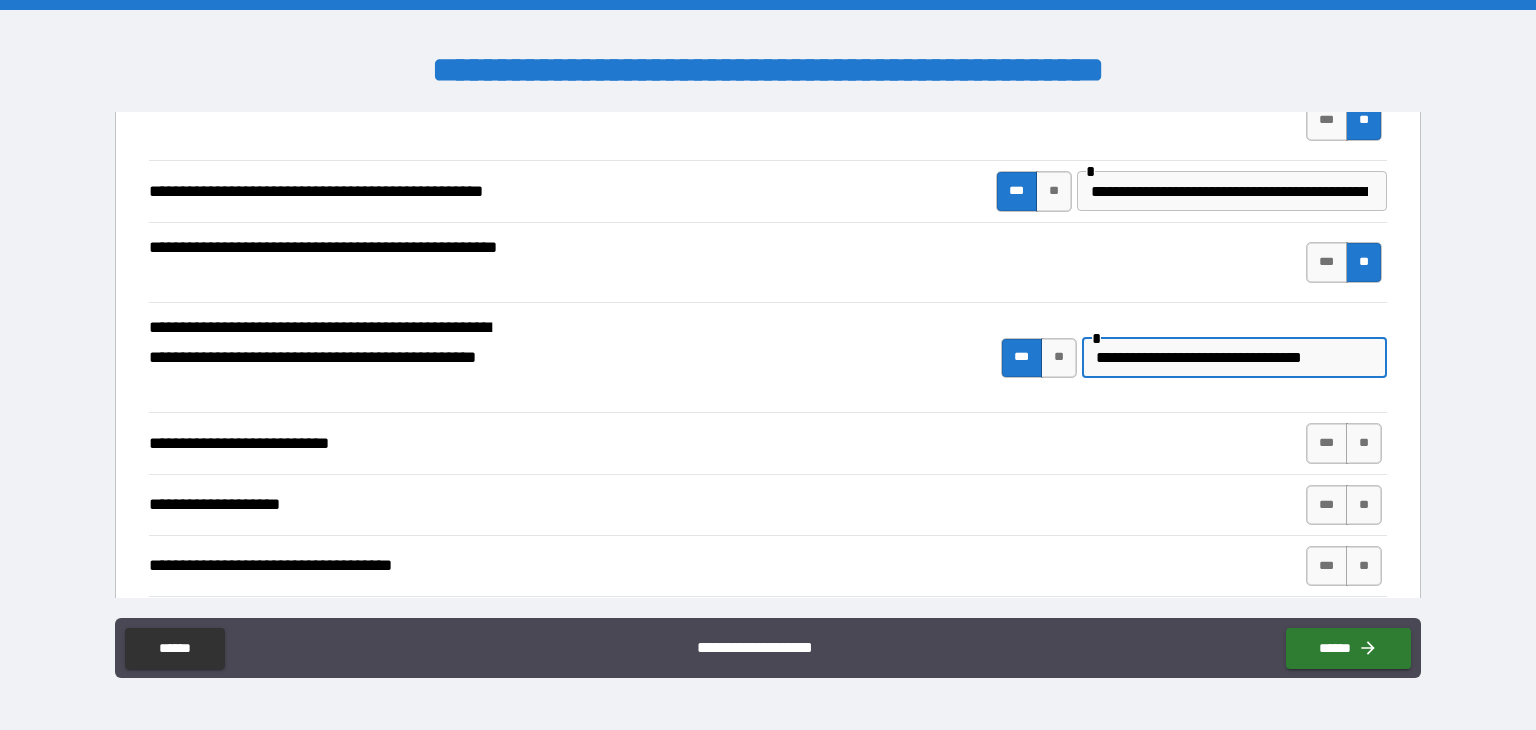 scroll, scrollTop: 600, scrollLeft: 0, axis: vertical 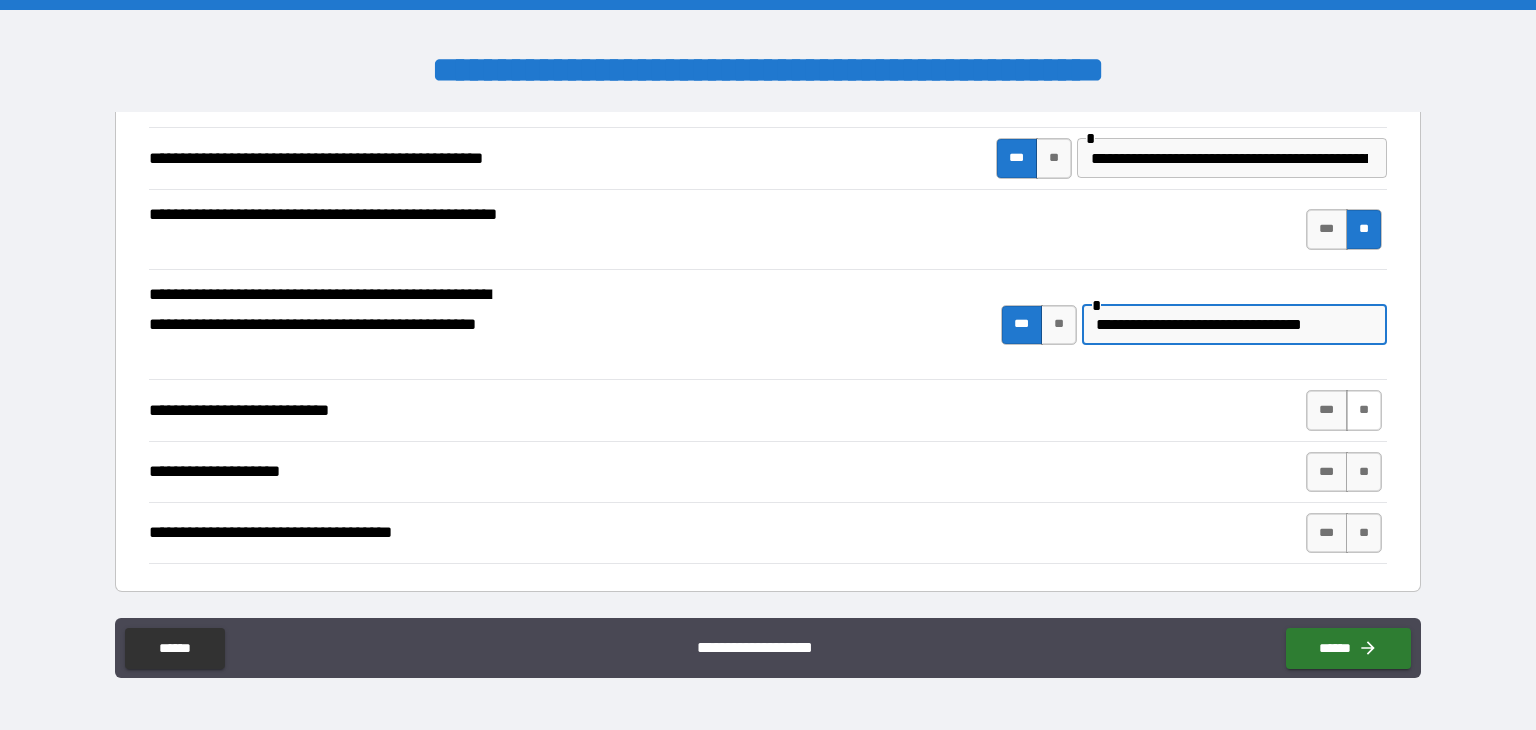type on "**********" 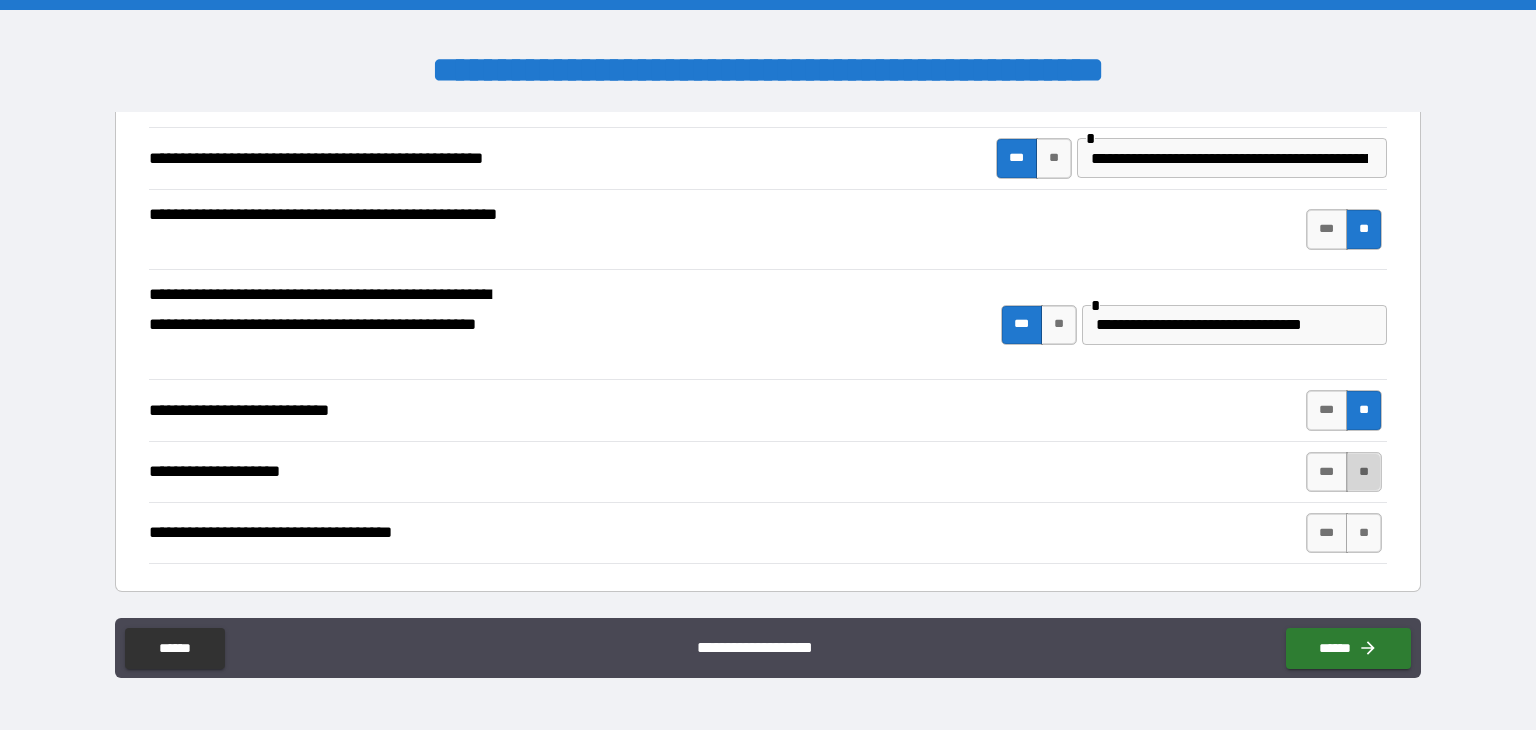 click on "**" at bounding box center [1364, 472] 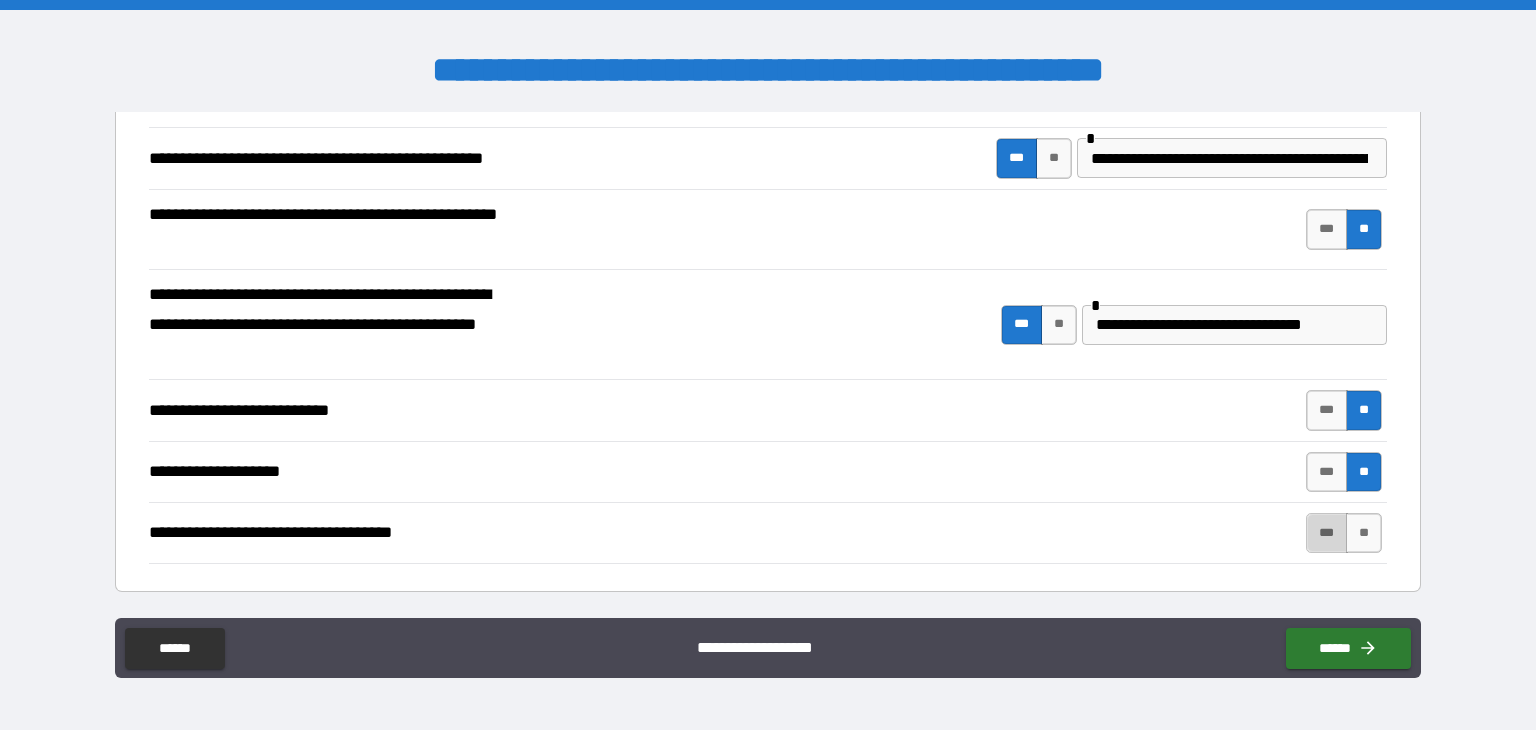 click on "***" at bounding box center (1327, 533) 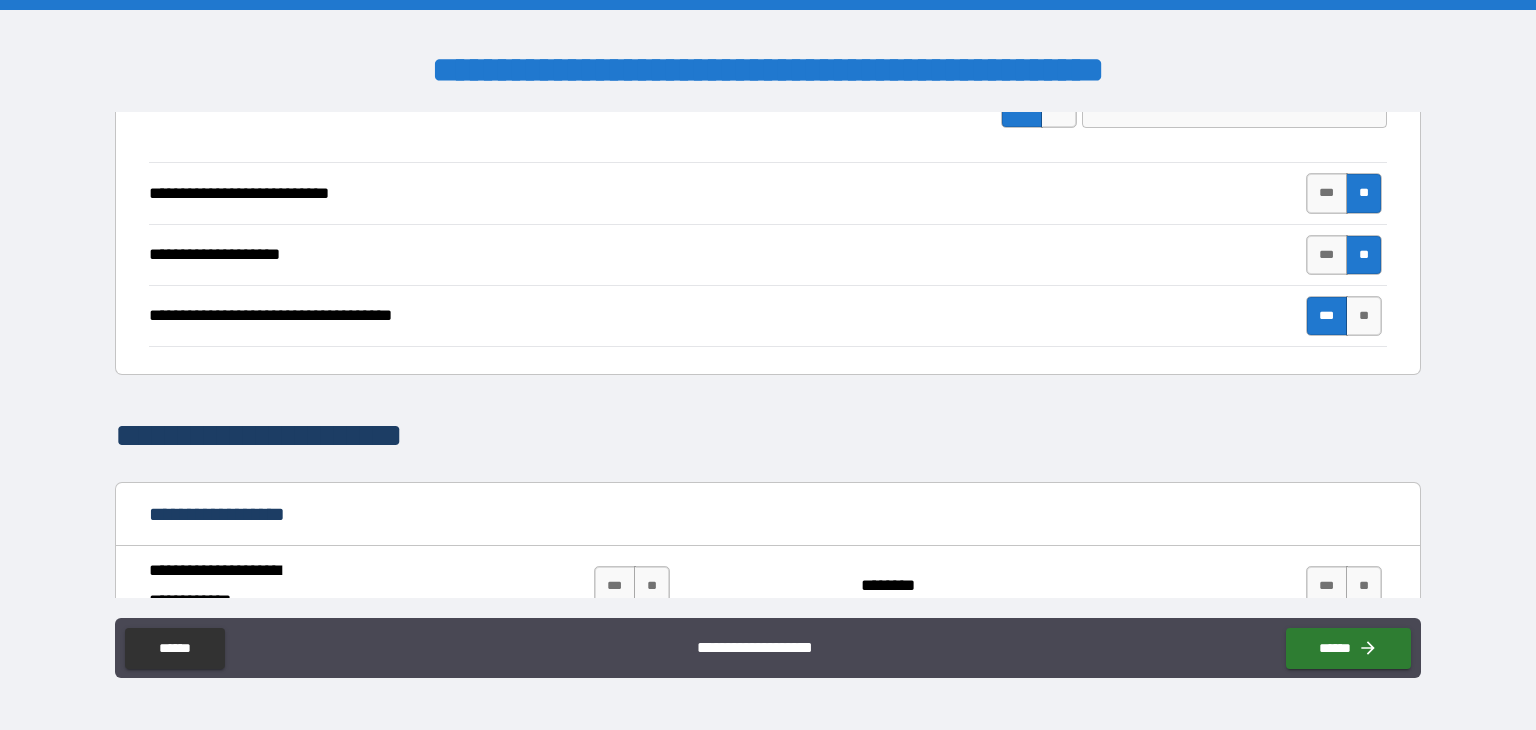 scroll, scrollTop: 900, scrollLeft: 0, axis: vertical 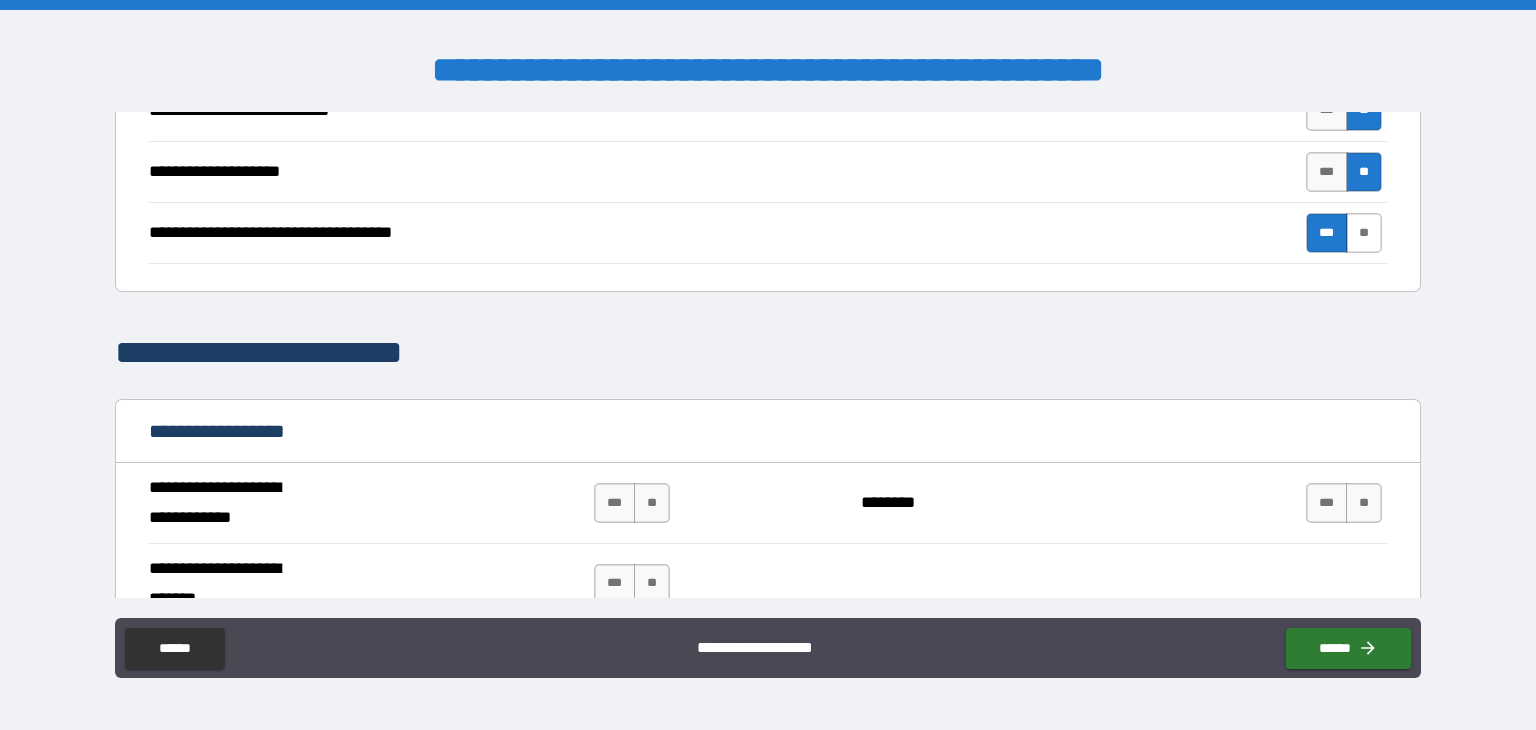 click on "**" at bounding box center (1364, 233) 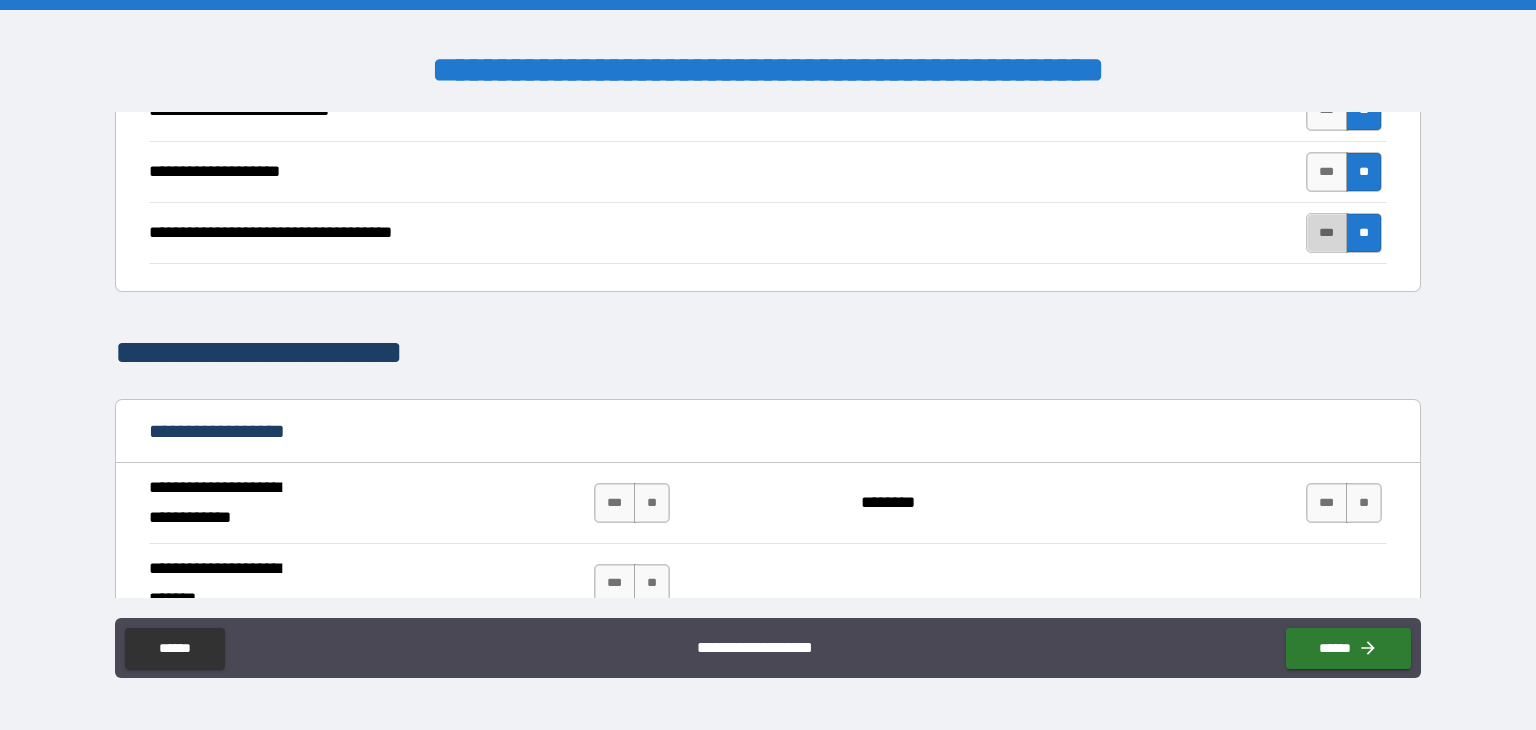 click on "***" at bounding box center (1327, 233) 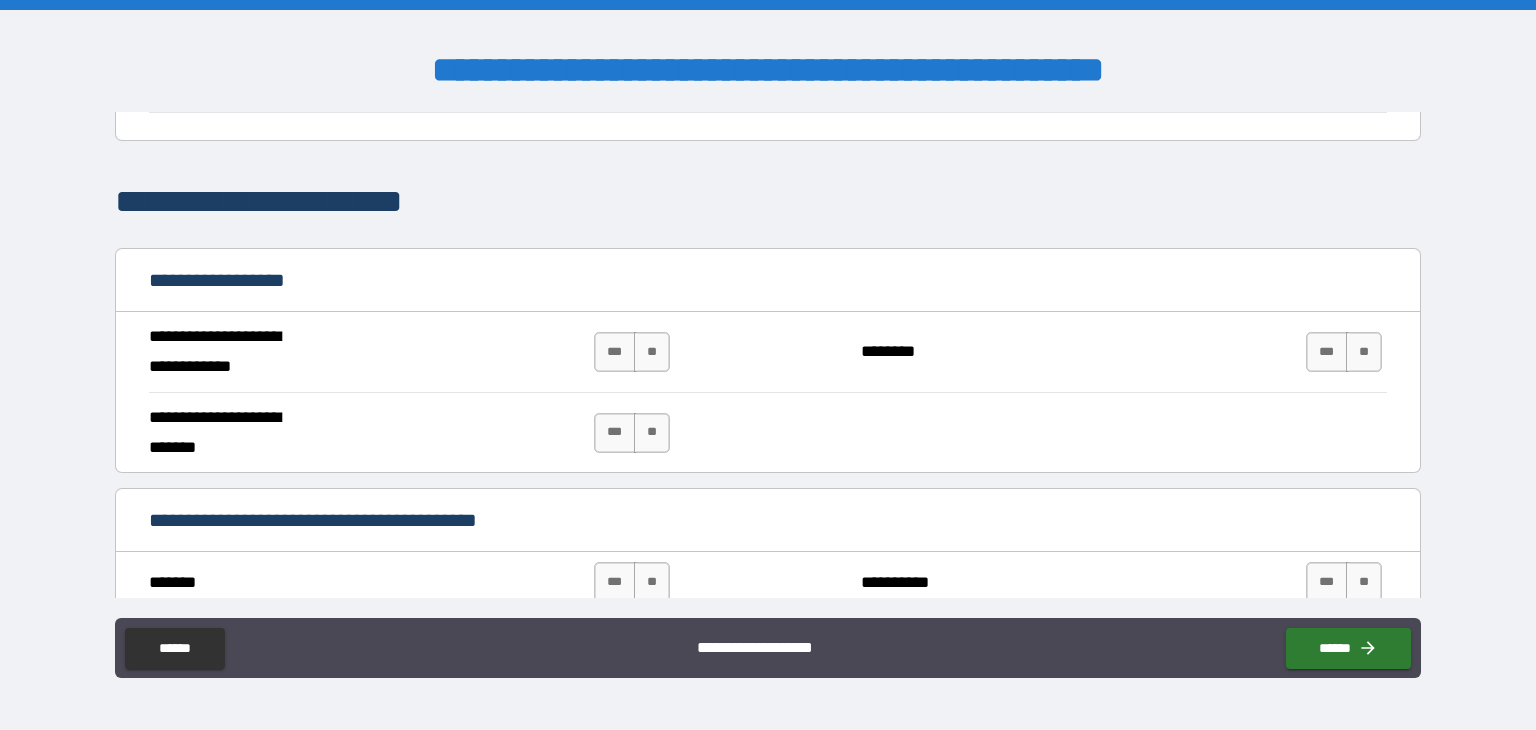 scroll, scrollTop: 1100, scrollLeft: 0, axis: vertical 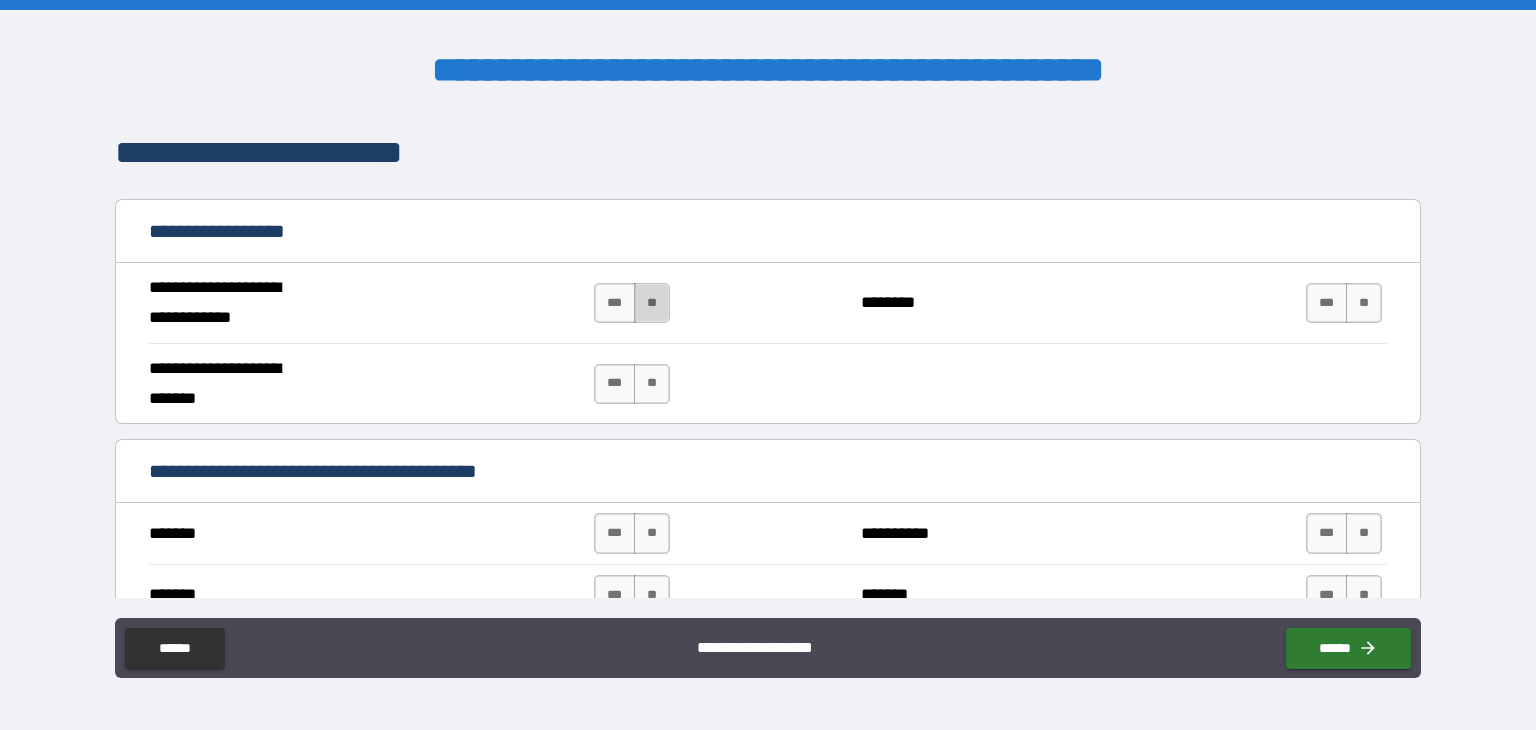 click on "**" at bounding box center (652, 303) 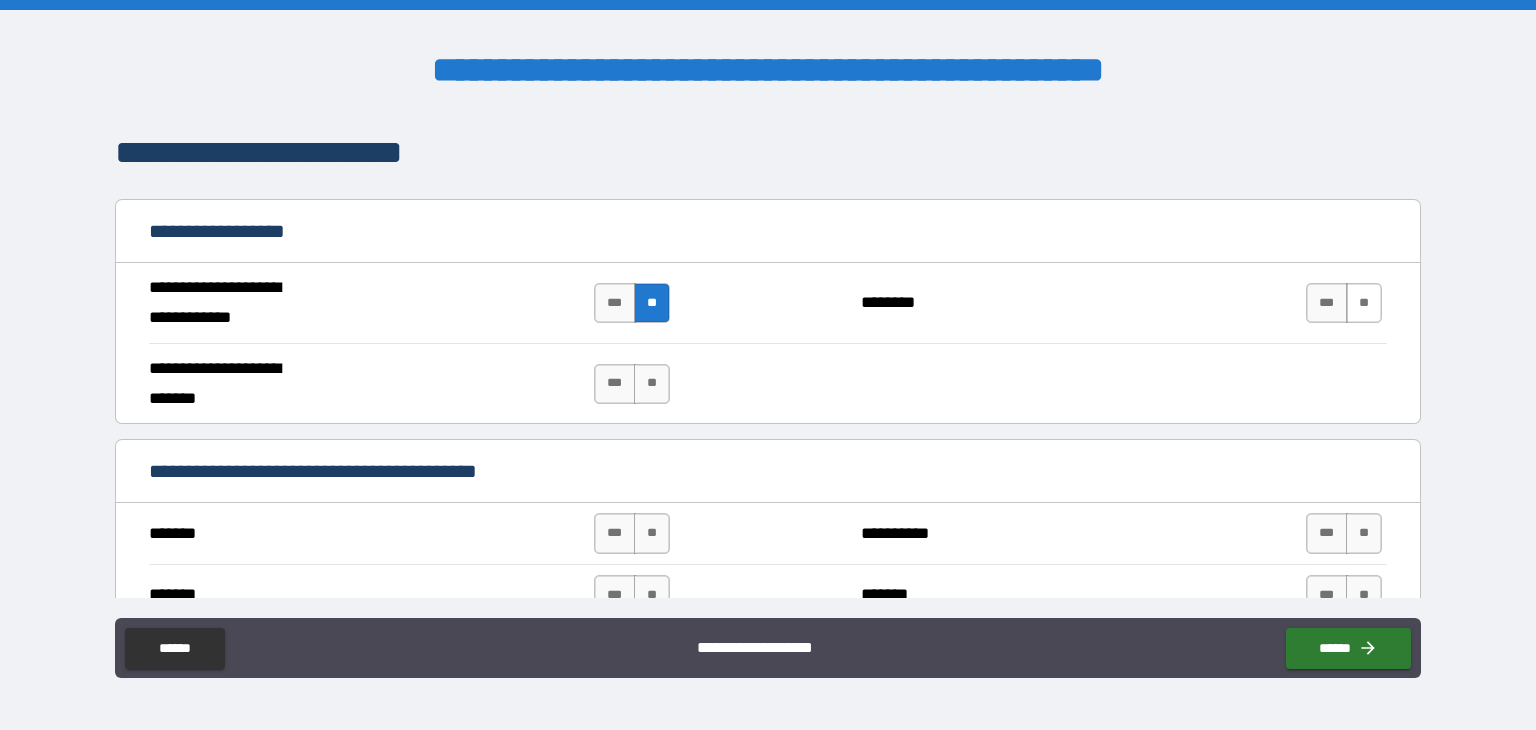 click on "**" at bounding box center (1364, 303) 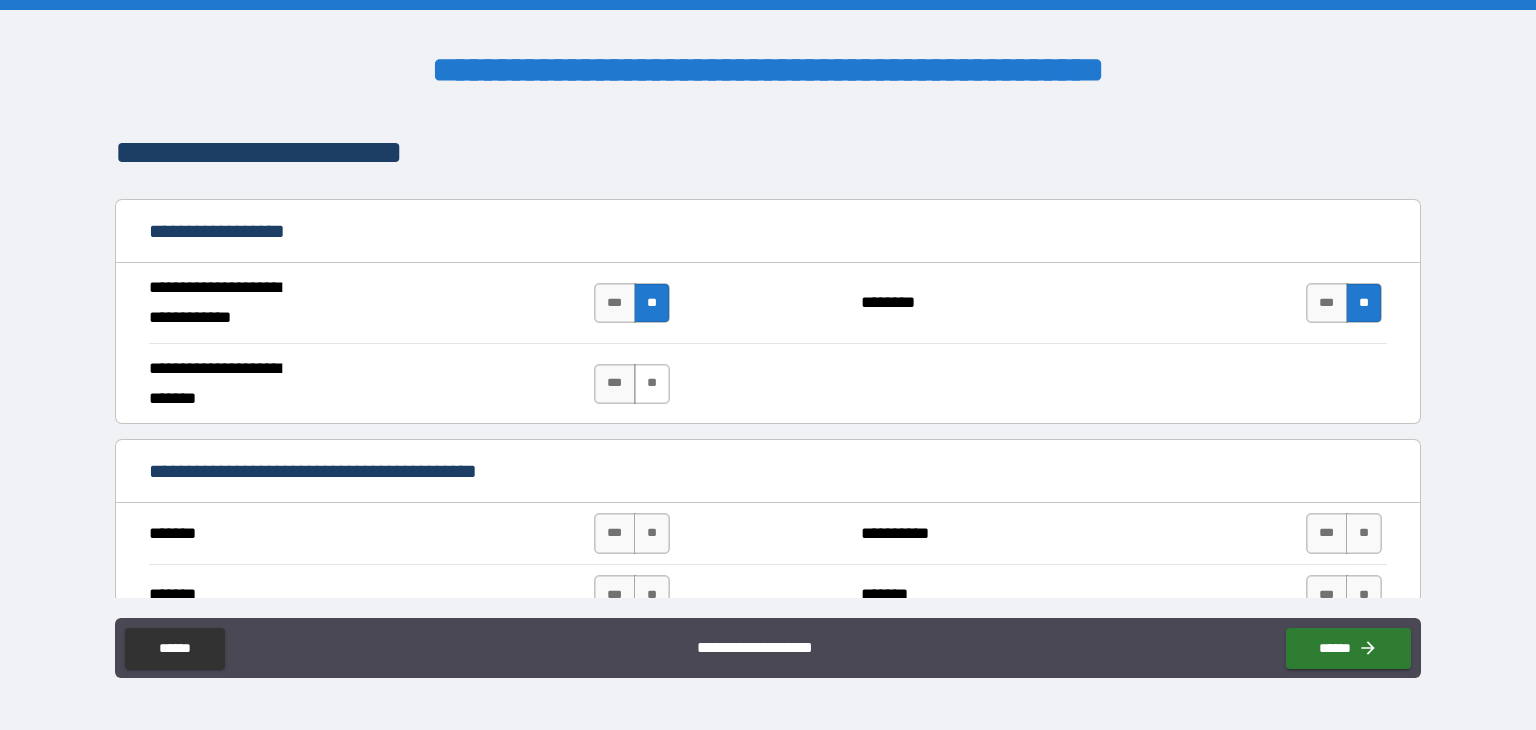 click on "**" at bounding box center [652, 384] 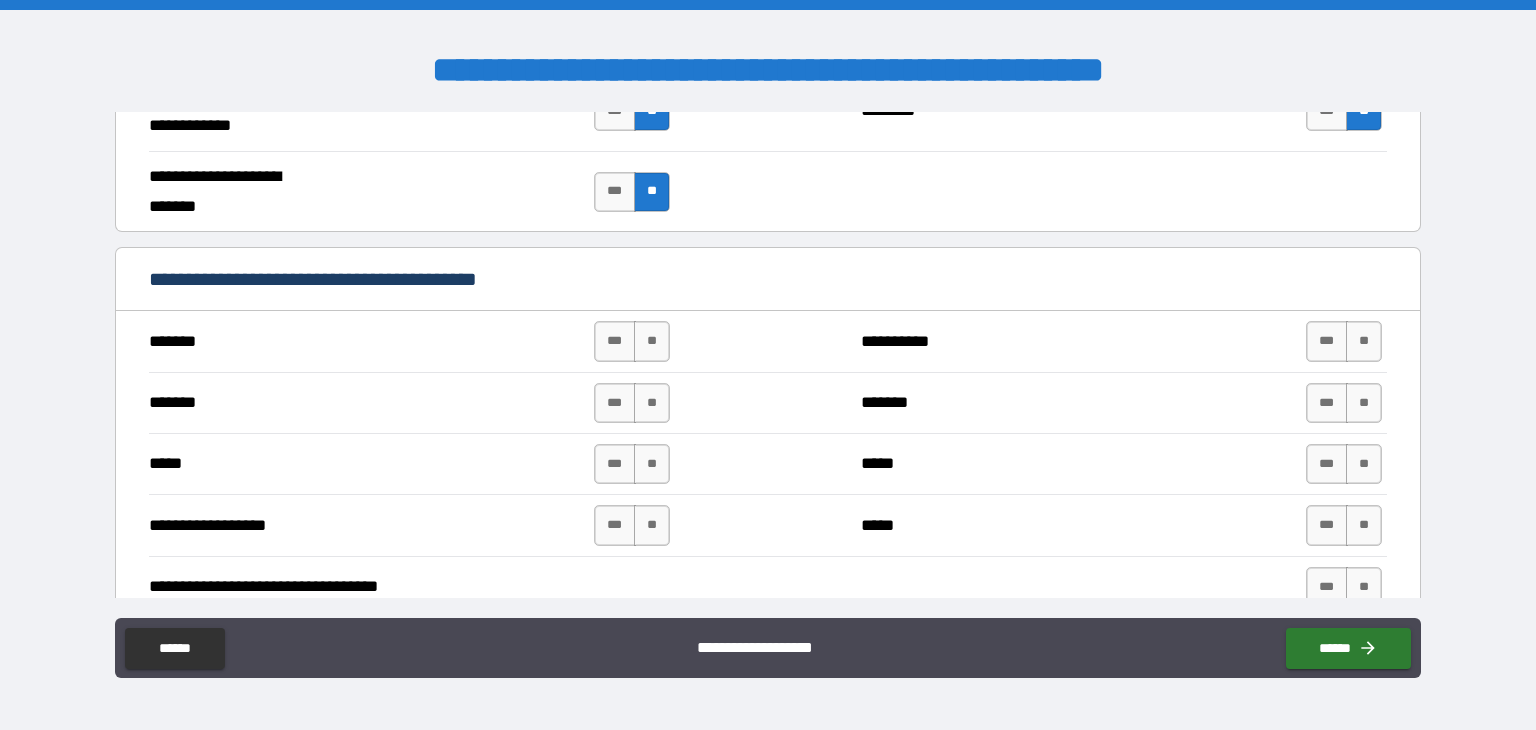scroll, scrollTop: 1300, scrollLeft: 0, axis: vertical 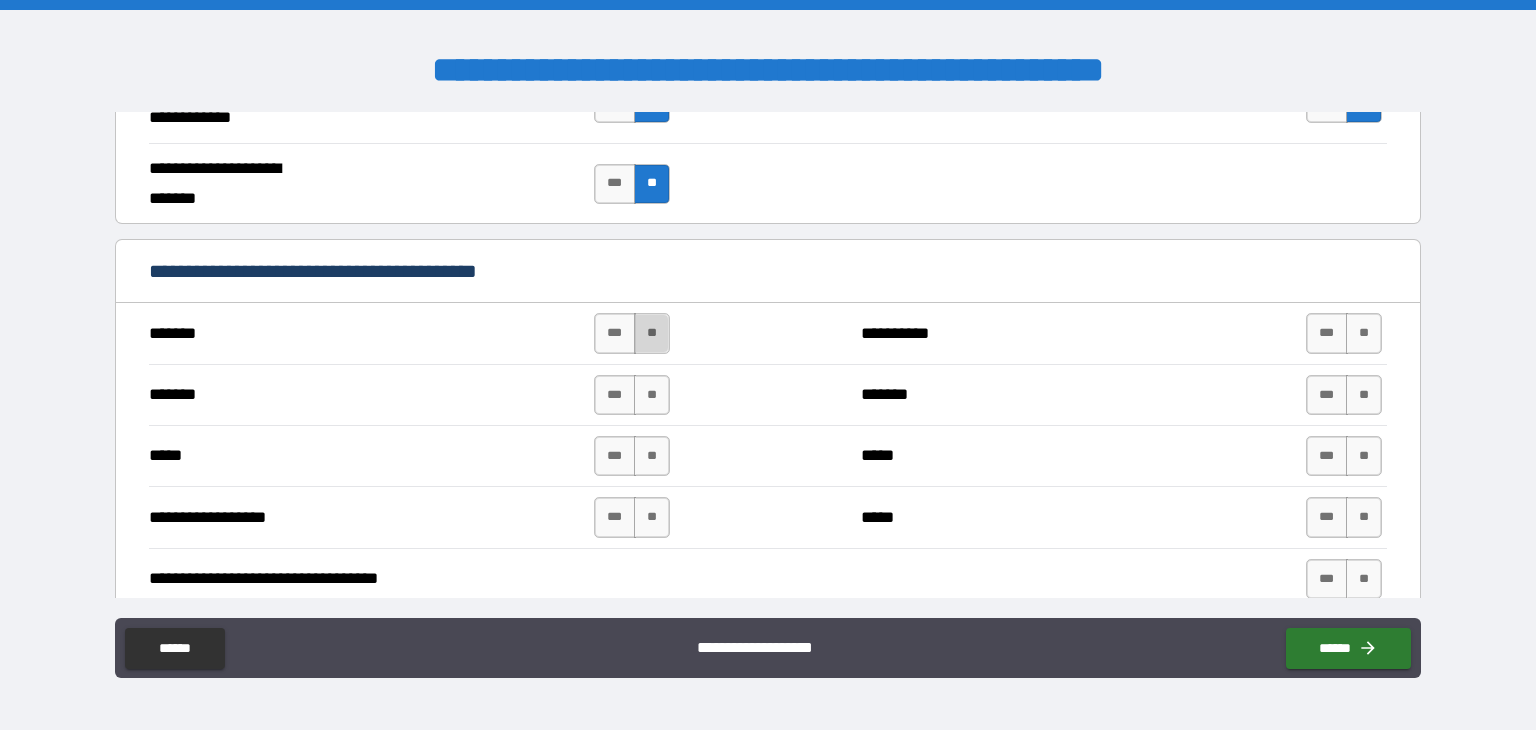 click on "**" at bounding box center (652, 333) 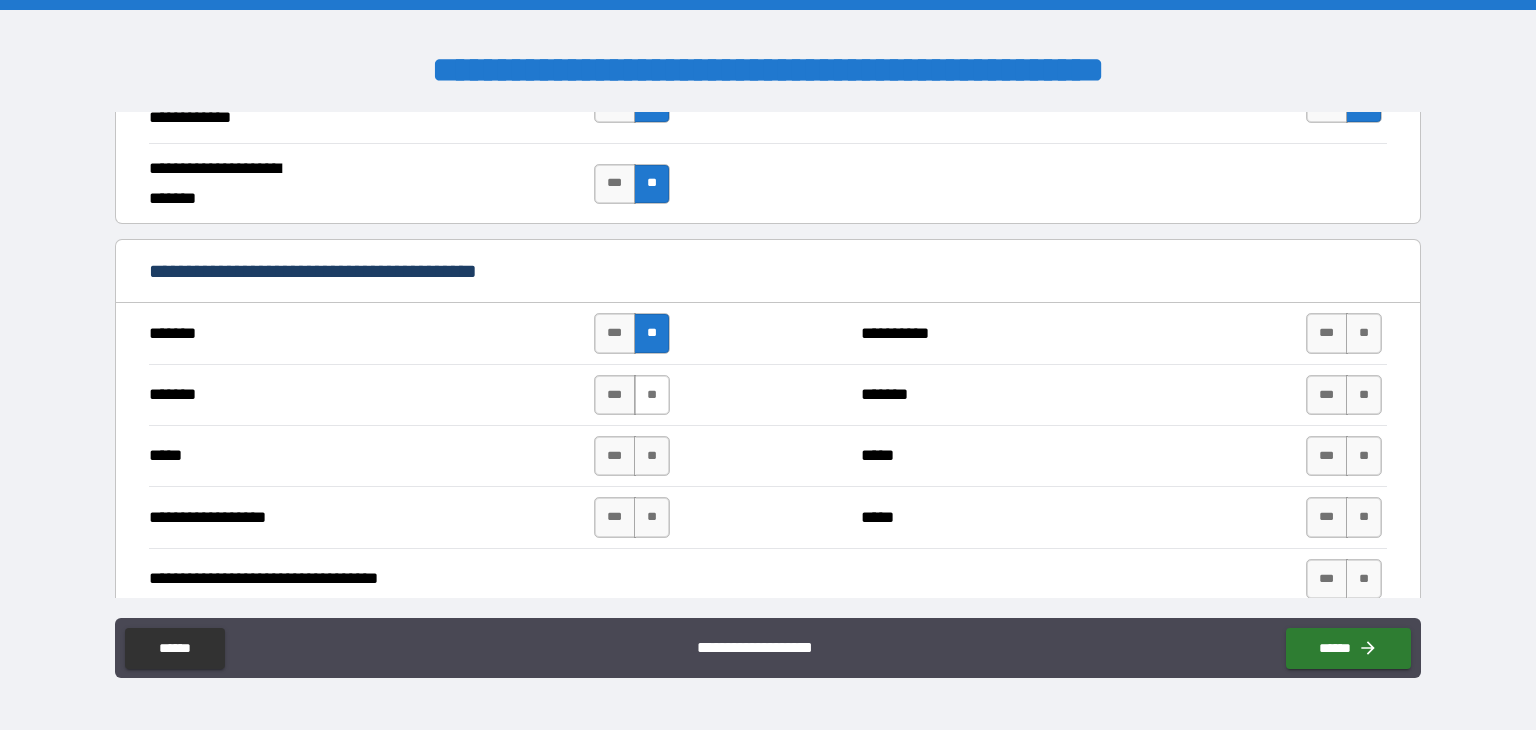 click on "**" at bounding box center [652, 395] 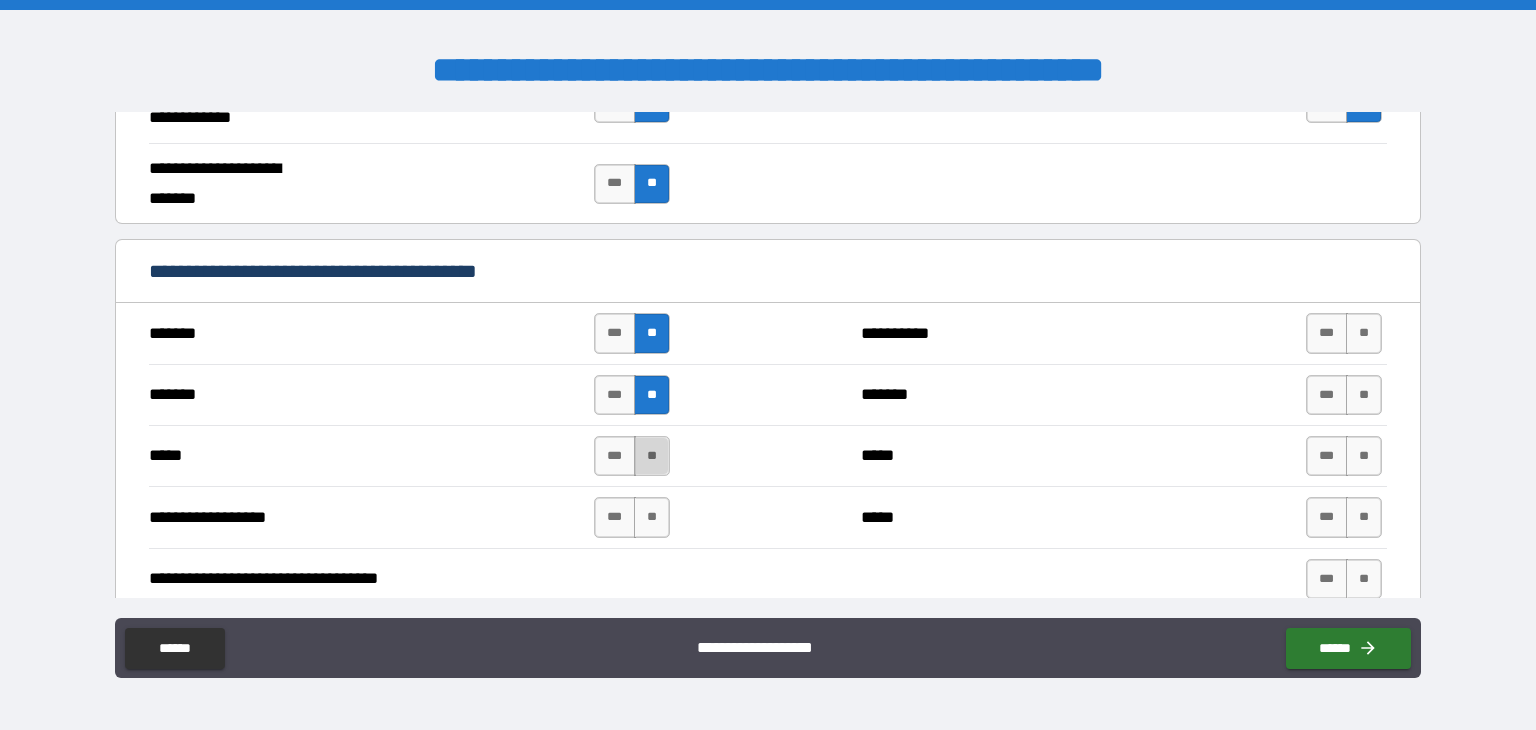 click on "**" at bounding box center [652, 456] 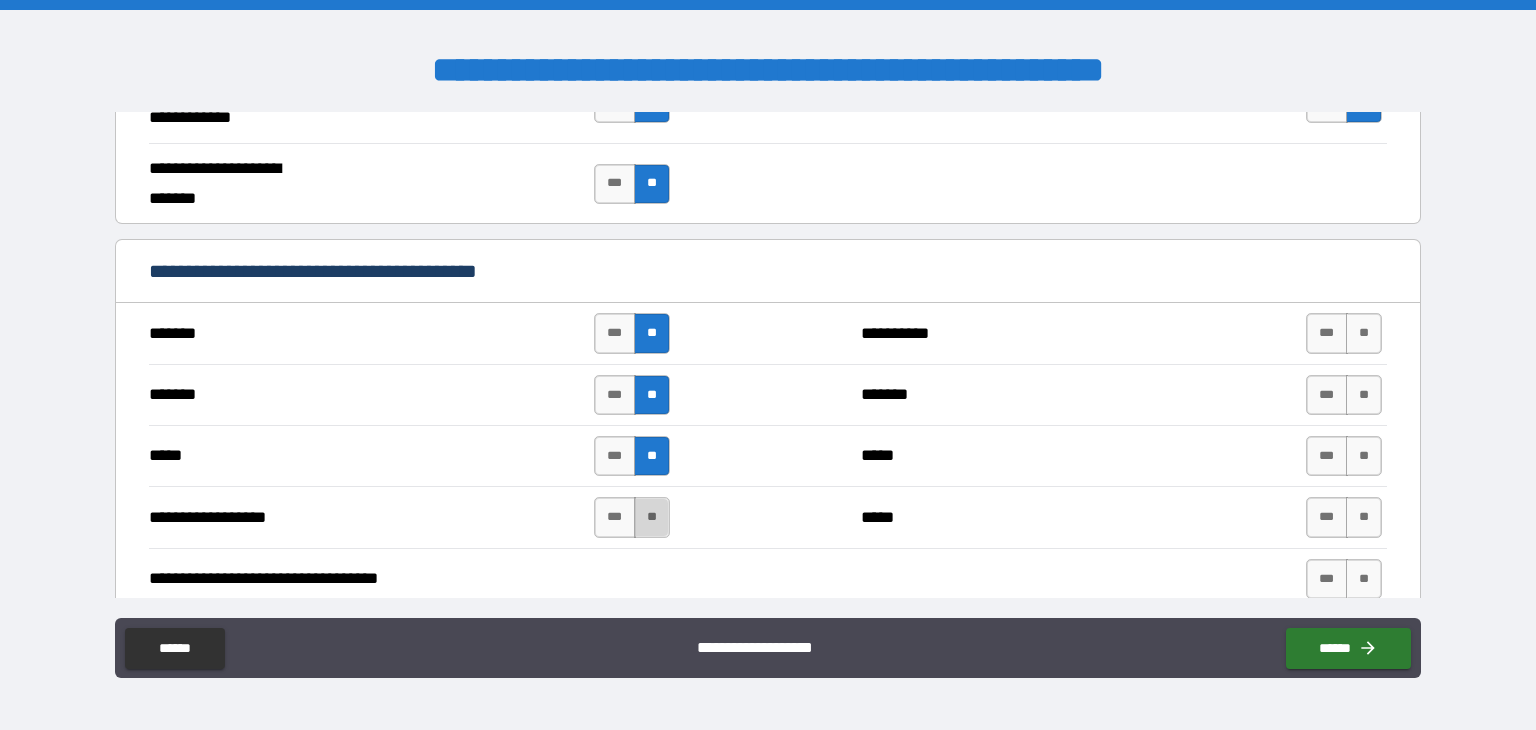 click on "**" at bounding box center [652, 517] 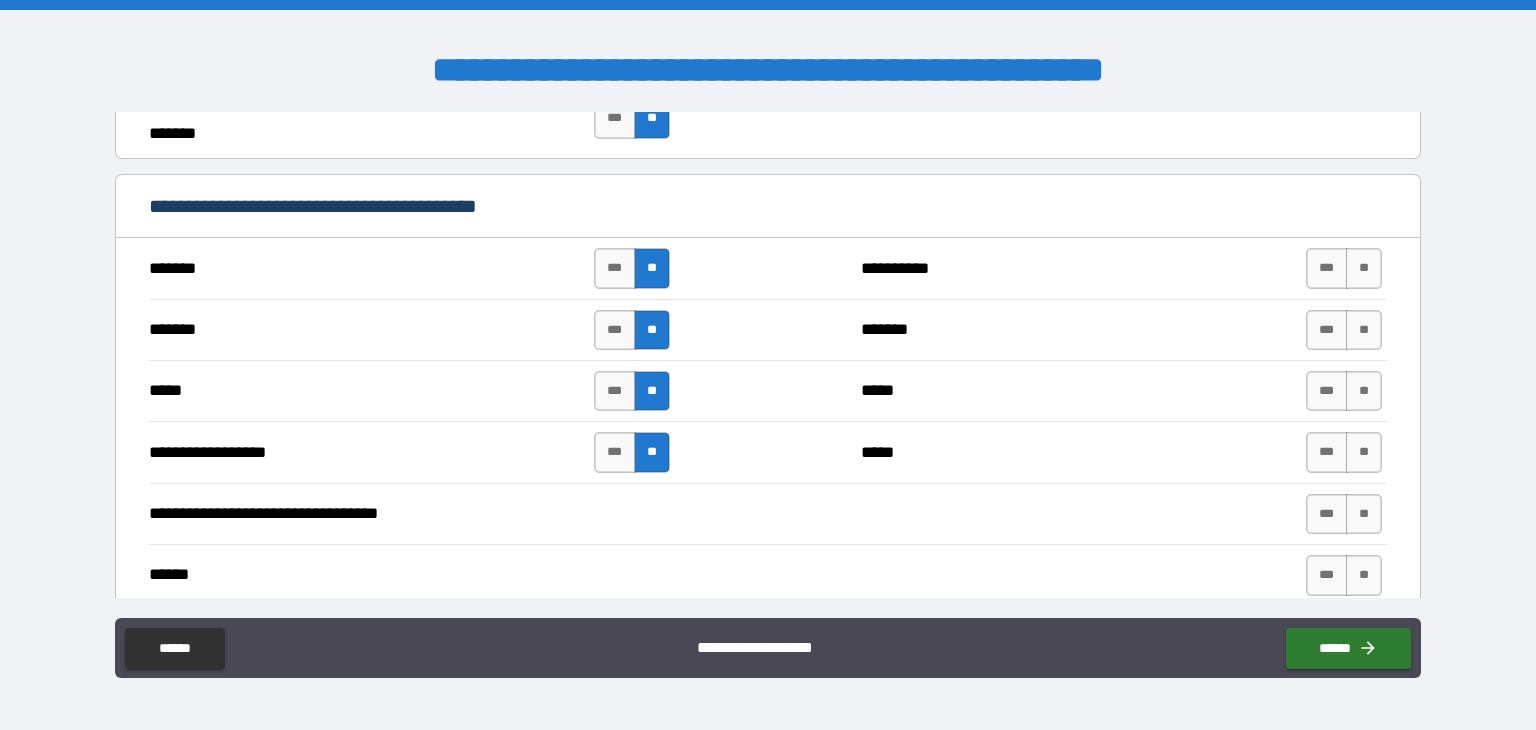 scroll, scrollTop: 1400, scrollLeft: 0, axis: vertical 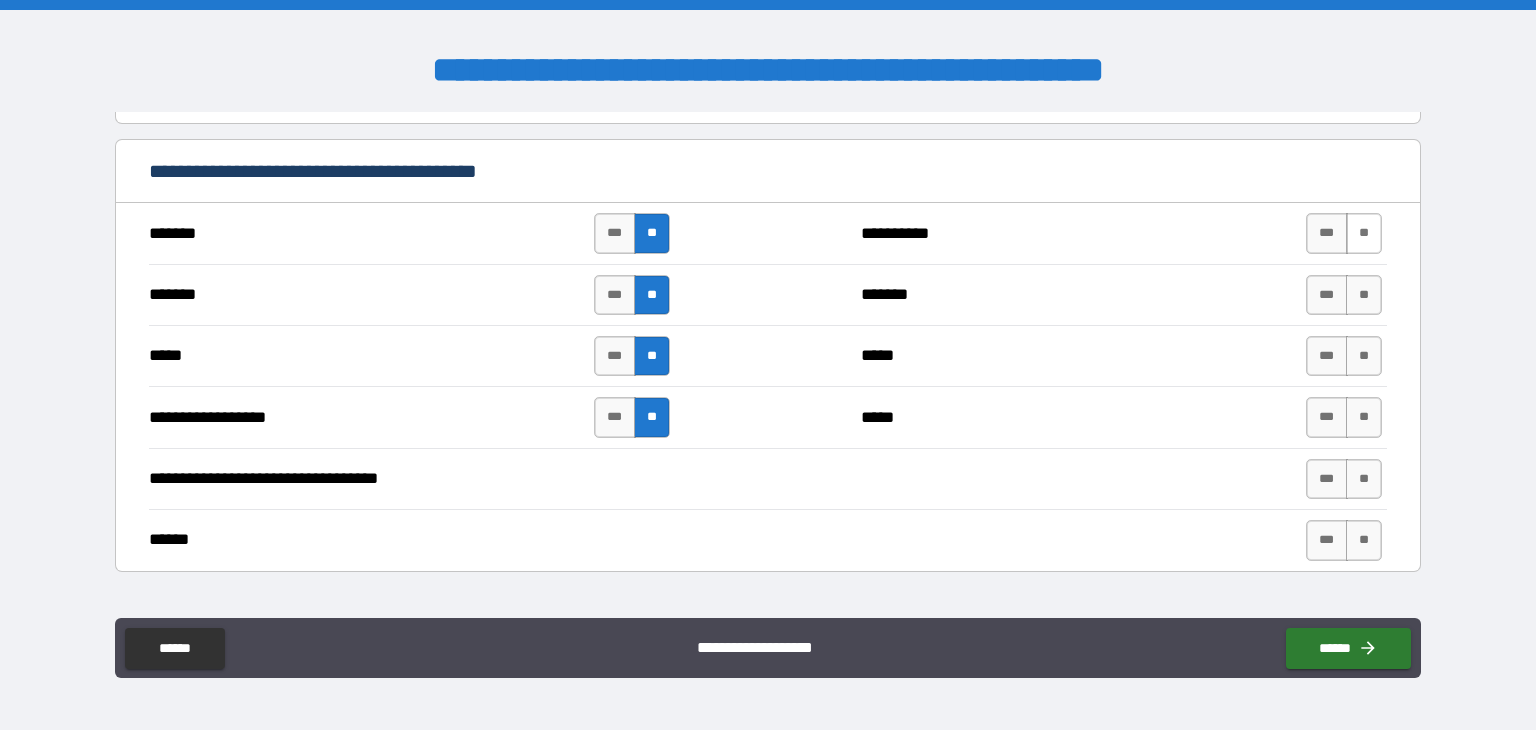 click on "**" at bounding box center [1364, 233] 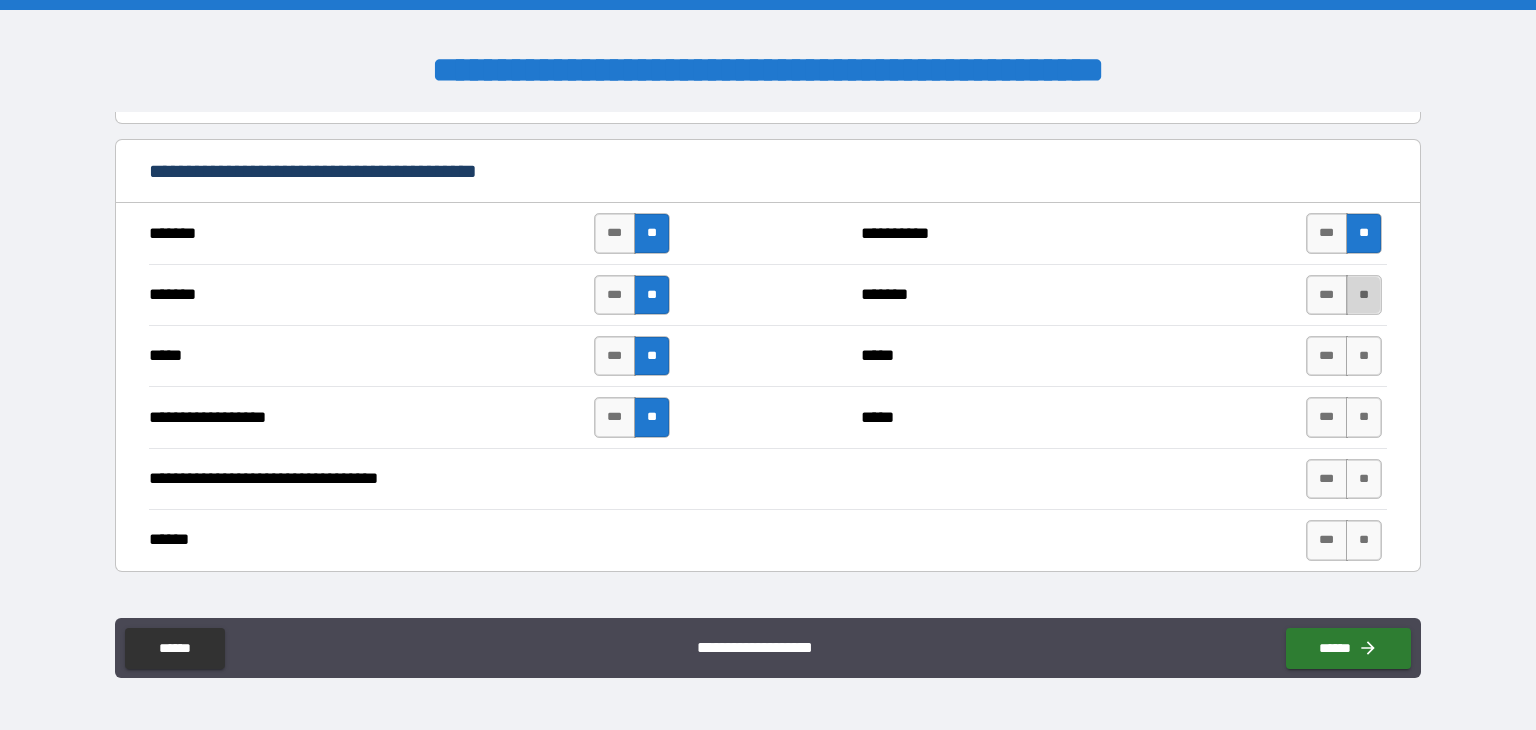 click on "**" at bounding box center (1364, 295) 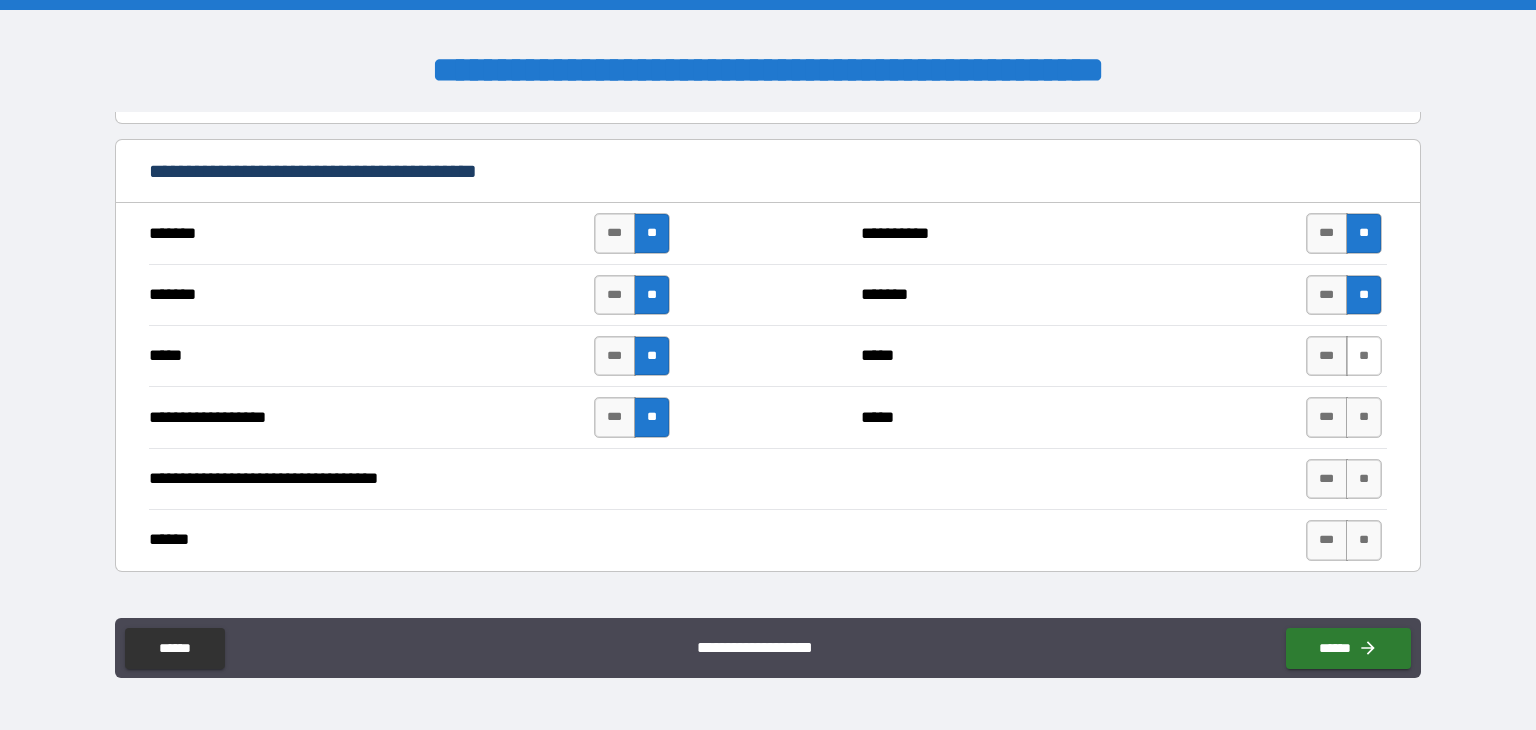 click on "**" at bounding box center [1364, 356] 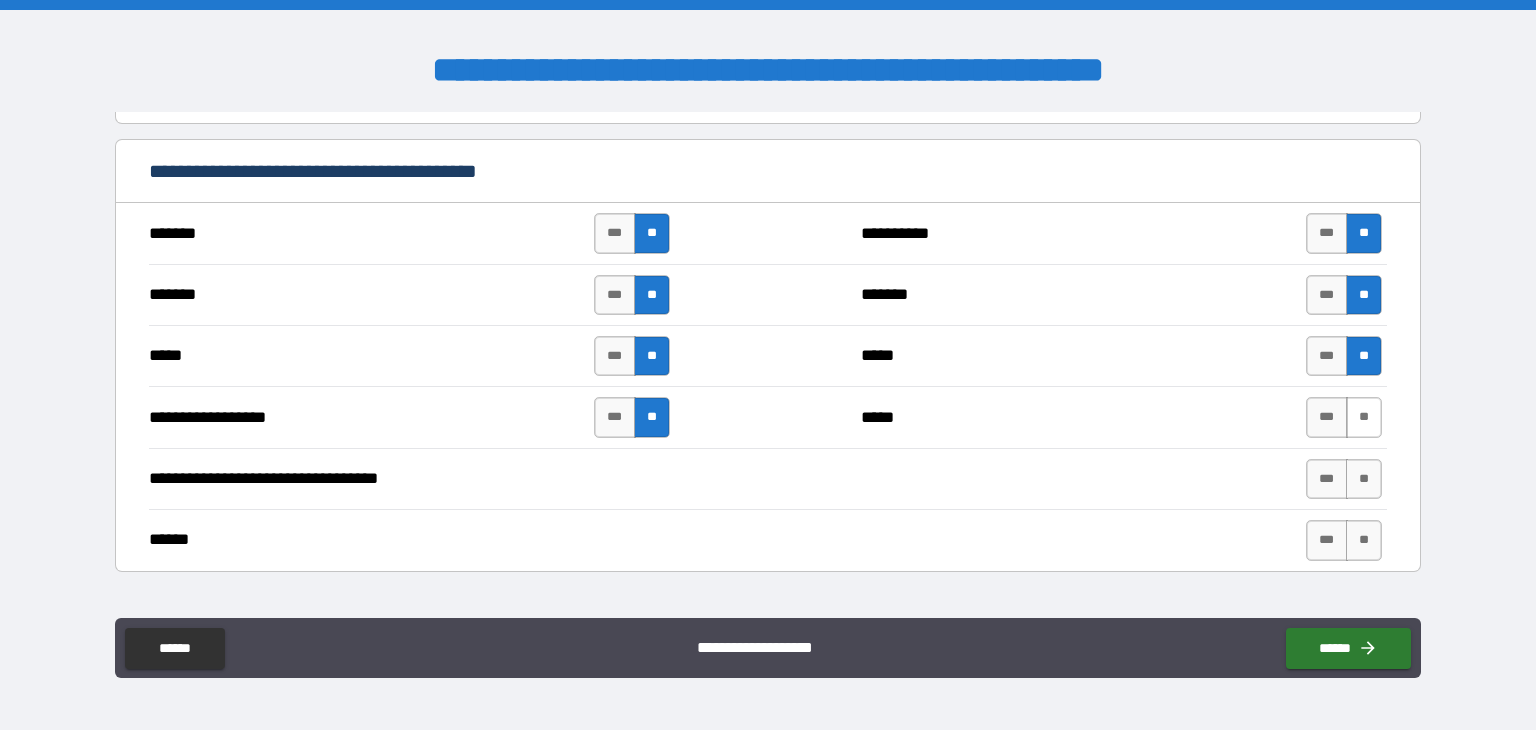 click on "**" at bounding box center [1364, 417] 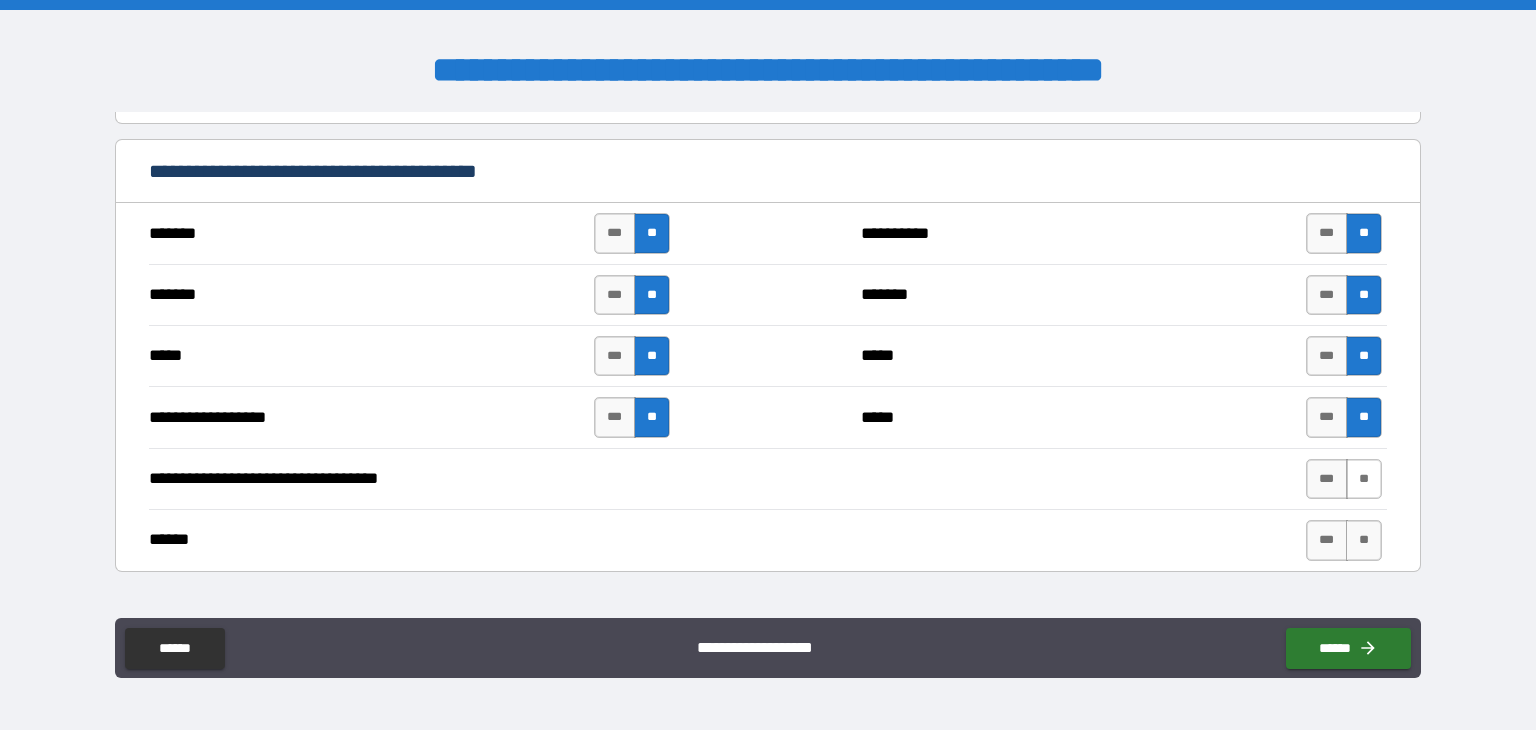 click on "**" at bounding box center [1364, 479] 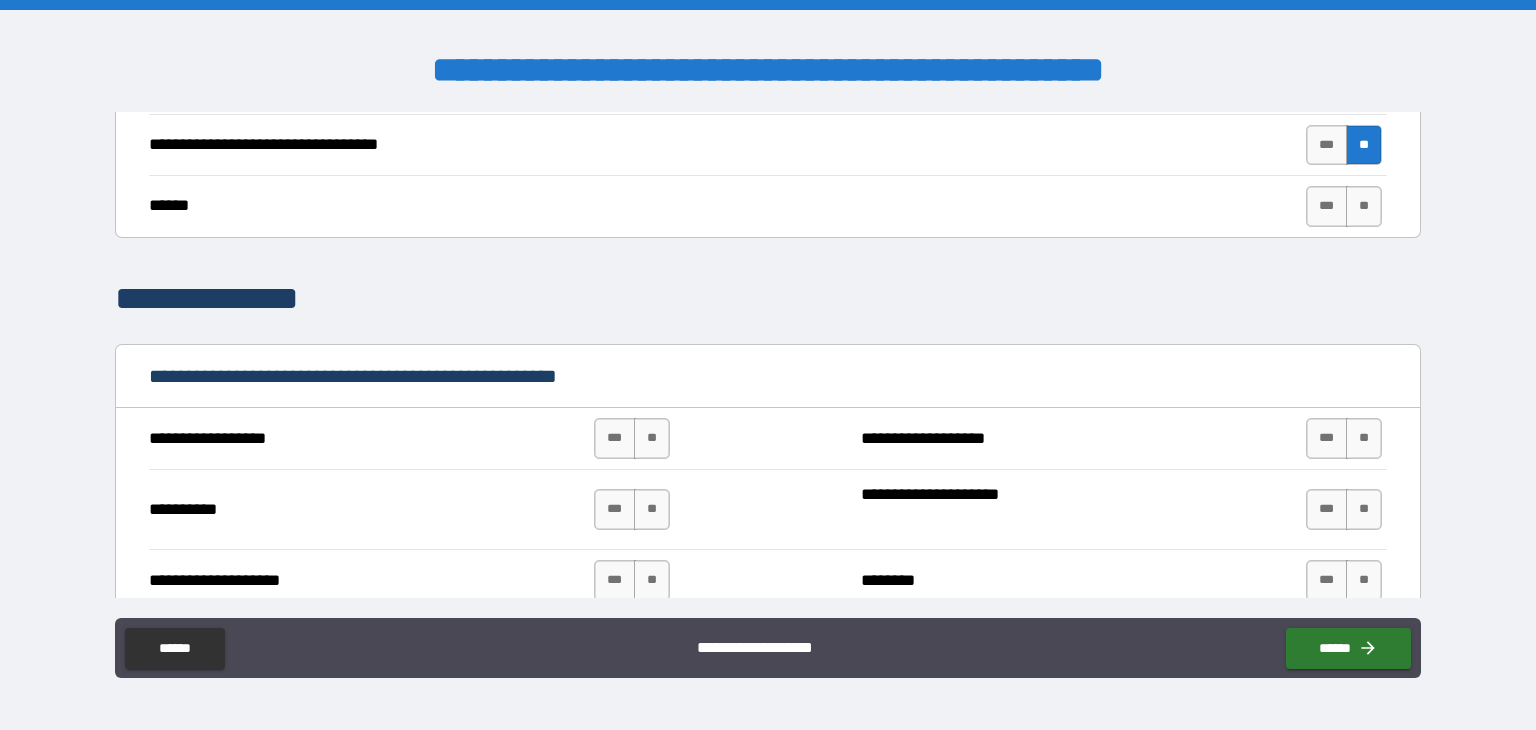 scroll, scrollTop: 1700, scrollLeft: 0, axis: vertical 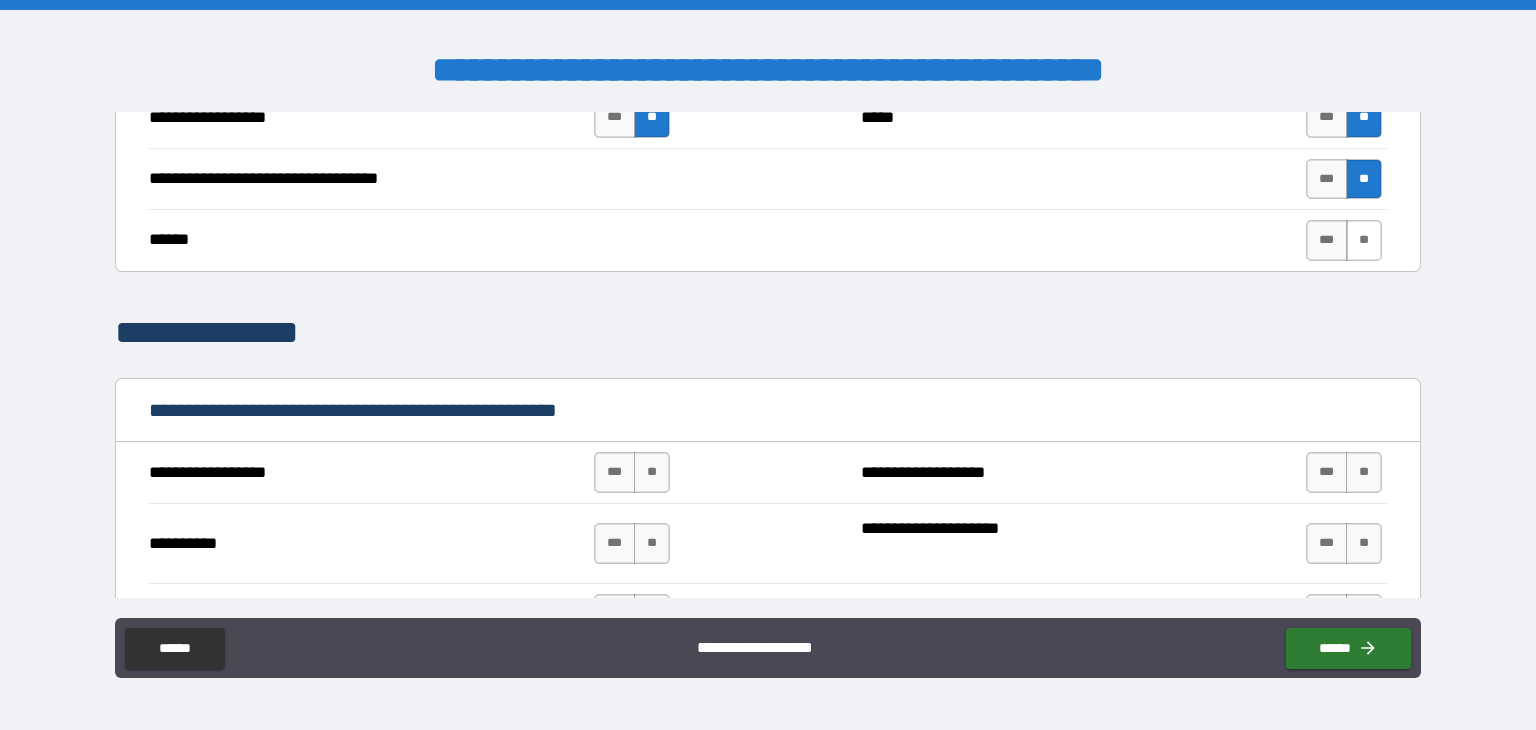 click on "**" at bounding box center [1364, 240] 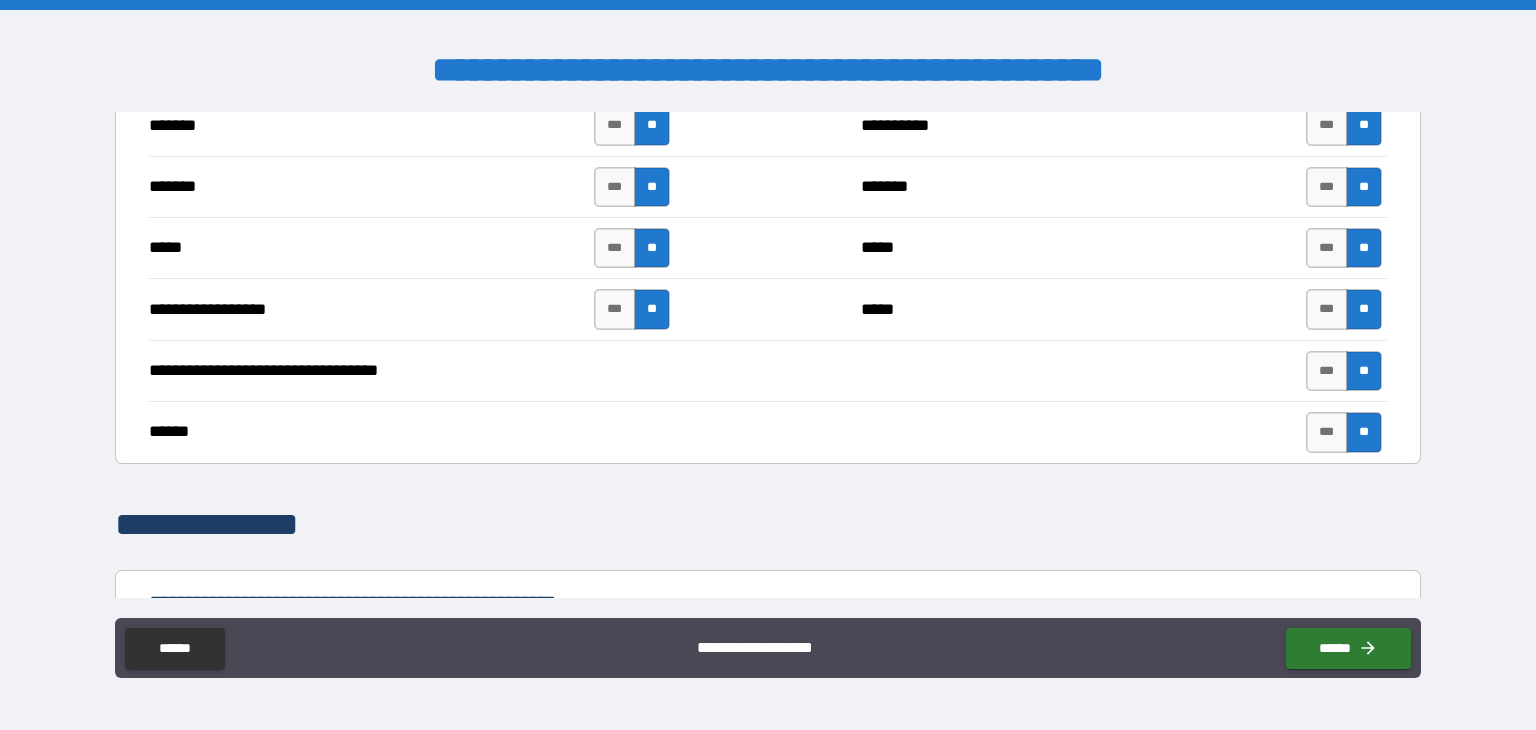 scroll, scrollTop: 1400, scrollLeft: 0, axis: vertical 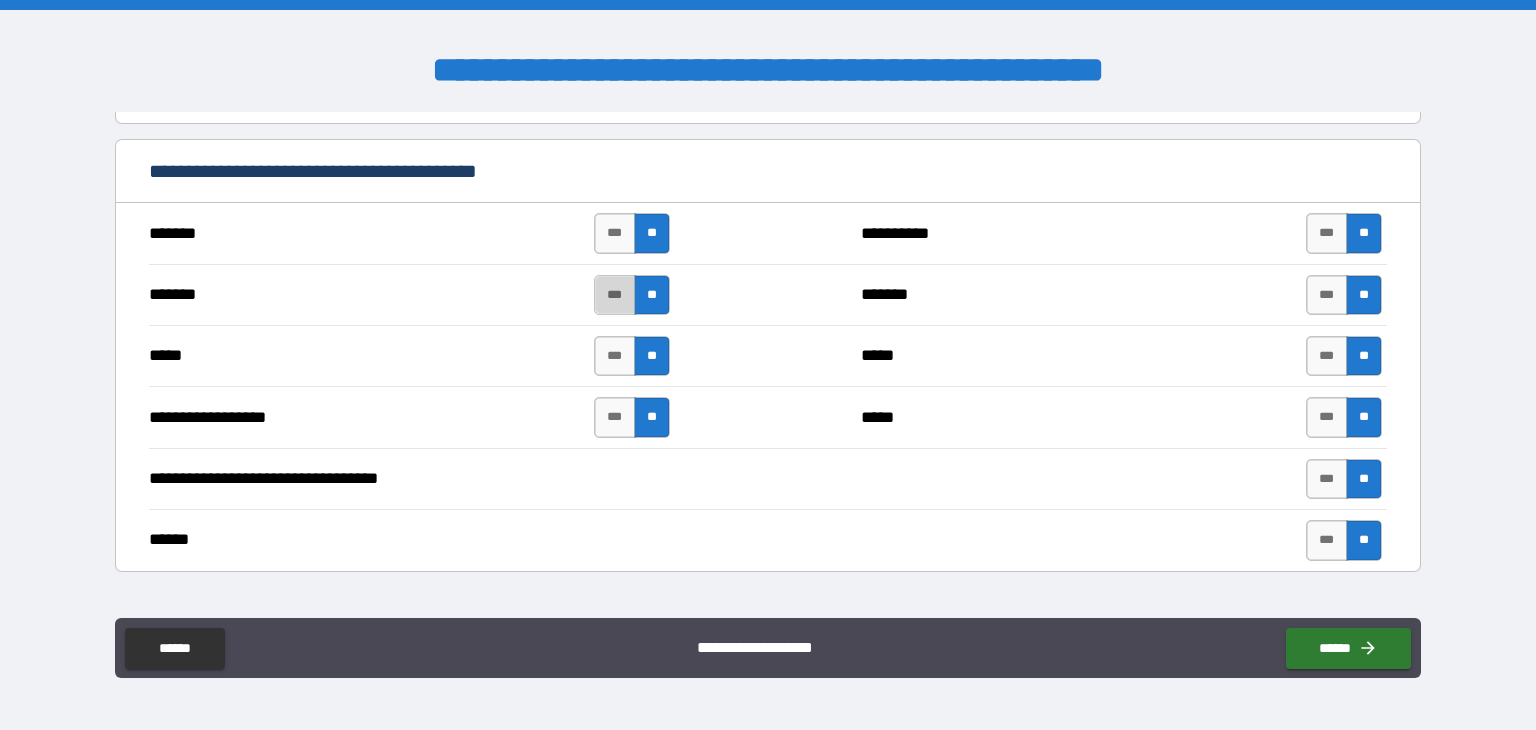 click on "***" at bounding box center (615, 295) 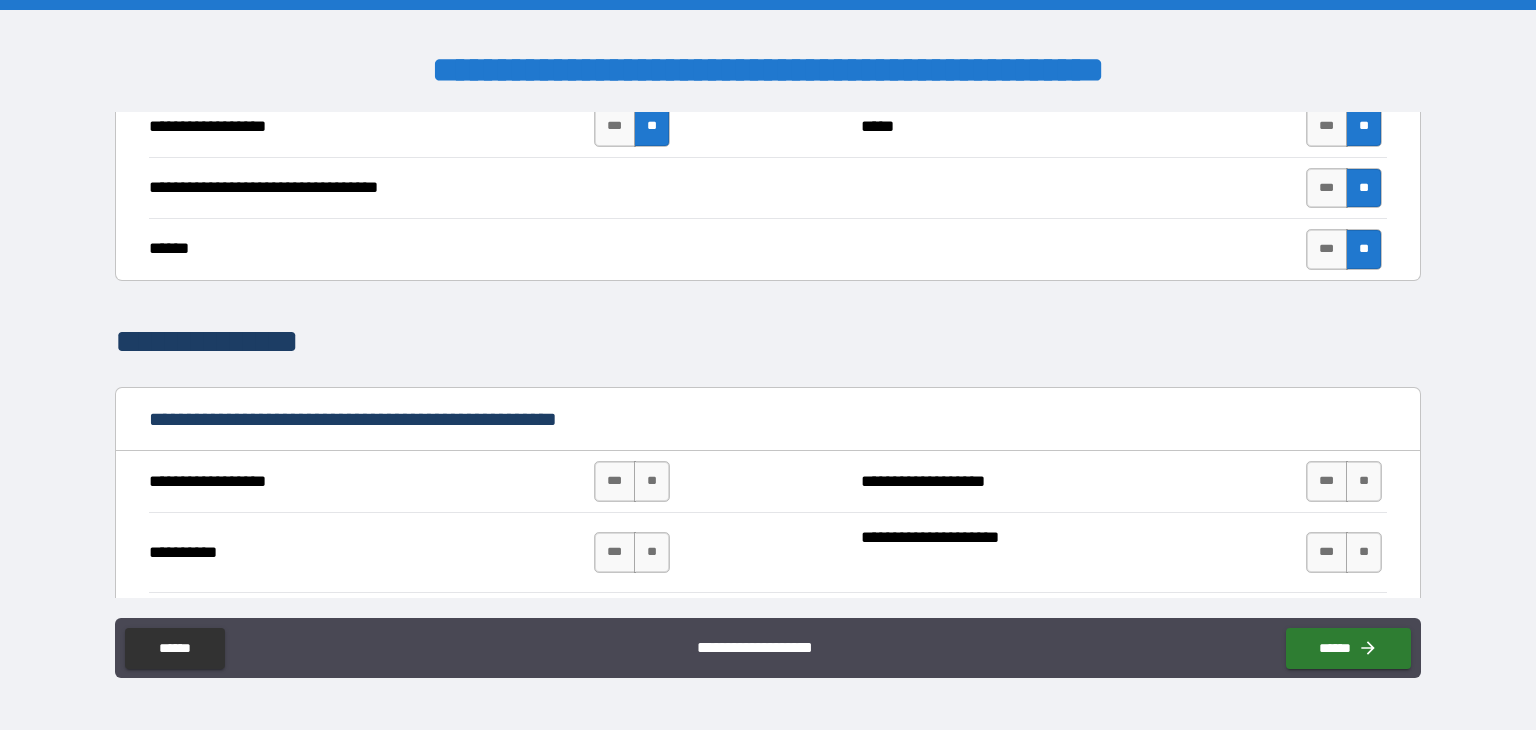 scroll, scrollTop: 1700, scrollLeft: 0, axis: vertical 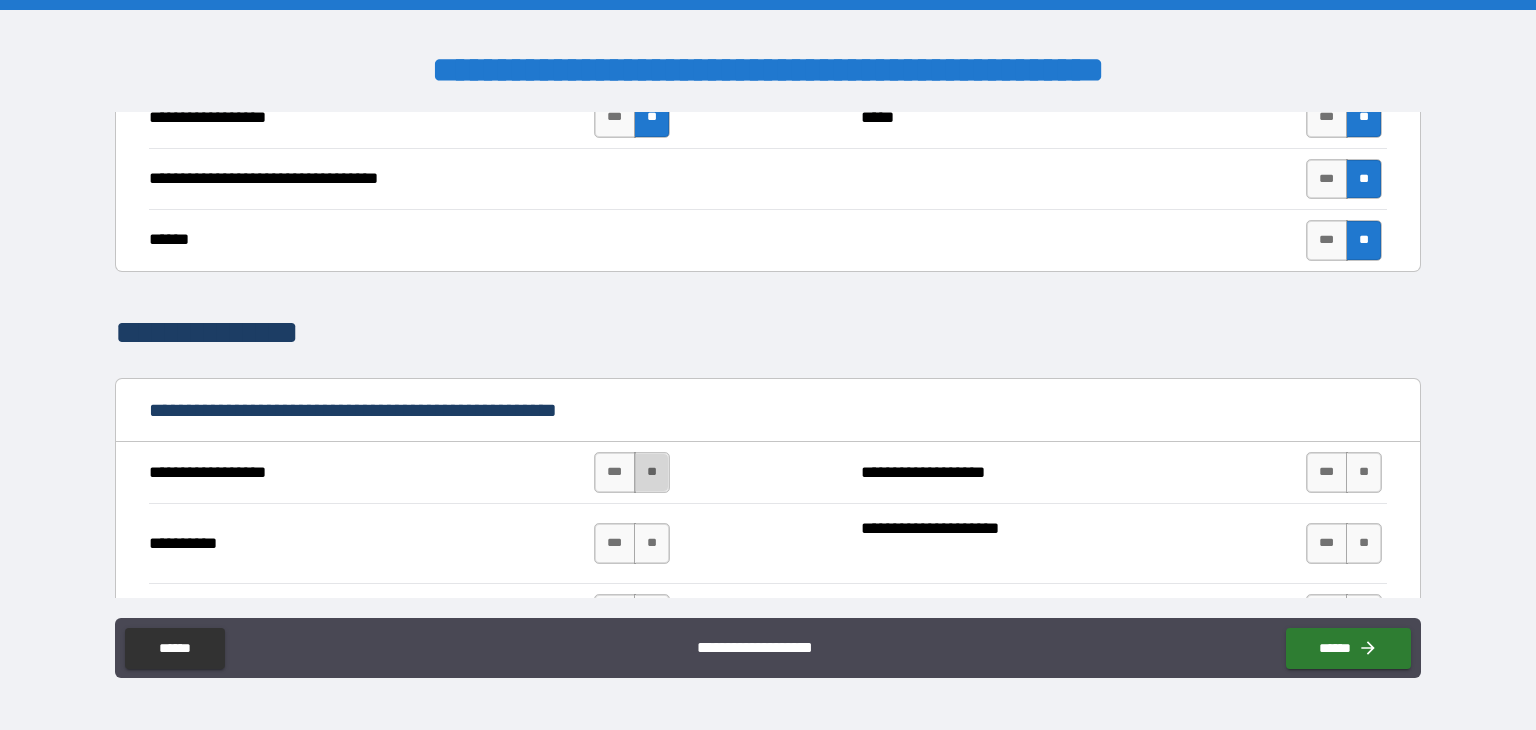 click on "**" at bounding box center [652, 472] 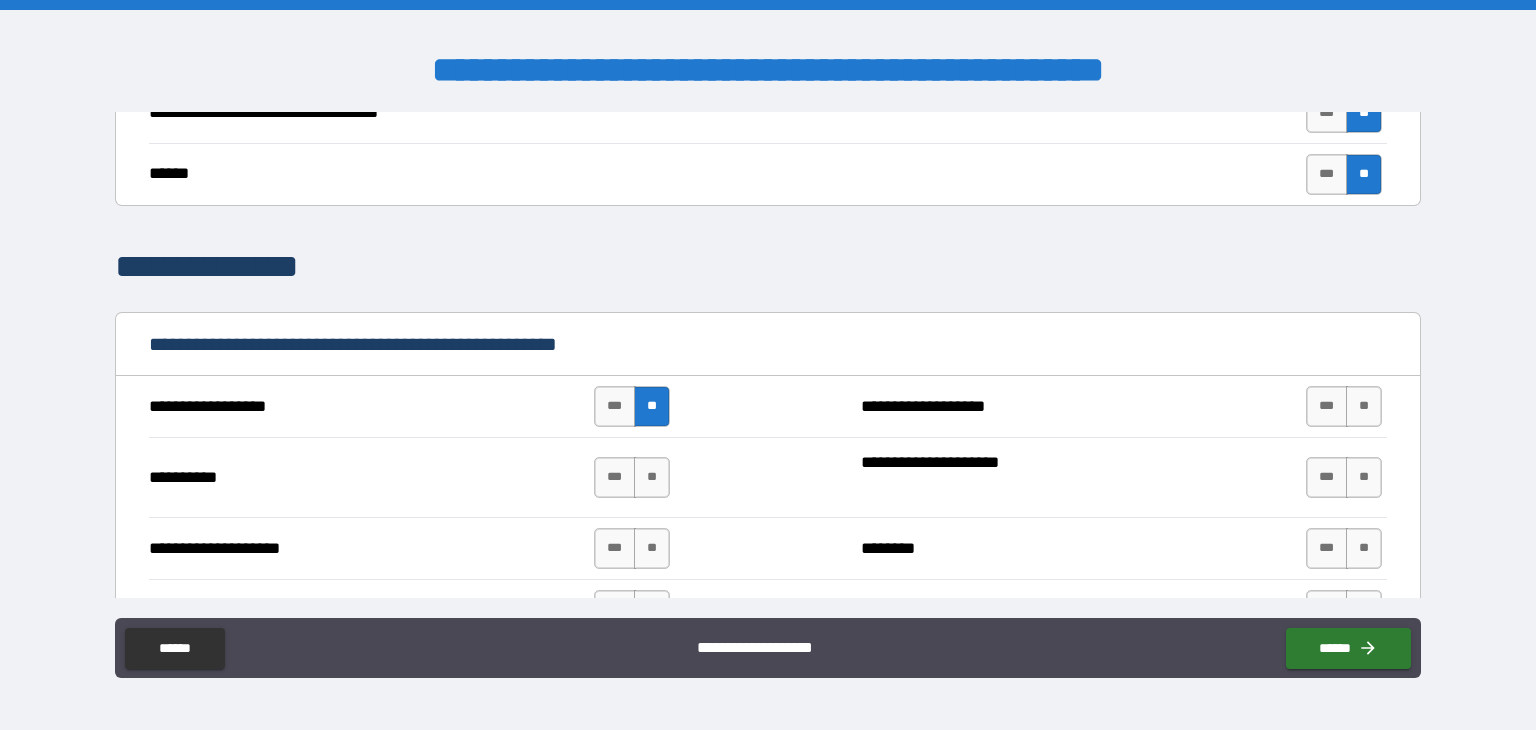 scroll, scrollTop: 1800, scrollLeft: 0, axis: vertical 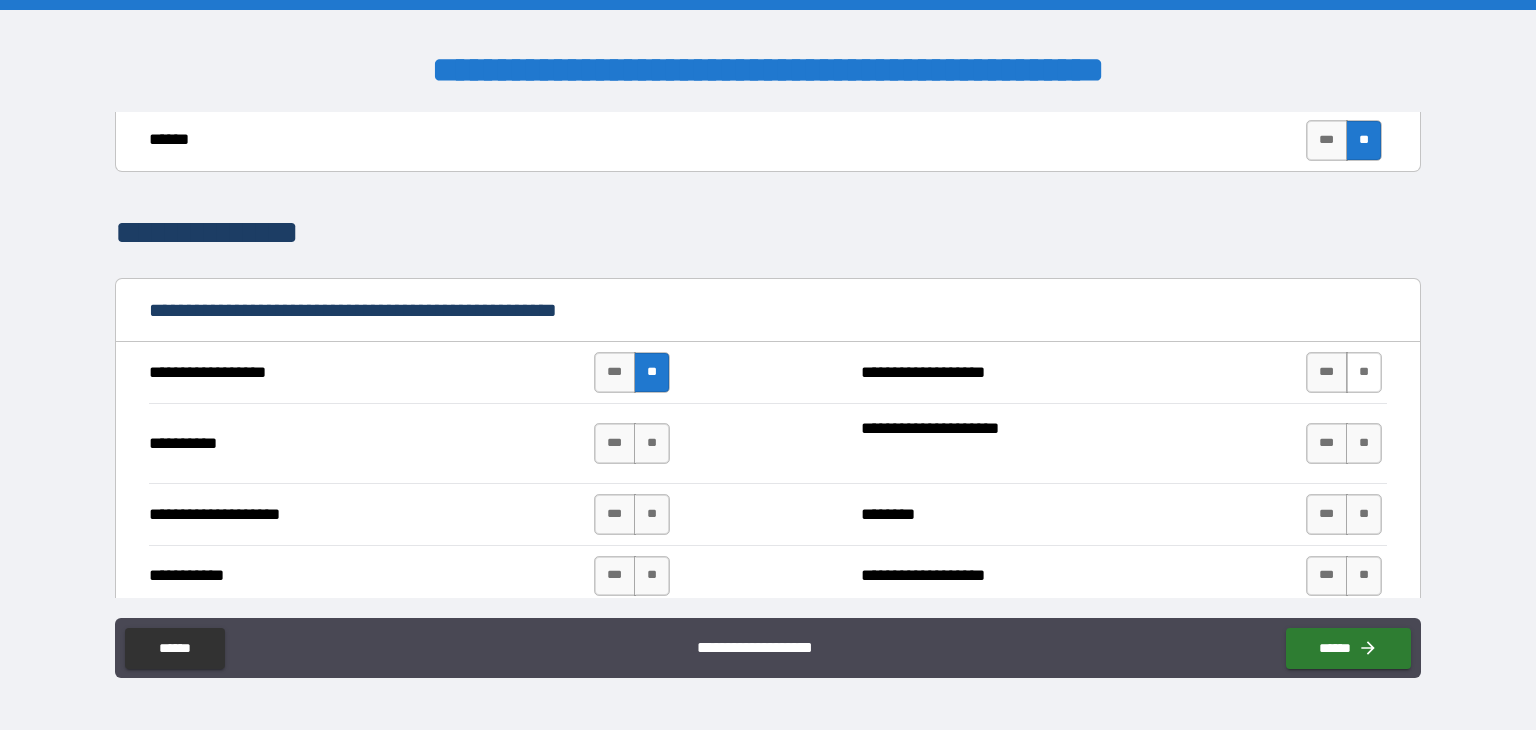 click on "**" at bounding box center [1364, 372] 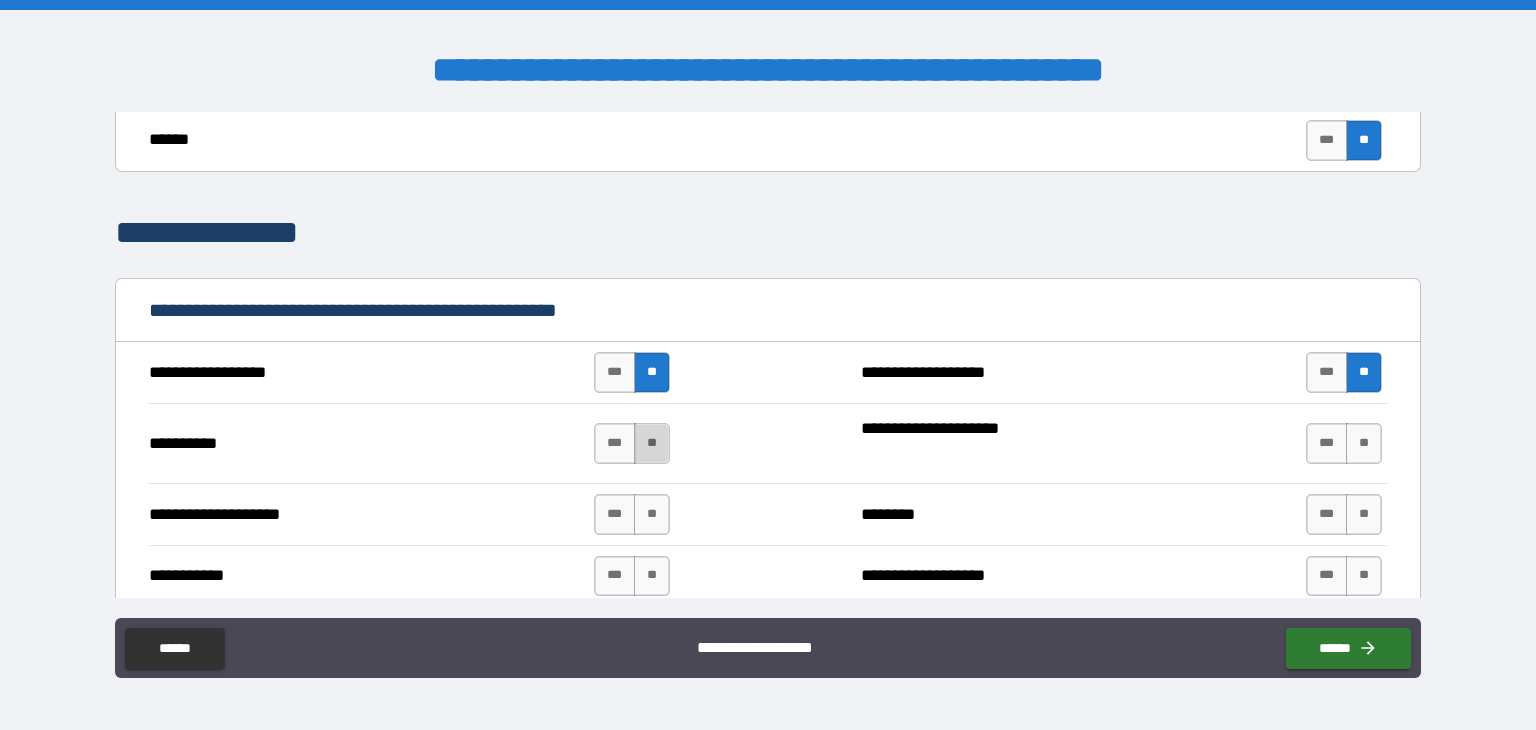 click on "**" at bounding box center (652, 443) 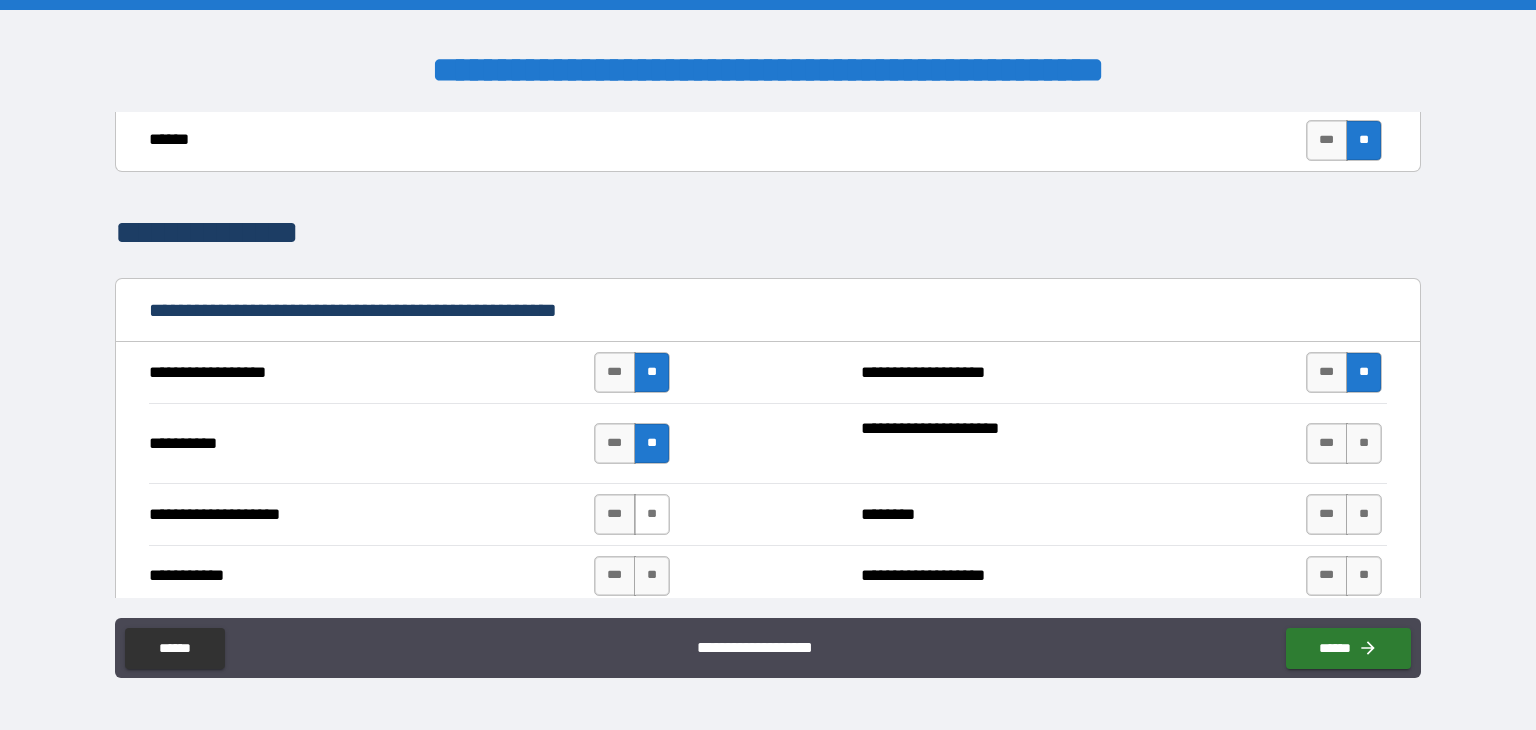 click on "**" at bounding box center [652, 514] 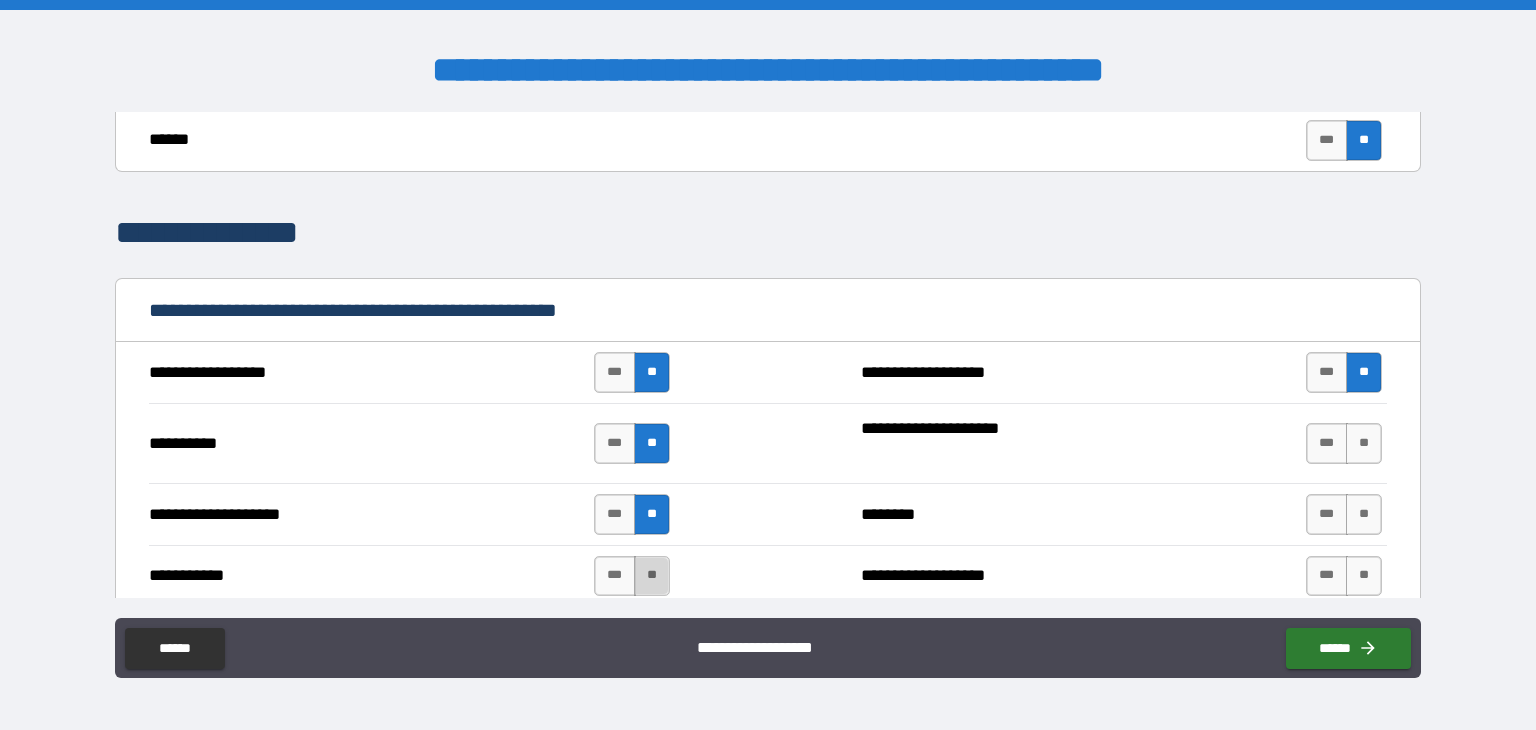 click on "**" at bounding box center (652, 576) 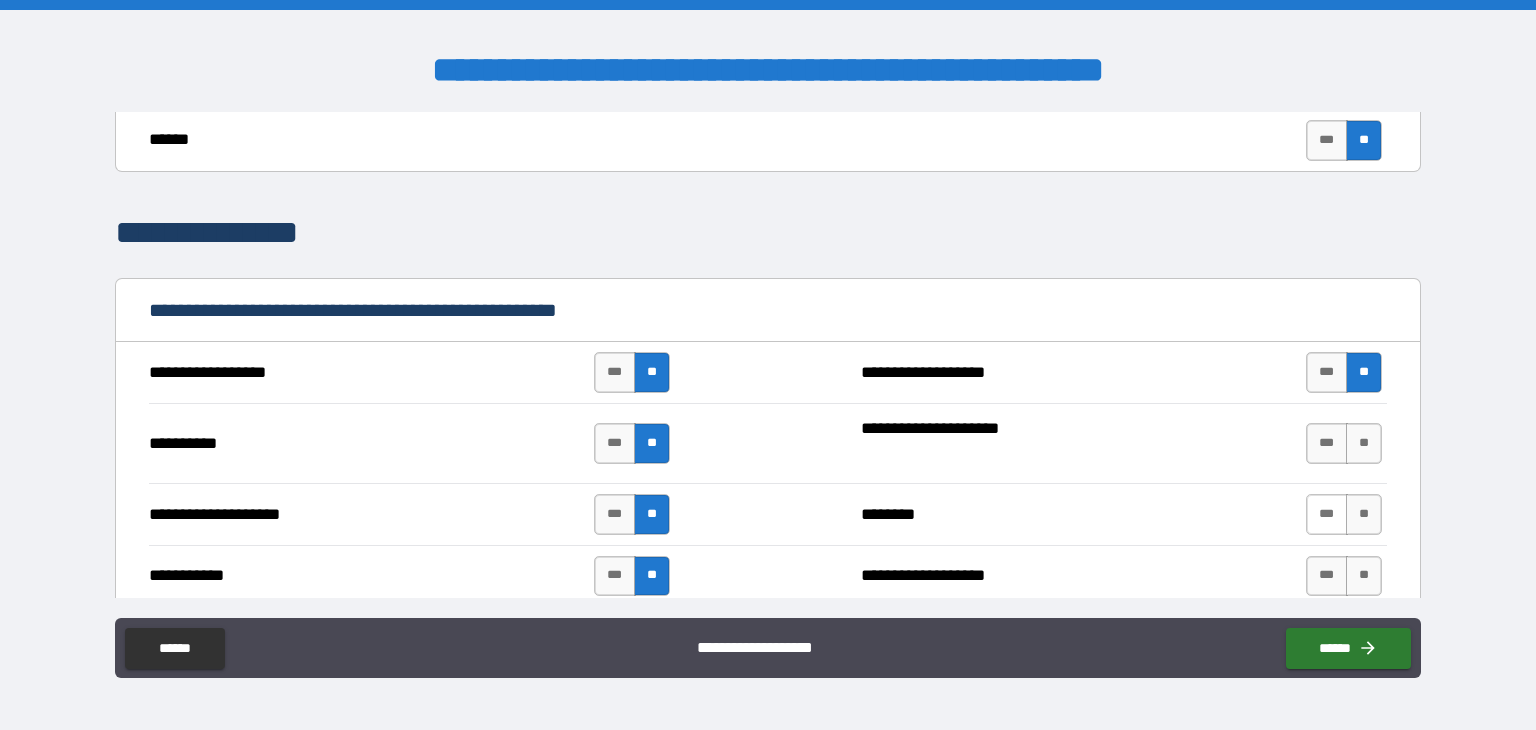 click on "***" at bounding box center (1327, 514) 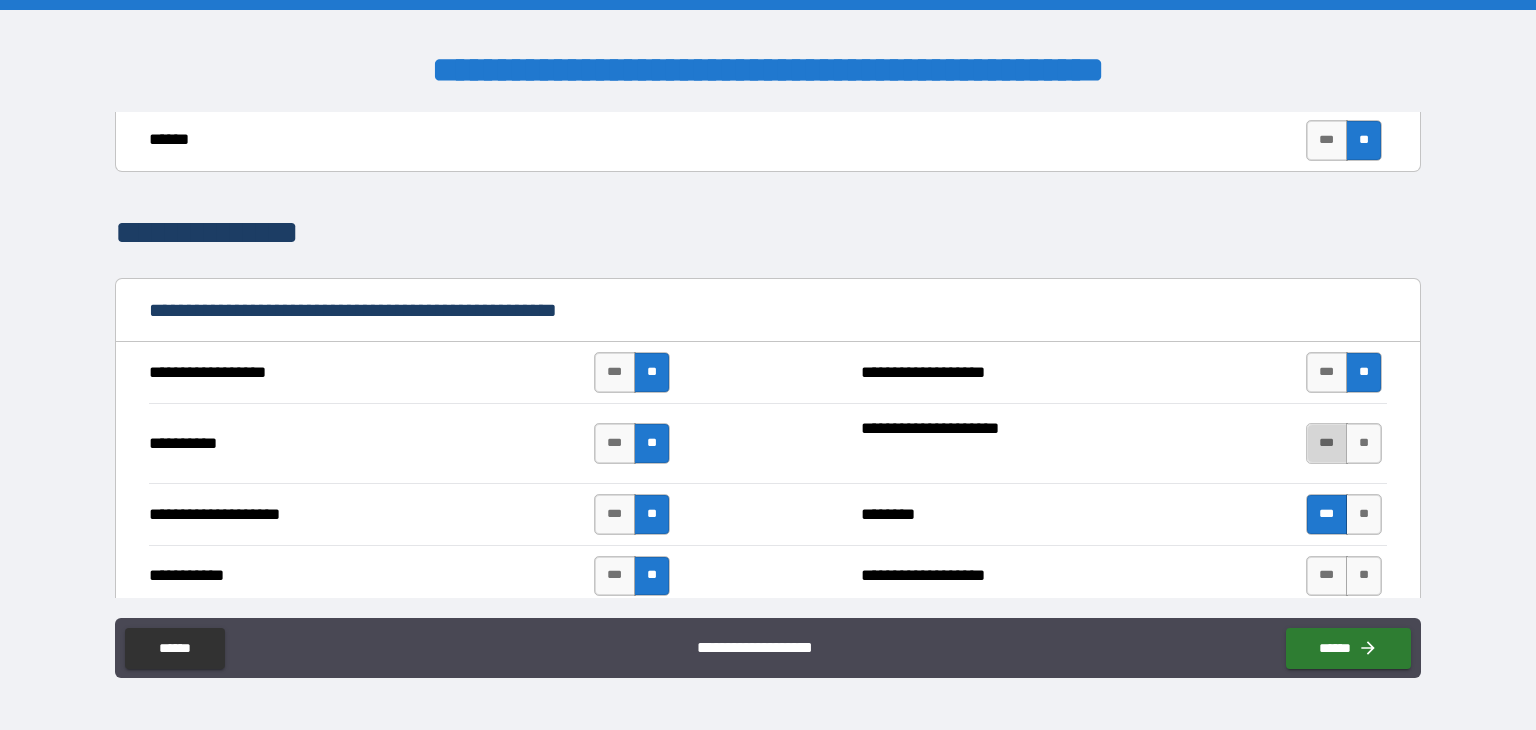 click on "***" at bounding box center [1327, 443] 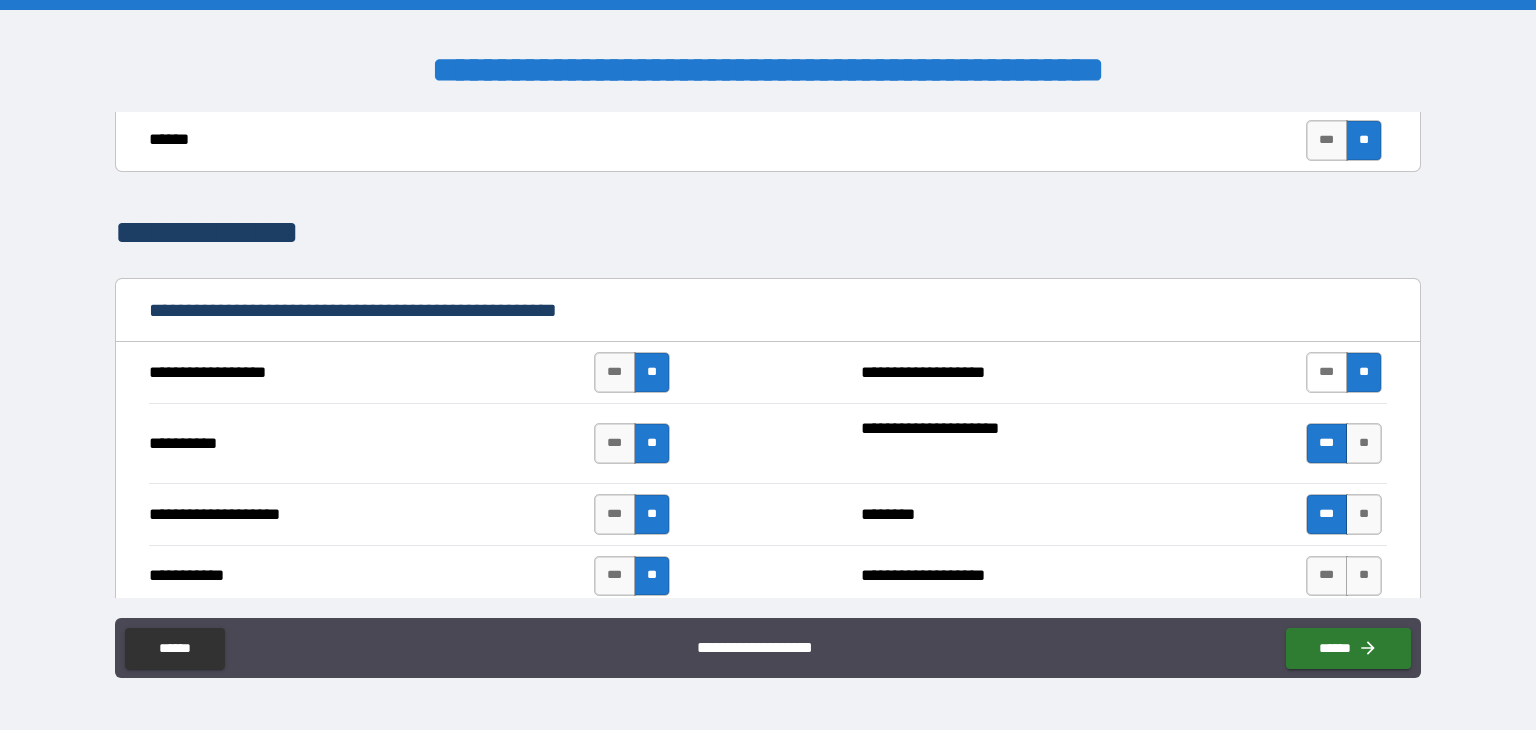 click on "***" at bounding box center (1327, 372) 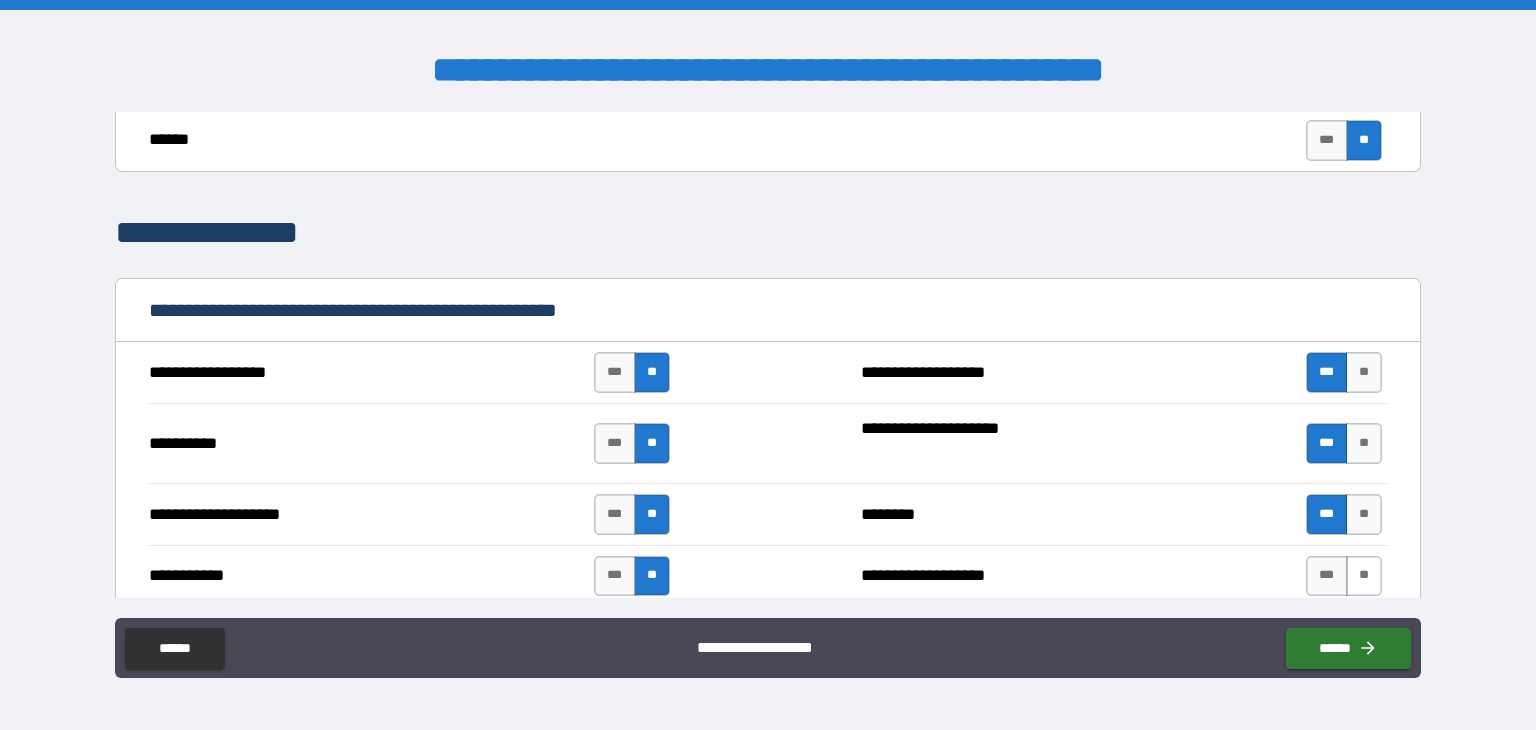 click on "**" at bounding box center (1364, 576) 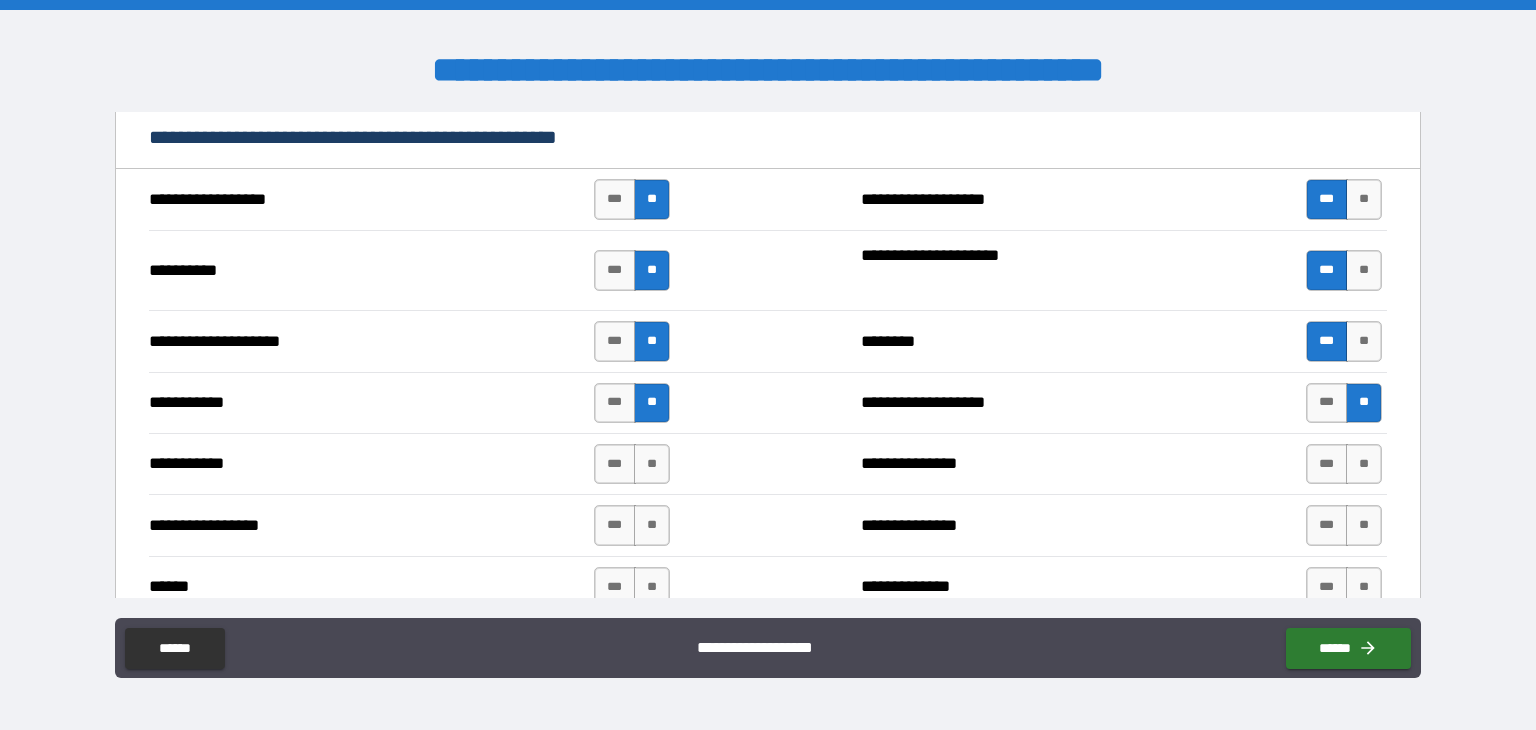 scroll, scrollTop: 2000, scrollLeft: 0, axis: vertical 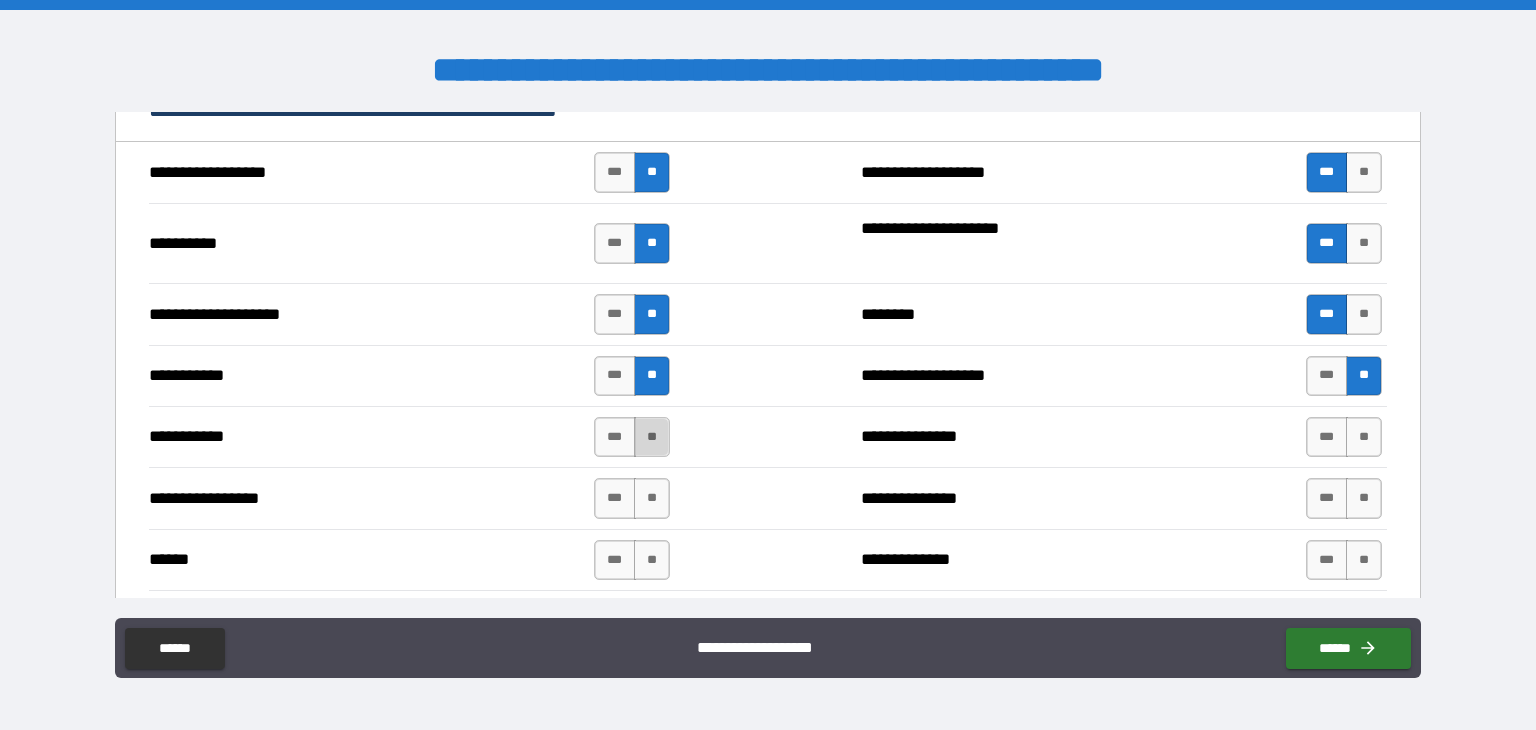 click on "**" at bounding box center [652, 437] 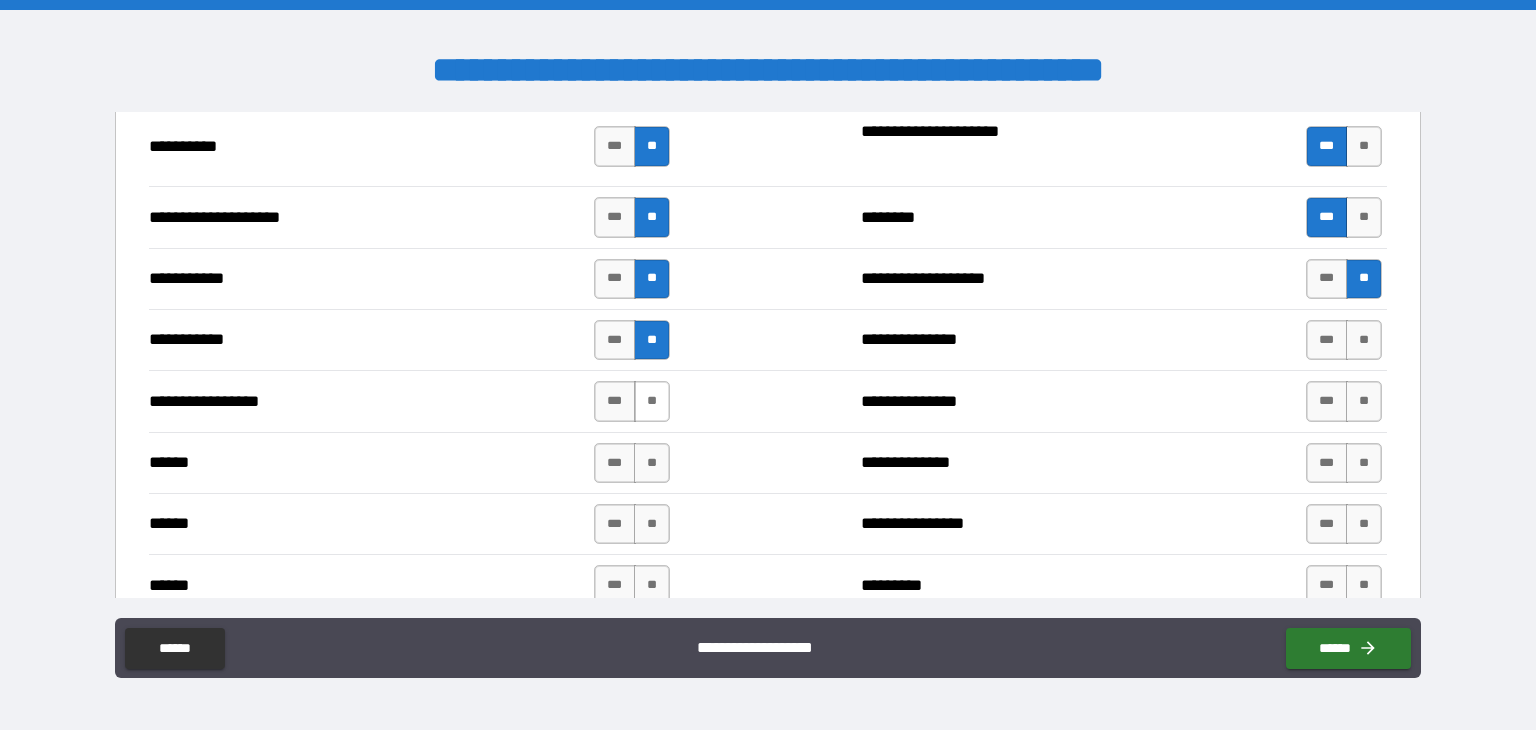 scroll, scrollTop: 2100, scrollLeft: 0, axis: vertical 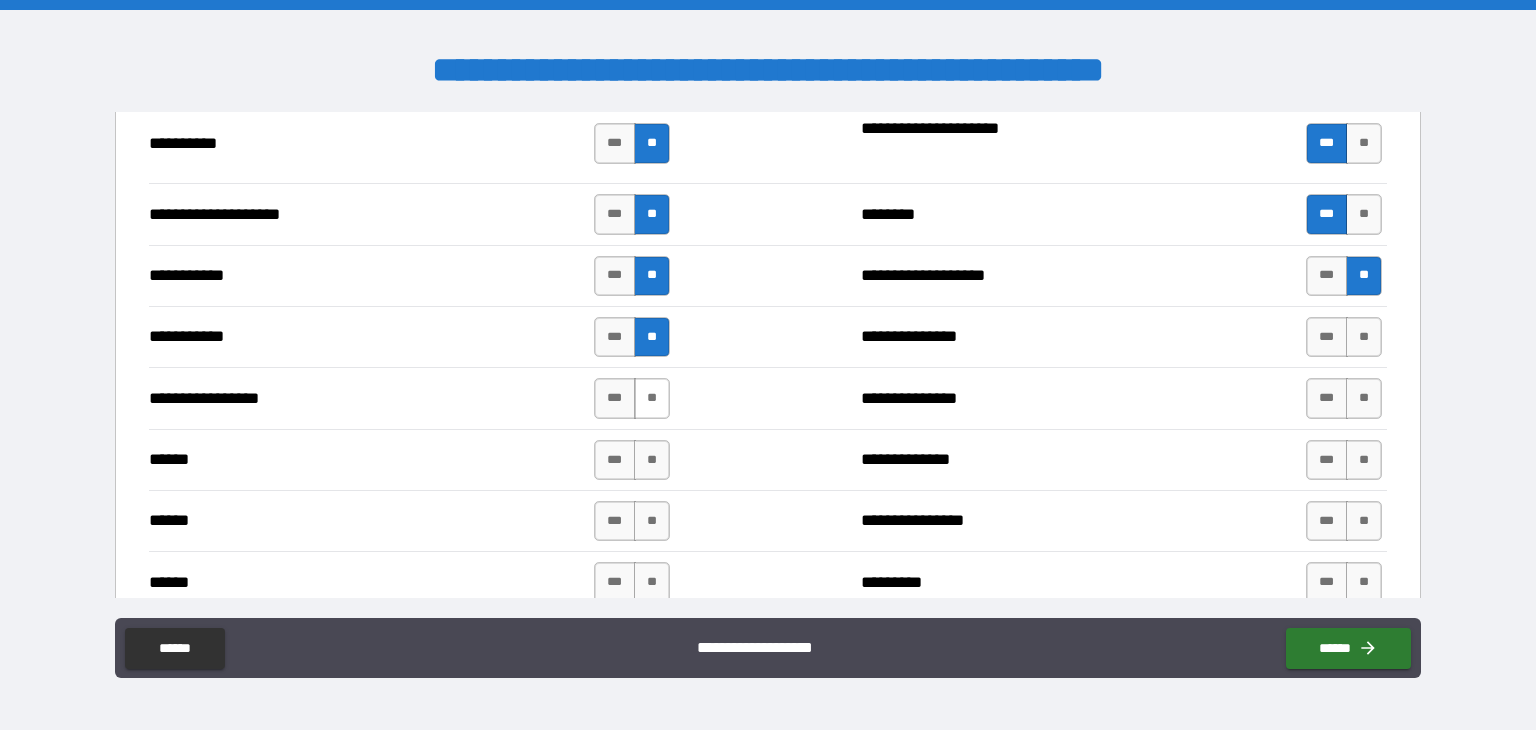 click on "**" at bounding box center (652, 398) 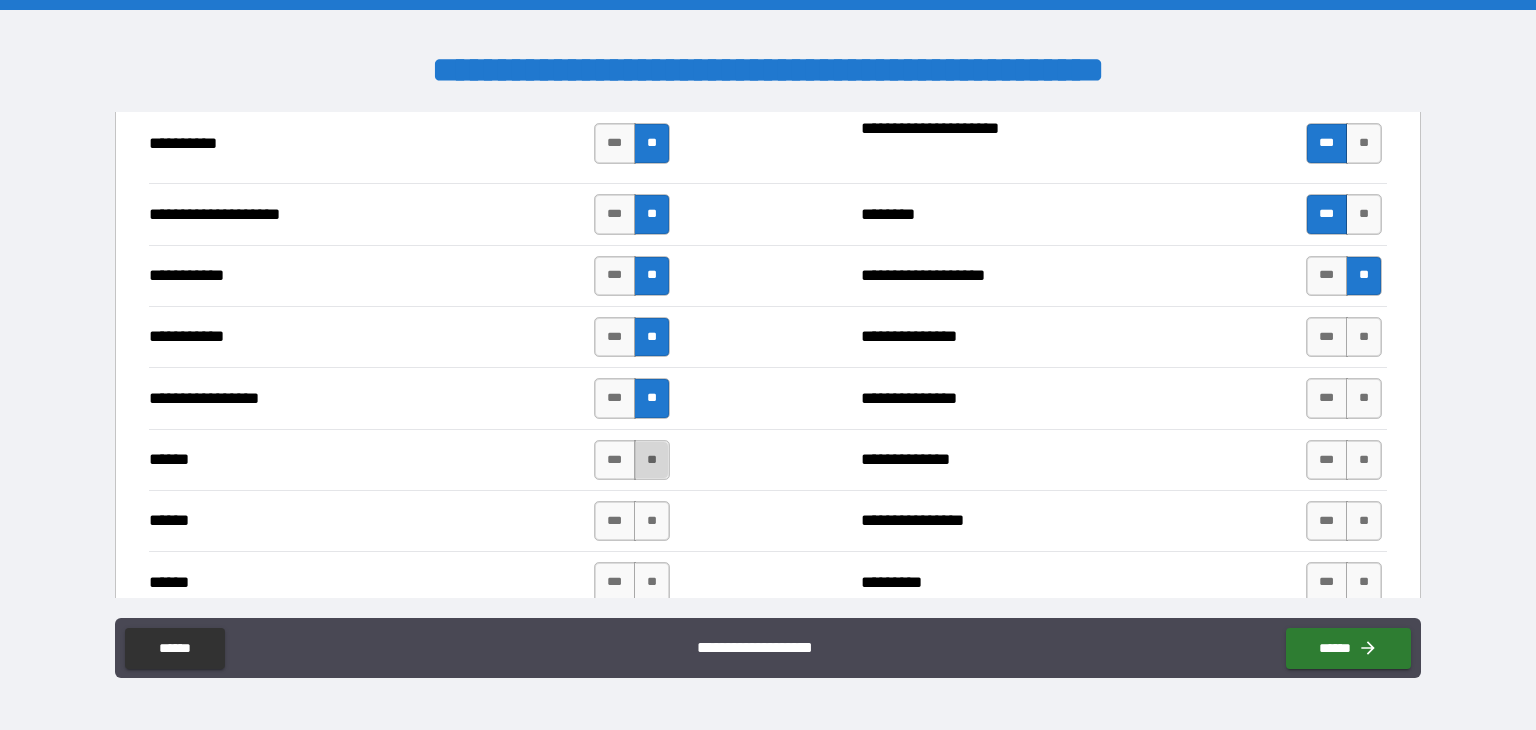 click on "**" at bounding box center (652, 460) 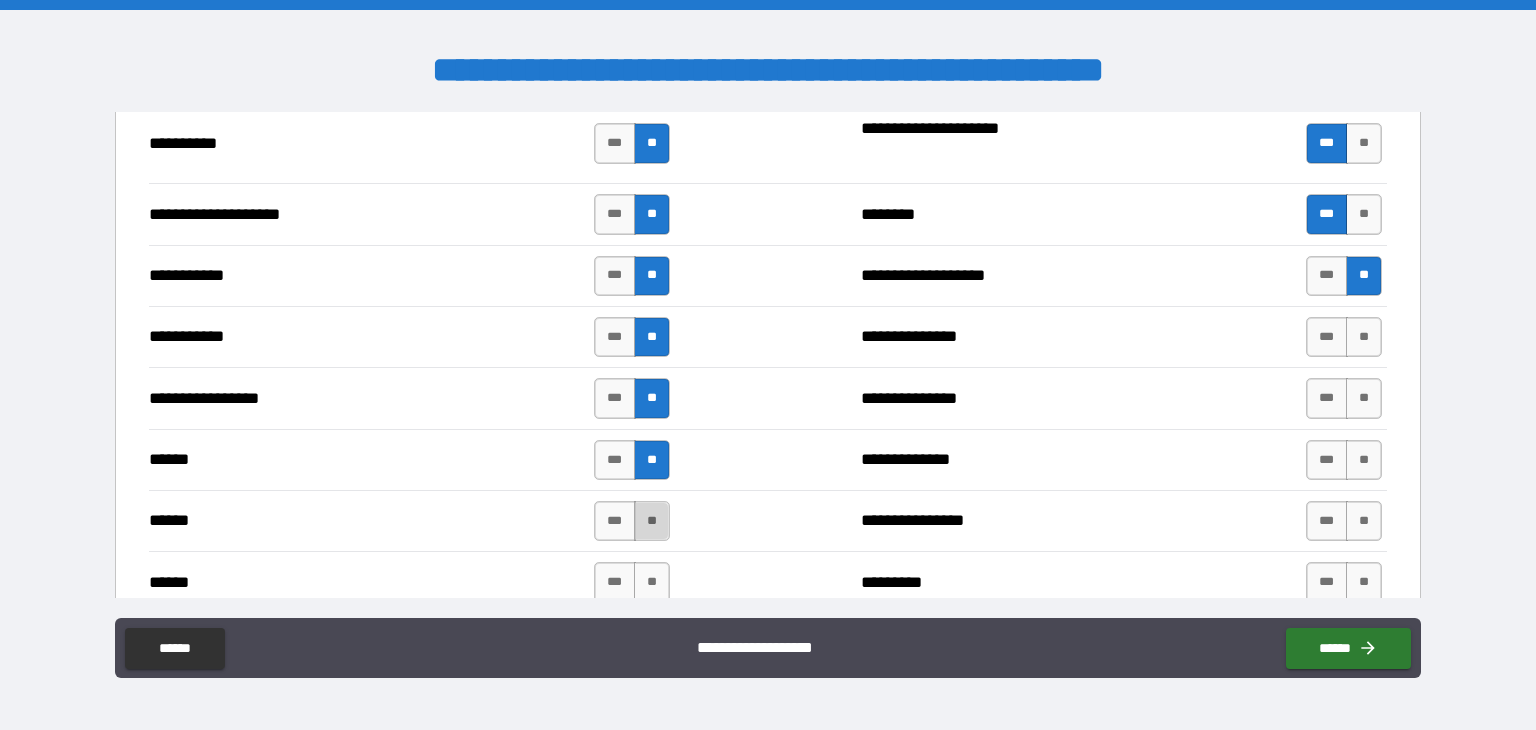 click on "**" at bounding box center (652, 521) 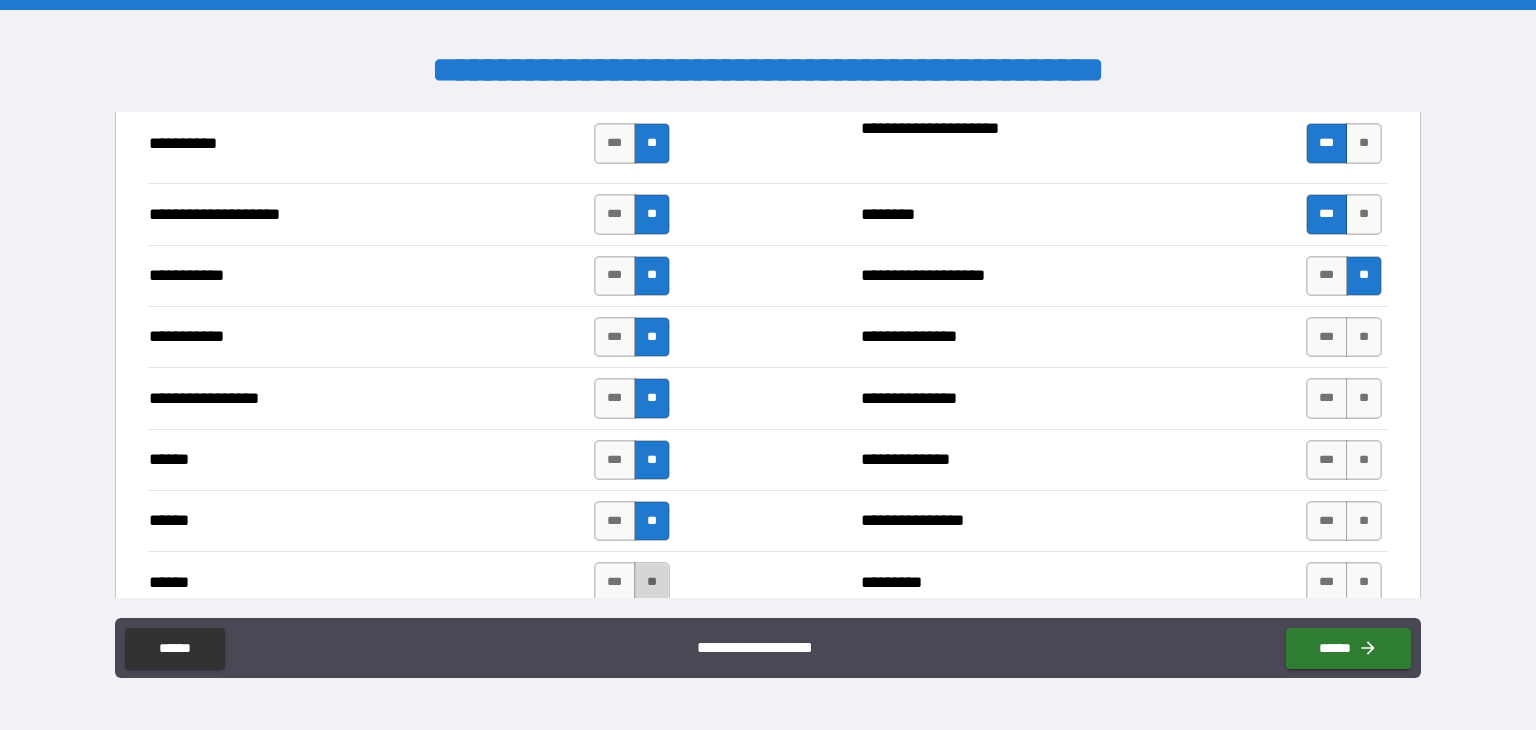 click on "**" at bounding box center [652, 582] 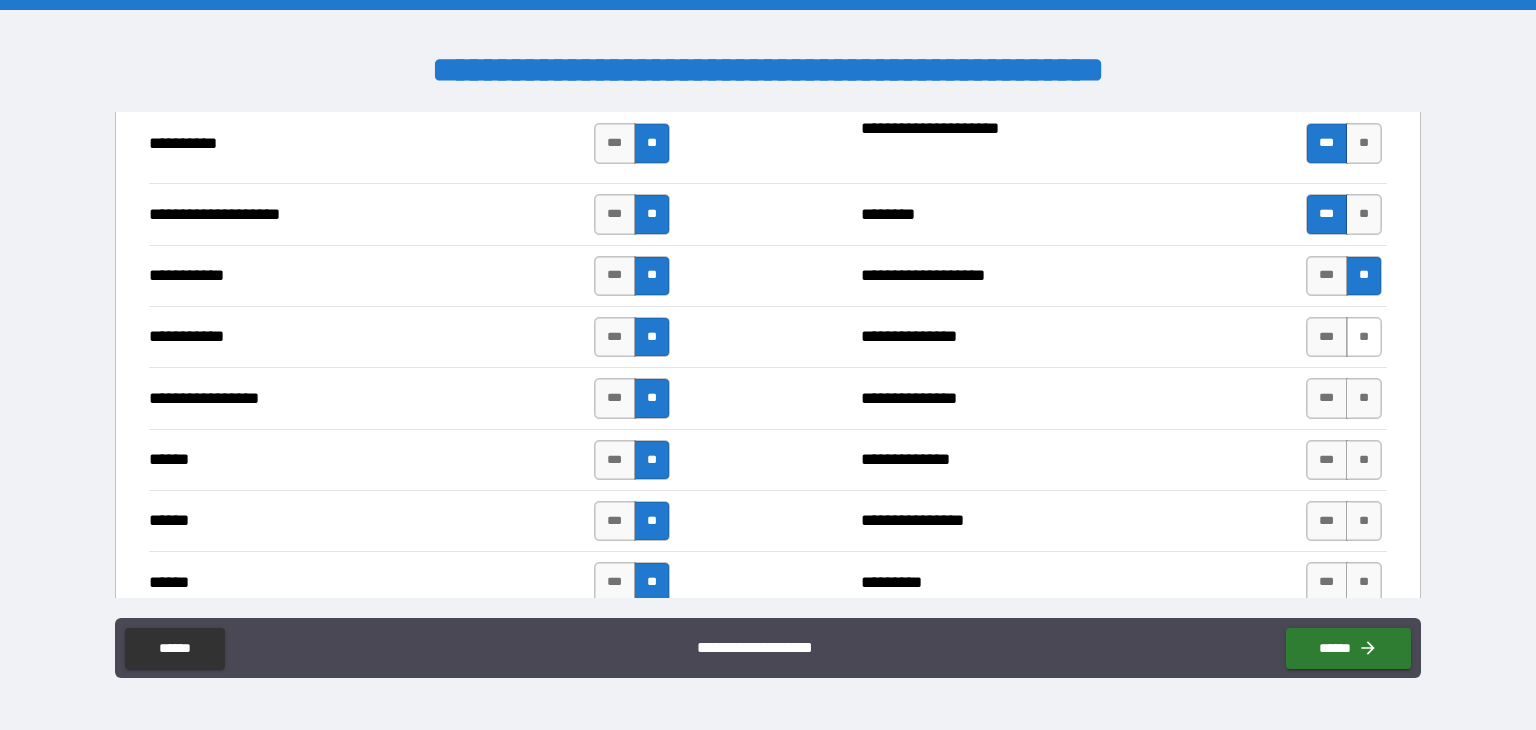 click on "**" at bounding box center (1364, 337) 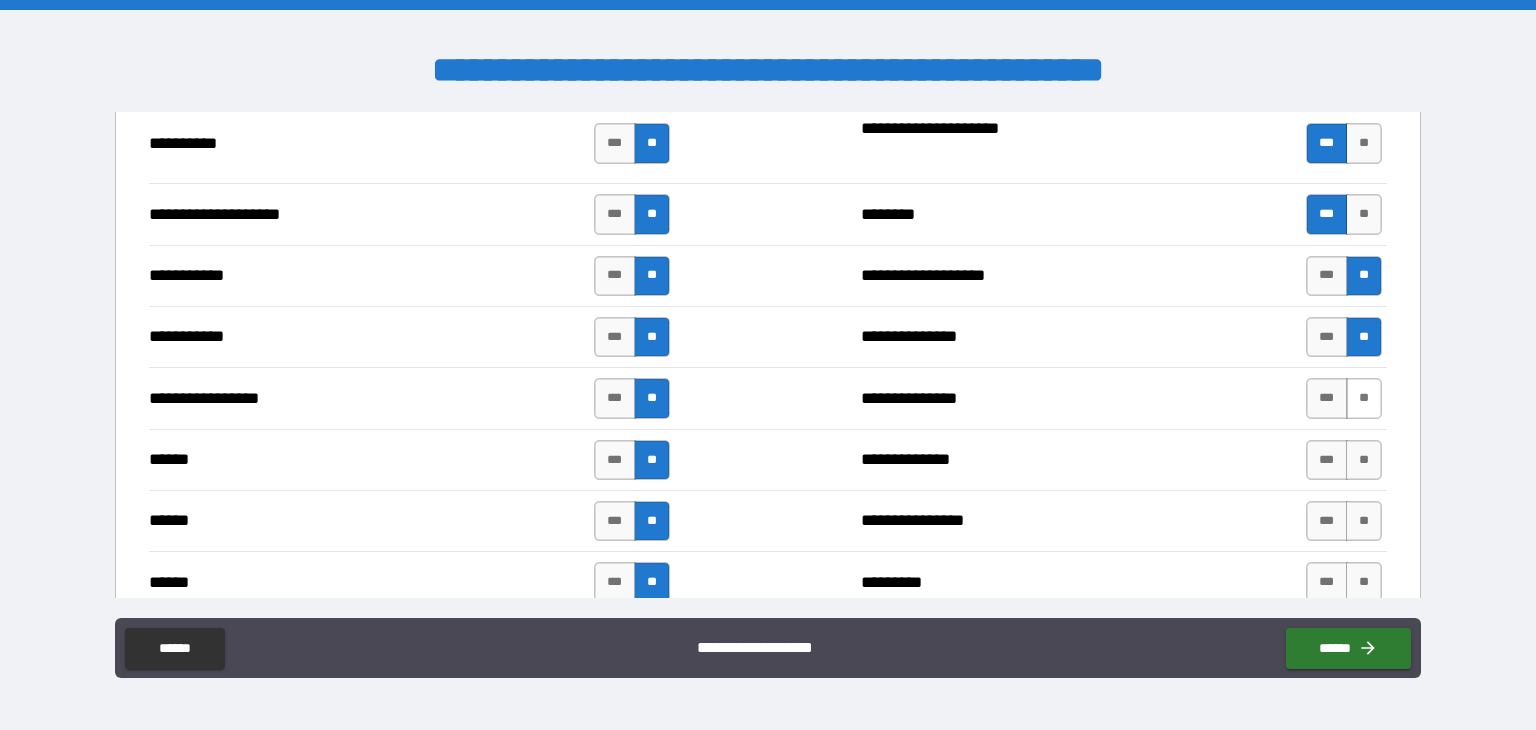 click on "**" at bounding box center (1364, 398) 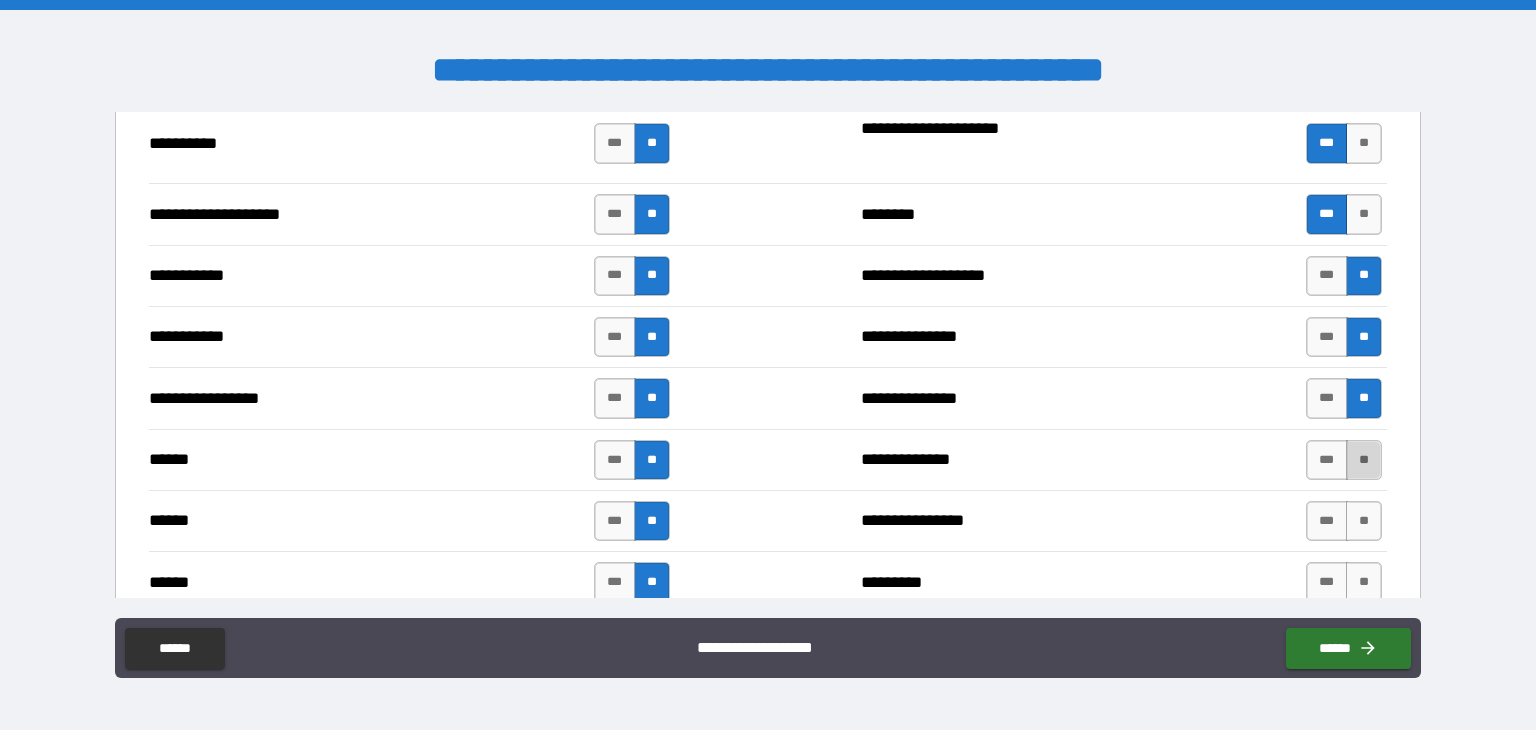 click on "**" at bounding box center [1364, 460] 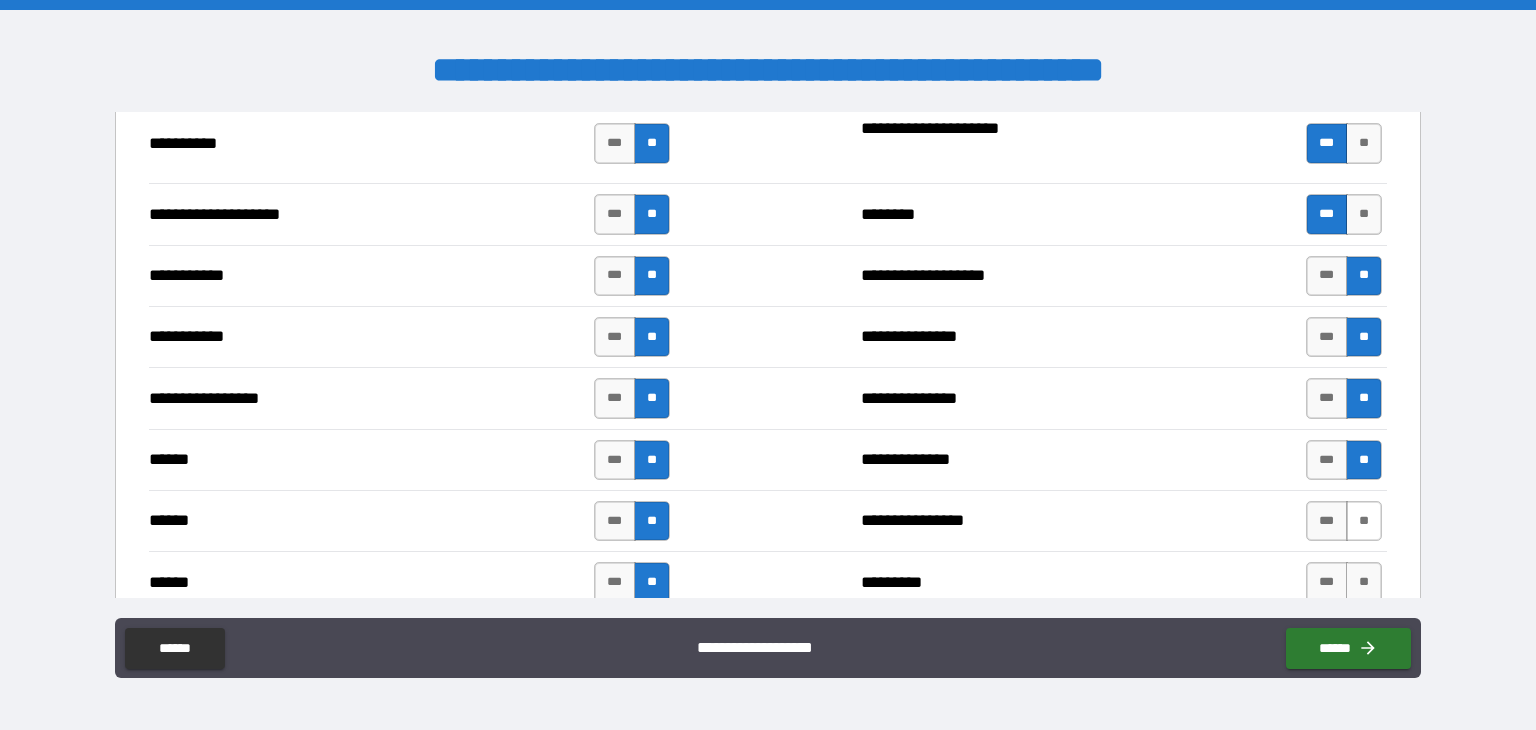 click on "**" at bounding box center [1364, 521] 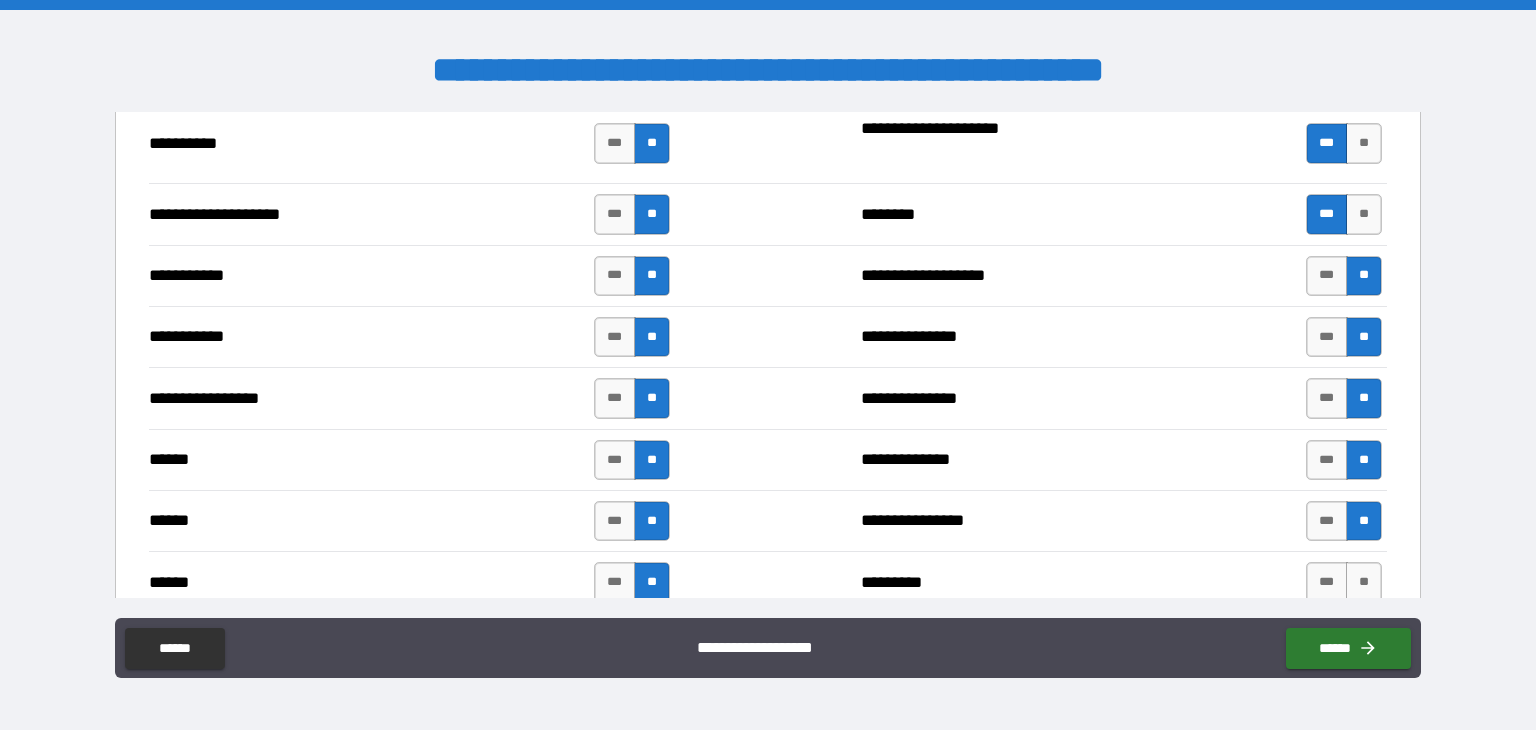 scroll, scrollTop: 2200, scrollLeft: 0, axis: vertical 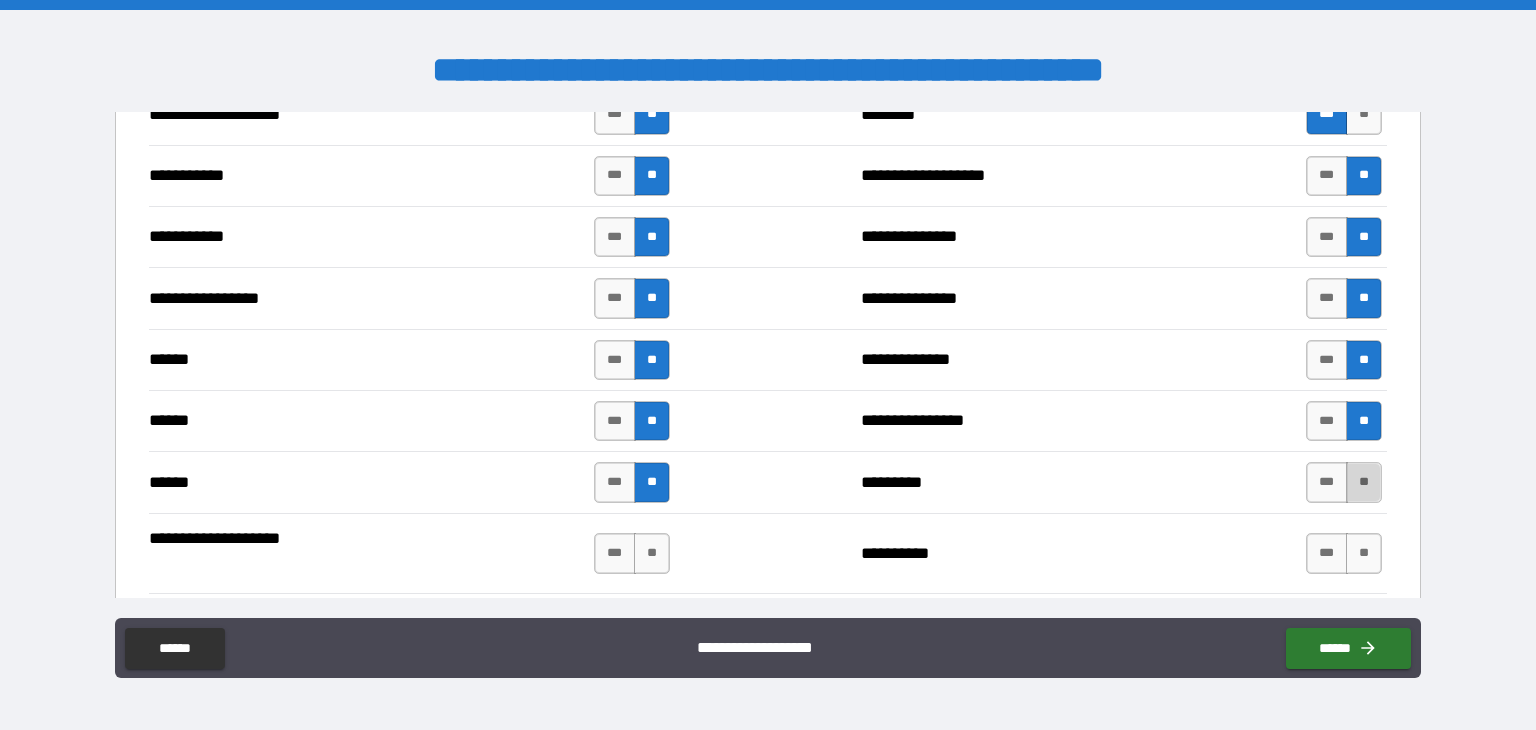 click on "**" at bounding box center (1364, 482) 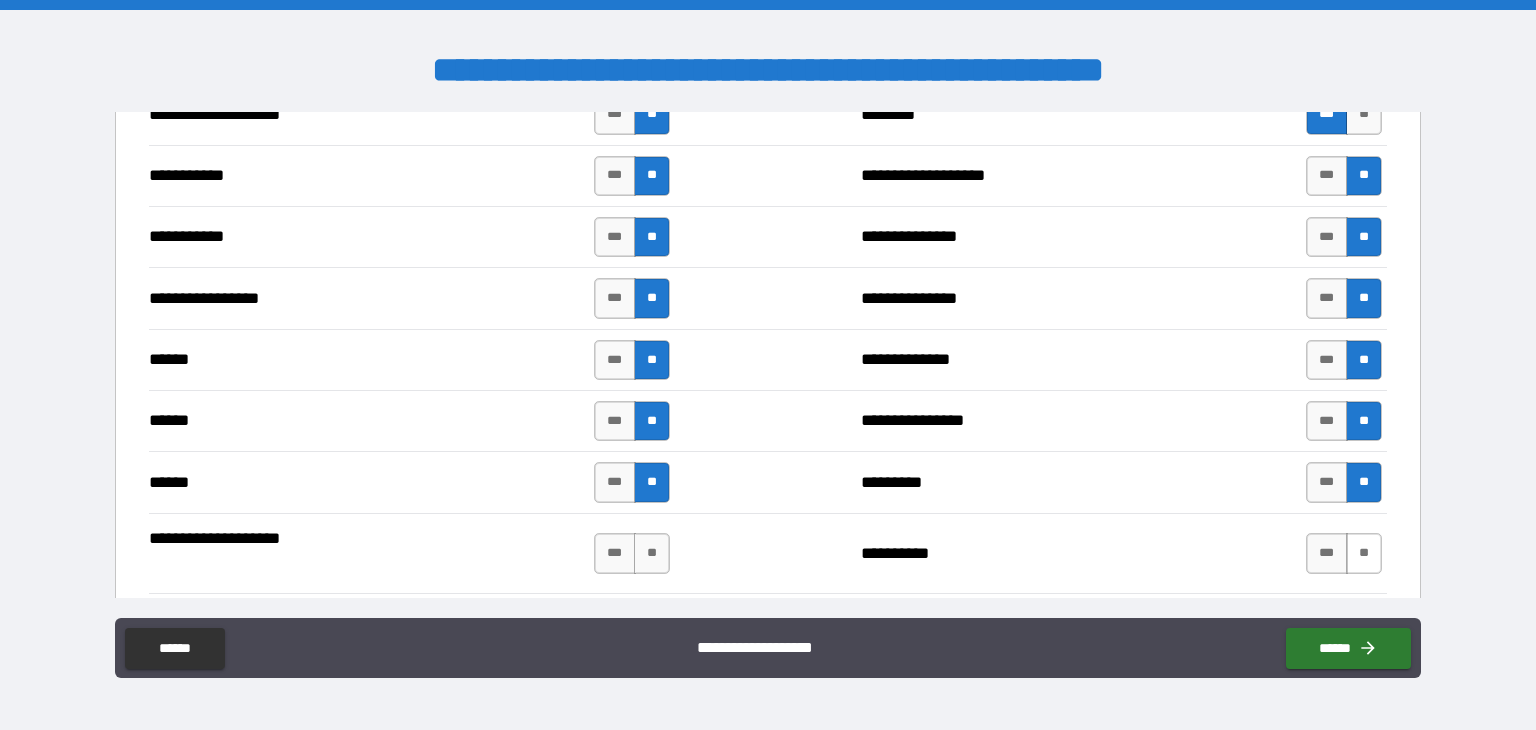 click on "**" at bounding box center (1364, 553) 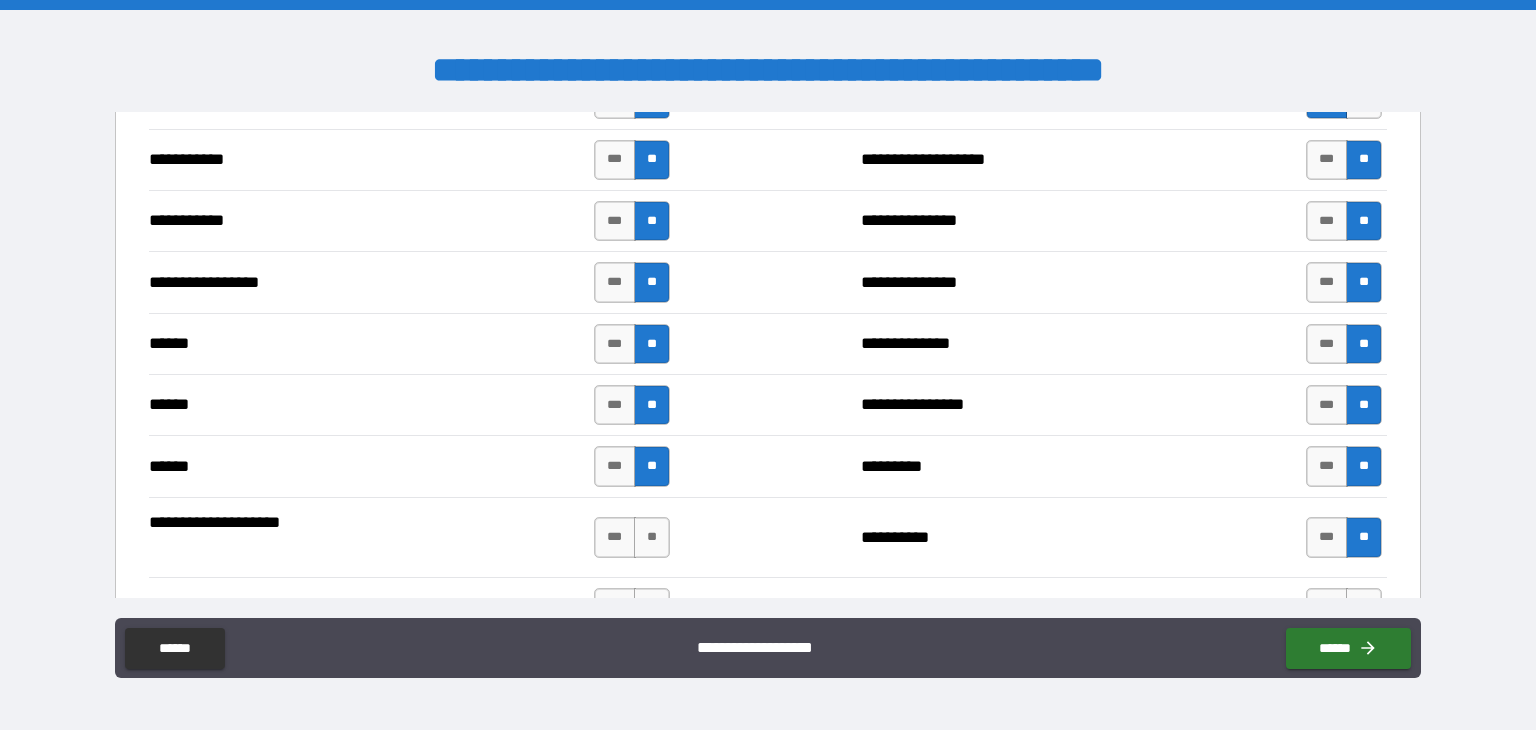 scroll, scrollTop: 2300, scrollLeft: 0, axis: vertical 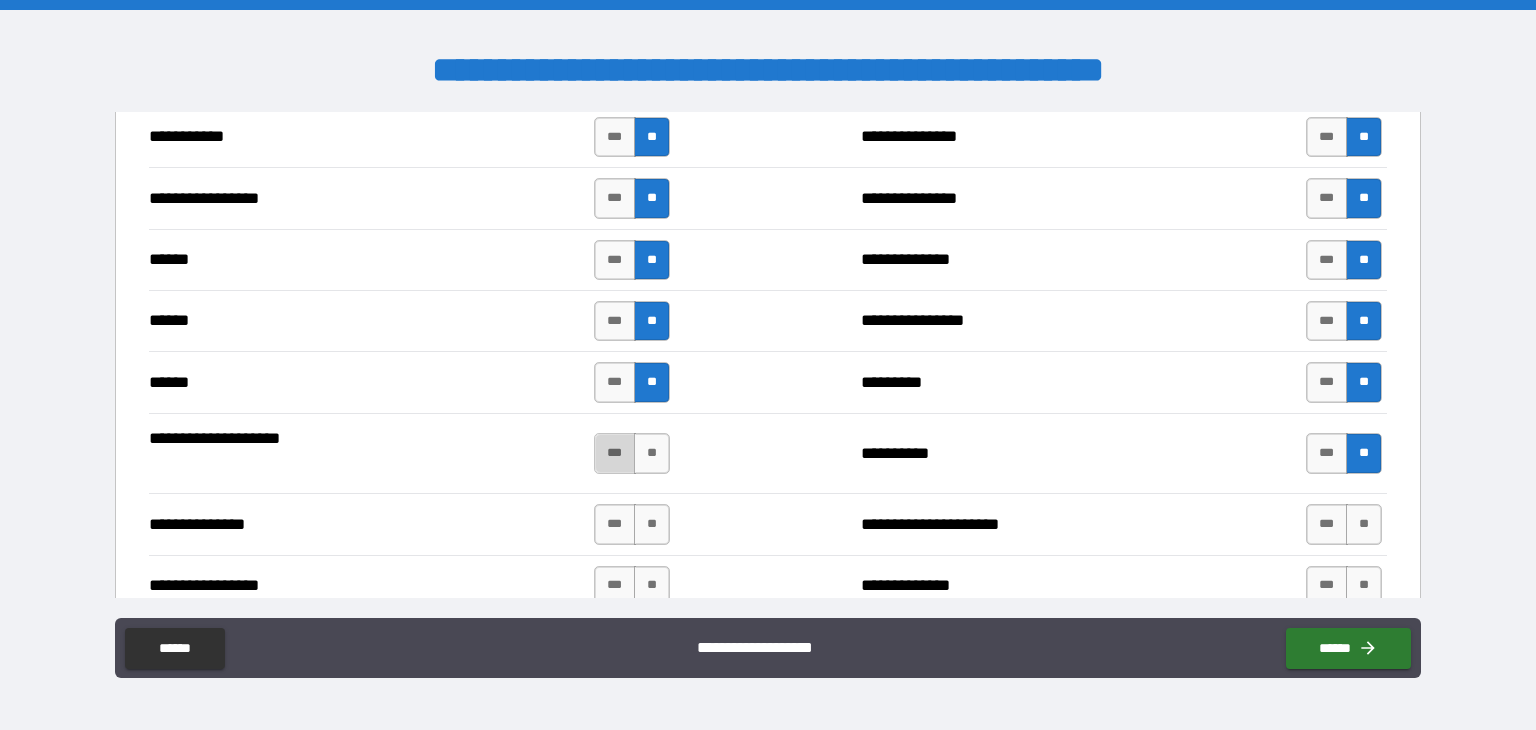 click on "***" at bounding box center [615, 453] 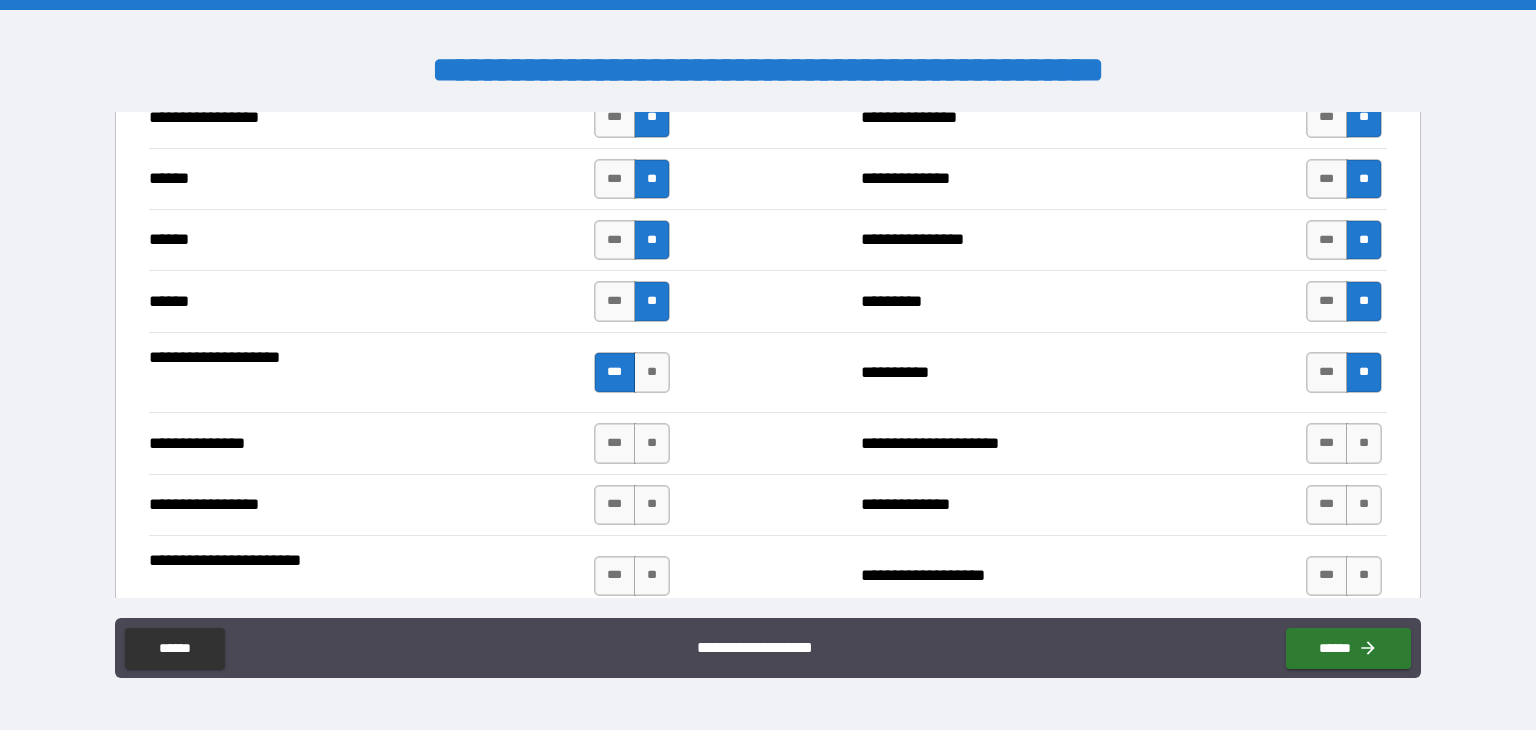 scroll, scrollTop: 2400, scrollLeft: 0, axis: vertical 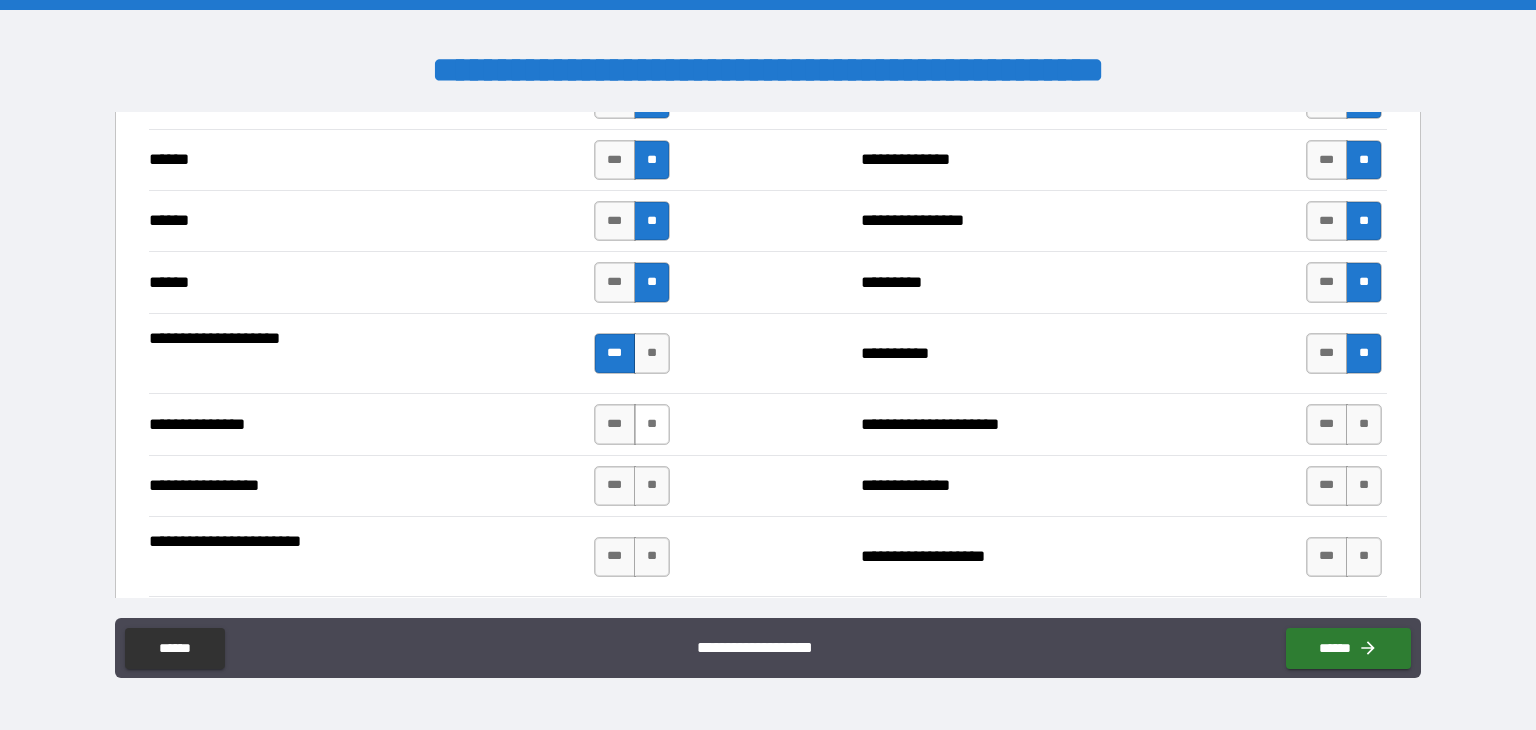 click on "**" at bounding box center [652, 424] 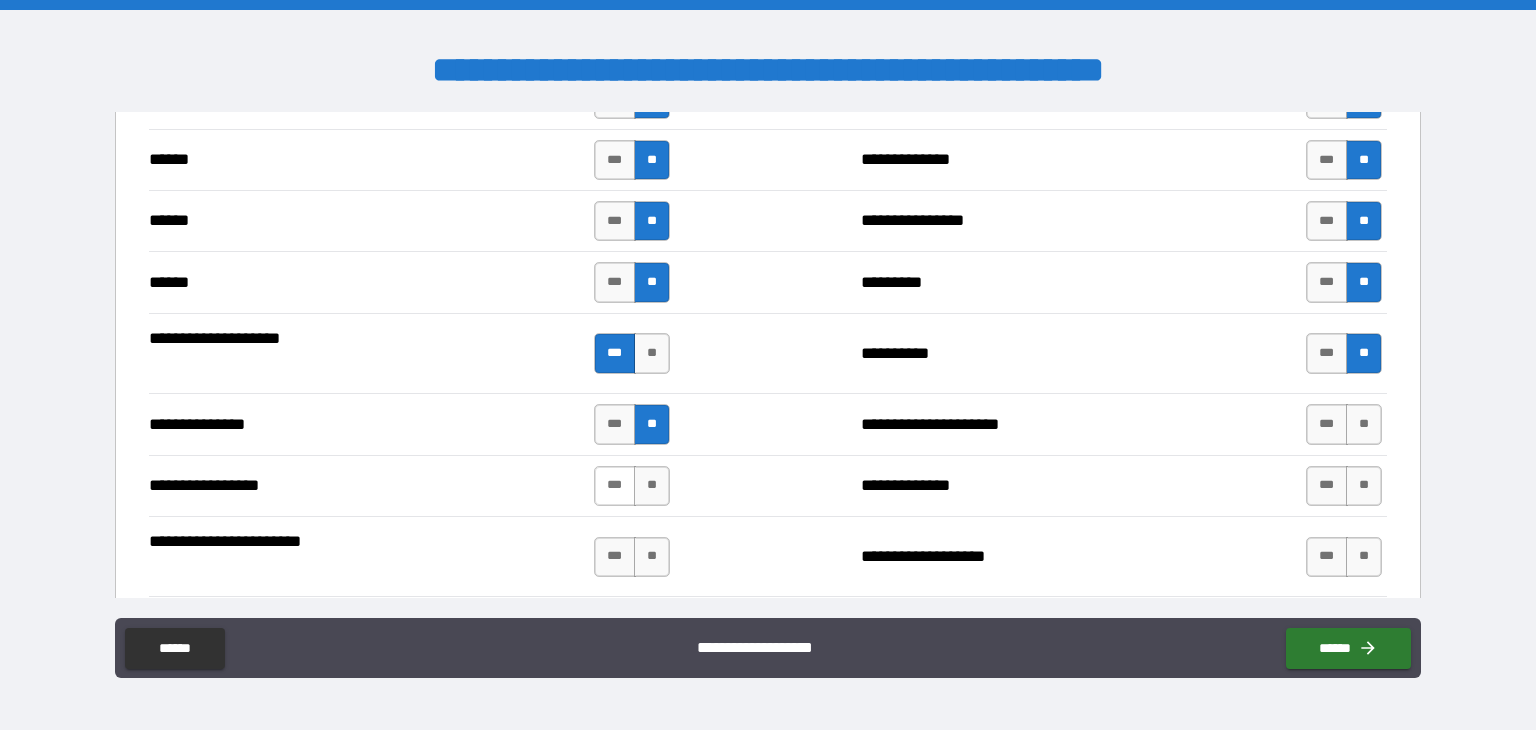 click on "***" at bounding box center [615, 486] 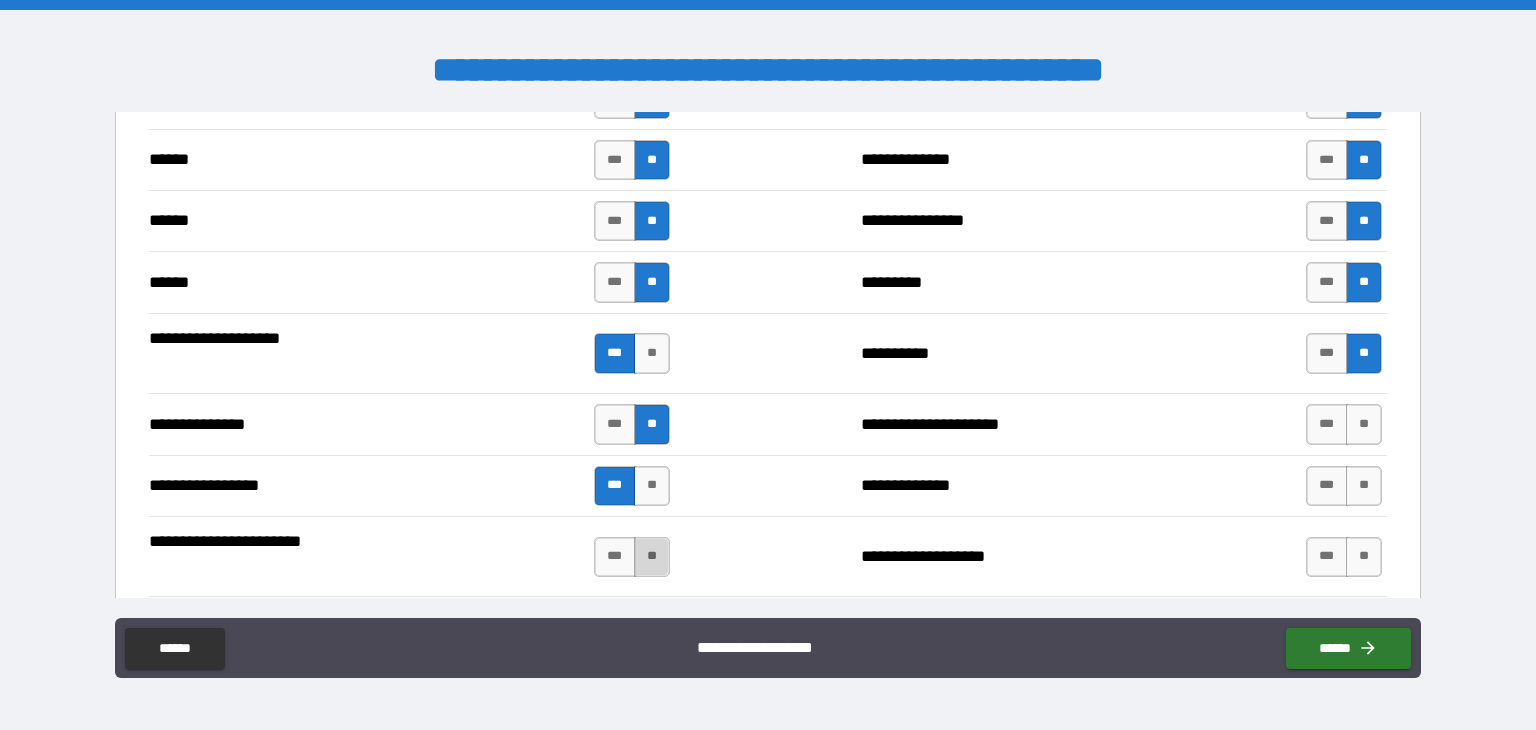 click on "**" at bounding box center [652, 557] 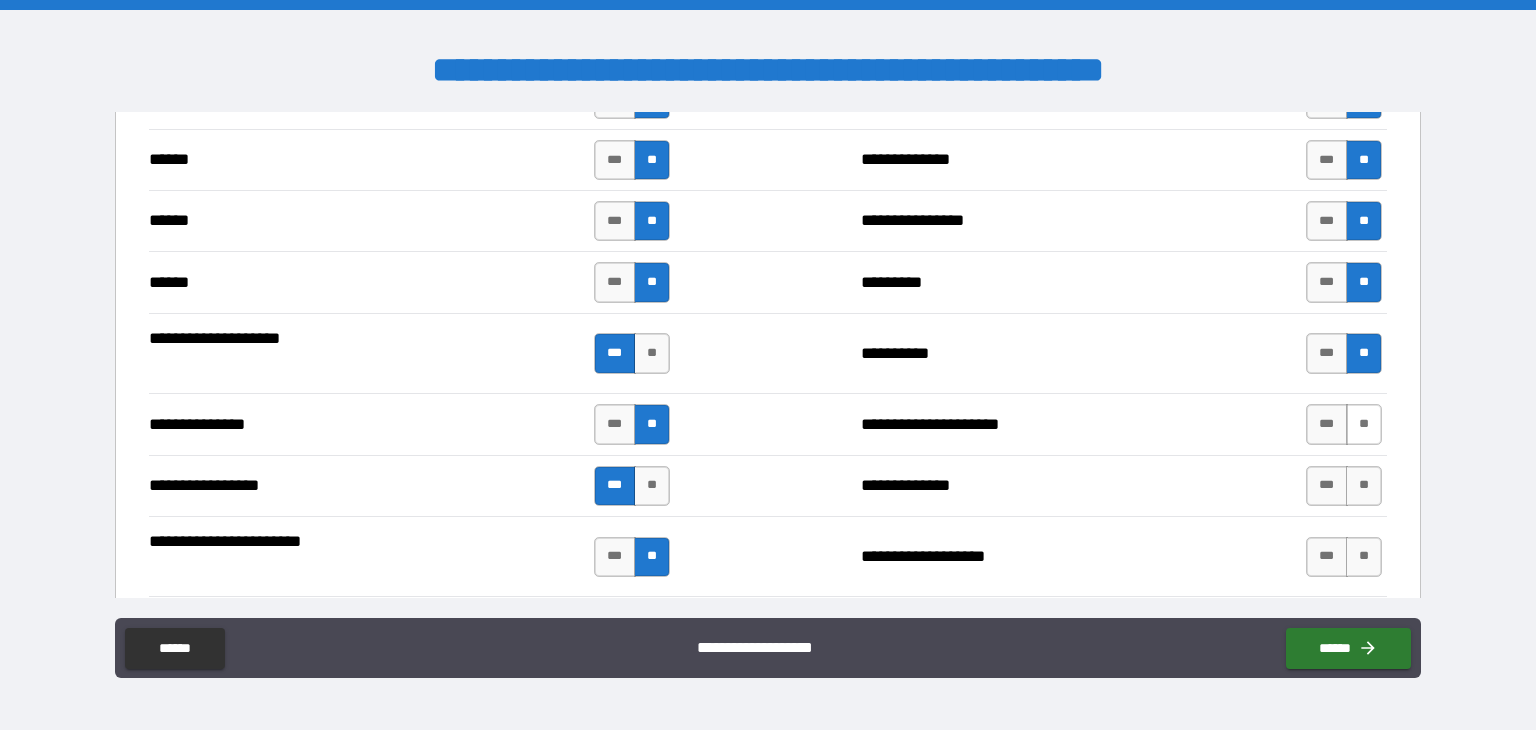 click on "**" at bounding box center (1364, 424) 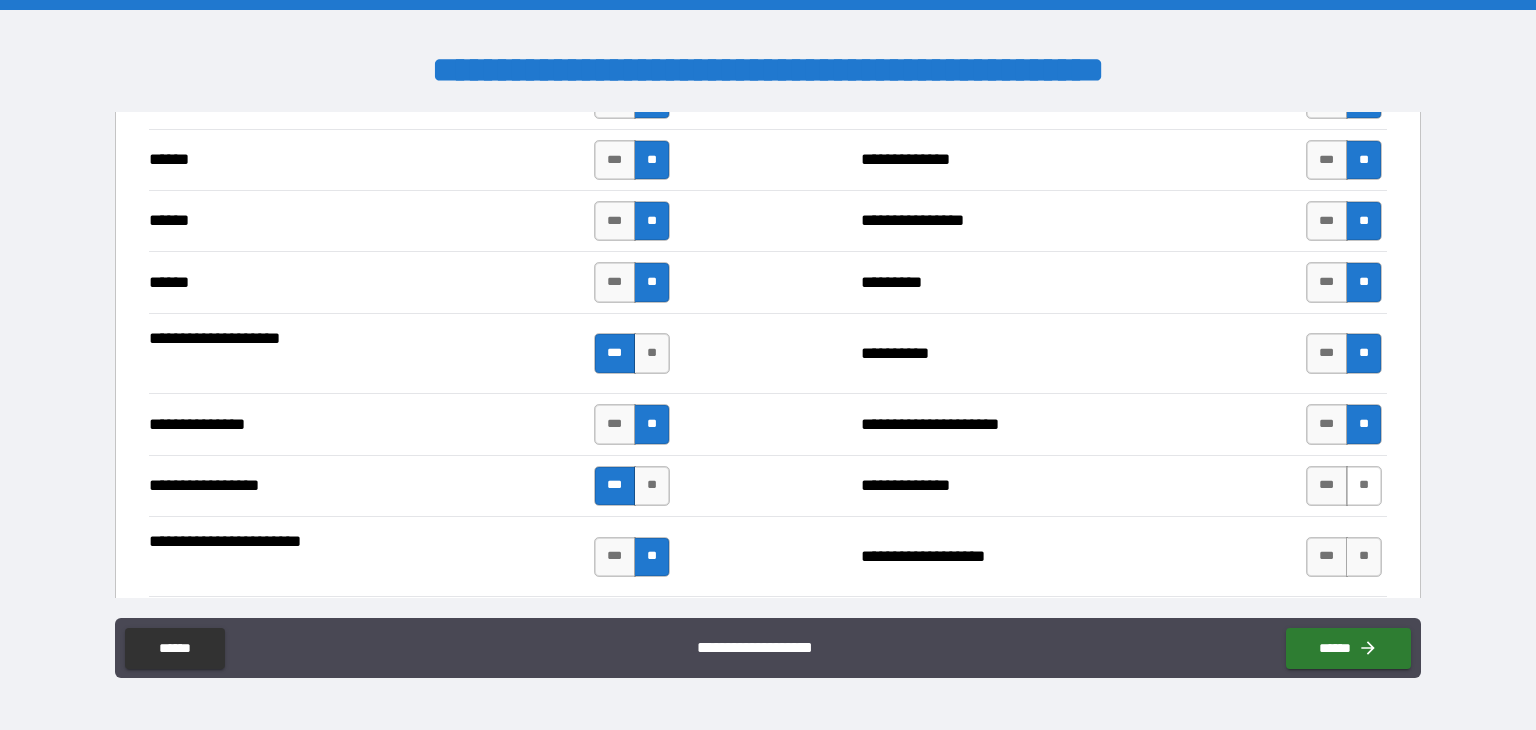 click on "**" at bounding box center [1364, 486] 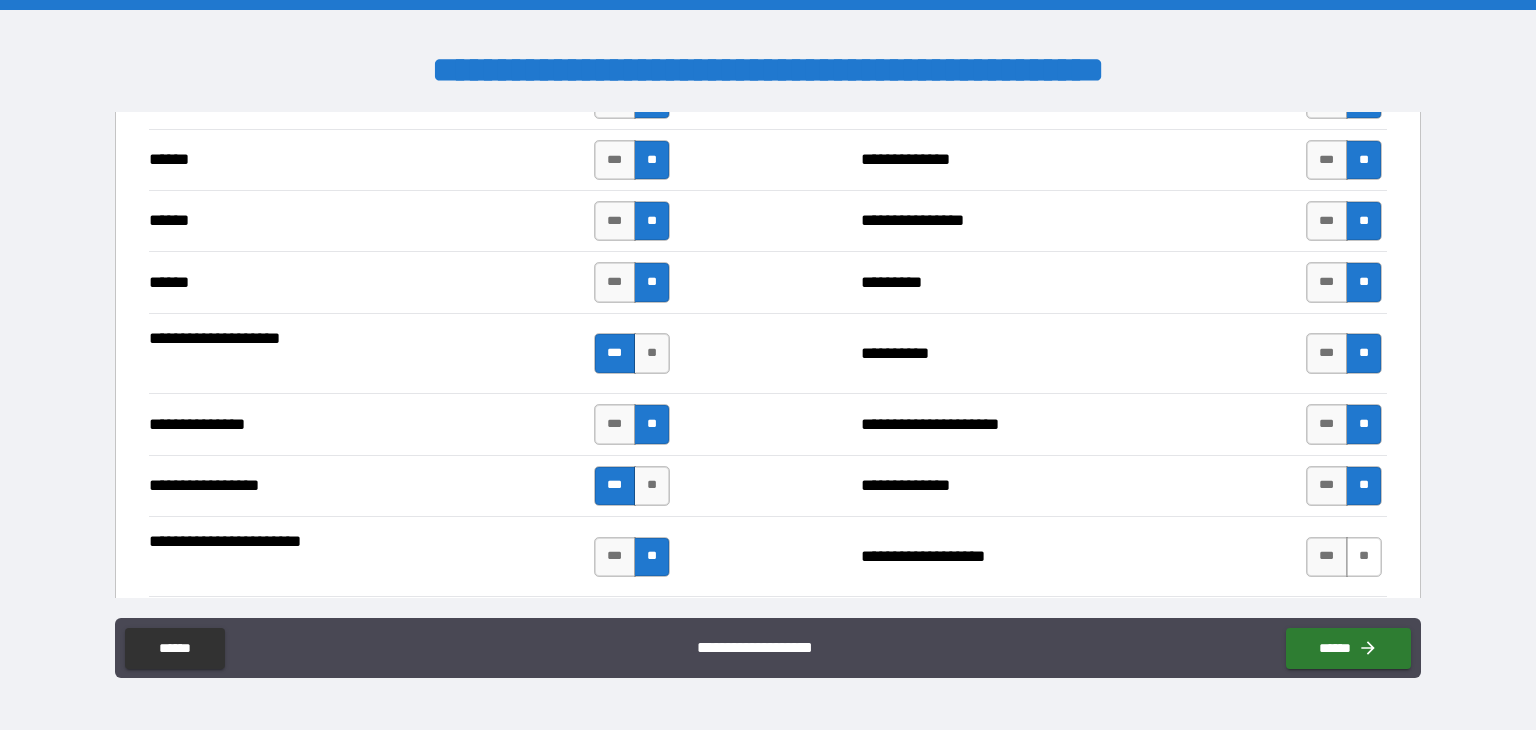 click on "**" at bounding box center (1364, 557) 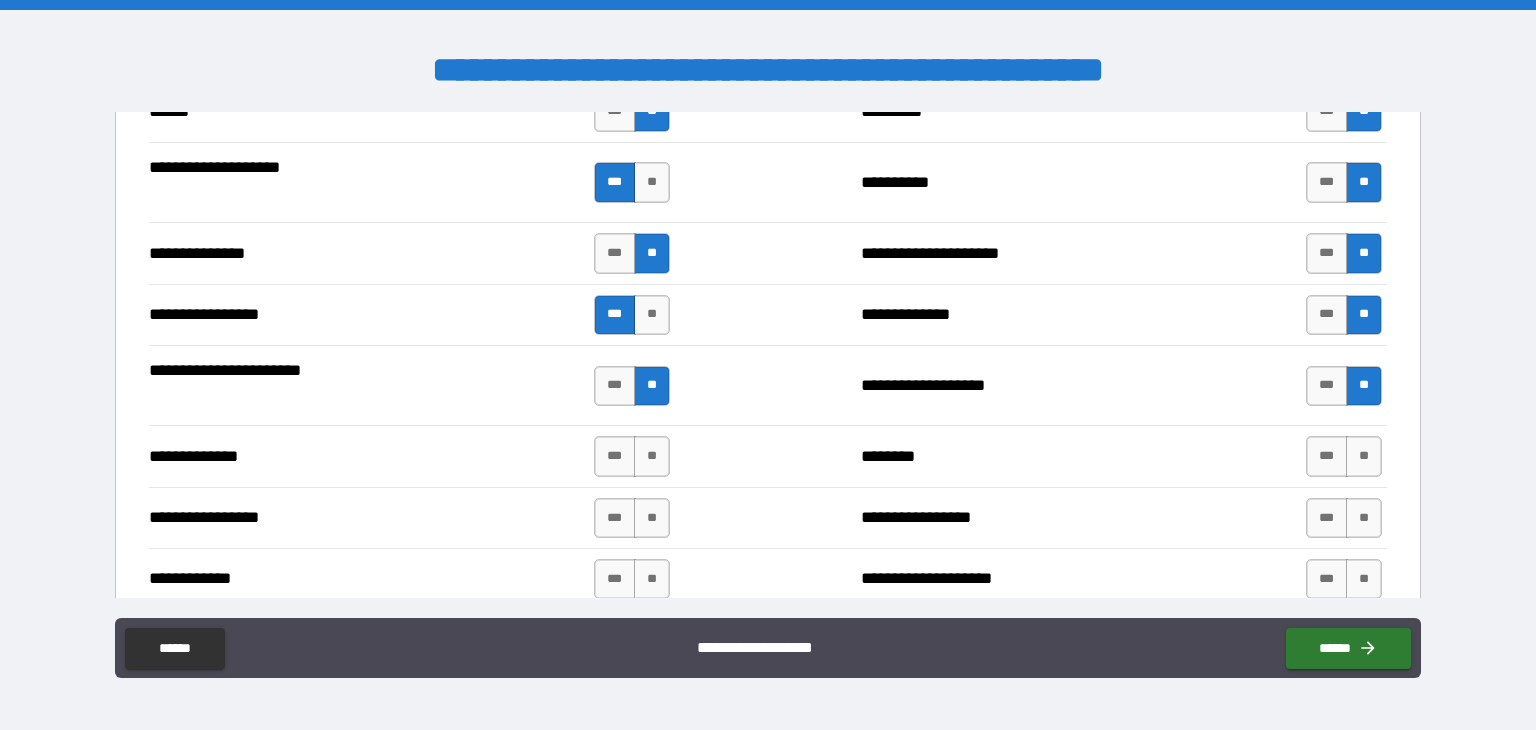 scroll, scrollTop: 2600, scrollLeft: 0, axis: vertical 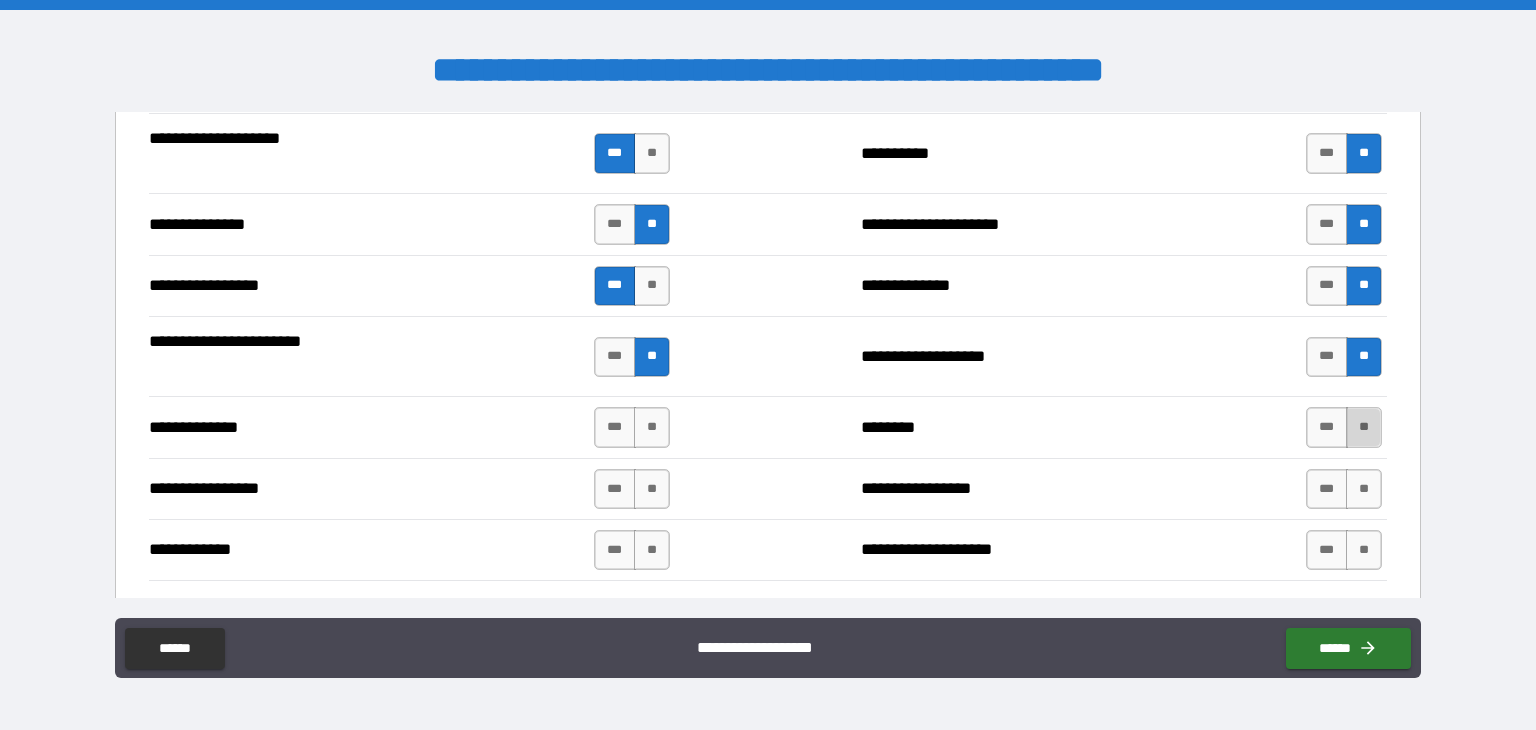 click on "**" at bounding box center [1364, 427] 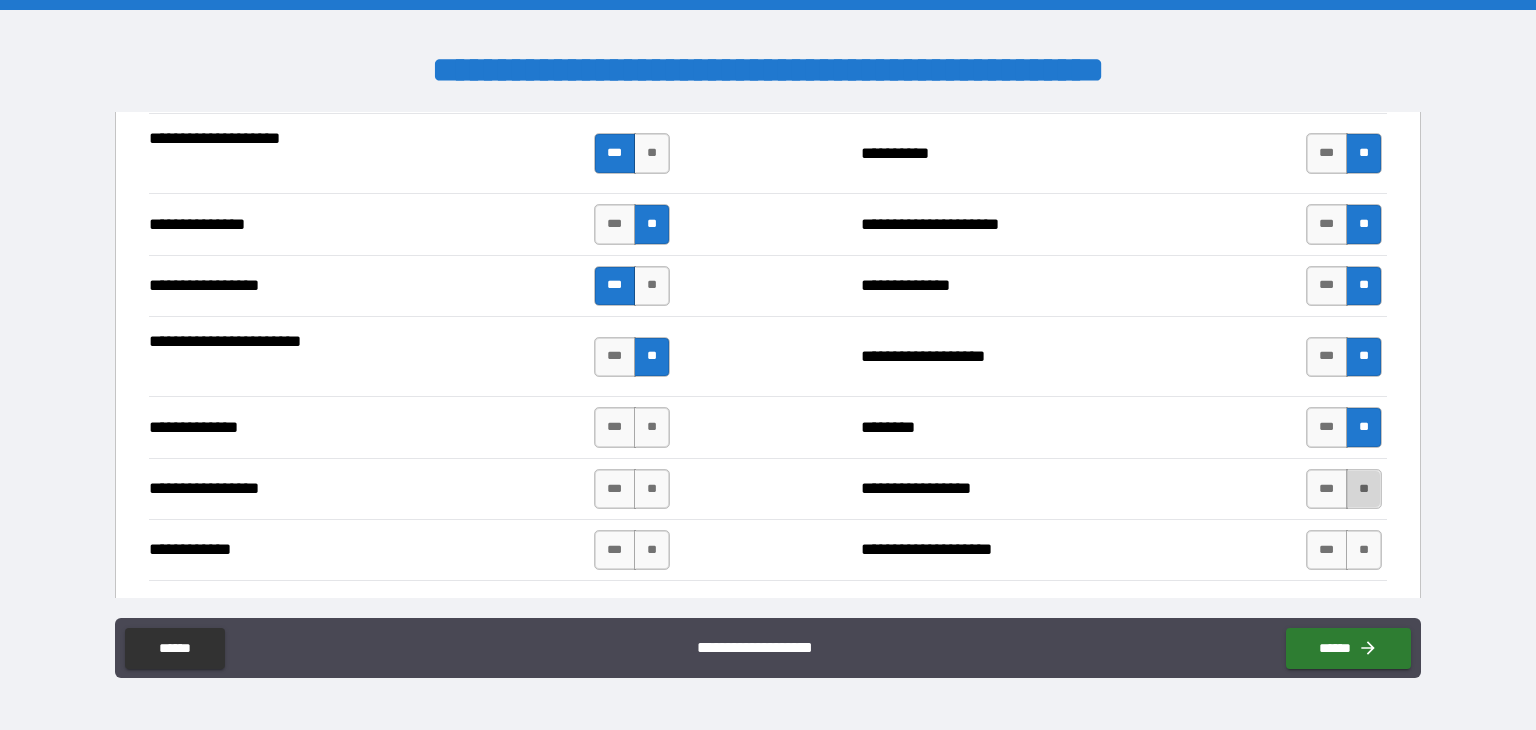 click on "**" at bounding box center [1364, 489] 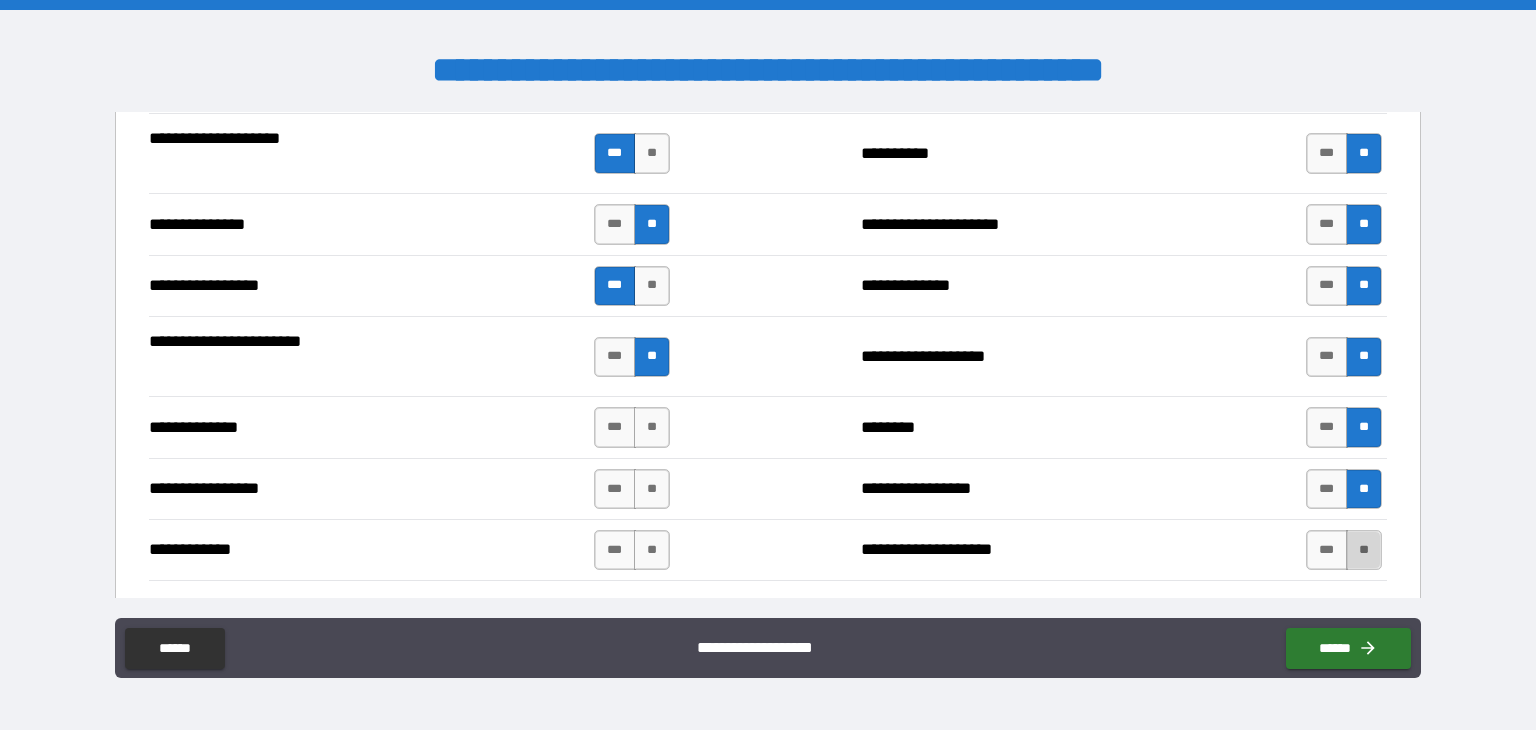 click on "**" at bounding box center [1364, 550] 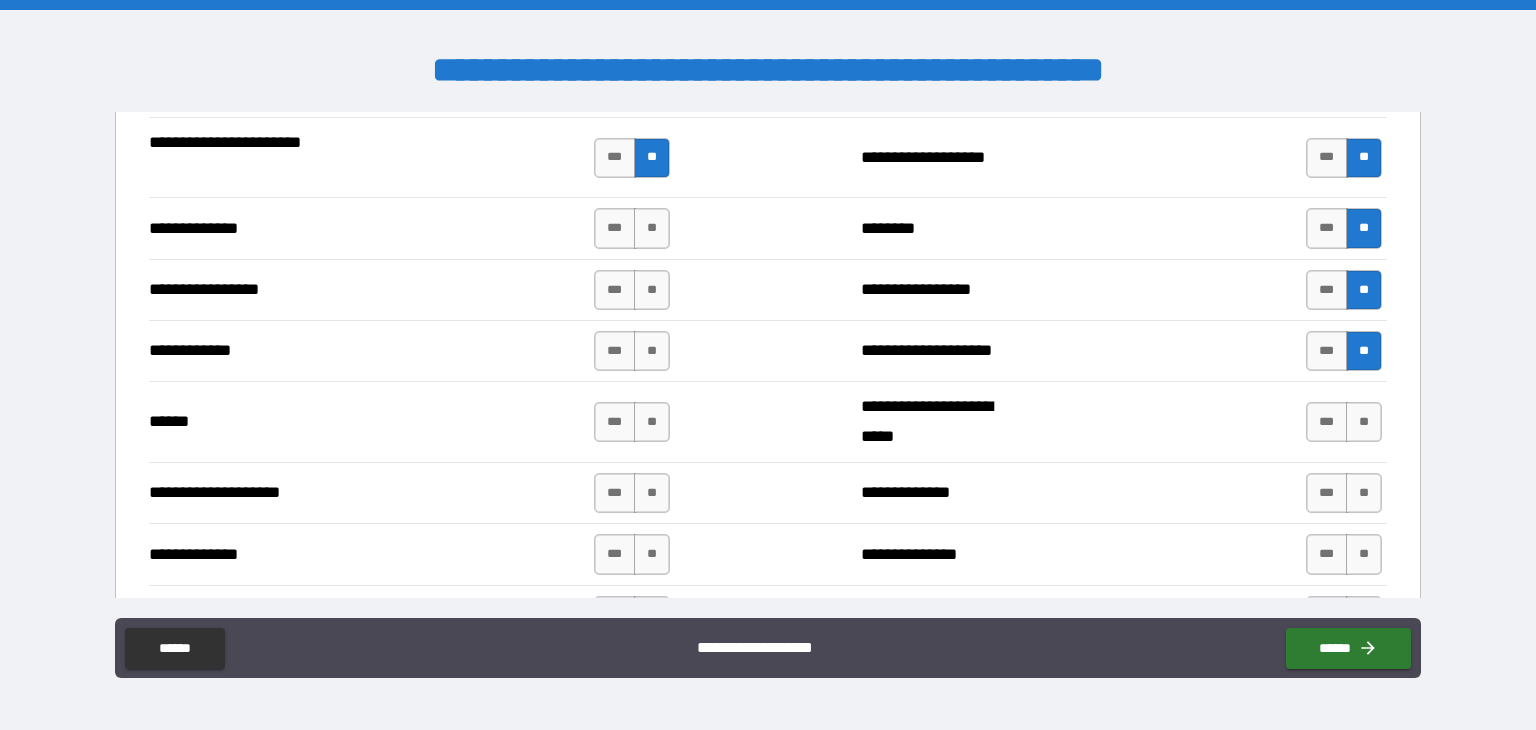 scroll, scrollTop: 2800, scrollLeft: 0, axis: vertical 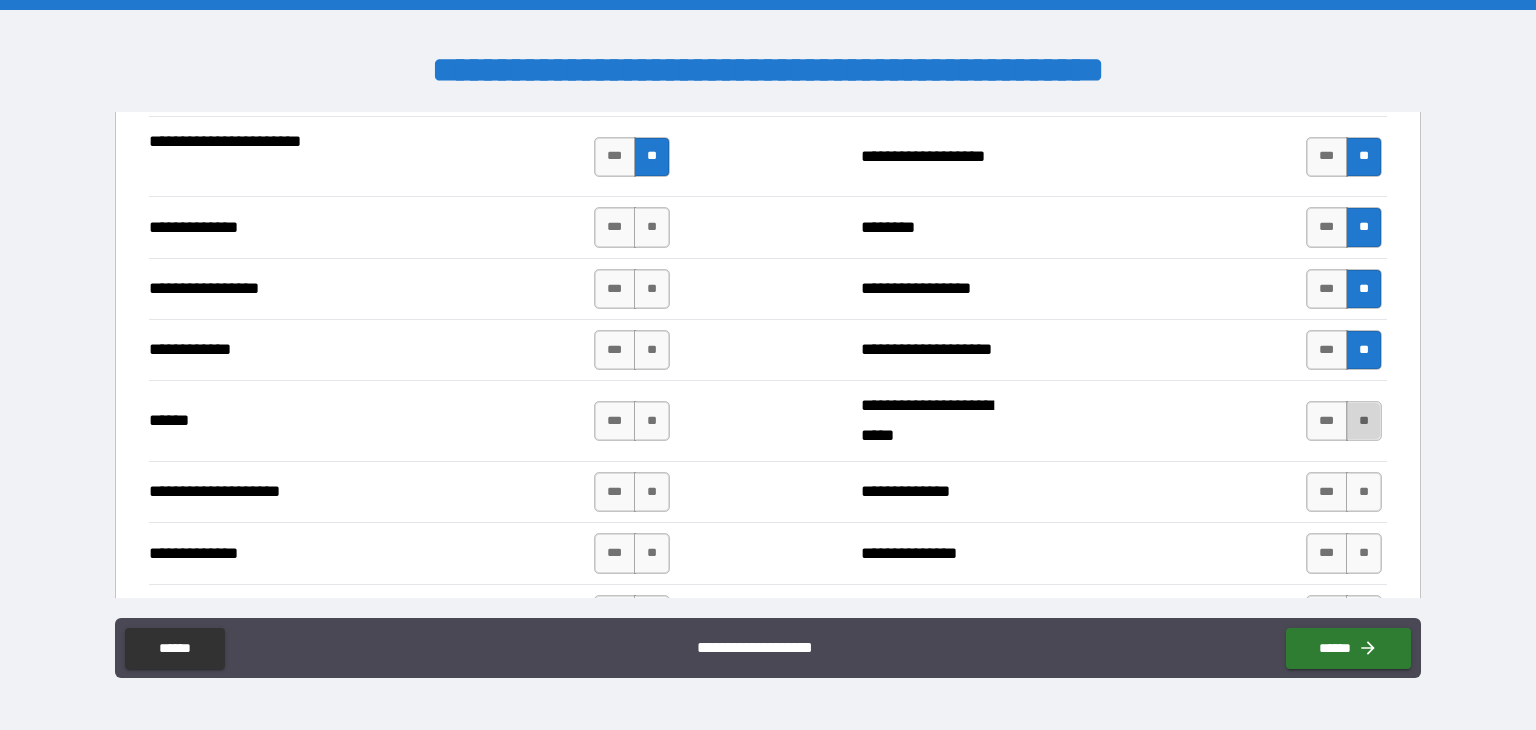 click on "**" at bounding box center (1364, 421) 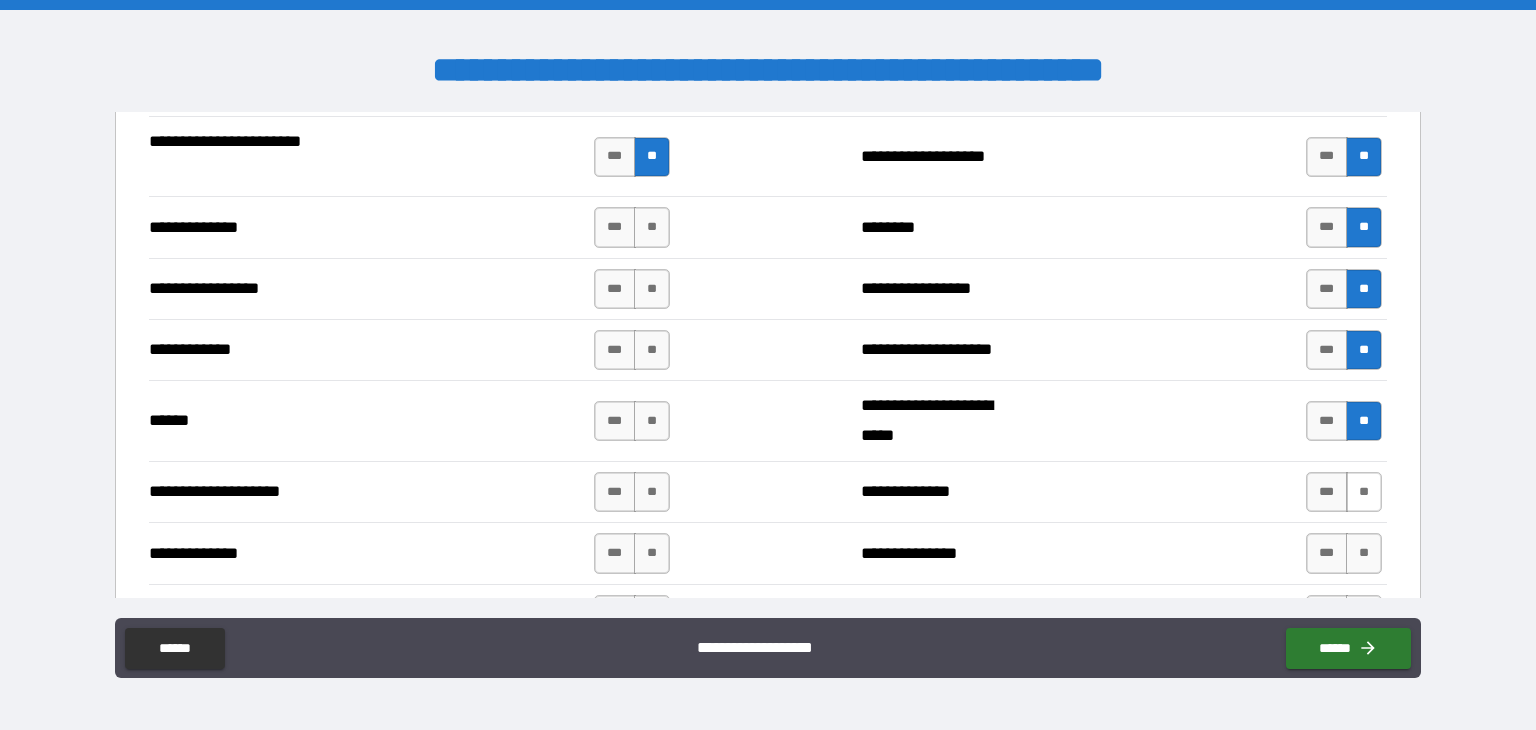 click on "**" at bounding box center (1364, 492) 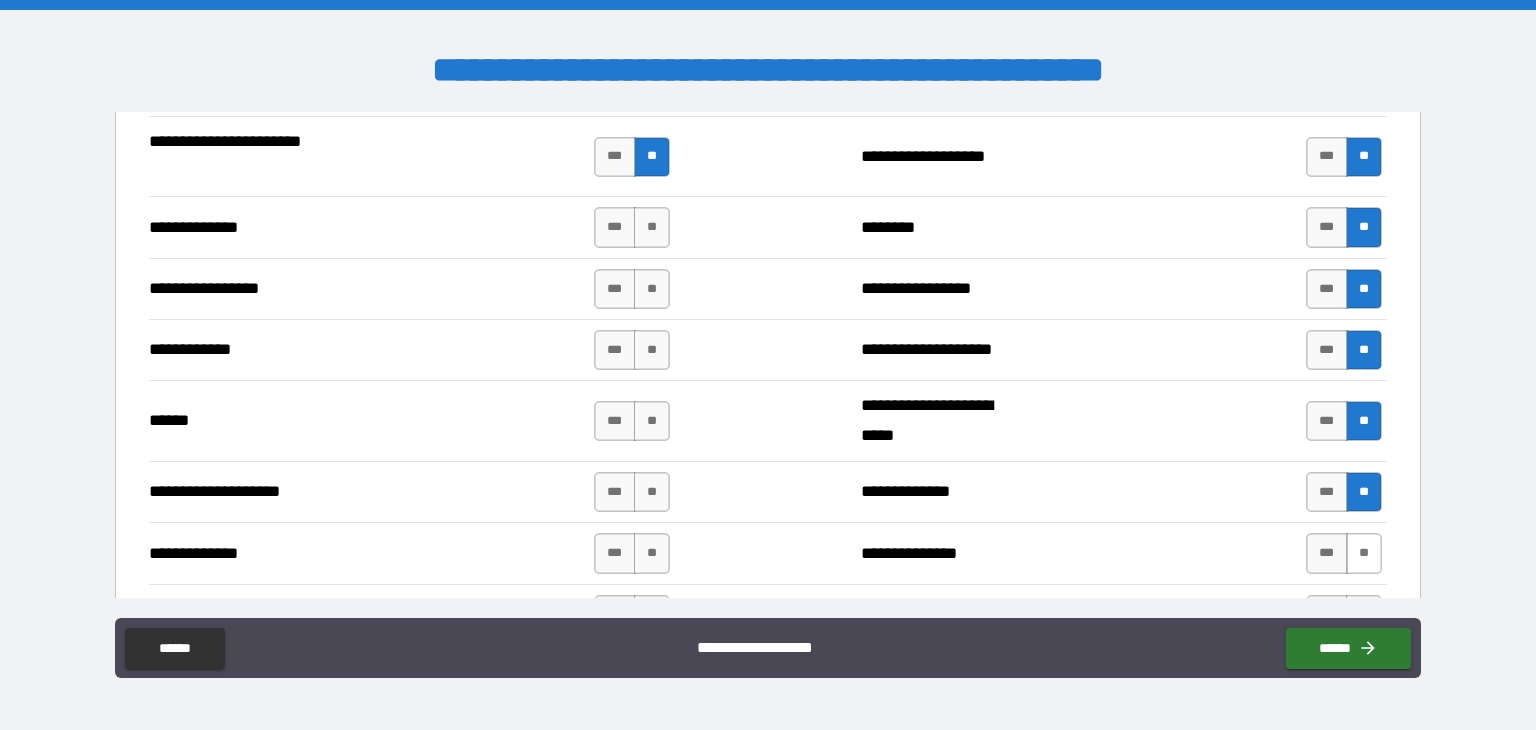 click on "**" at bounding box center [1364, 553] 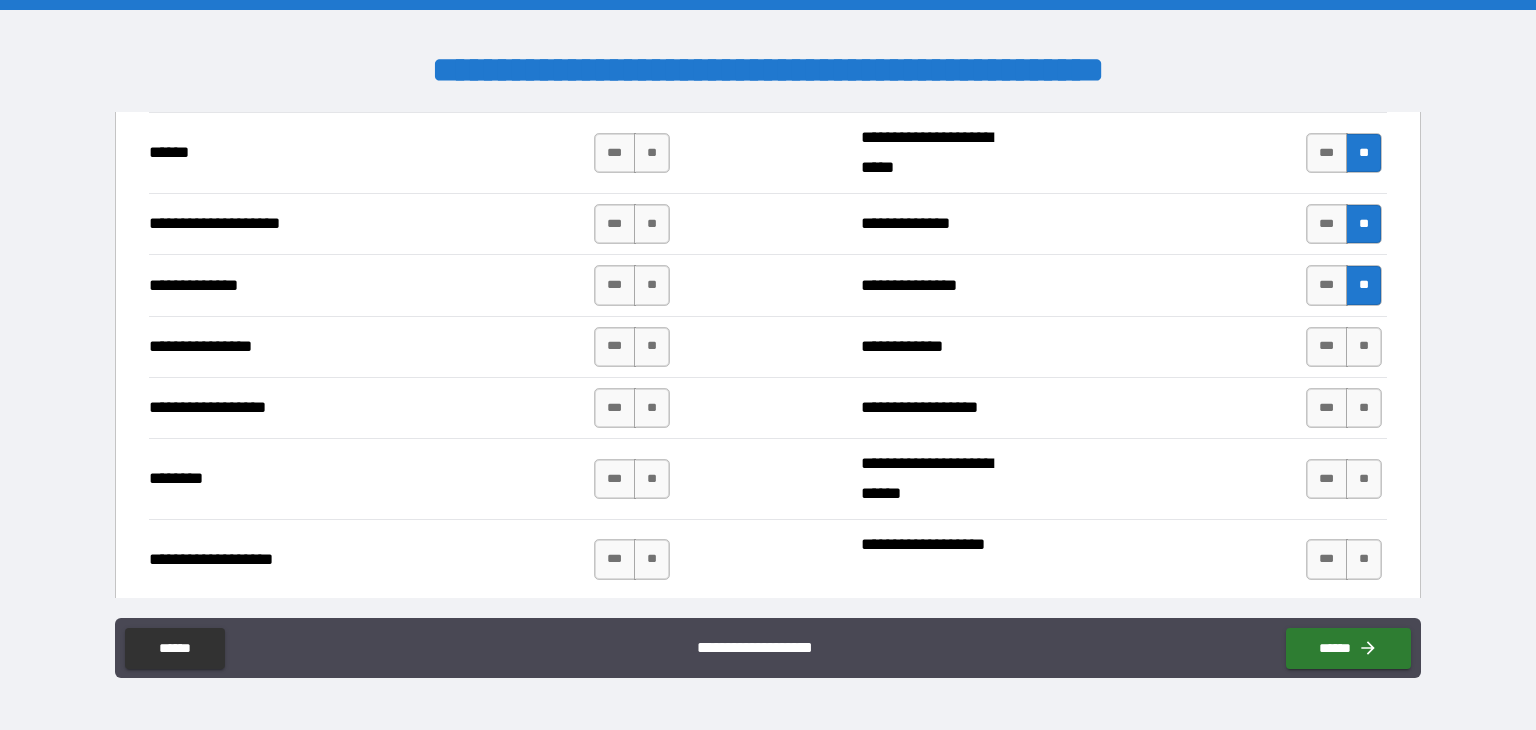 scroll, scrollTop: 3000, scrollLeft: 0, axis: vertical 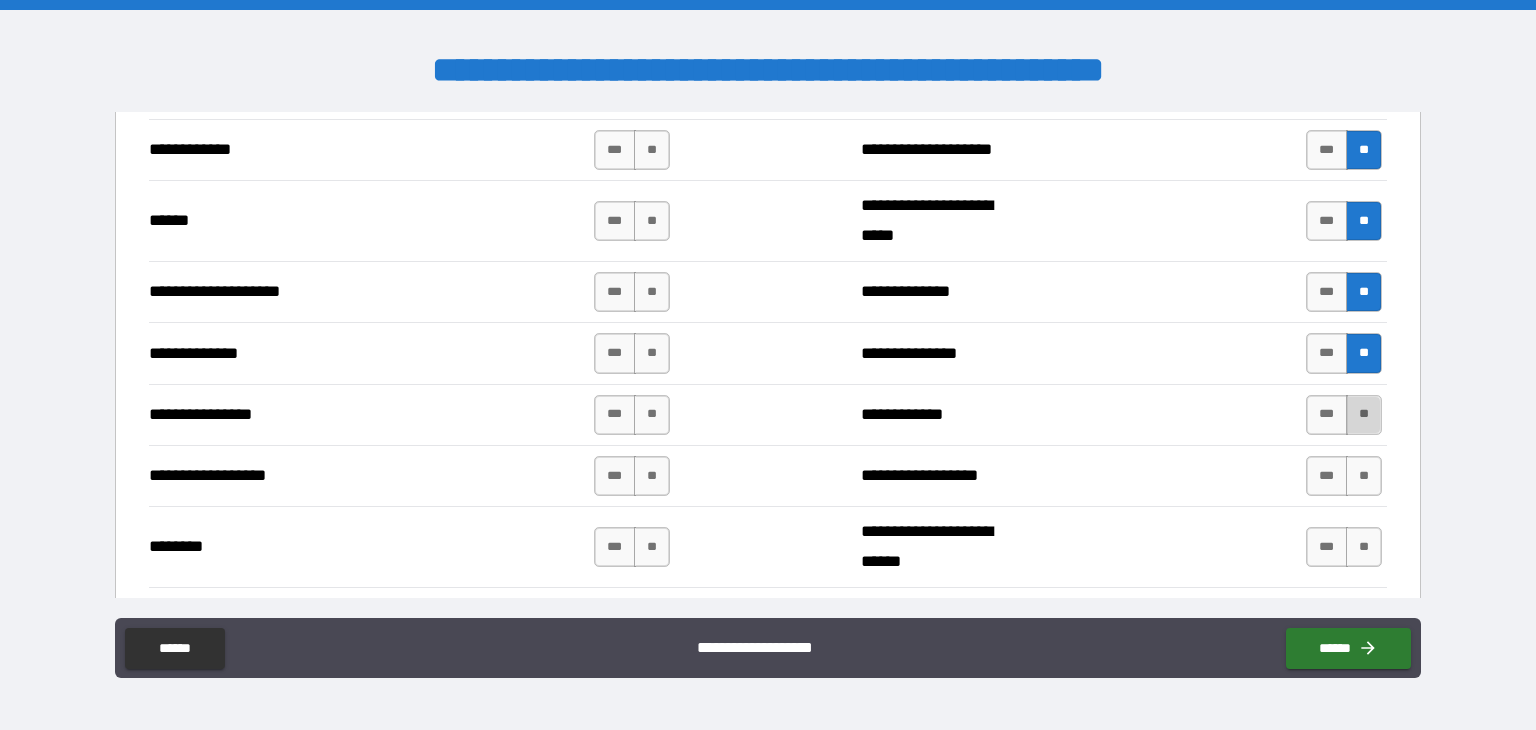 click on "**" at bounding box center (1364, 415) 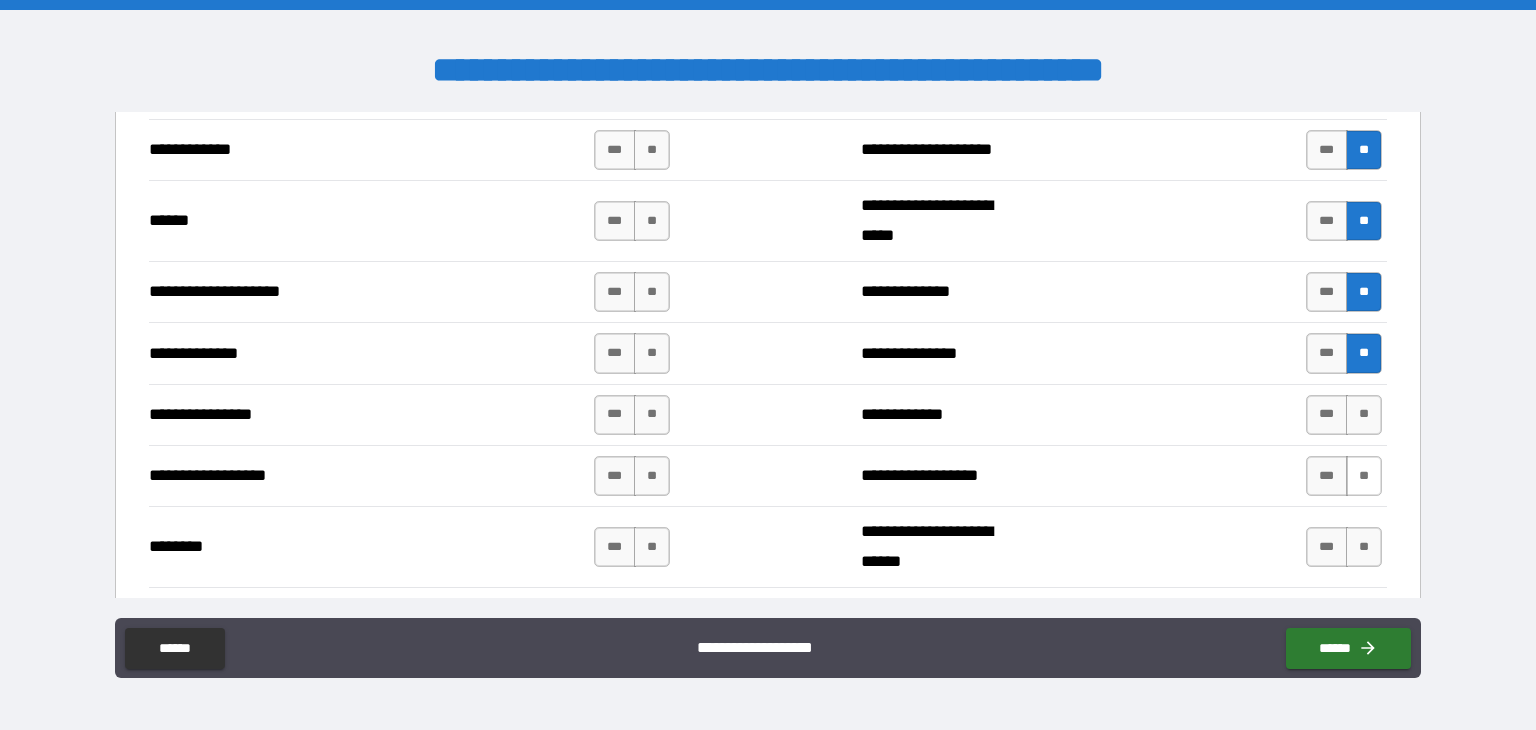 click on "**" at bounding box center (1364, 476) 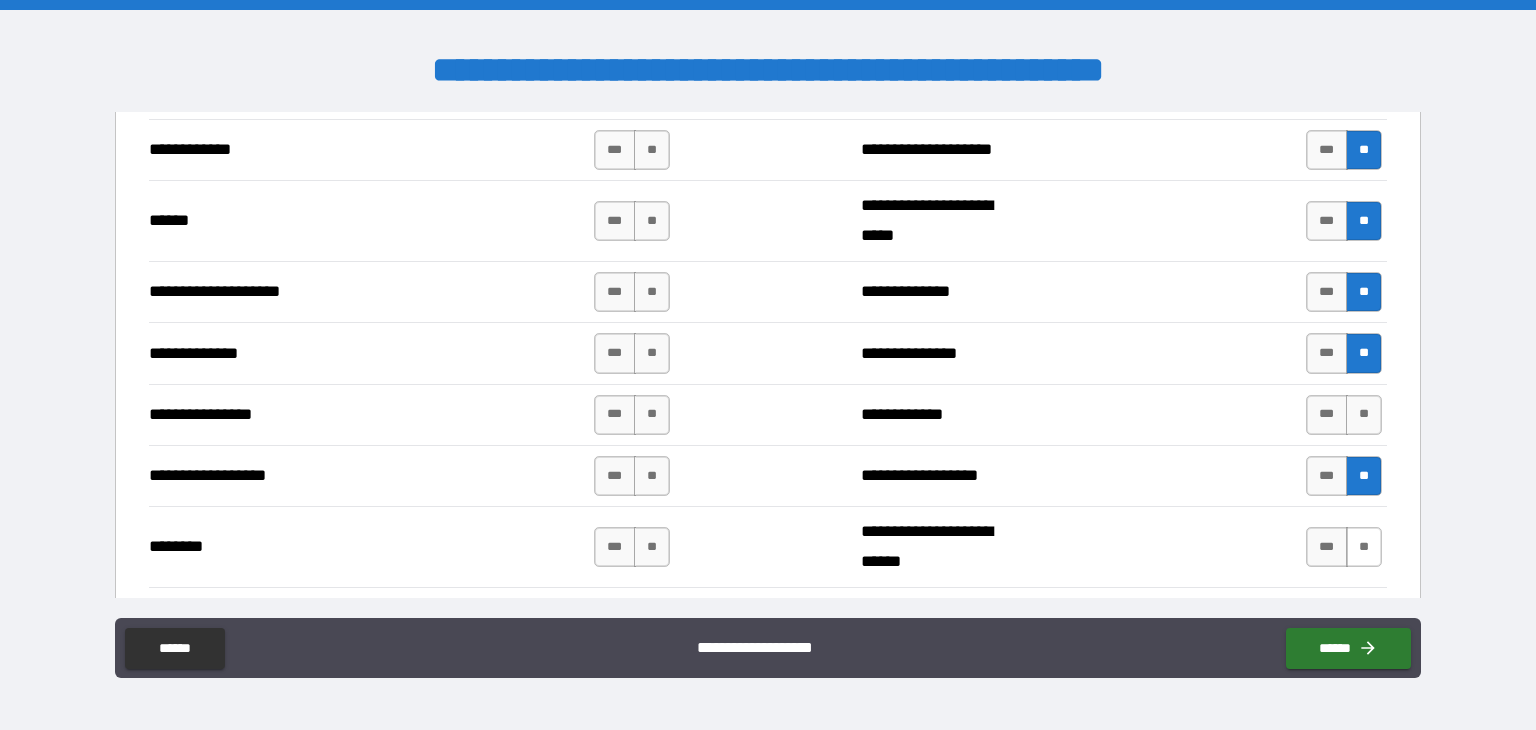 click on "**" at bounding box center (1364, 547) 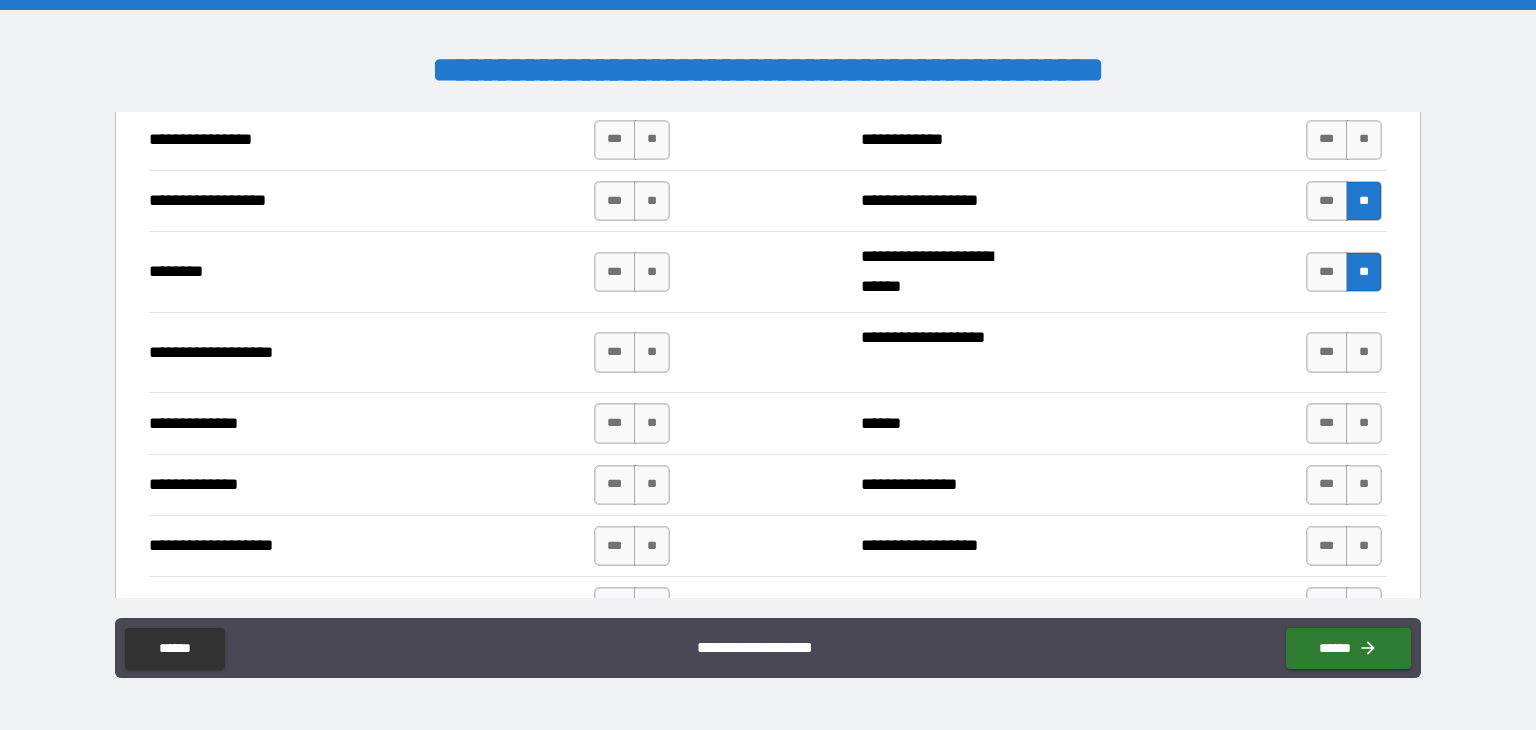 scroll, scrollTop: 3300, scrollLeft: 0, axis: vertical 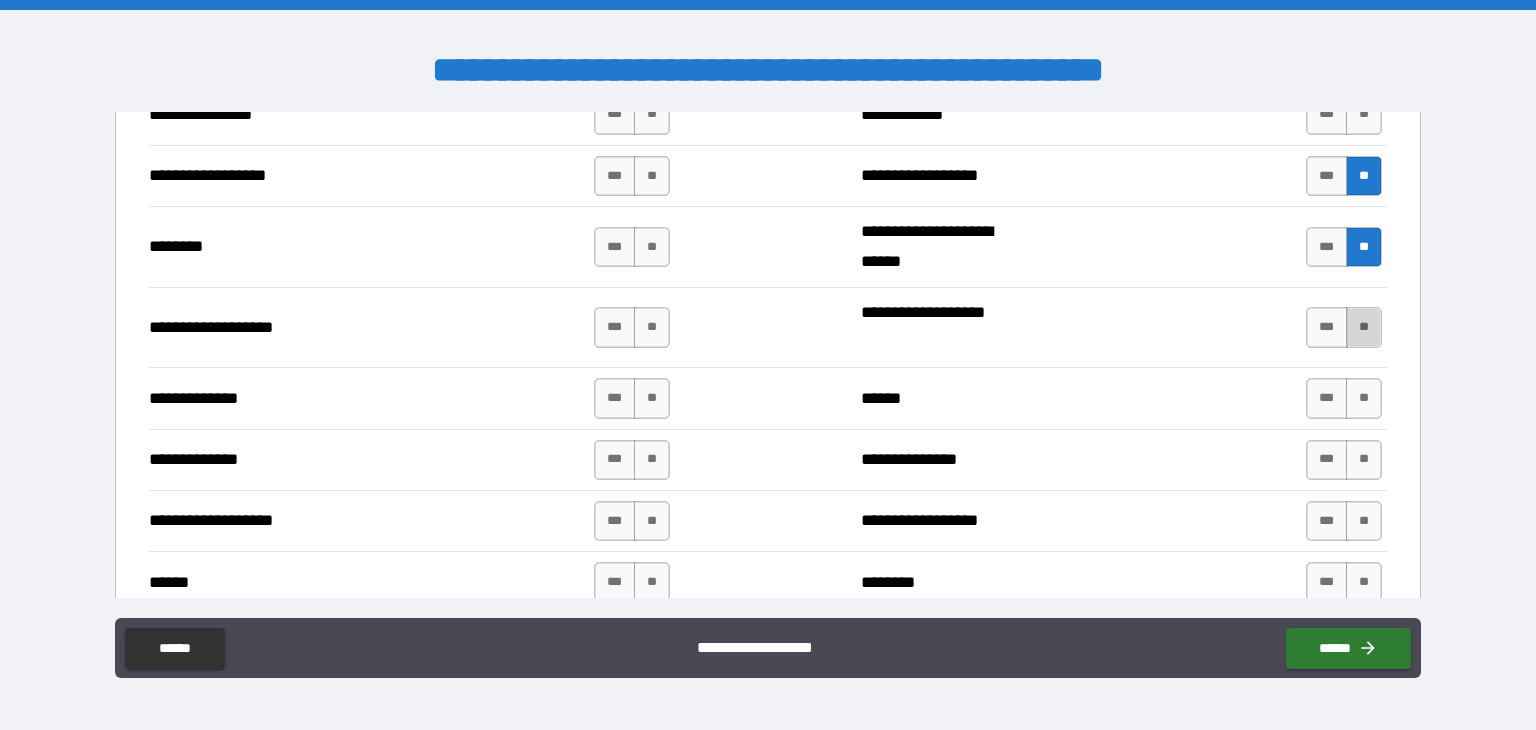 click on "**" at bounding box center (1364, 327) 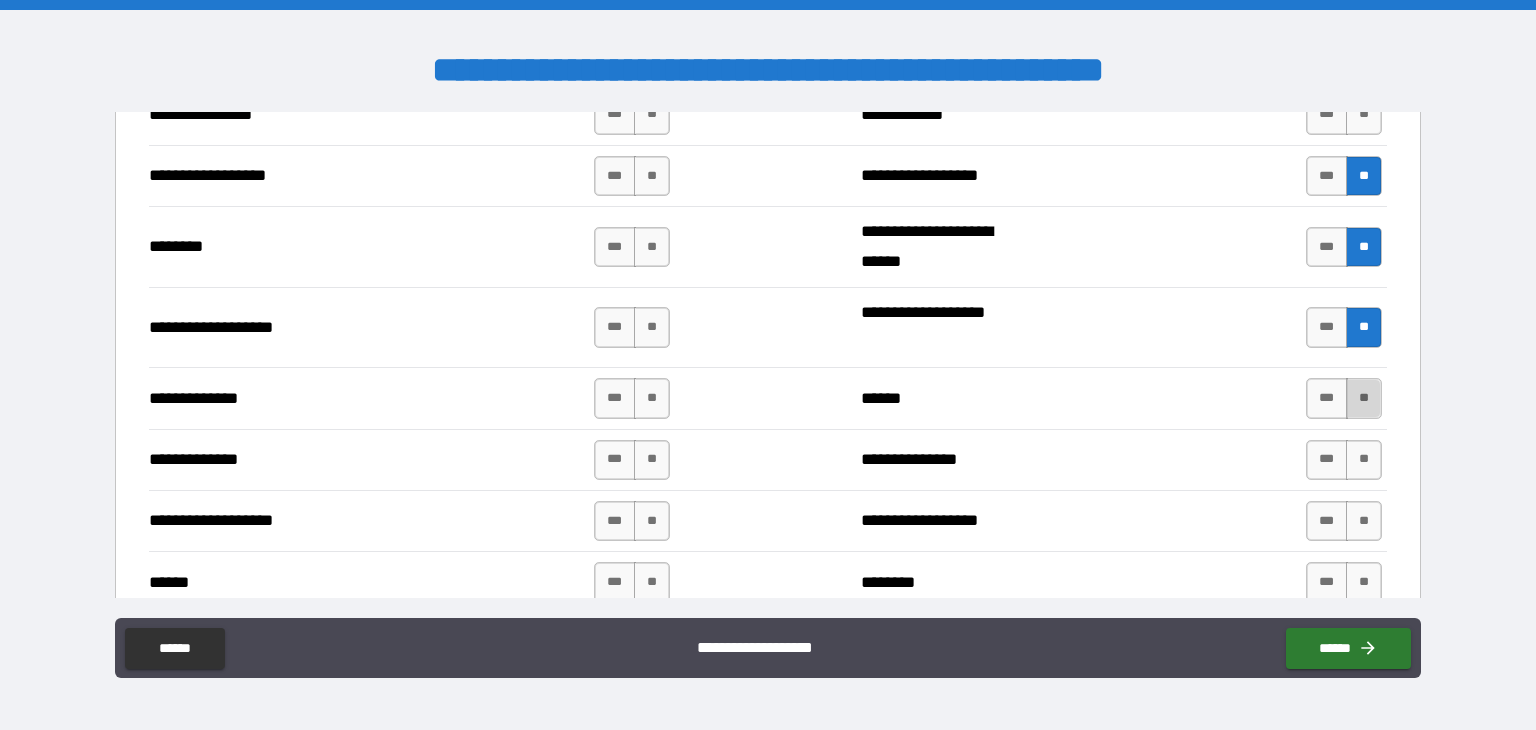 click on "**" at bounding box center [1364, 398] 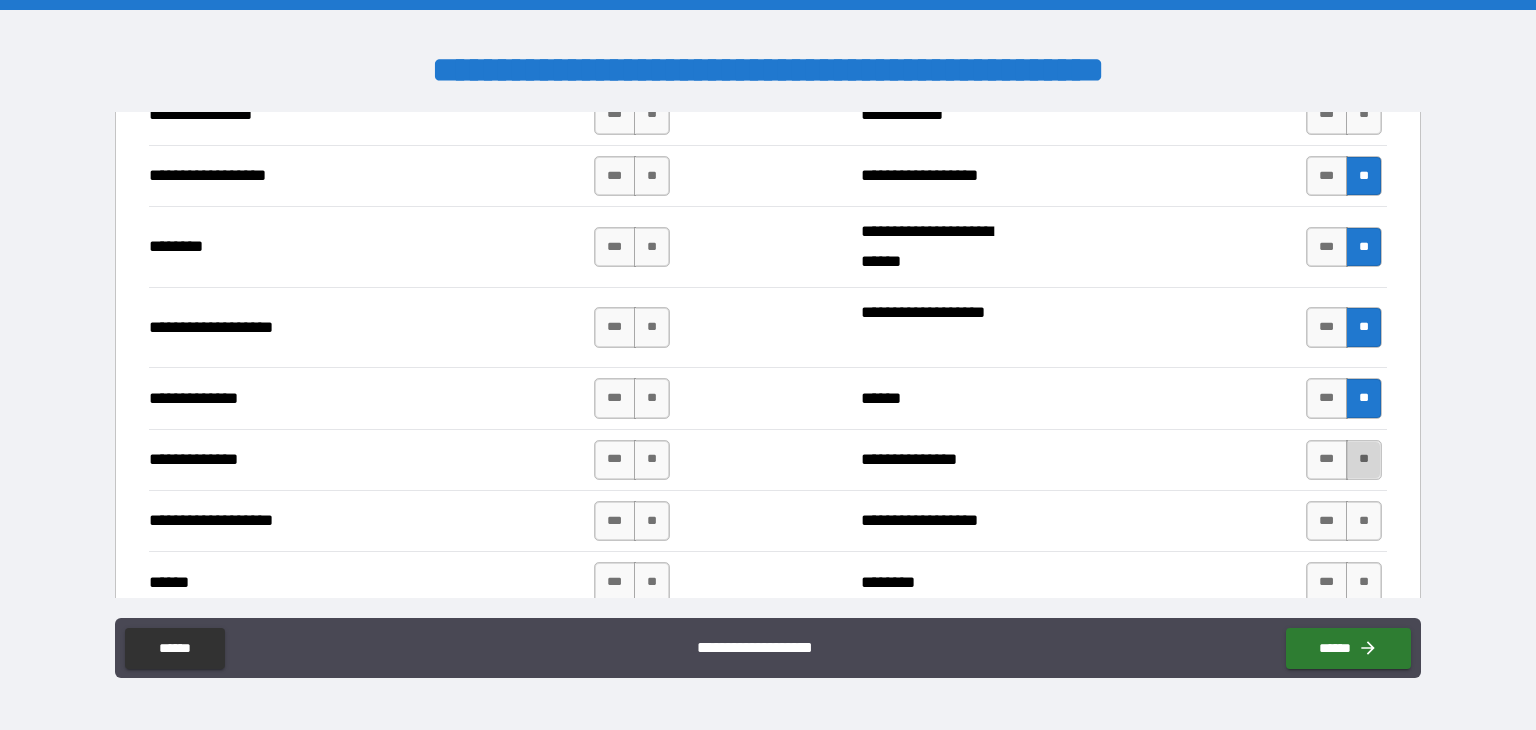 click on "**" at bounding box center [1364, 460] 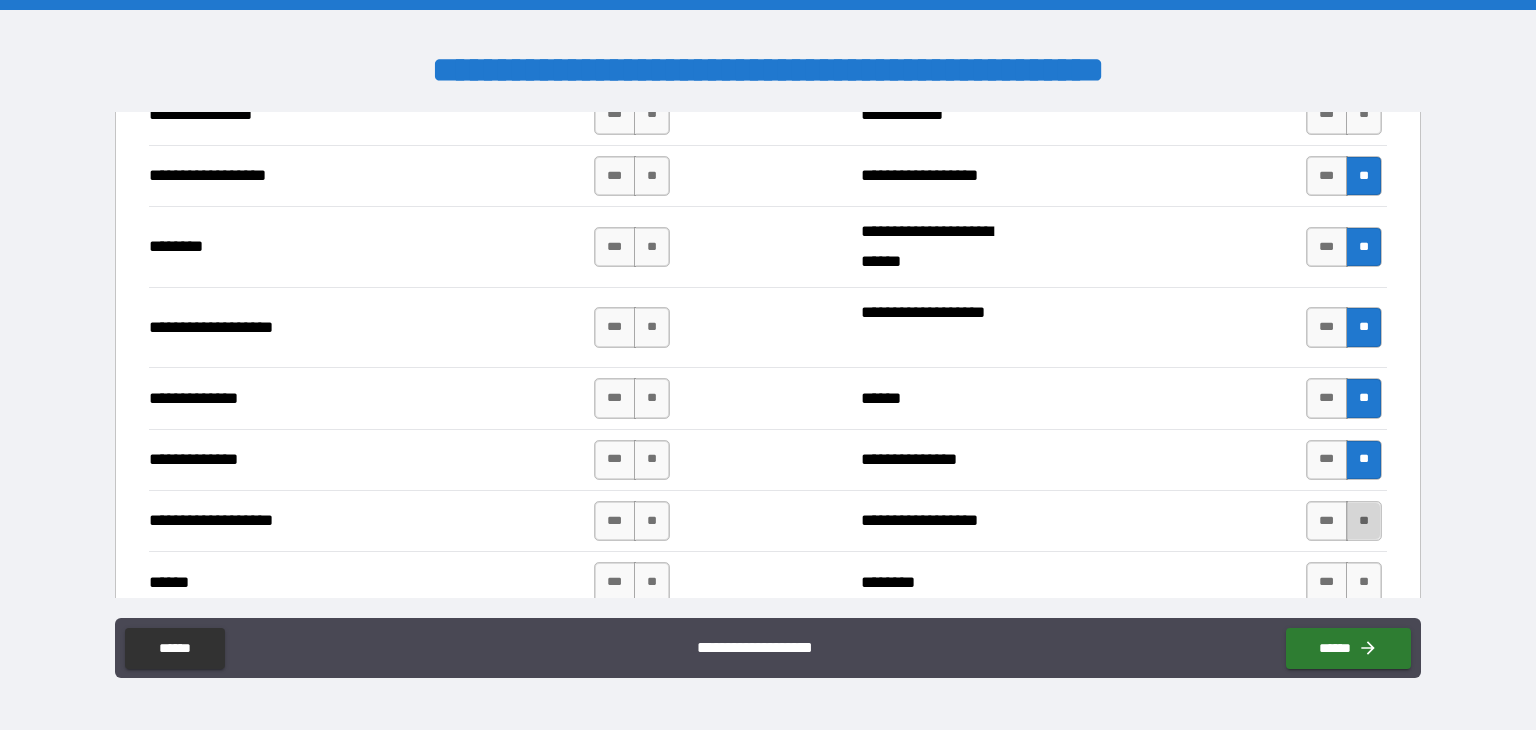 click on "**" at bounding box center [1364, 521] 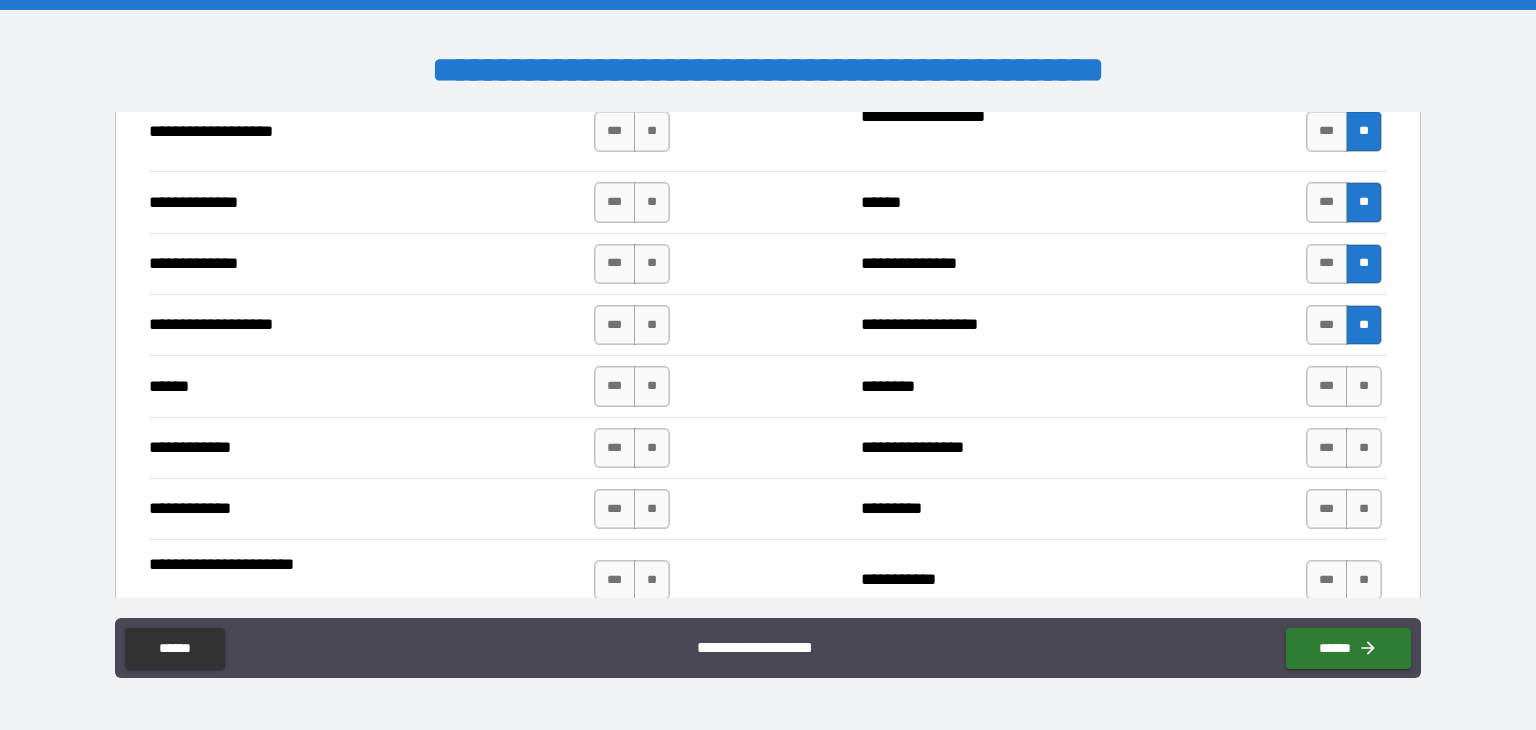 scroll, scrollTop: 3500, scrollLeft: 0, axis: vertical 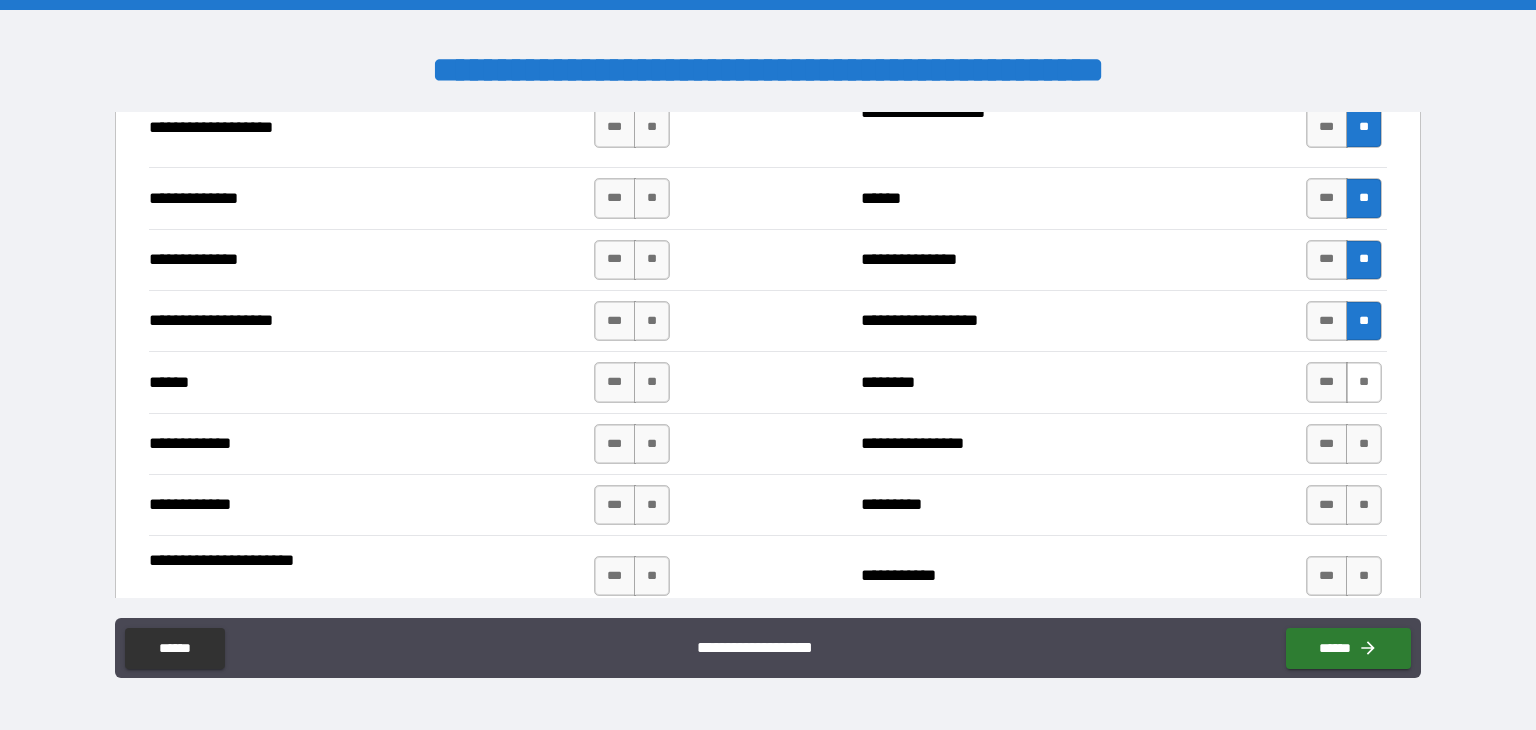 click on "**" at bounding box center (1364, 382) 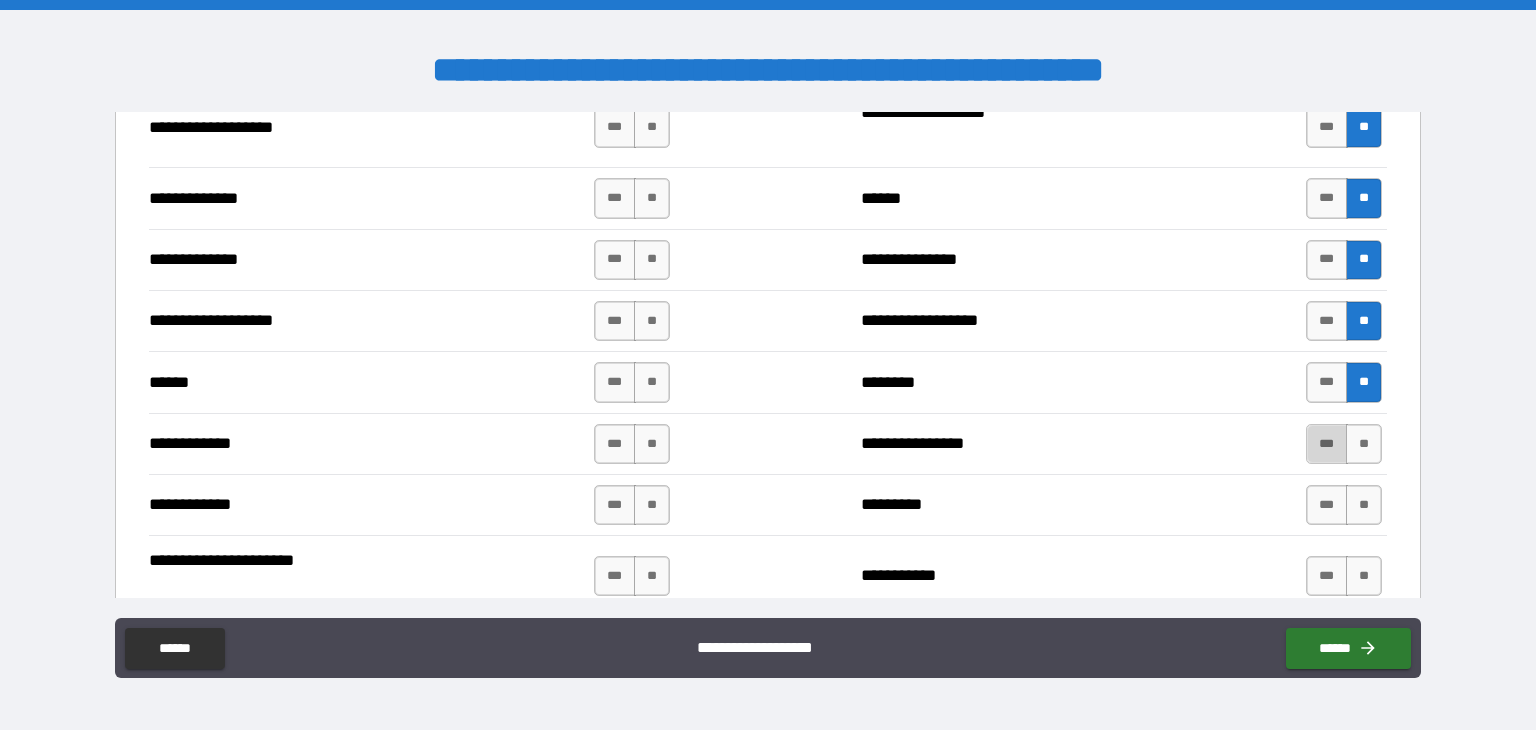 click on "***" at bounding box center [1327, 444] 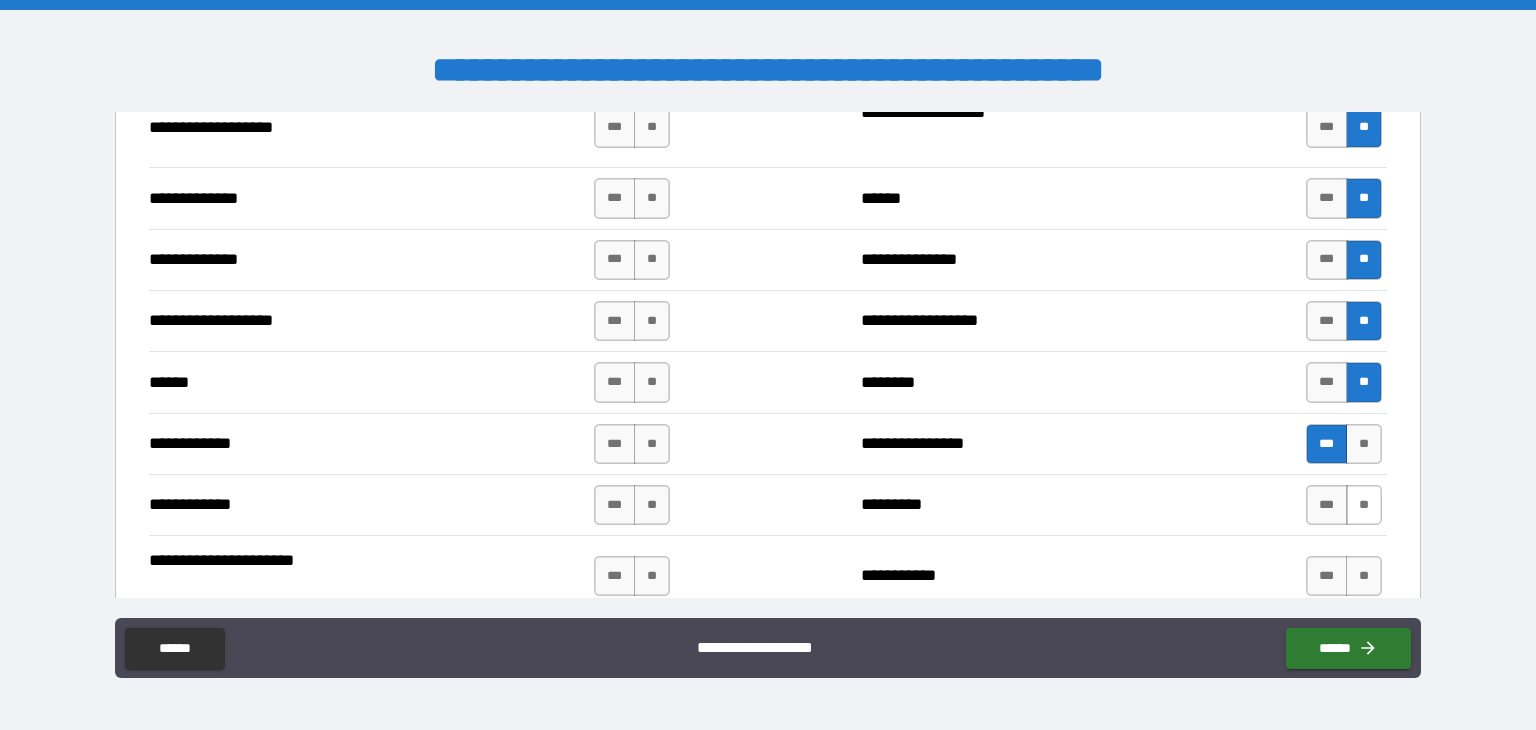 click on "**" at bounding box center (1364, 505) 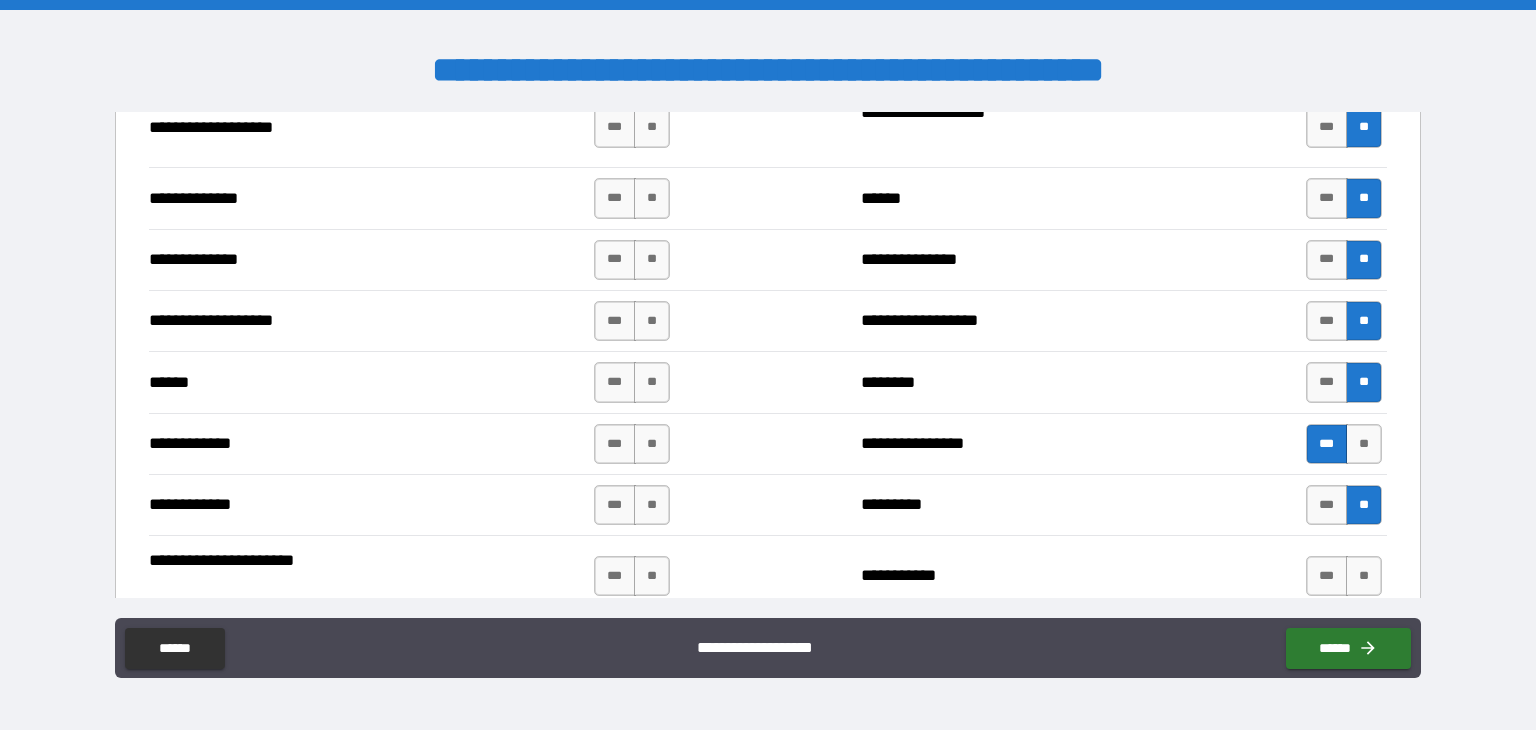 scroll, scrollTop: 3700, scrollLeft: 0, axis: vertical 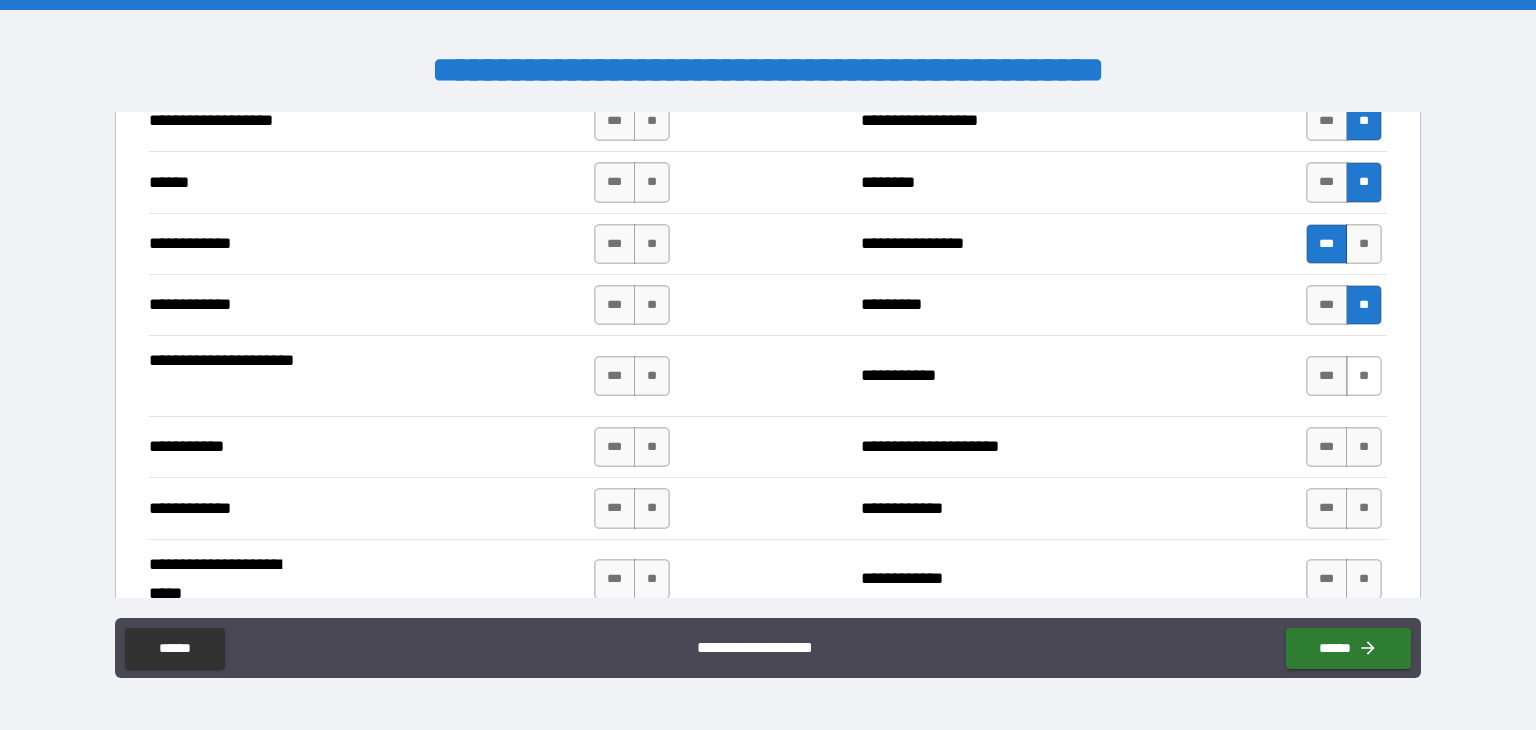 click on "**" at bounding box center [1364, 376] 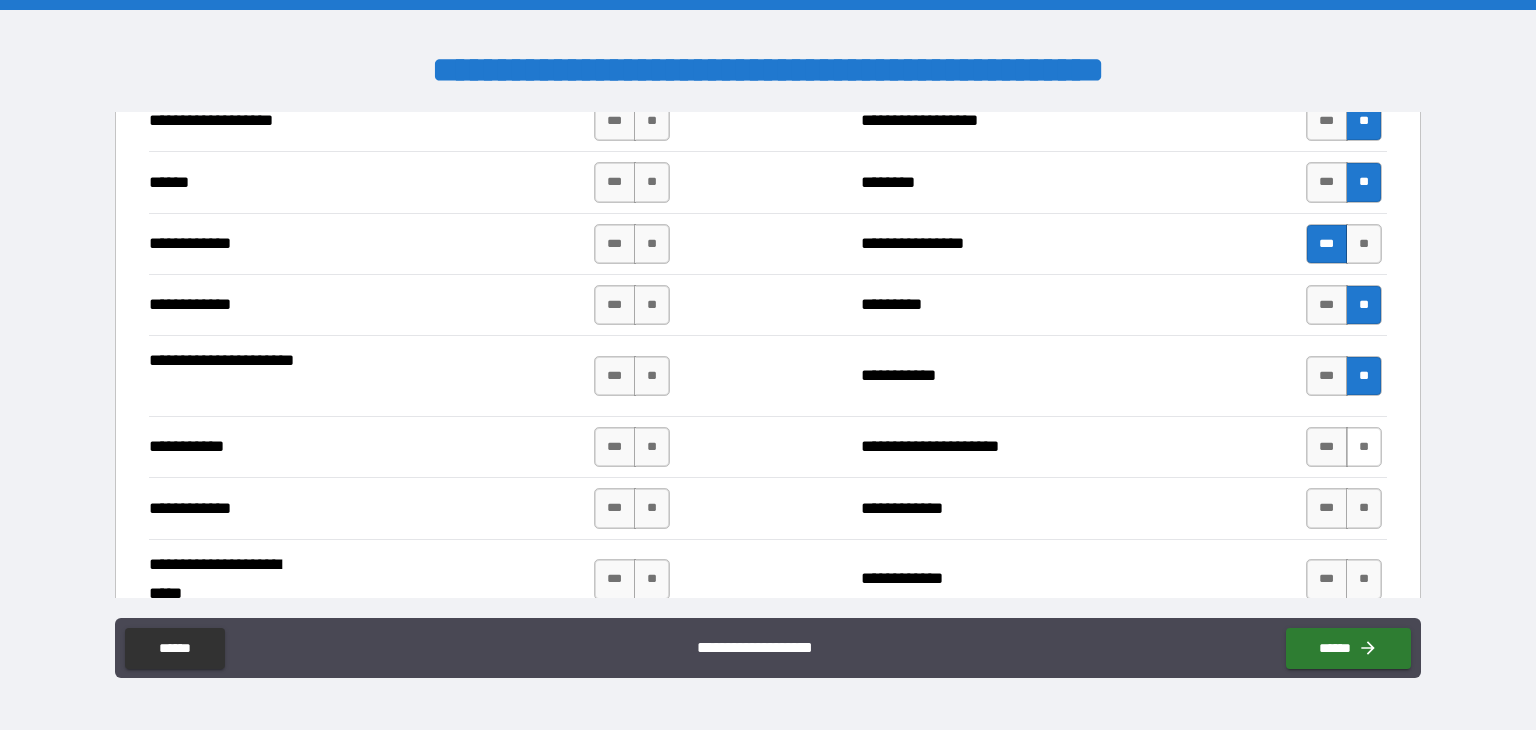 click on "**" at bounding box center [1364, 447] 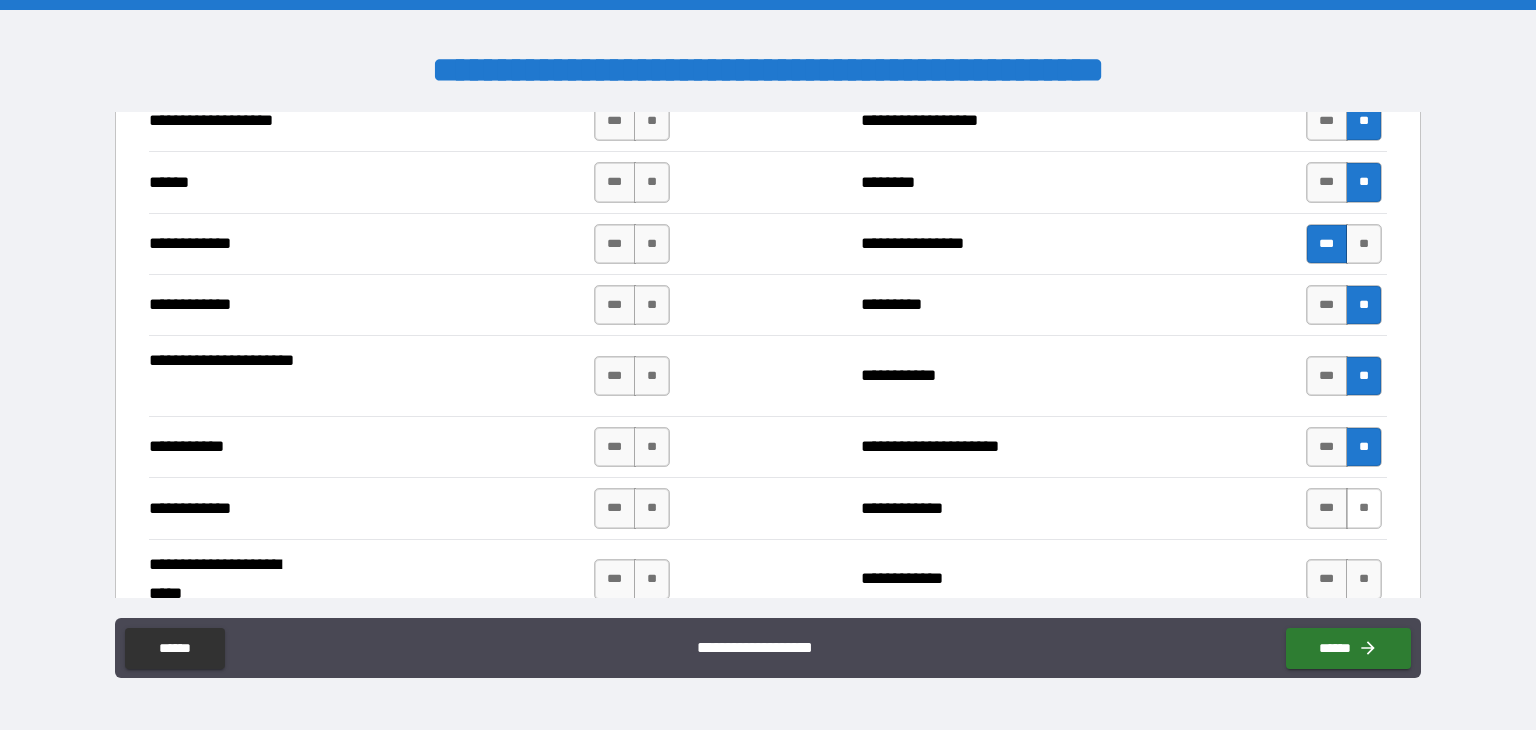 click on "**" at bounding box center (1364, 508) 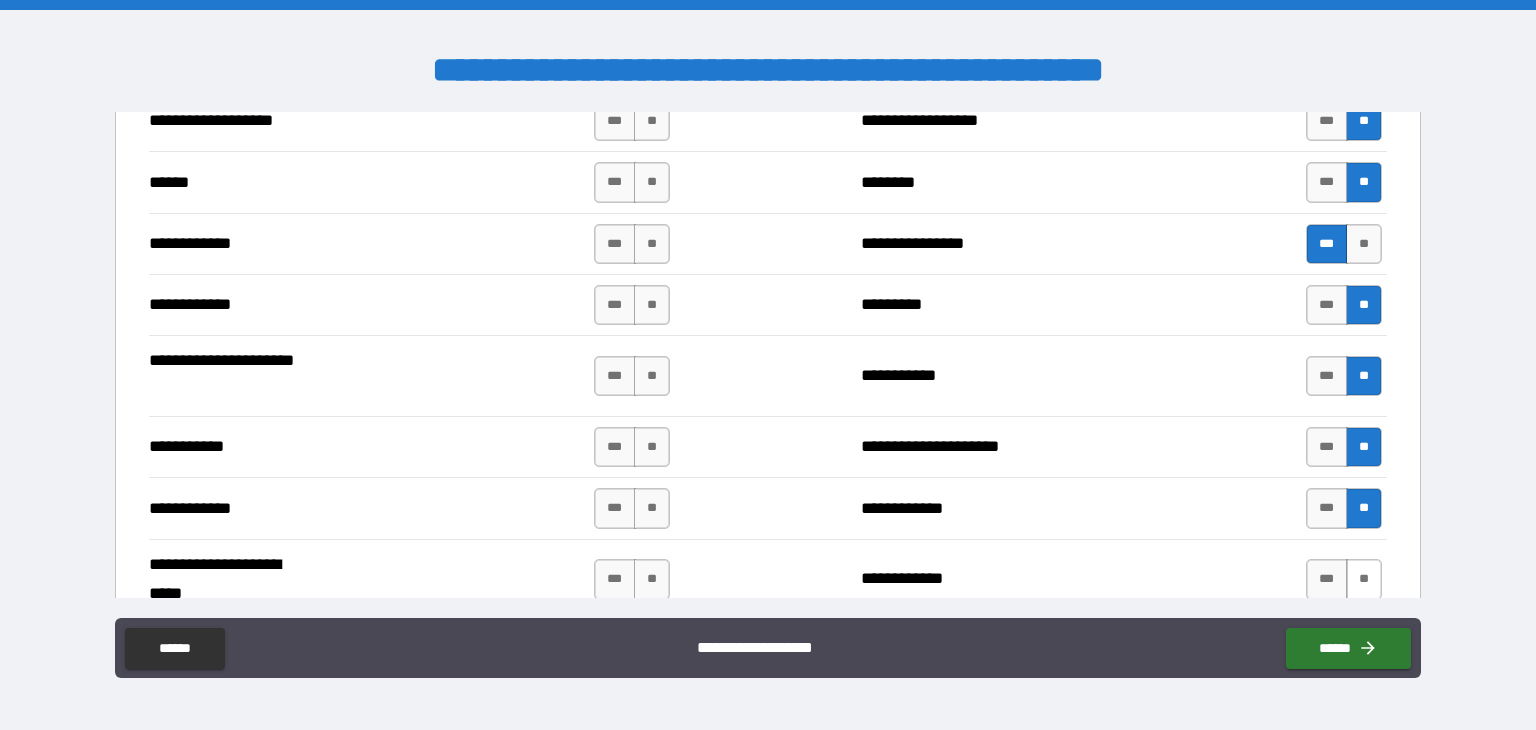 click on "**" at bounding box center (1364, 579) 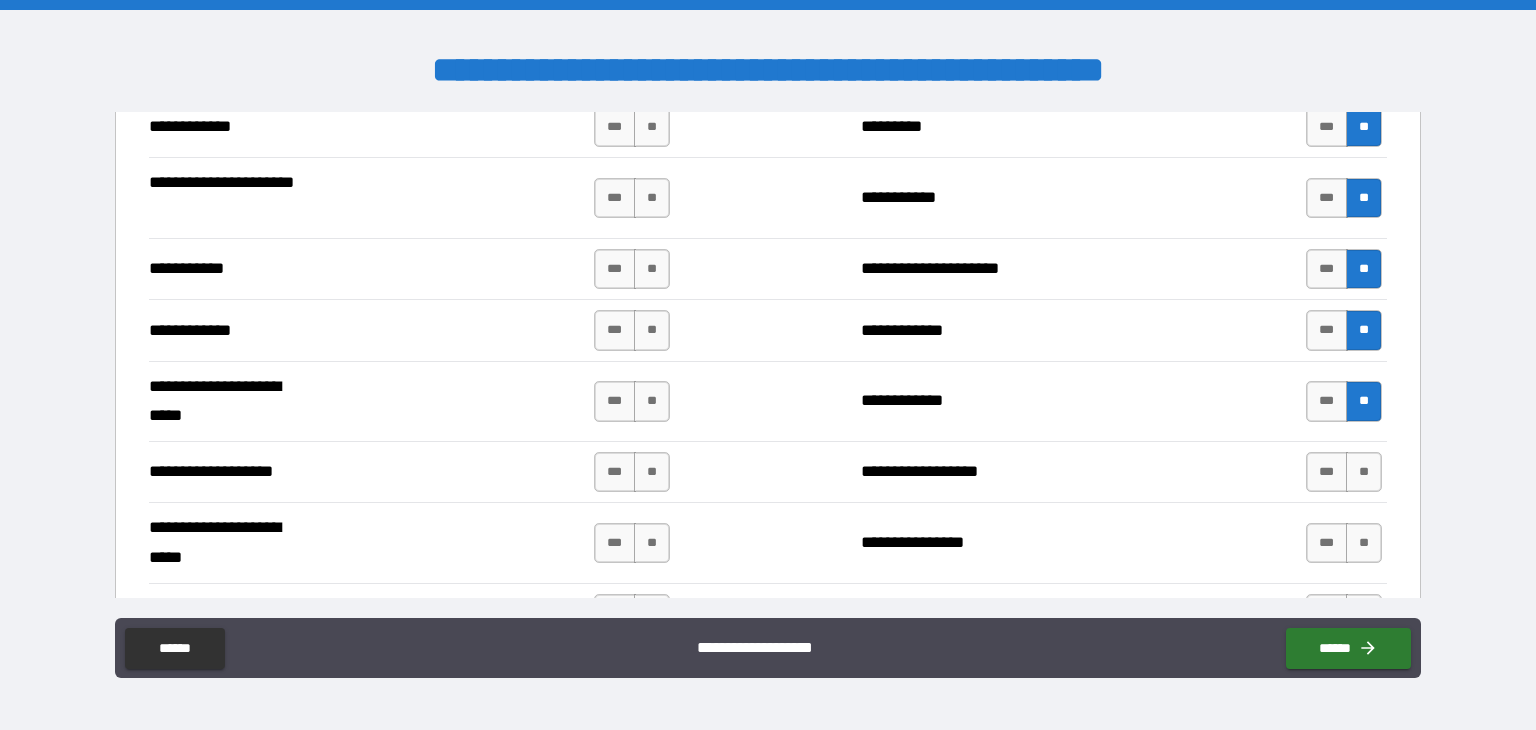 scroll, scrollTop: 3900, scrollLeft: 0, axis: vertical 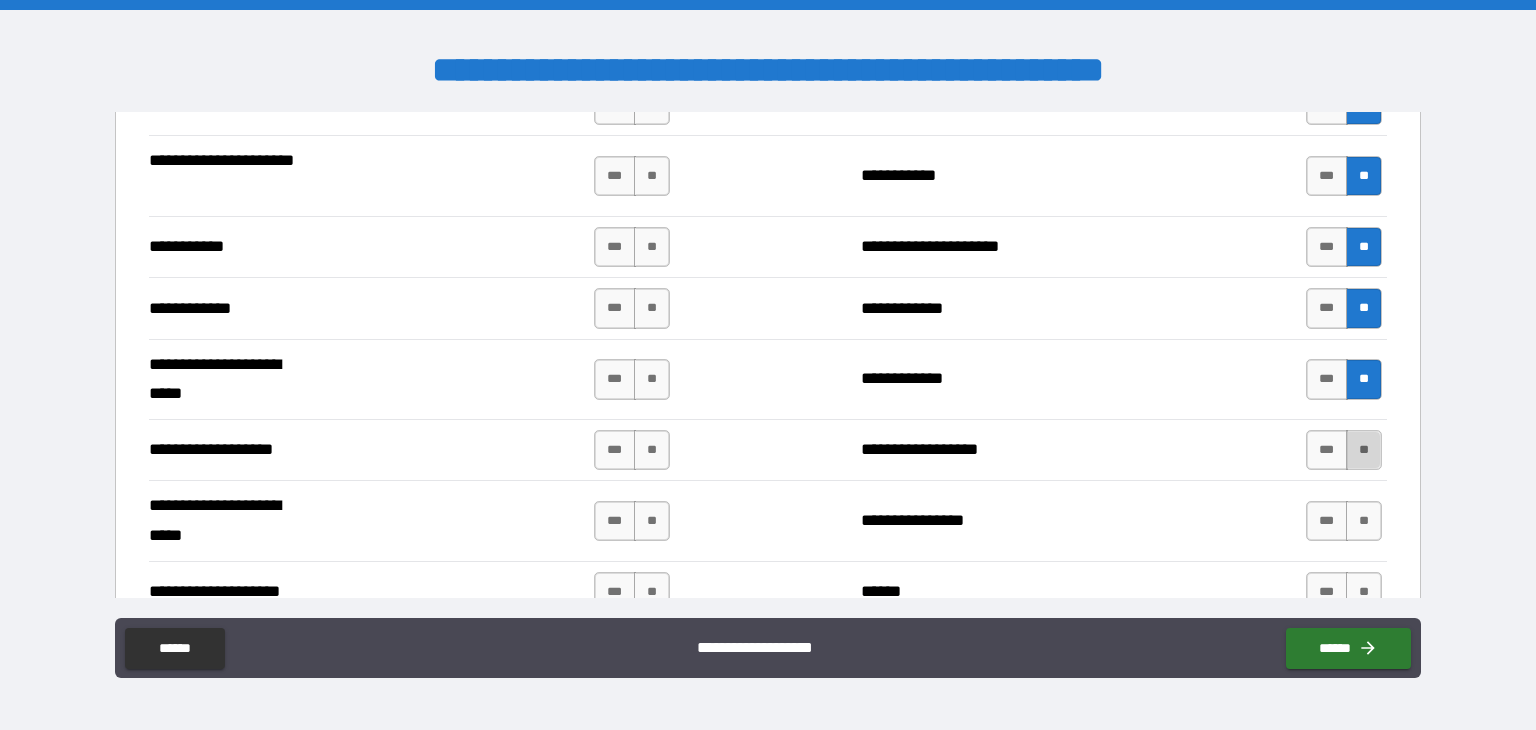 click on "**" at bounding box center [1364, 450] 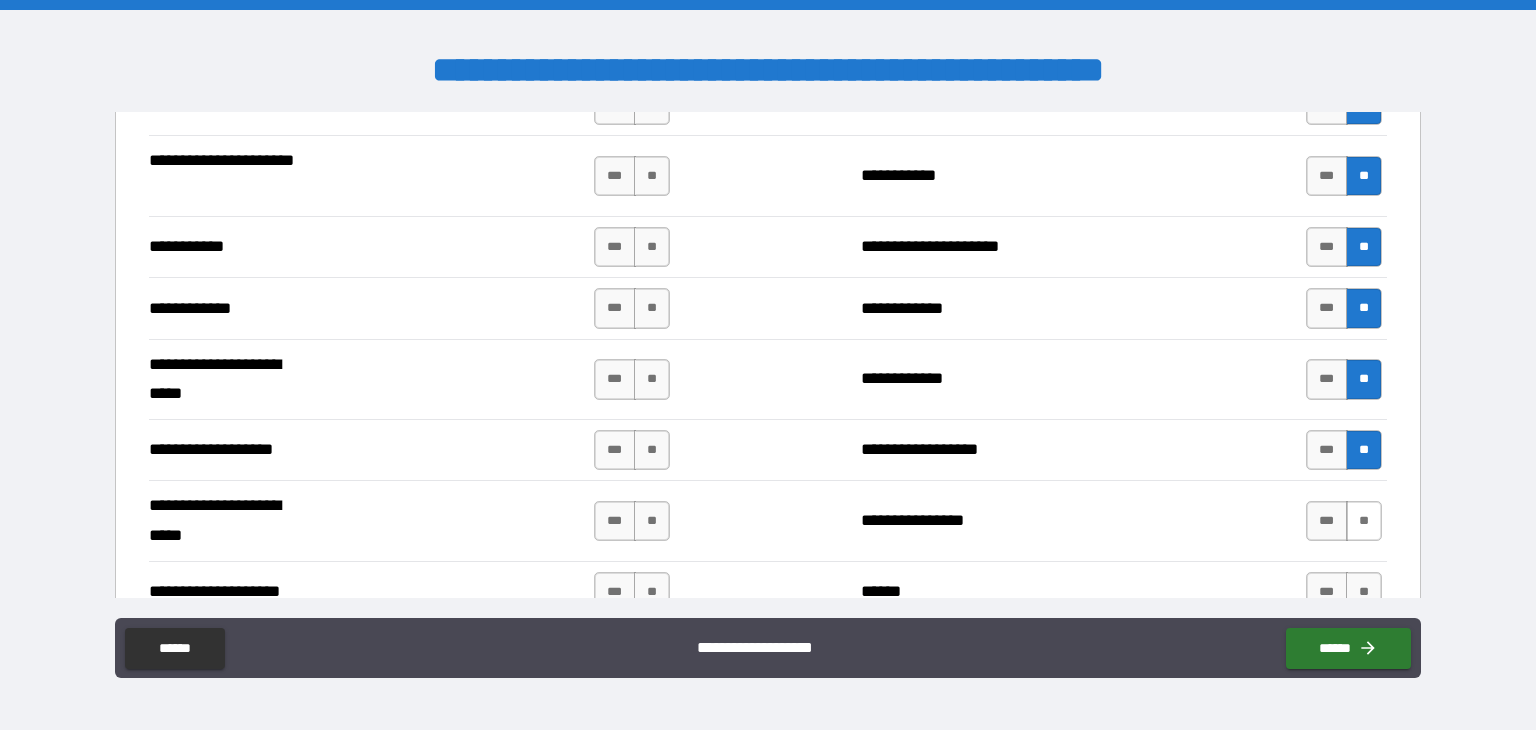 click on "**" at bounding box center [1364, 521] 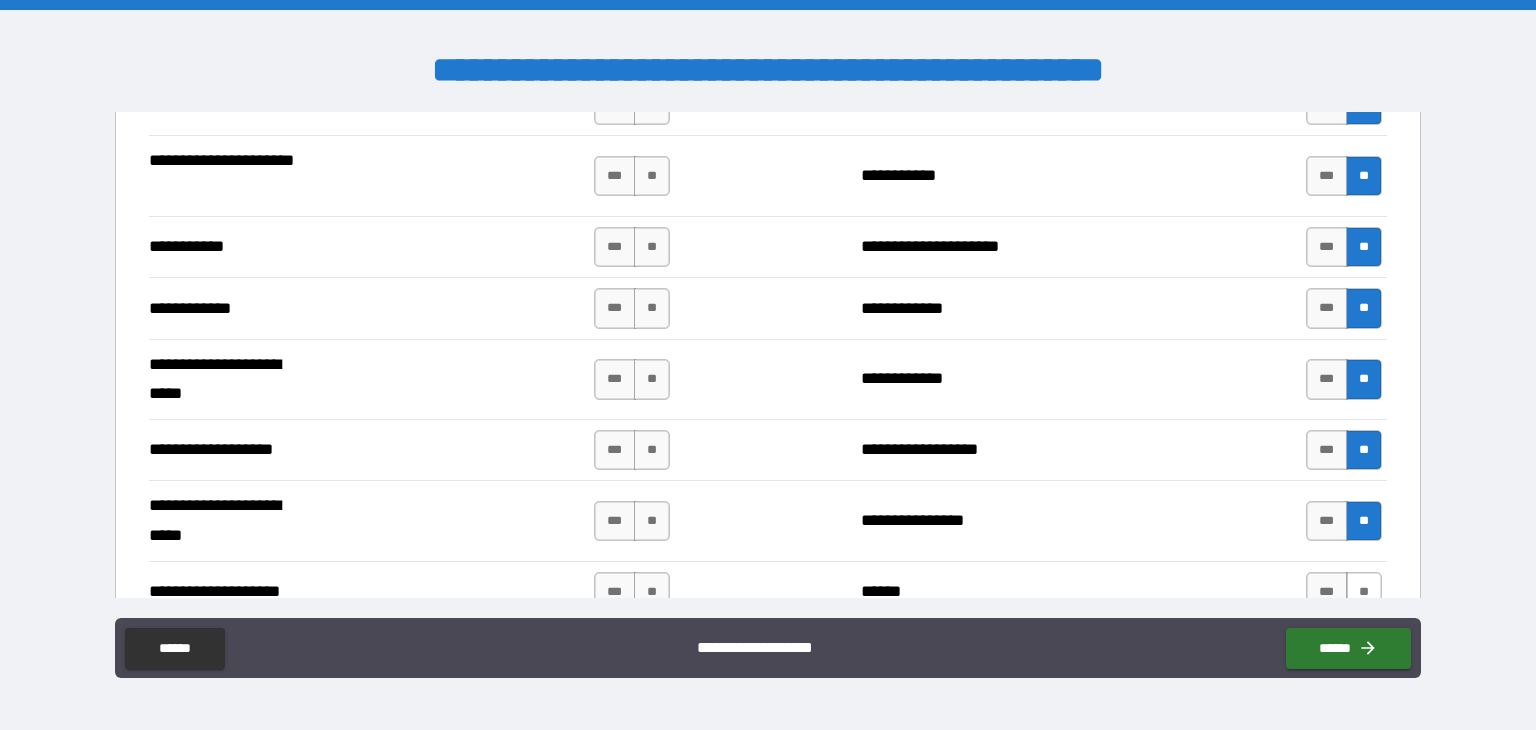 click on "**" at bounding box center (1364, 592) 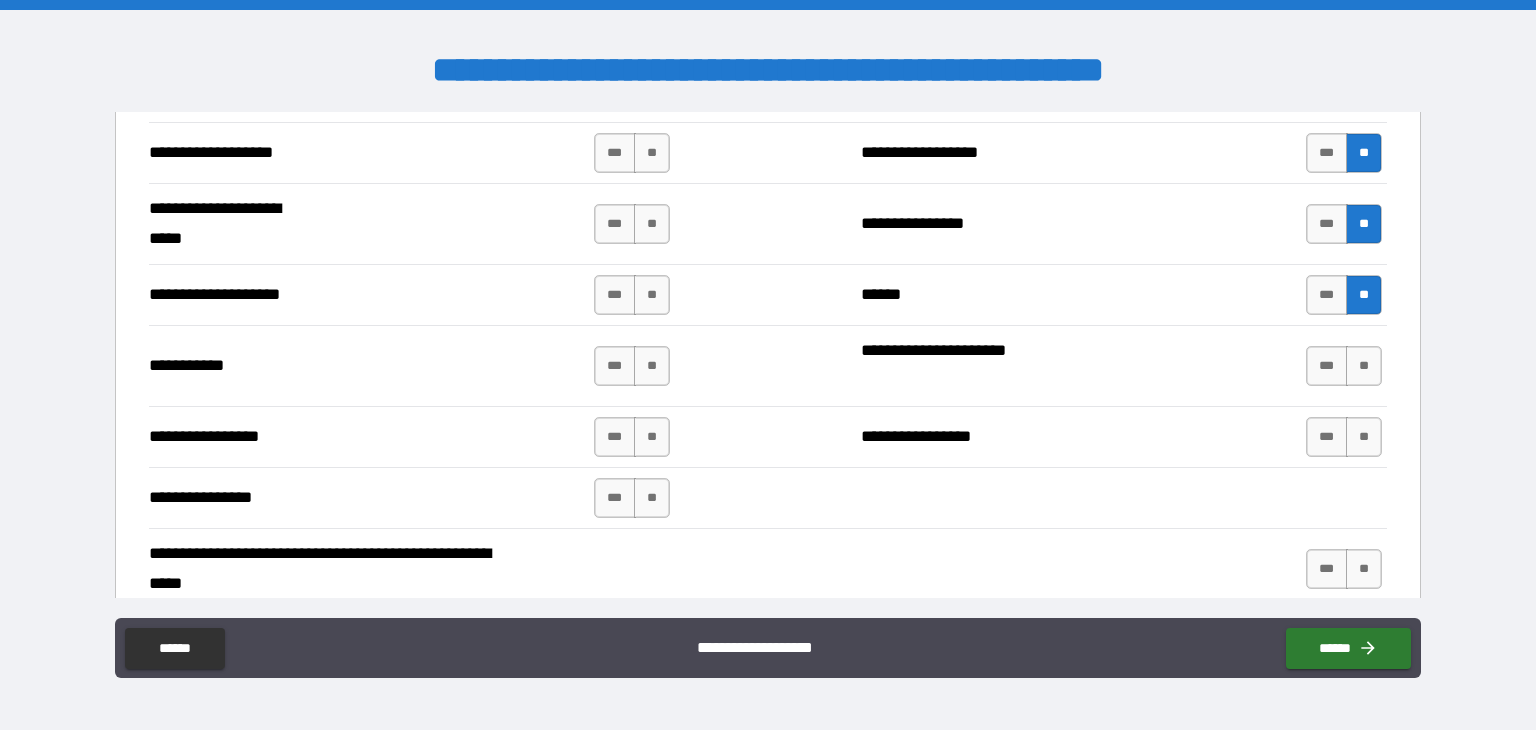 scroll, scrollTop: 4200, scrollLeft: 0, axis: vertical 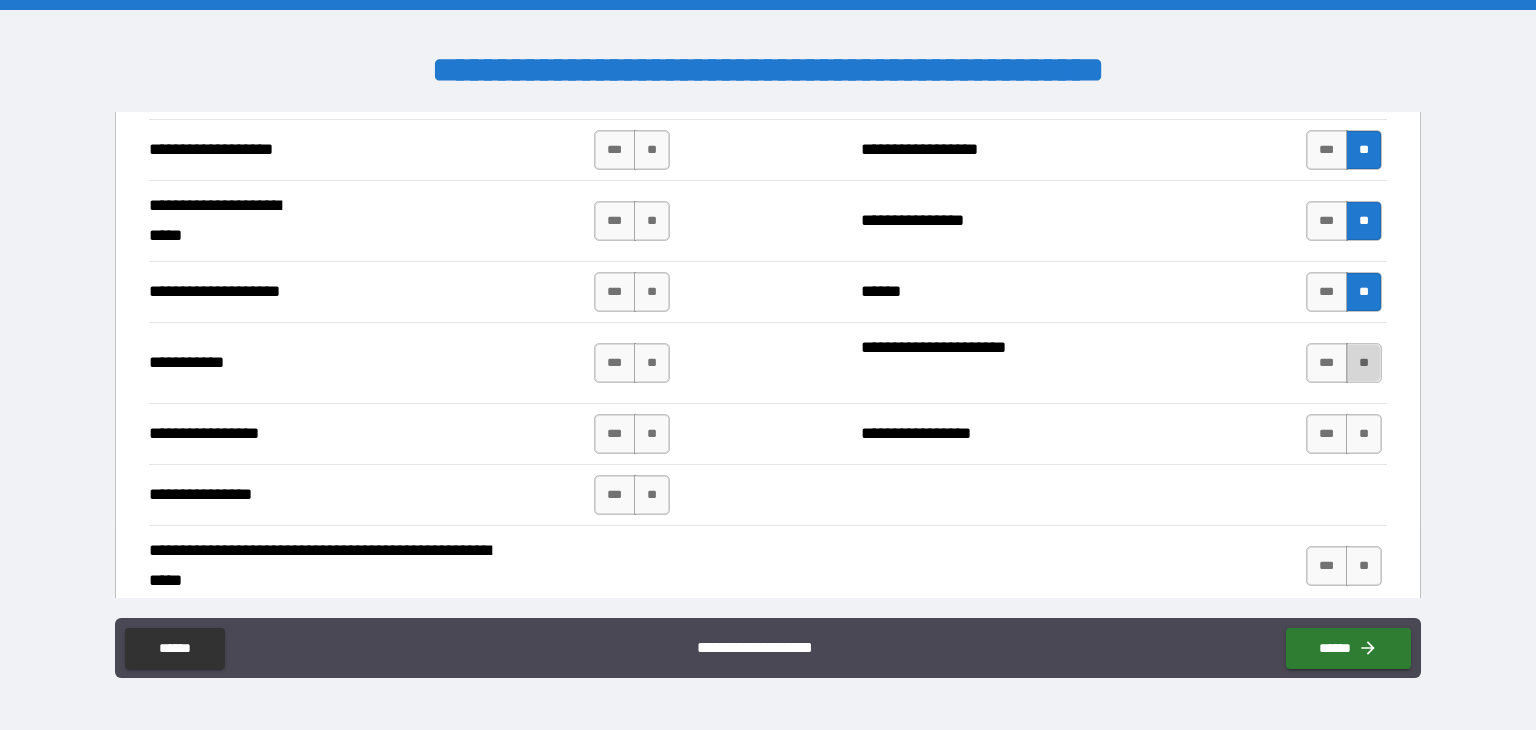 click on "**" at bounding box center (1364, 363) 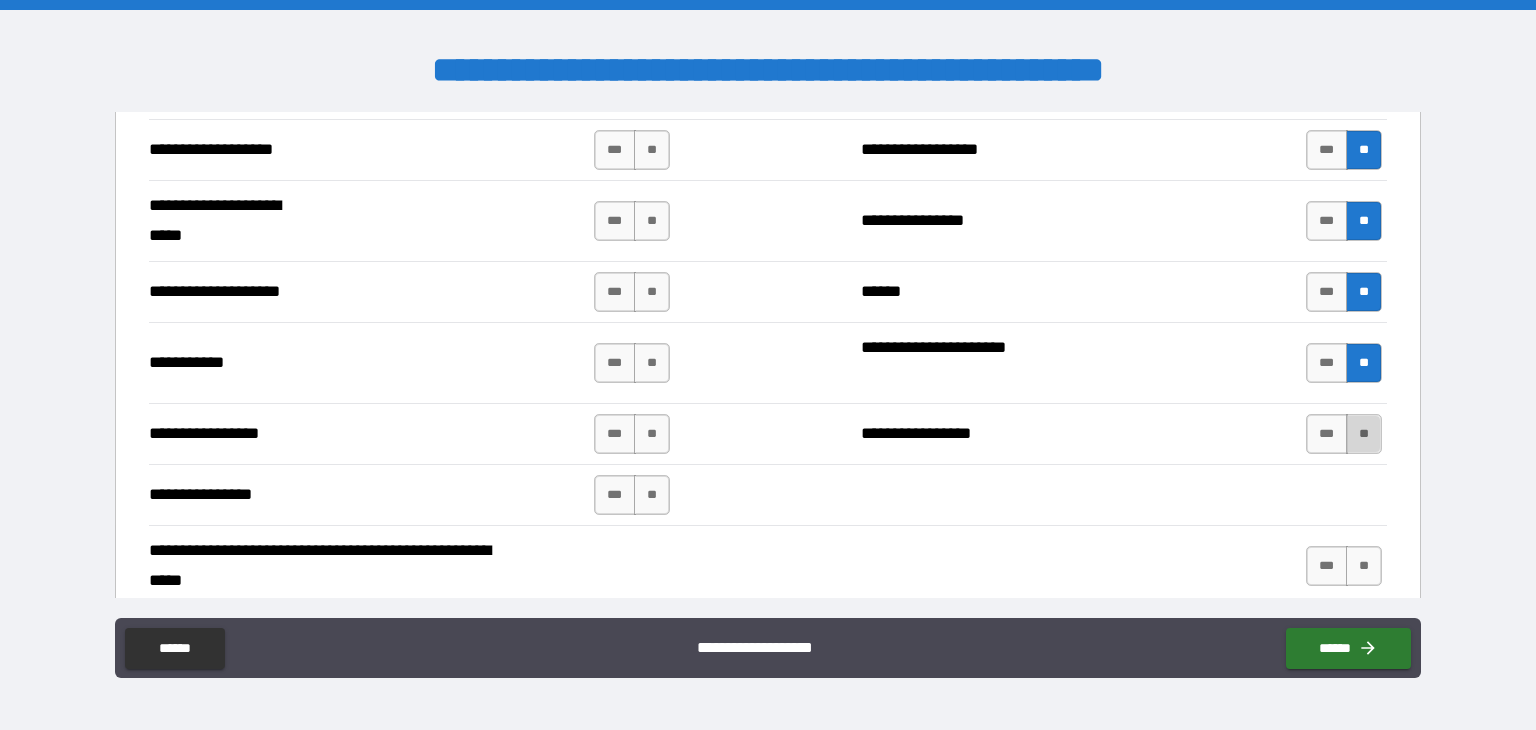 click on "**" at bounding box center [1364, 434] 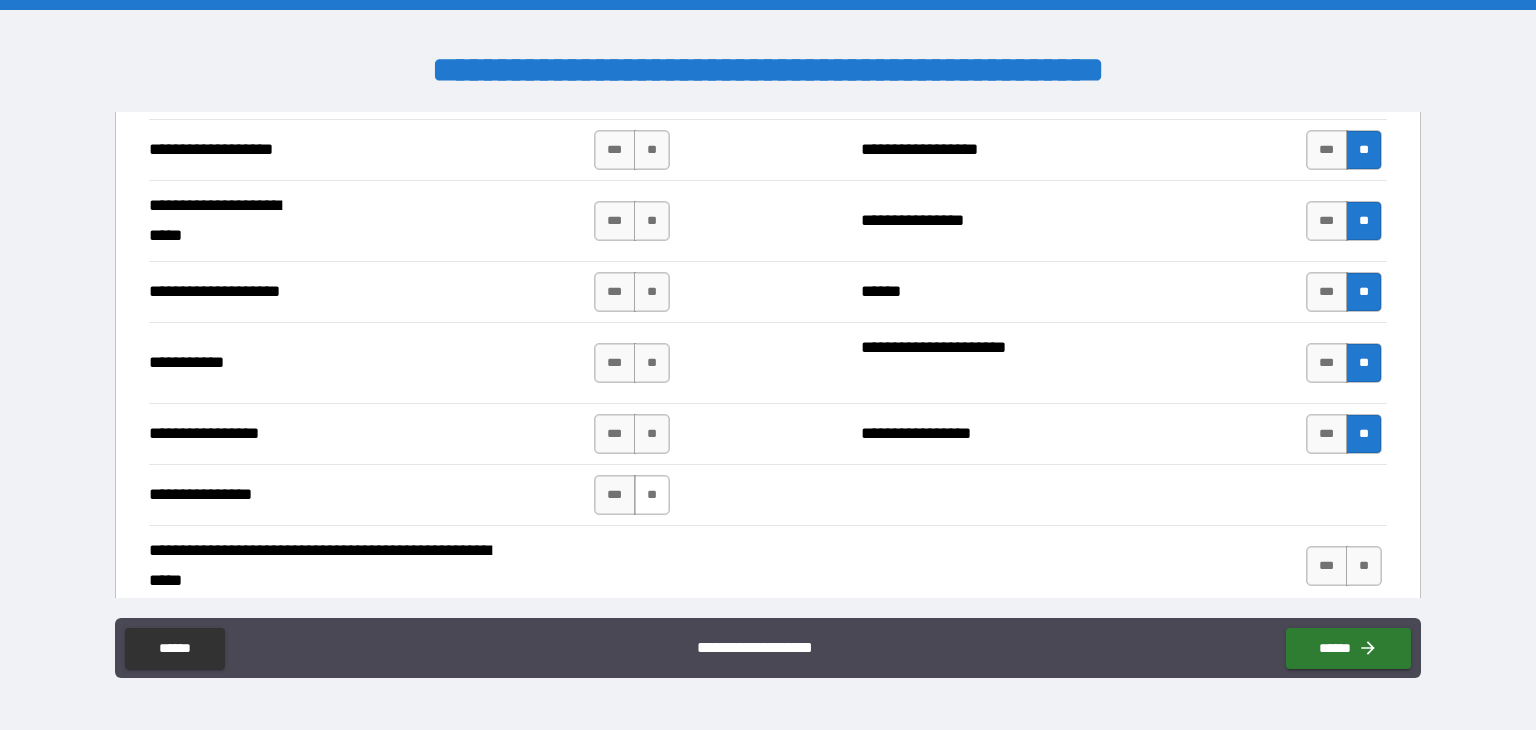 click on "**" at bounding box center [652, 495] 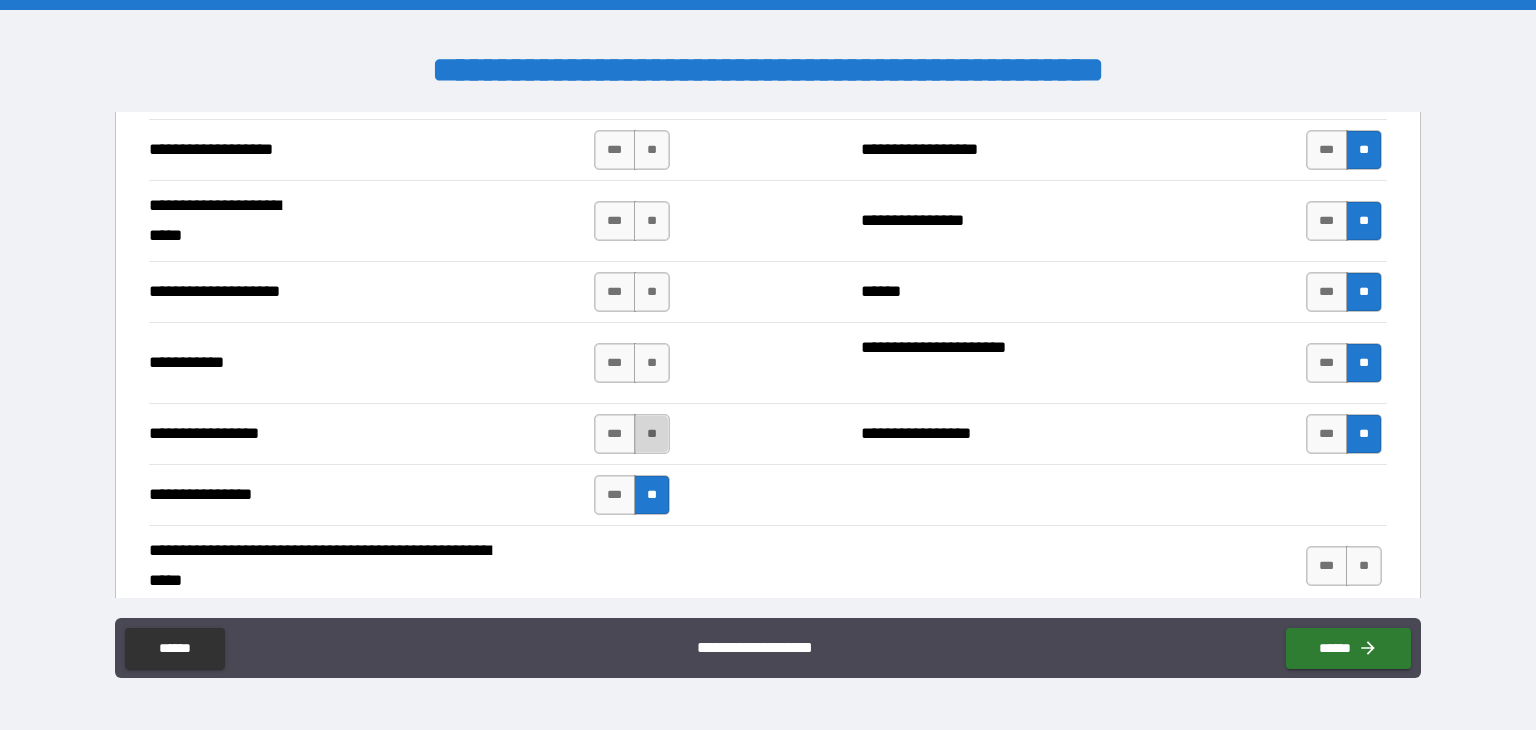 click on "**" at bounding box center [652, 434] 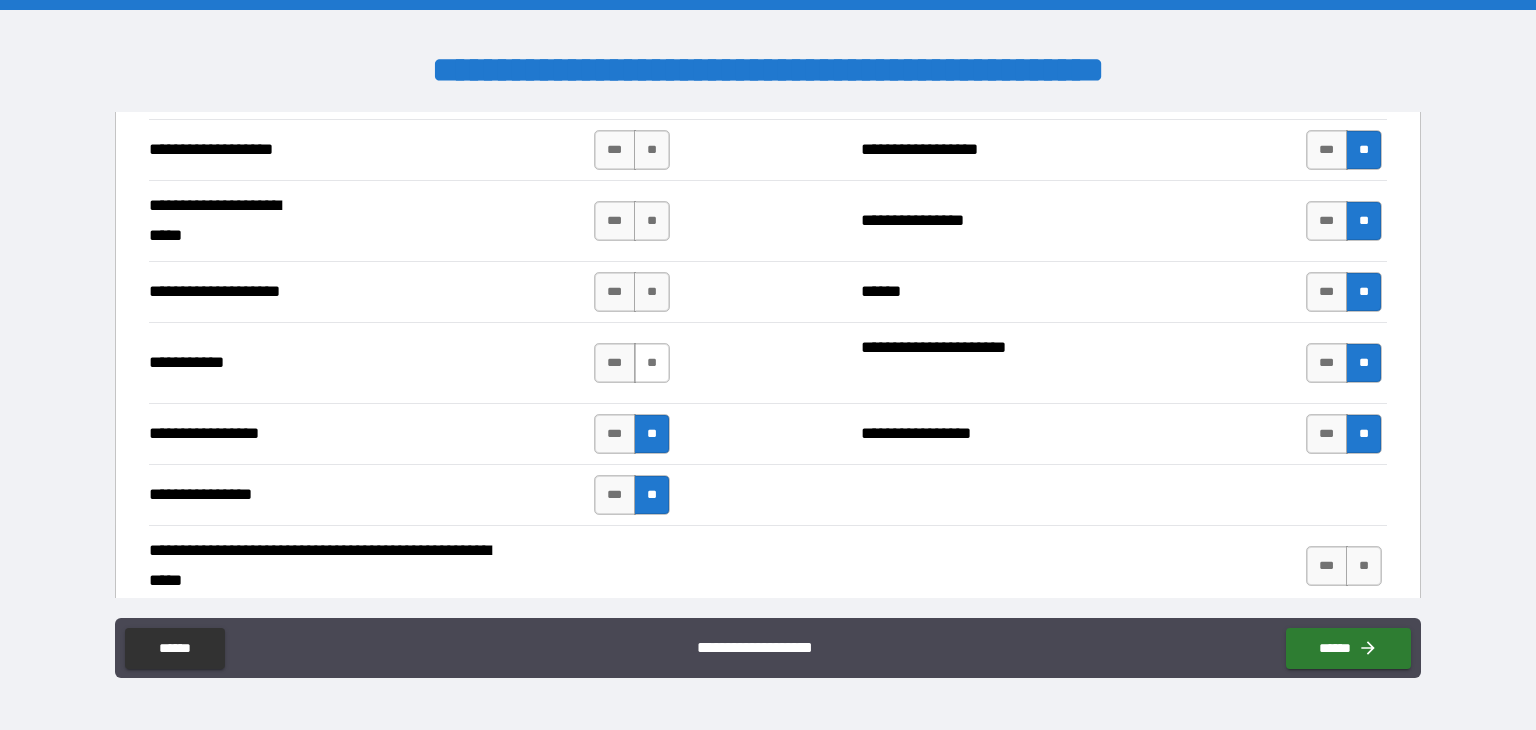 click on "**" at bounding box center [652, 363] 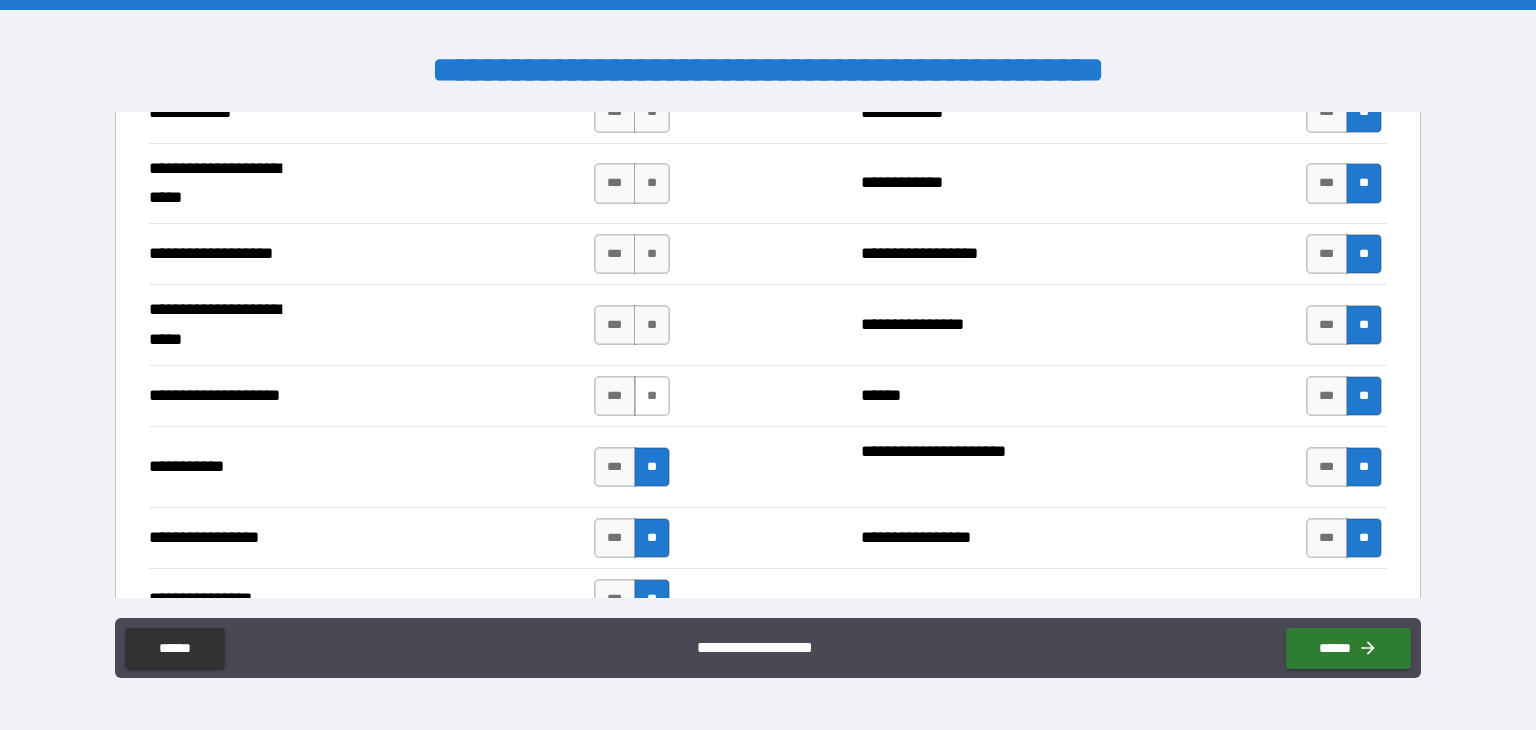 scroll, scrollTop: 4200, scrollLeft: 0, axis: vertical 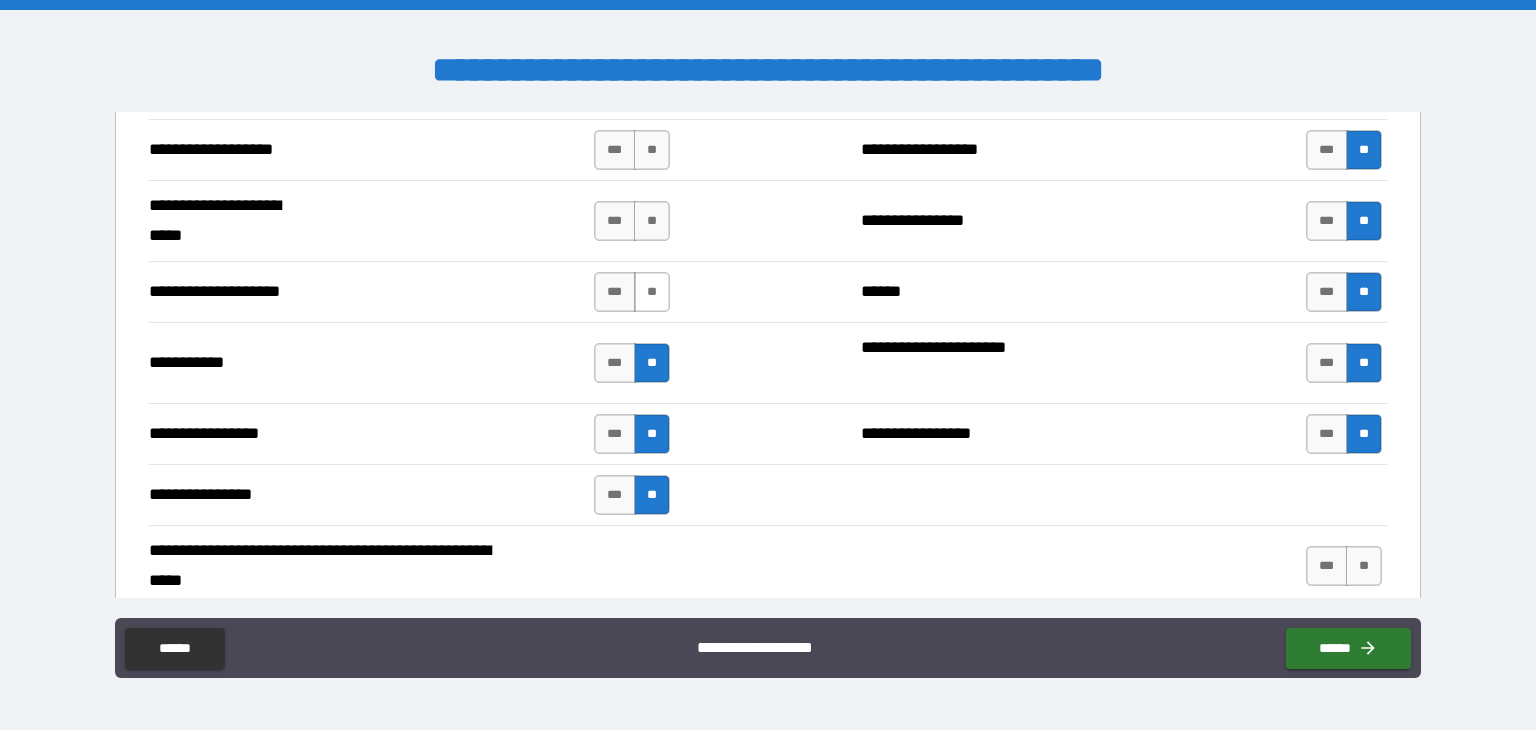 click on "**" at bounding box center [652, 292] 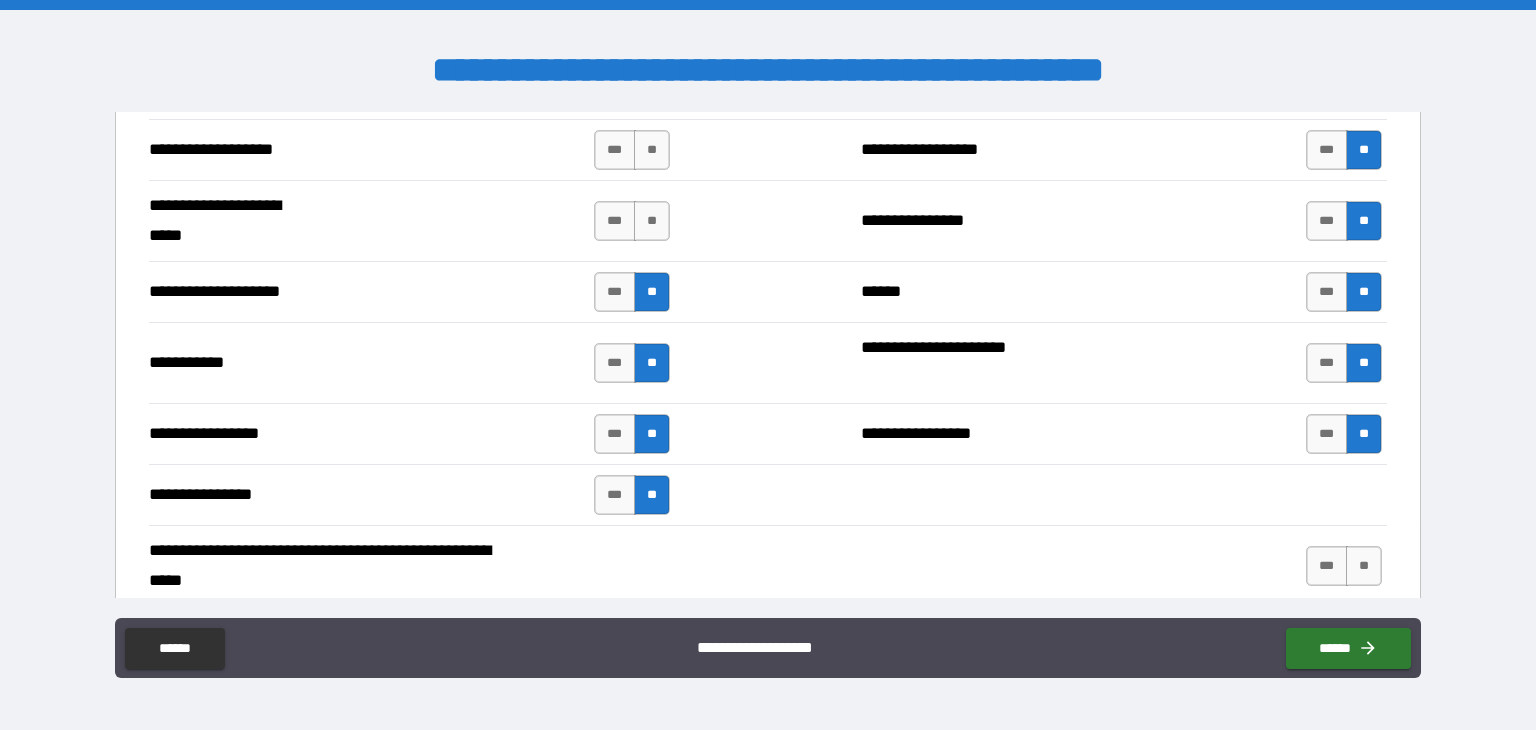 scroll, scrollTop: 4100, scrollLeft: 0, axis: vertical 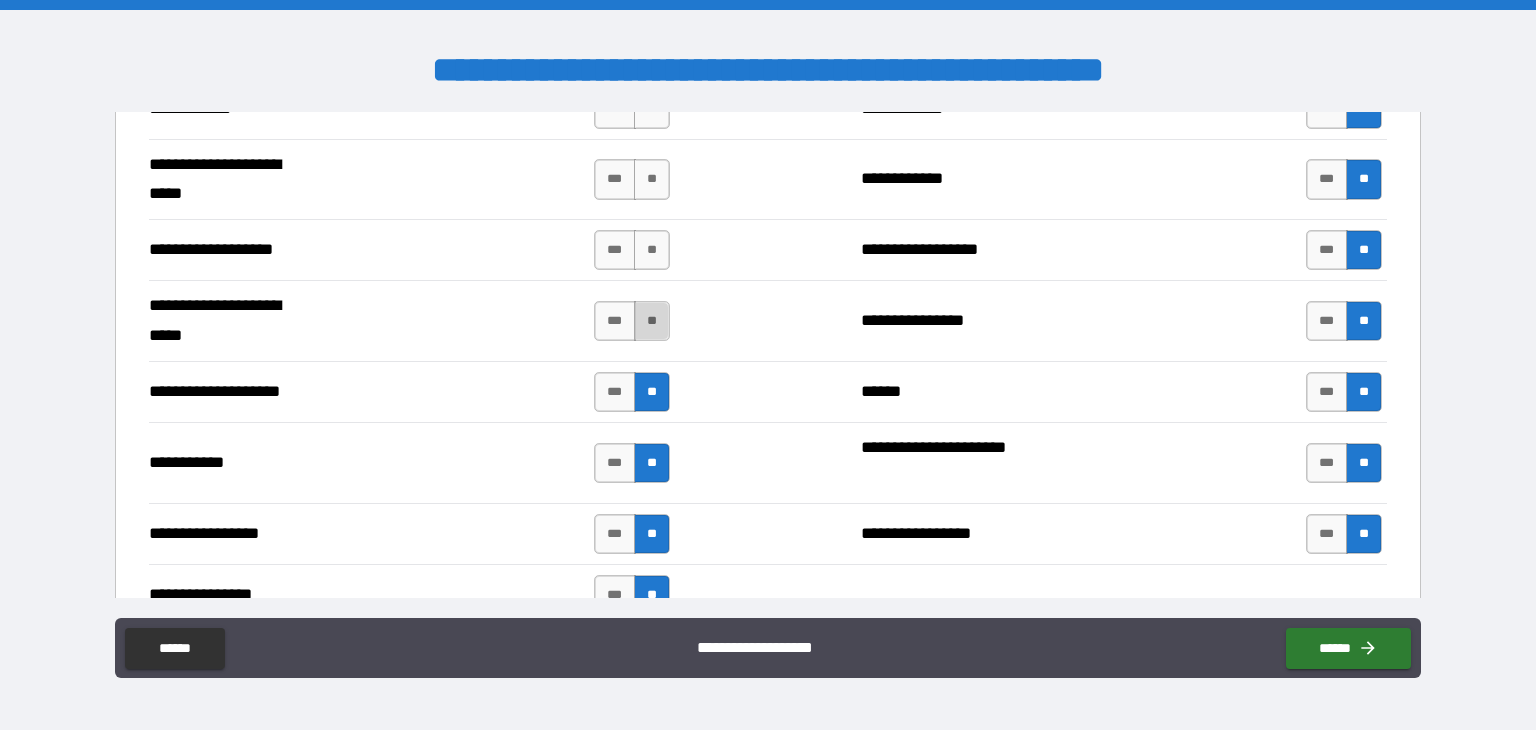 click on "**" at bounding box center [652, 321] 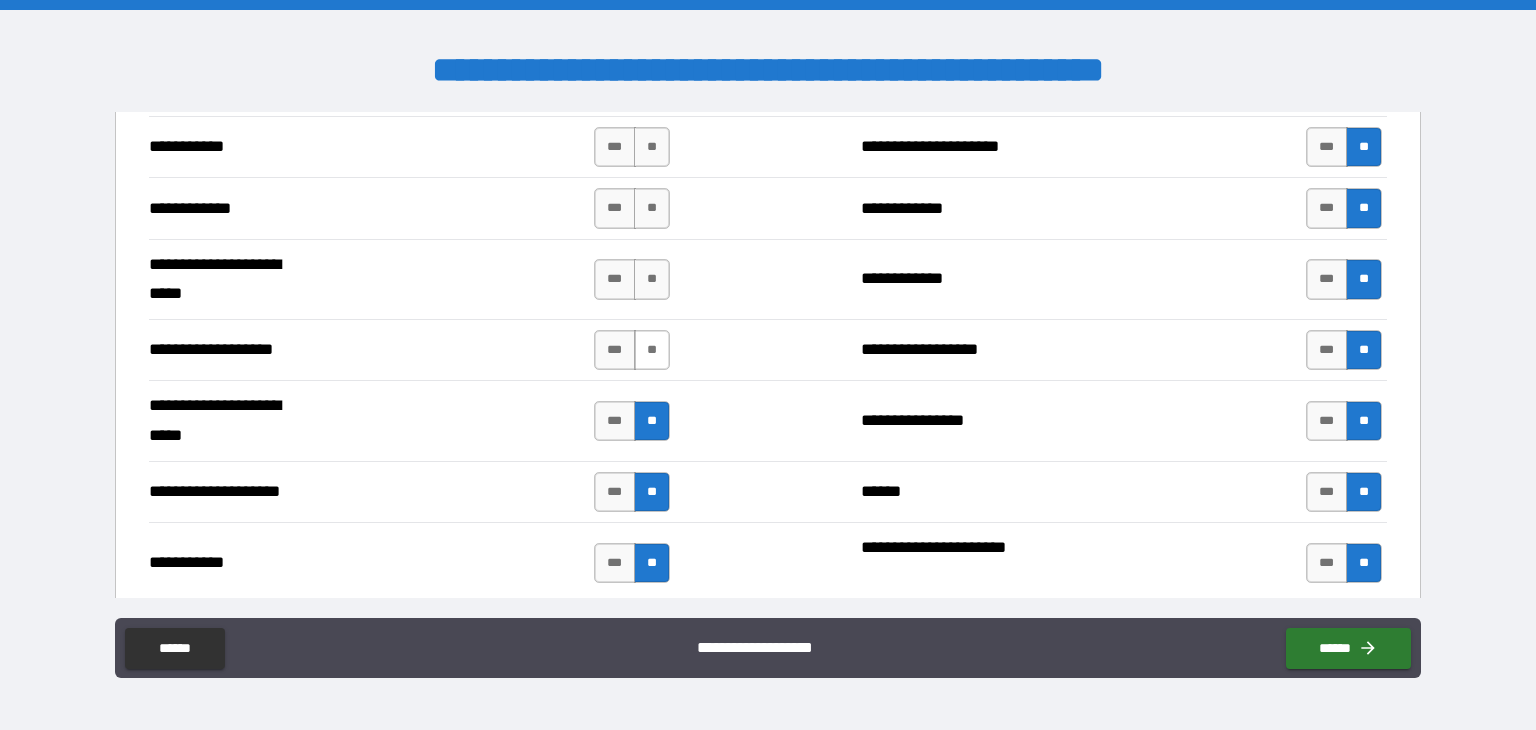 scroll, scrollTop: 3900, scrollLeft: 0, axis: vertical 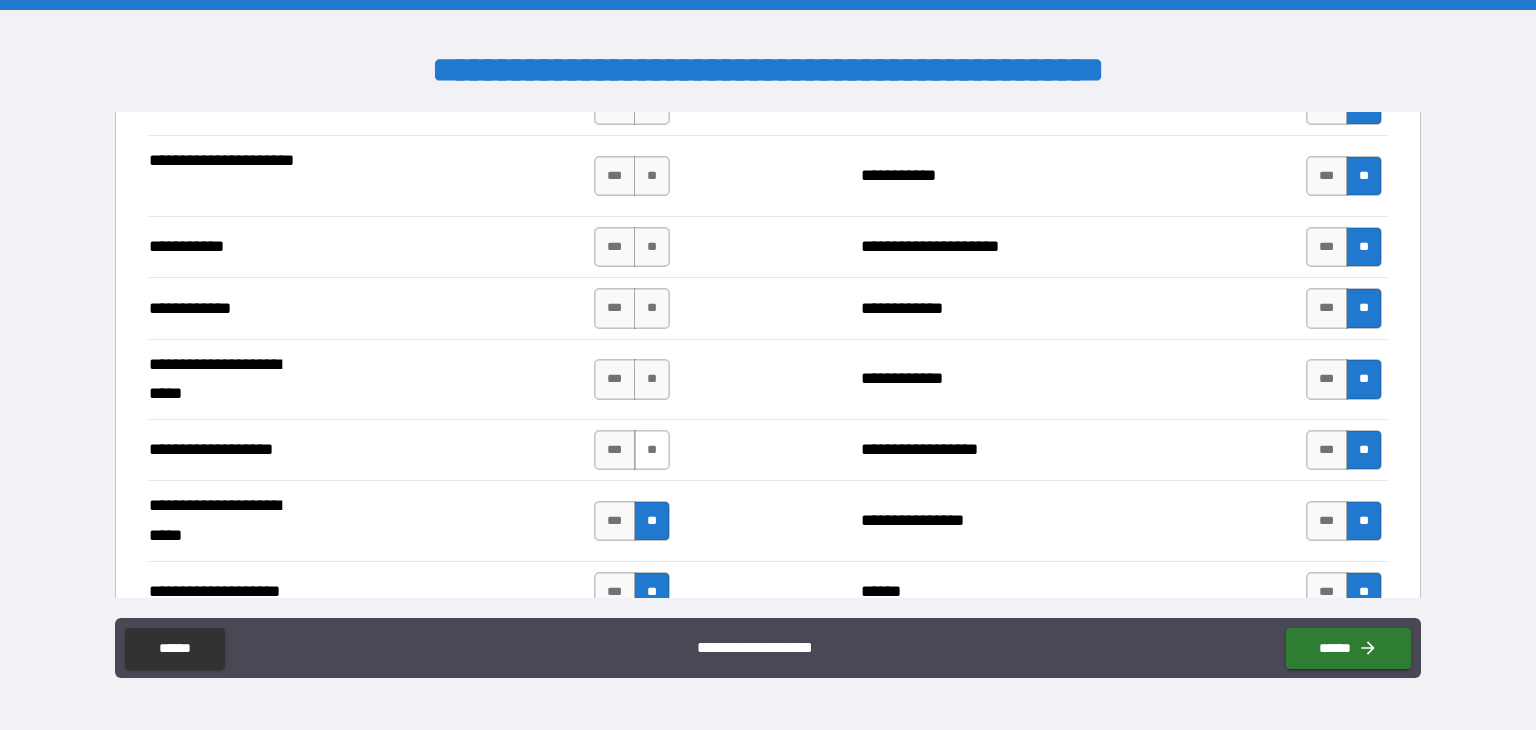 click on "**" at bounding box center (652, 450) 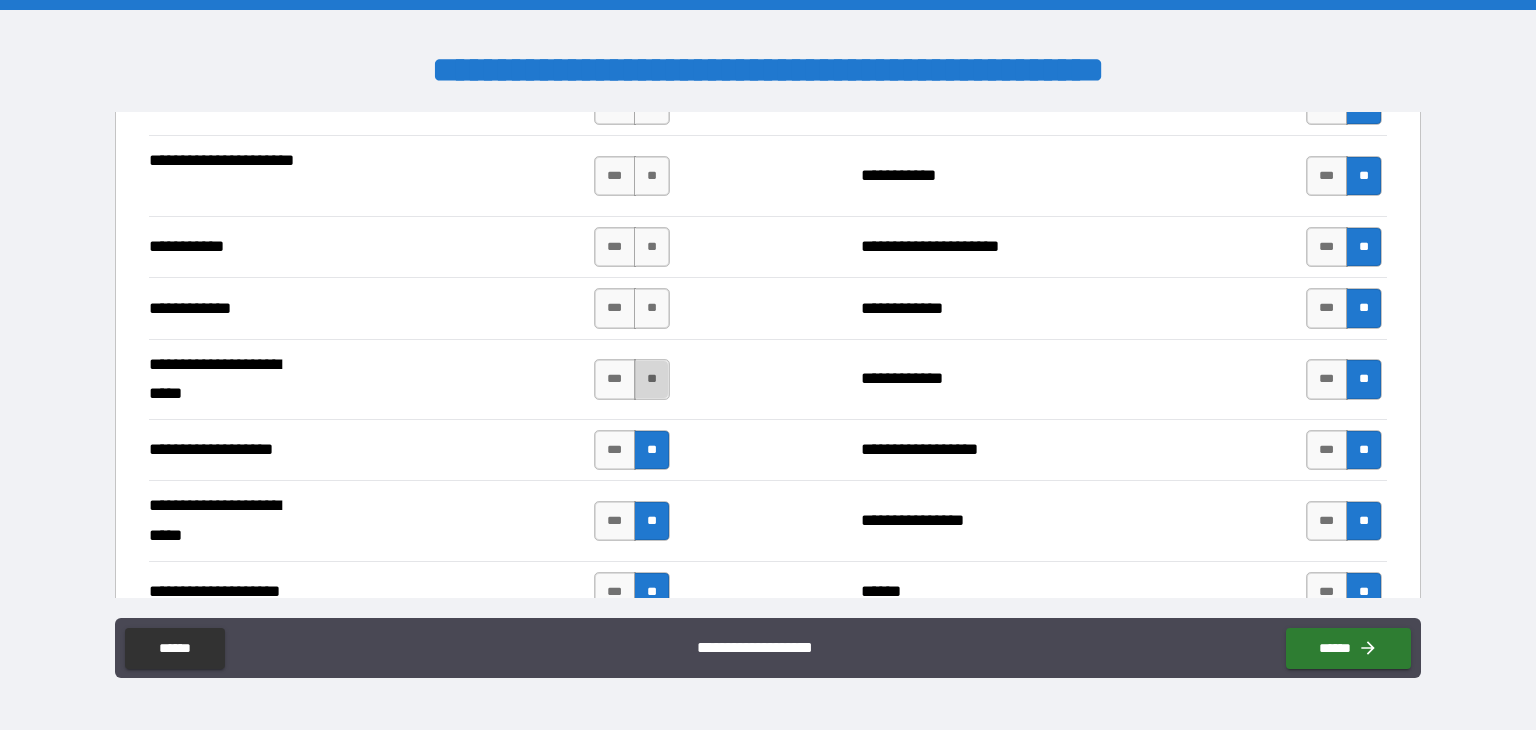 click on "**" at bounding box center (652, 379) 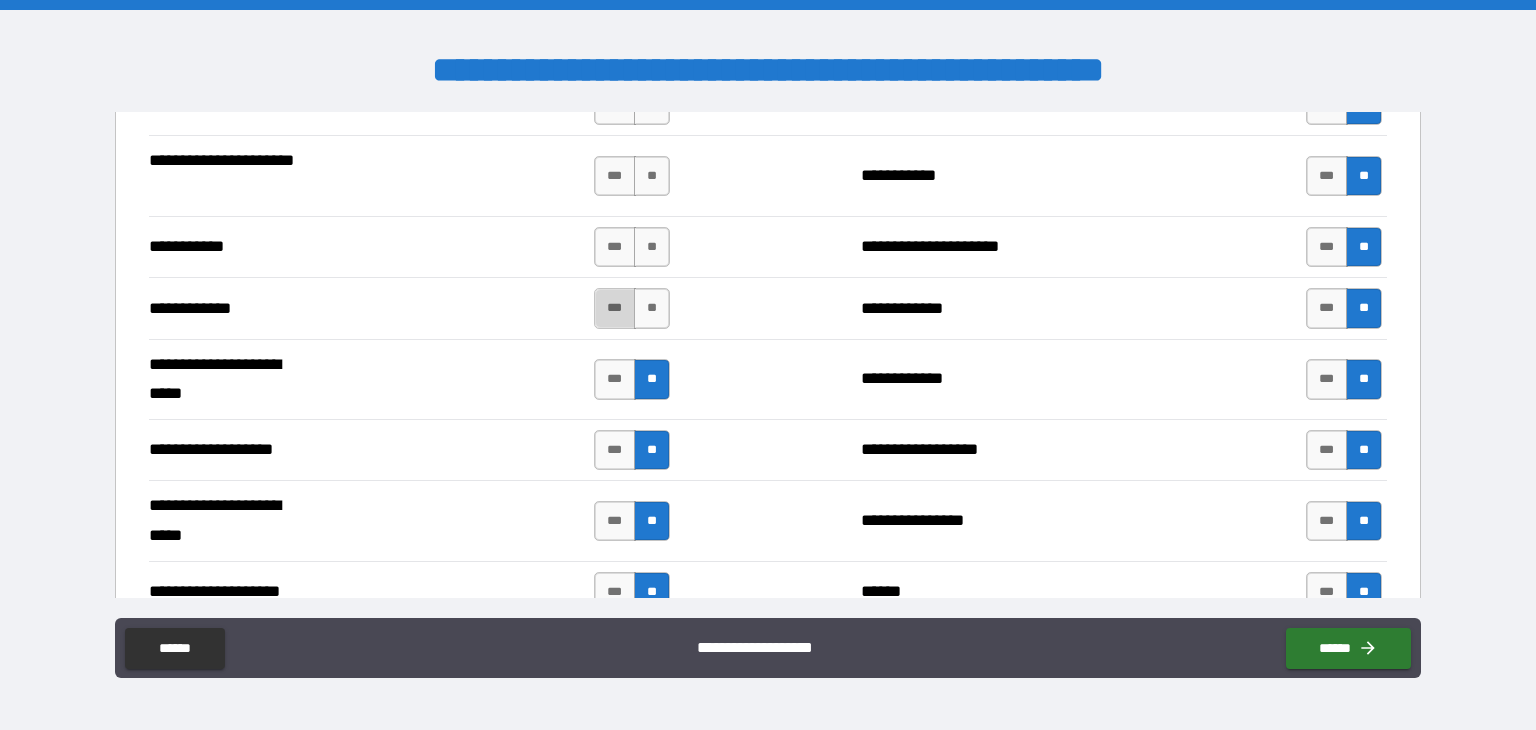 click on "***" at bounding box center (615, 308) 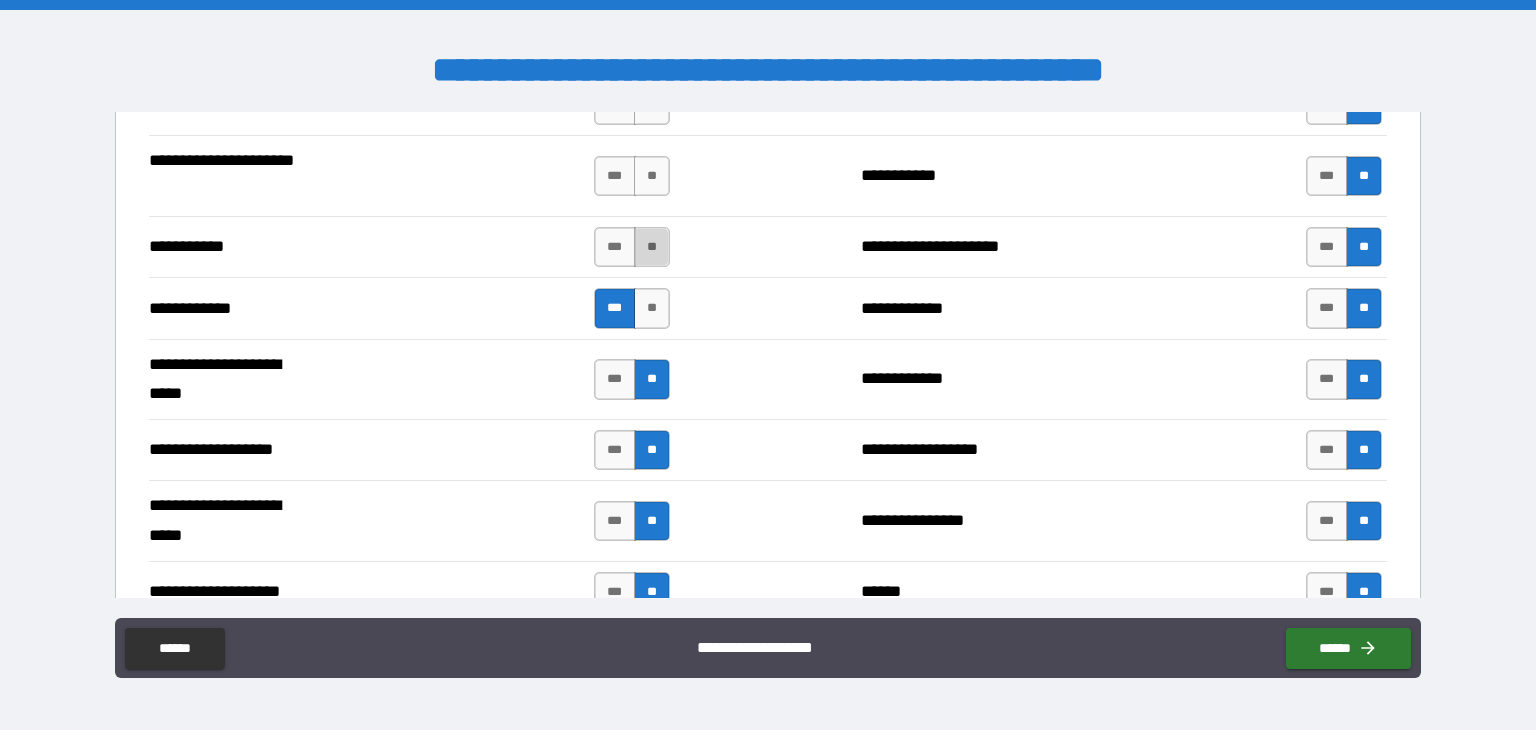click on "**" at bounding box center (652, 247) 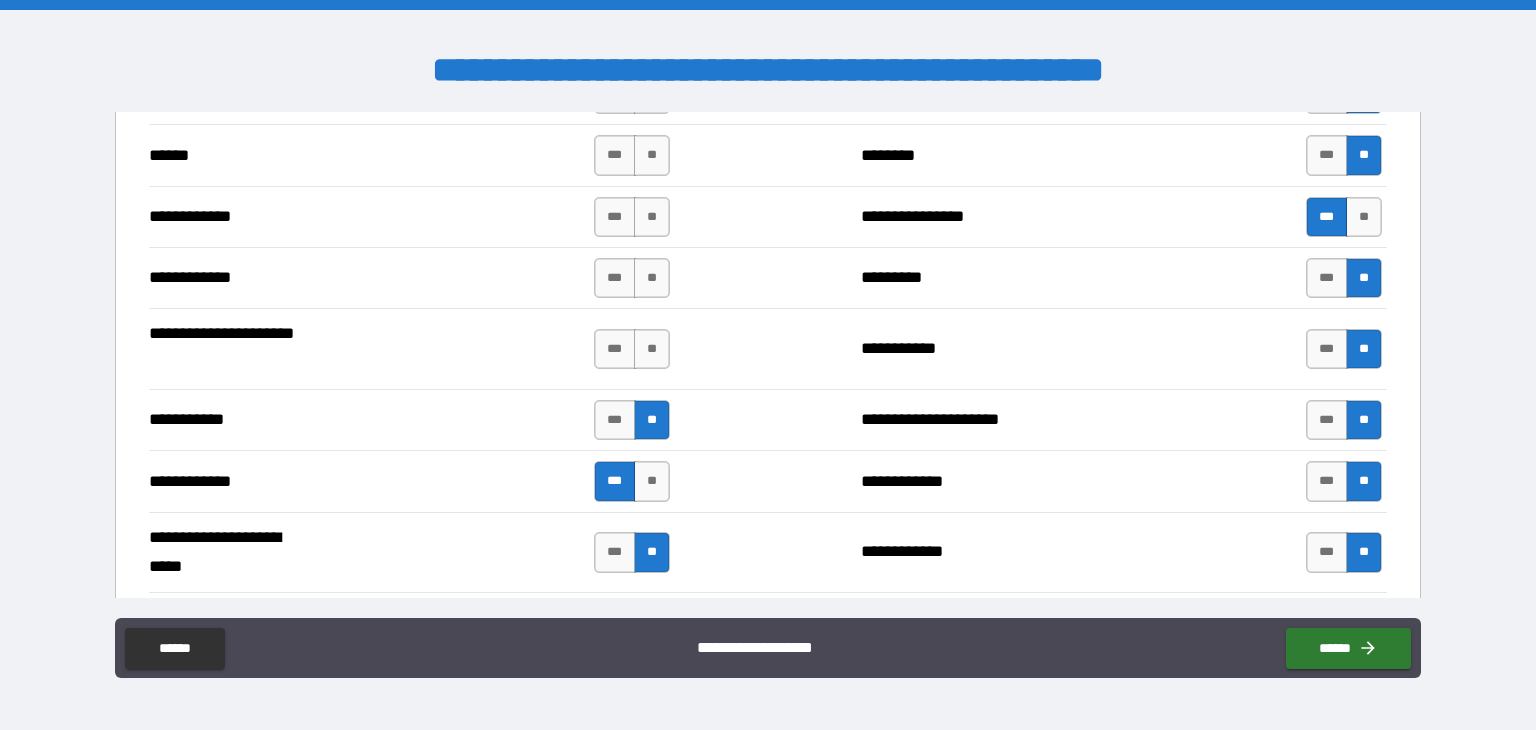 scroll, scrollTop: 3700, scrollLeft: 0, axis: vertical 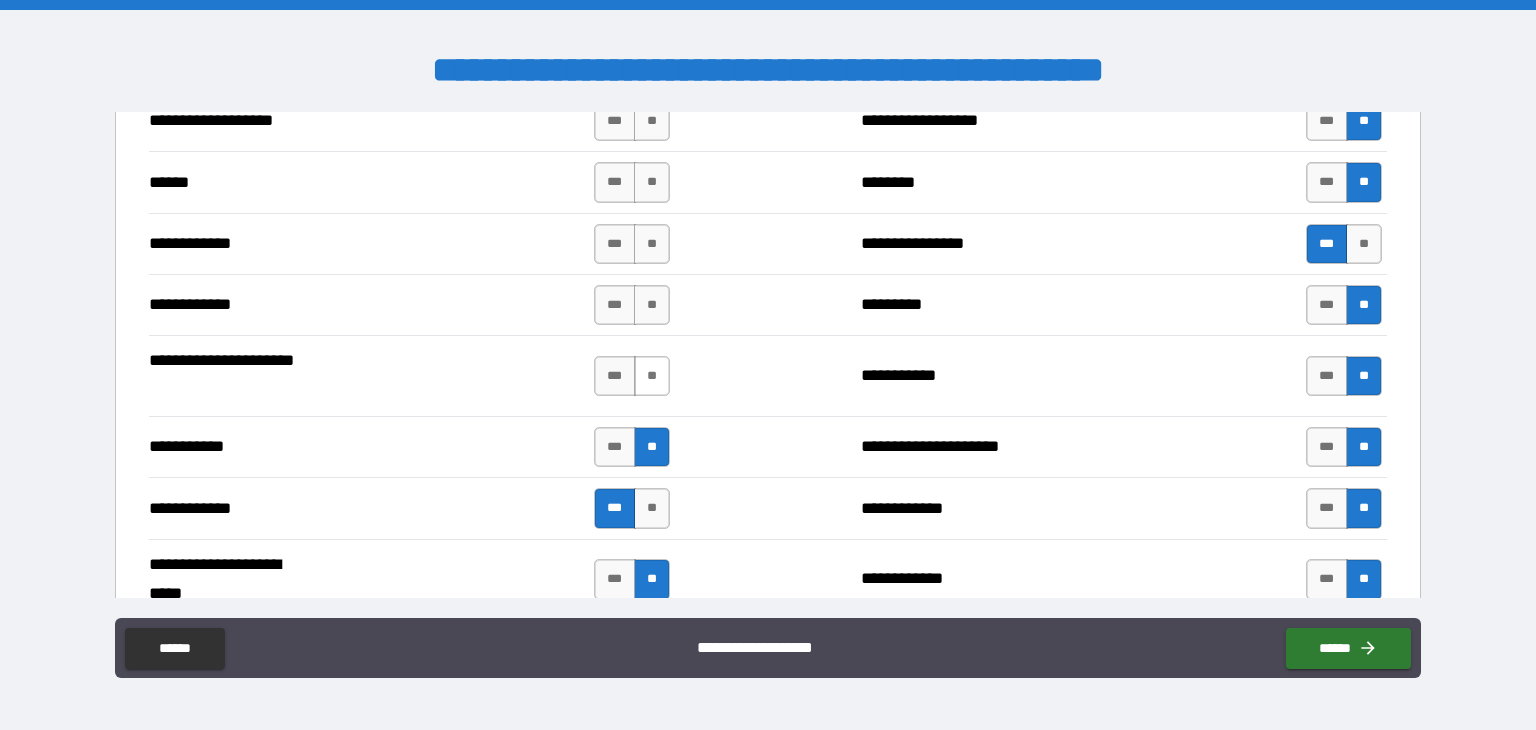 click on "**" at bounding box center [652, 376] 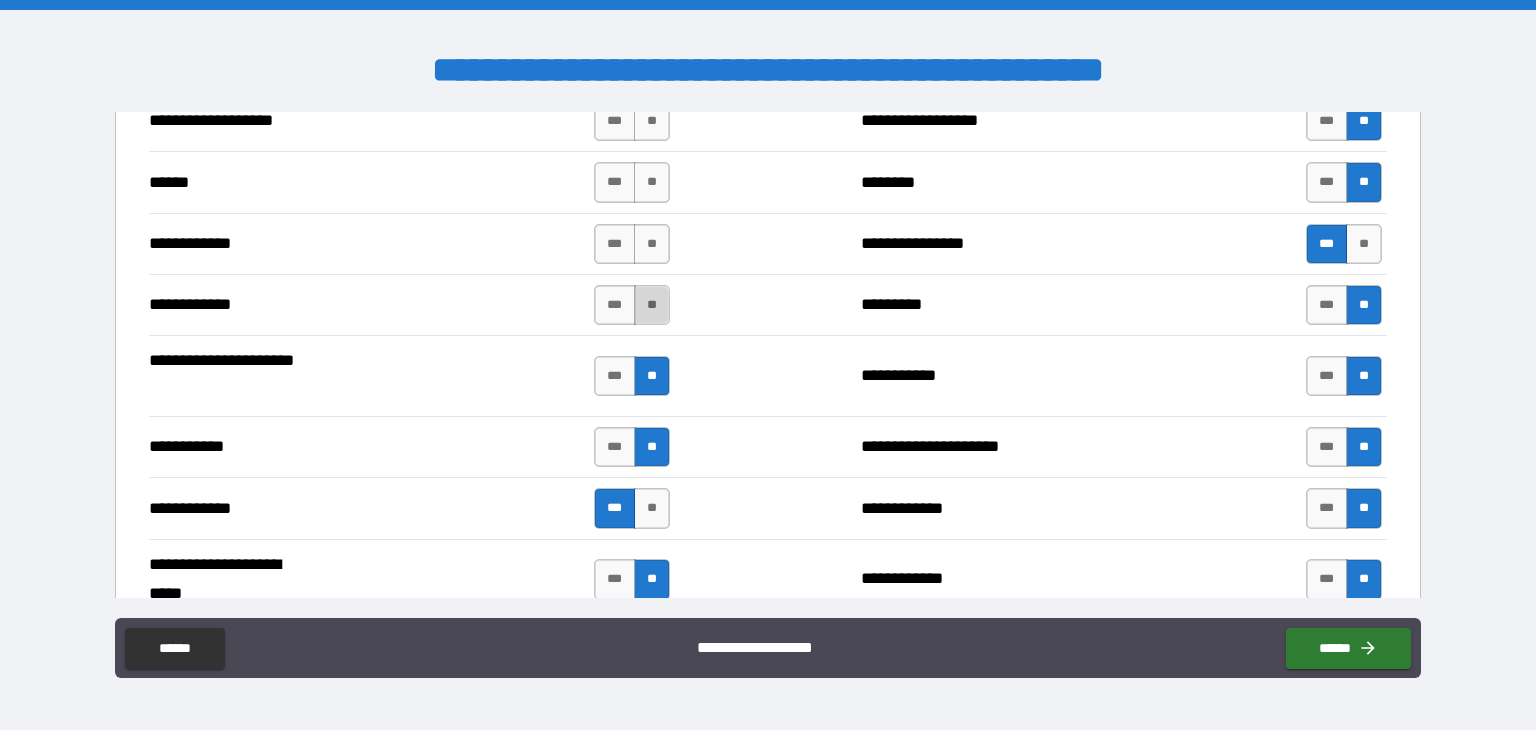 click on "**" at bounding box center [652, 305] 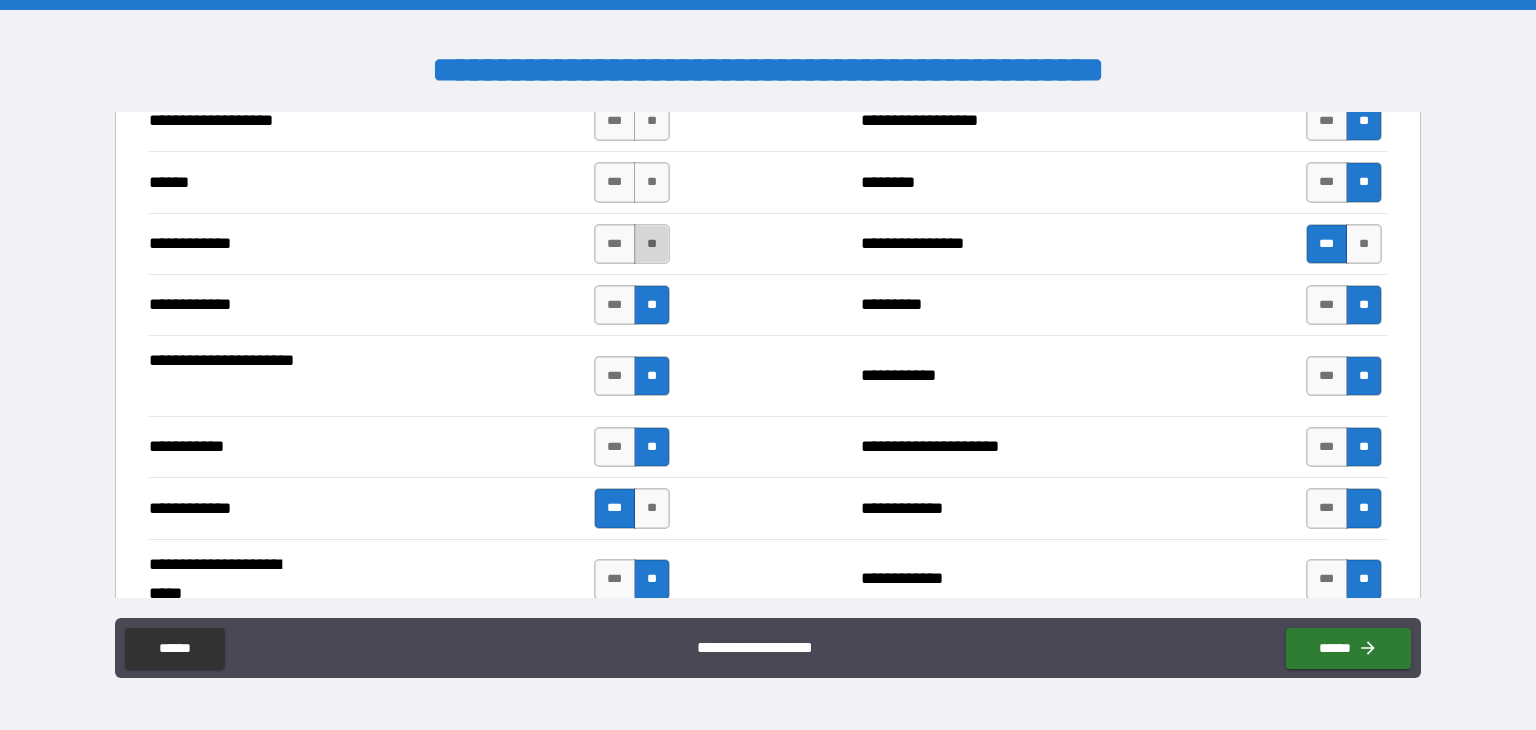 click on "**" at bounding box center [652, 244] 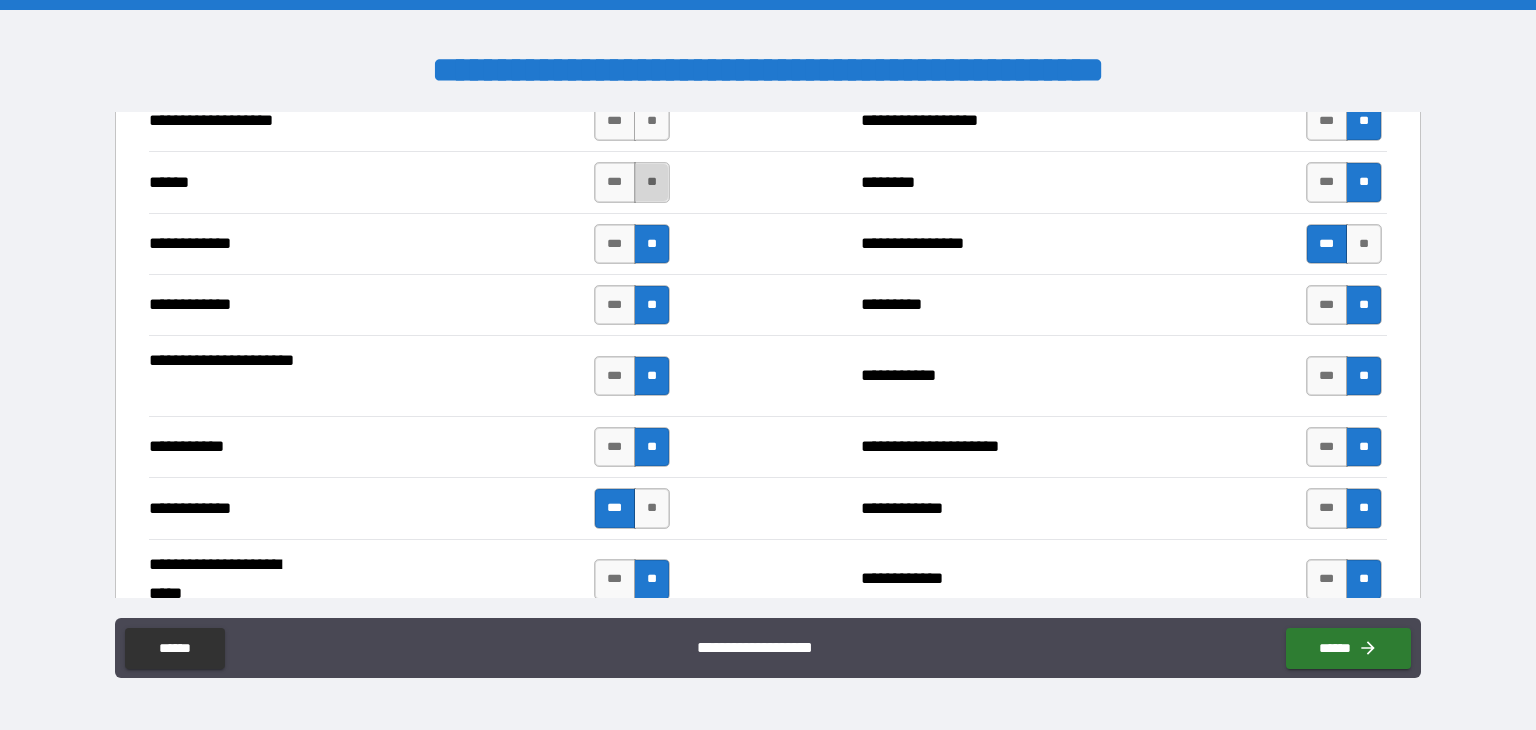 click on "**" at bounding box center (652, 182) 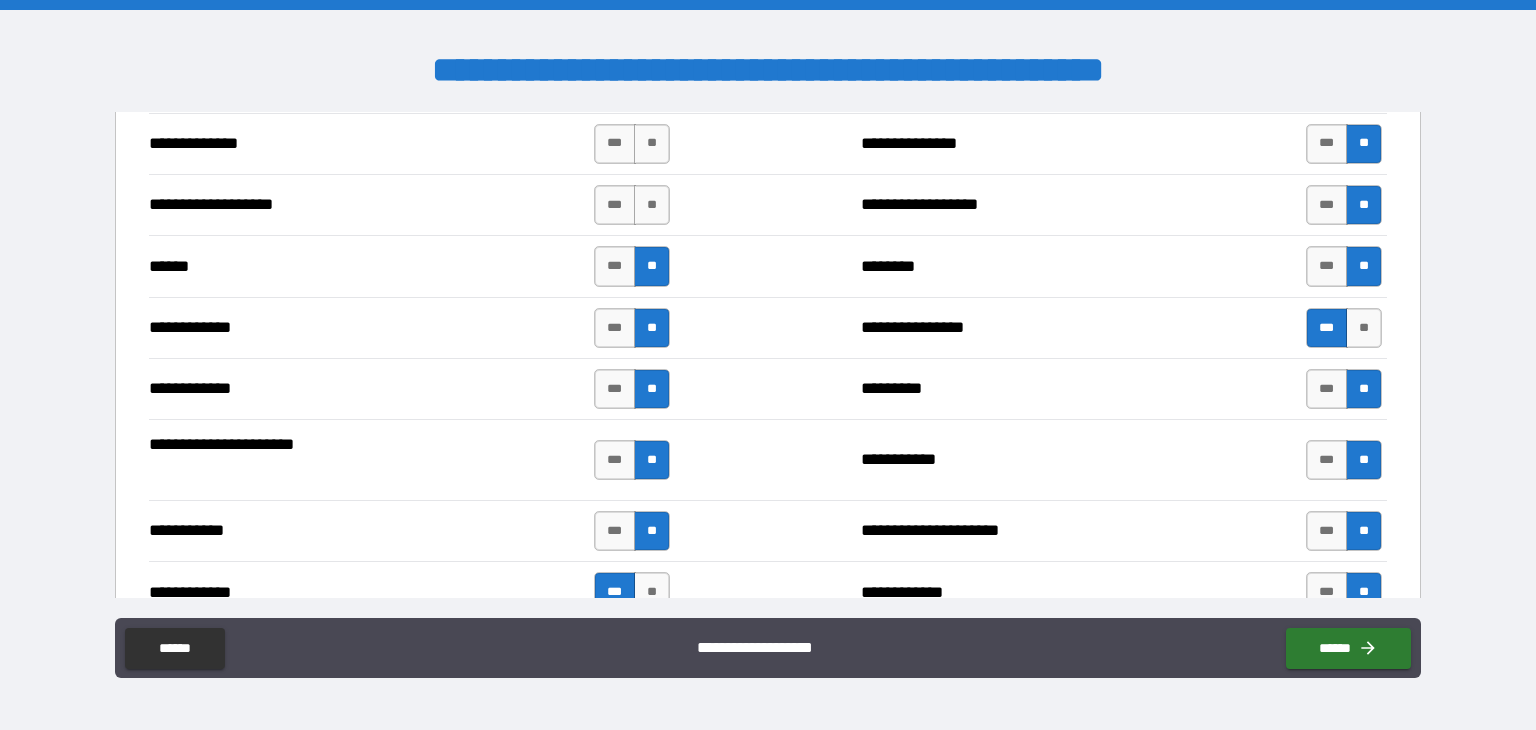 scroll, scrollTop: 3500, scrollLeft: 0, axis: vertical 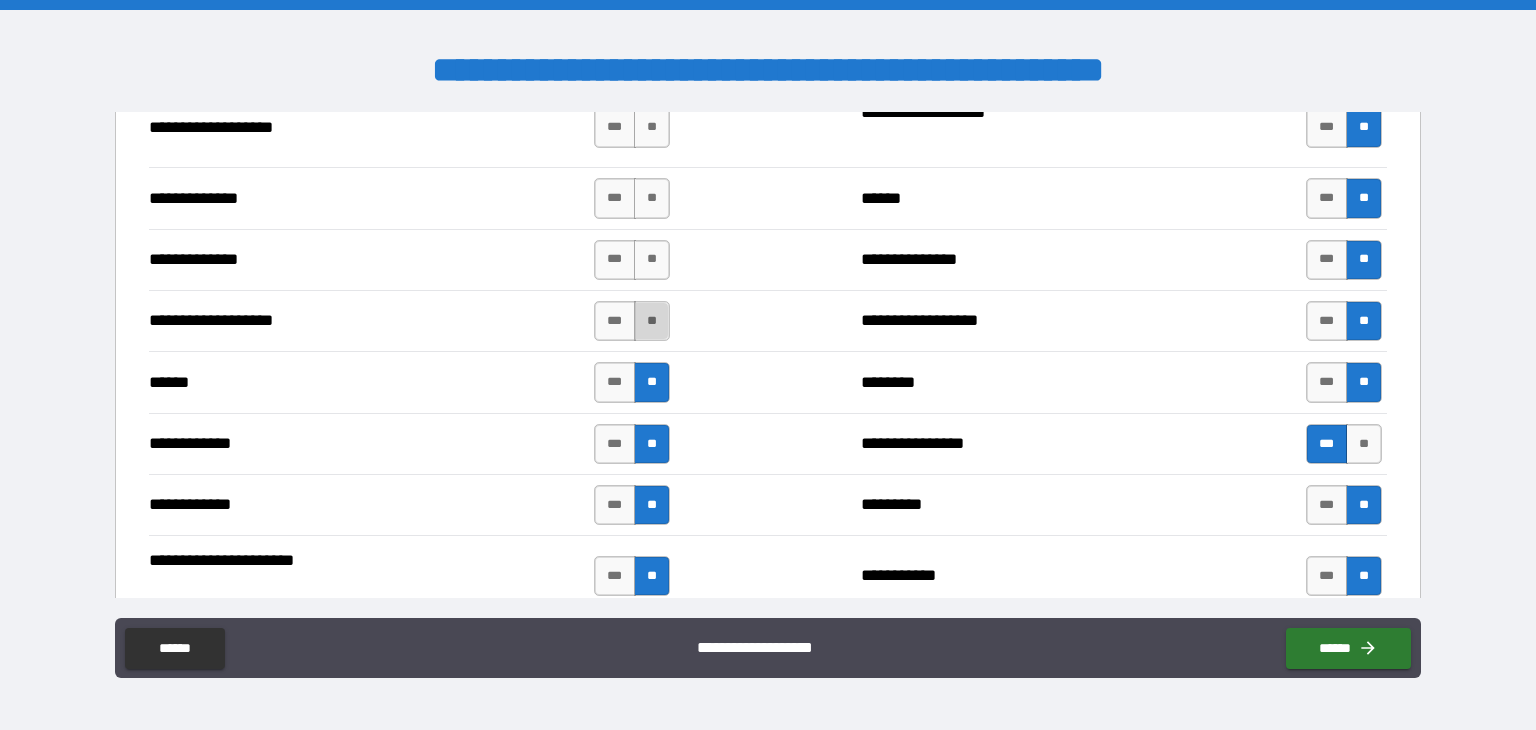 click on "**" at bounding box center [652, 321] 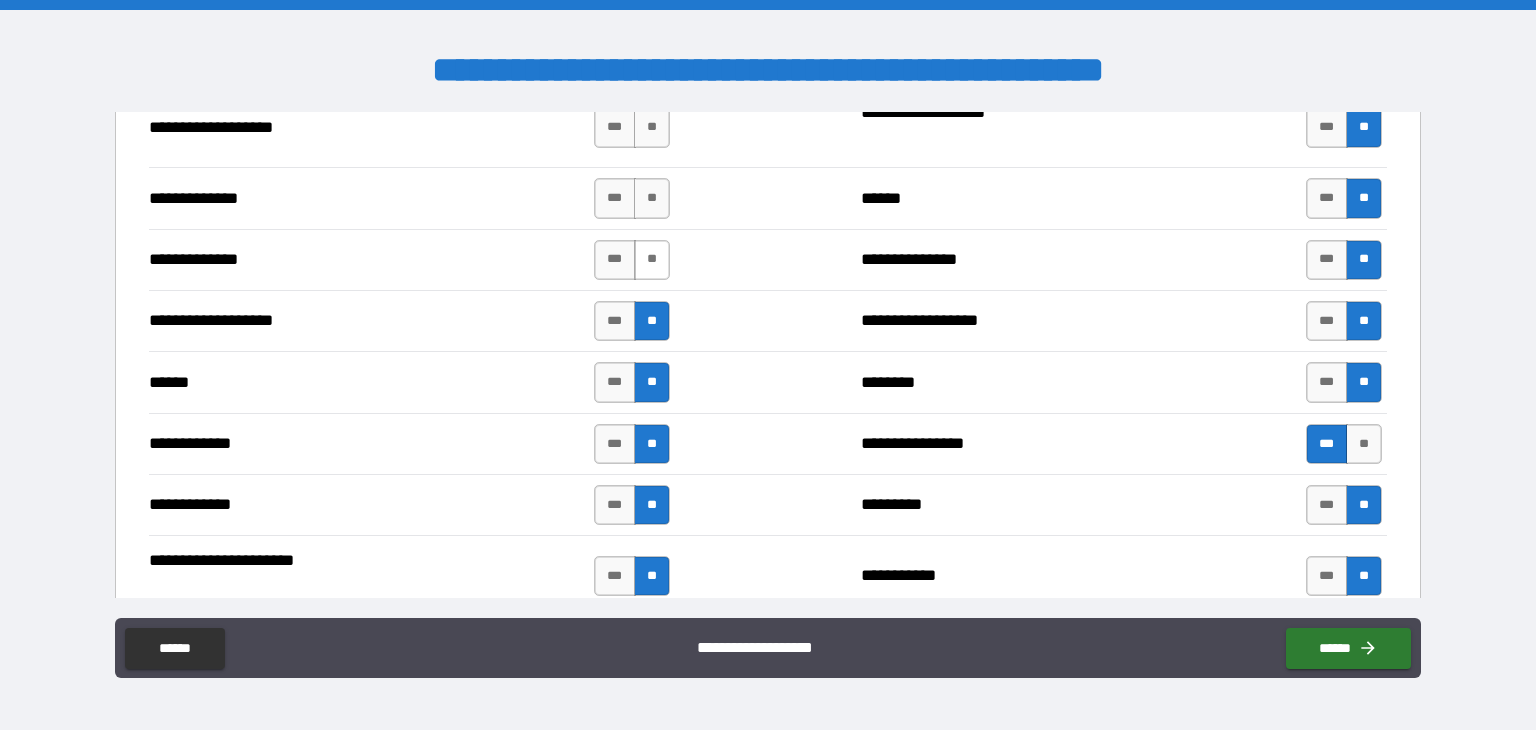 click on "**" at bounding box center [652, 260] 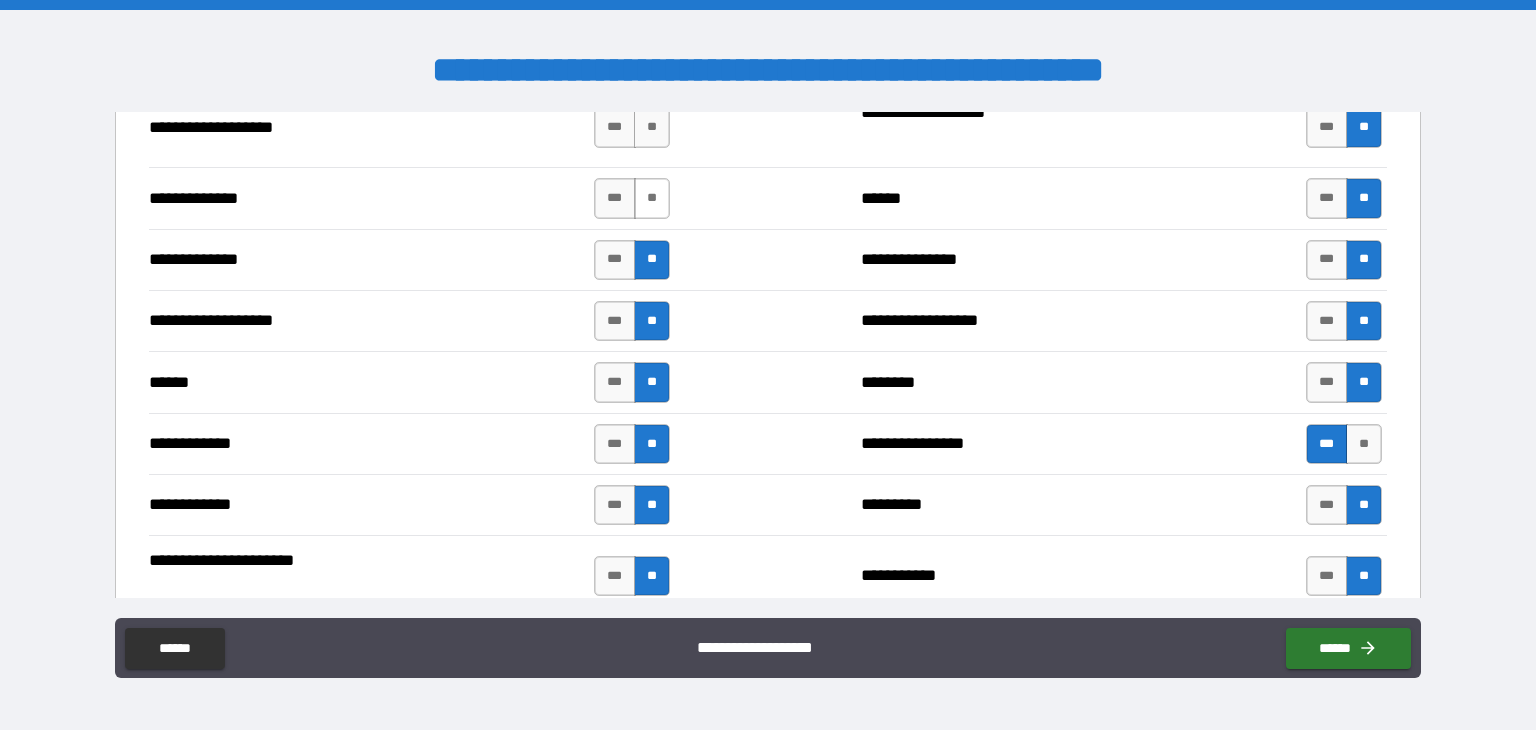 click on "**" at bounding box center [652, 198] 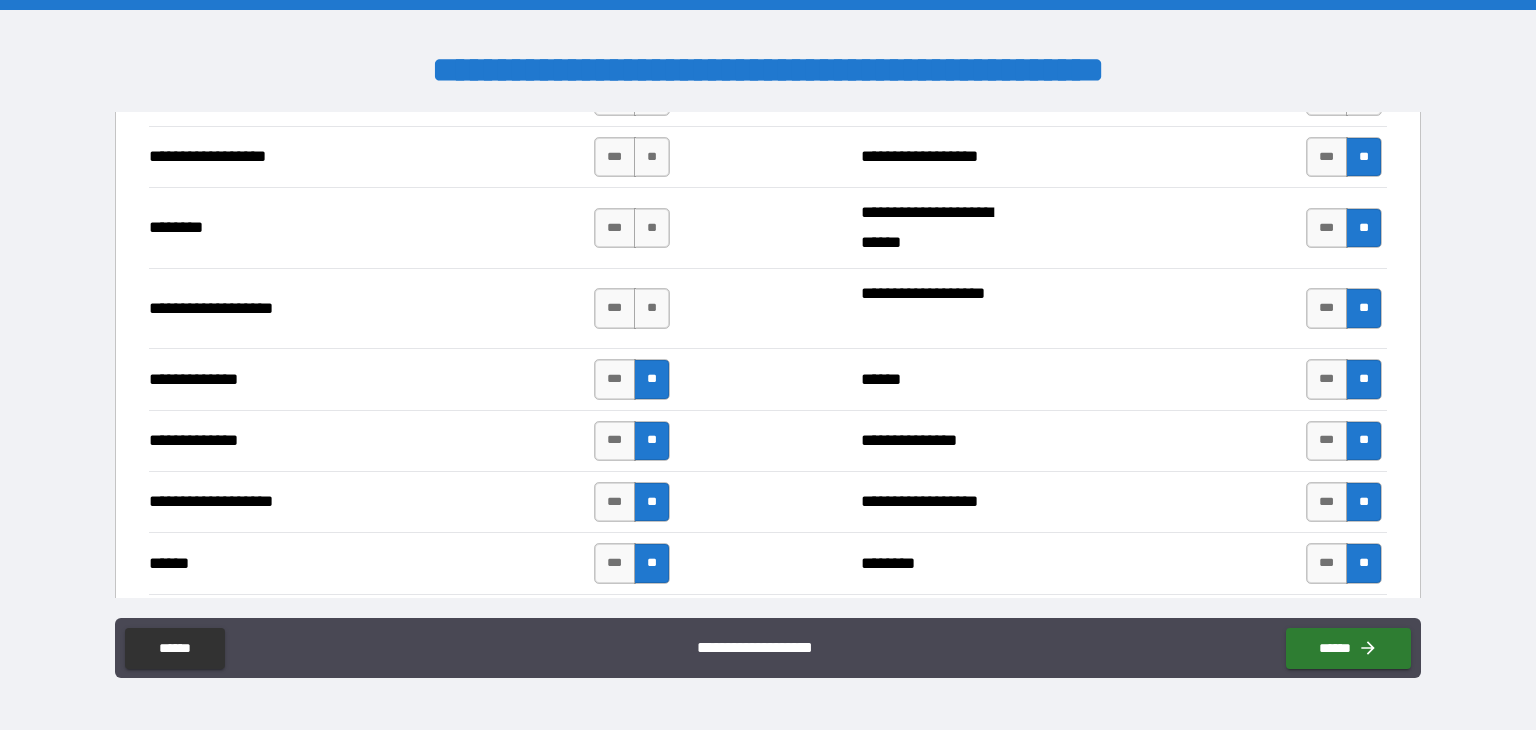 scroll, scrollTop: 3300, scrollLeft: 0, axis: vertical 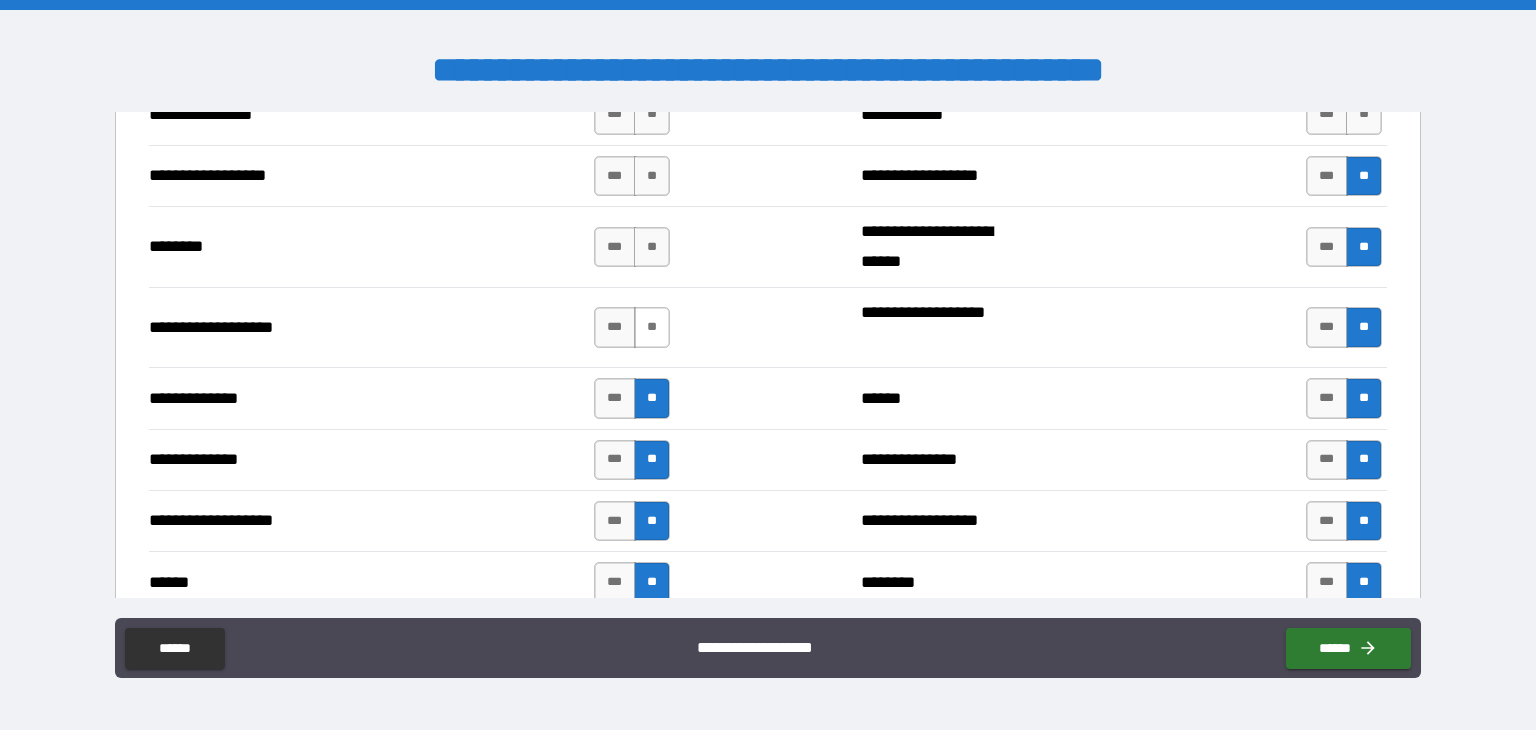 click on "**" at bounding box center (652, 327) 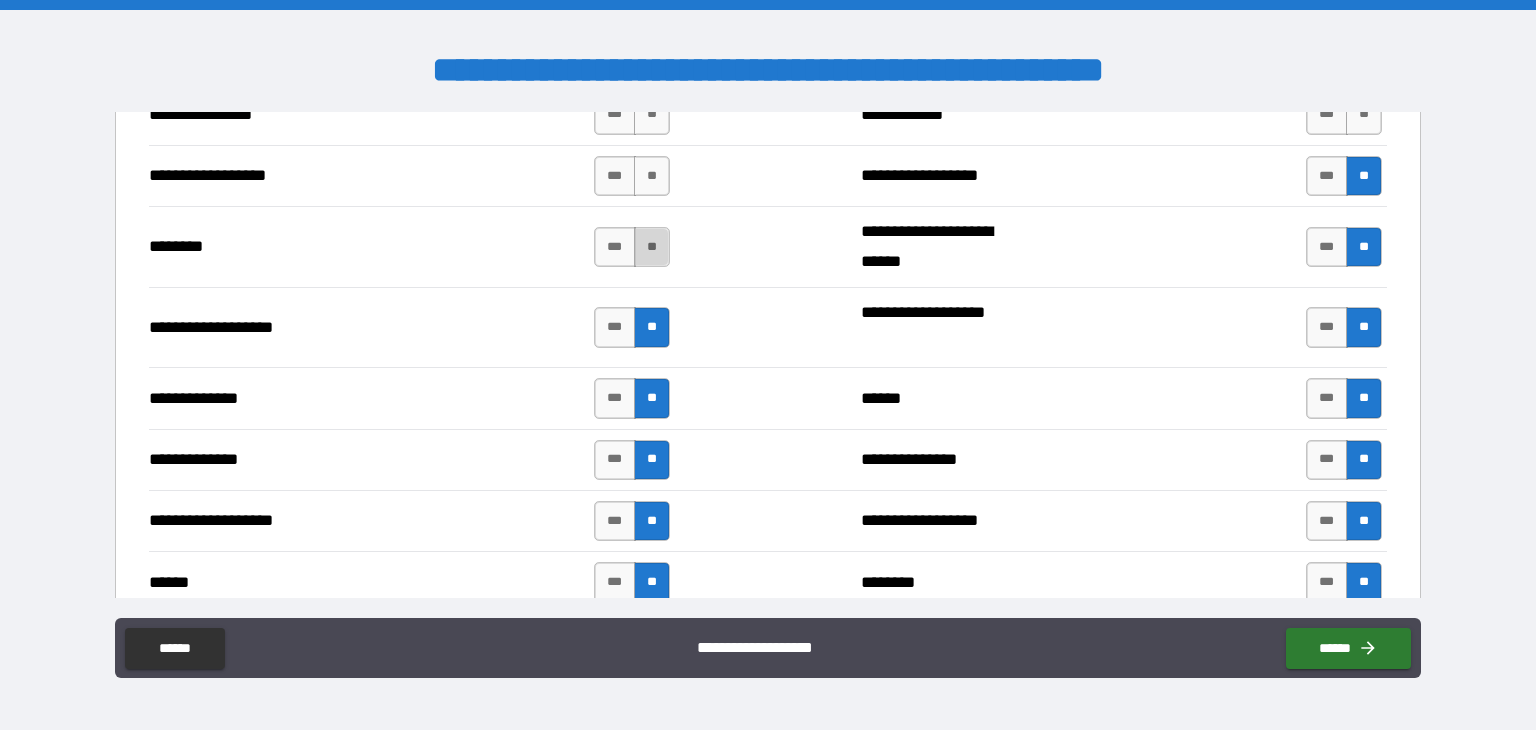 click on "**" at bounding box center [652, 247] 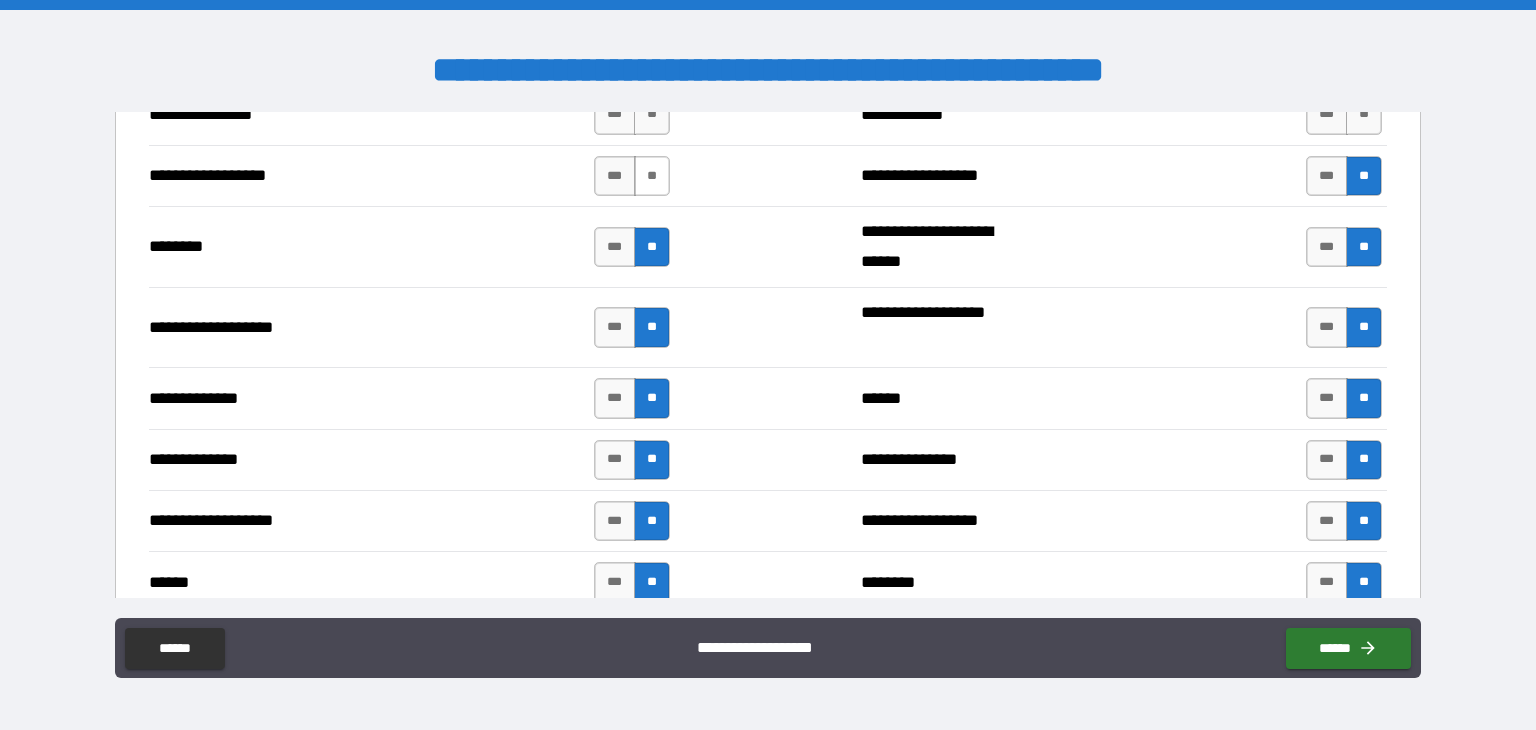 click on "**" at bounding box center [652, 176] 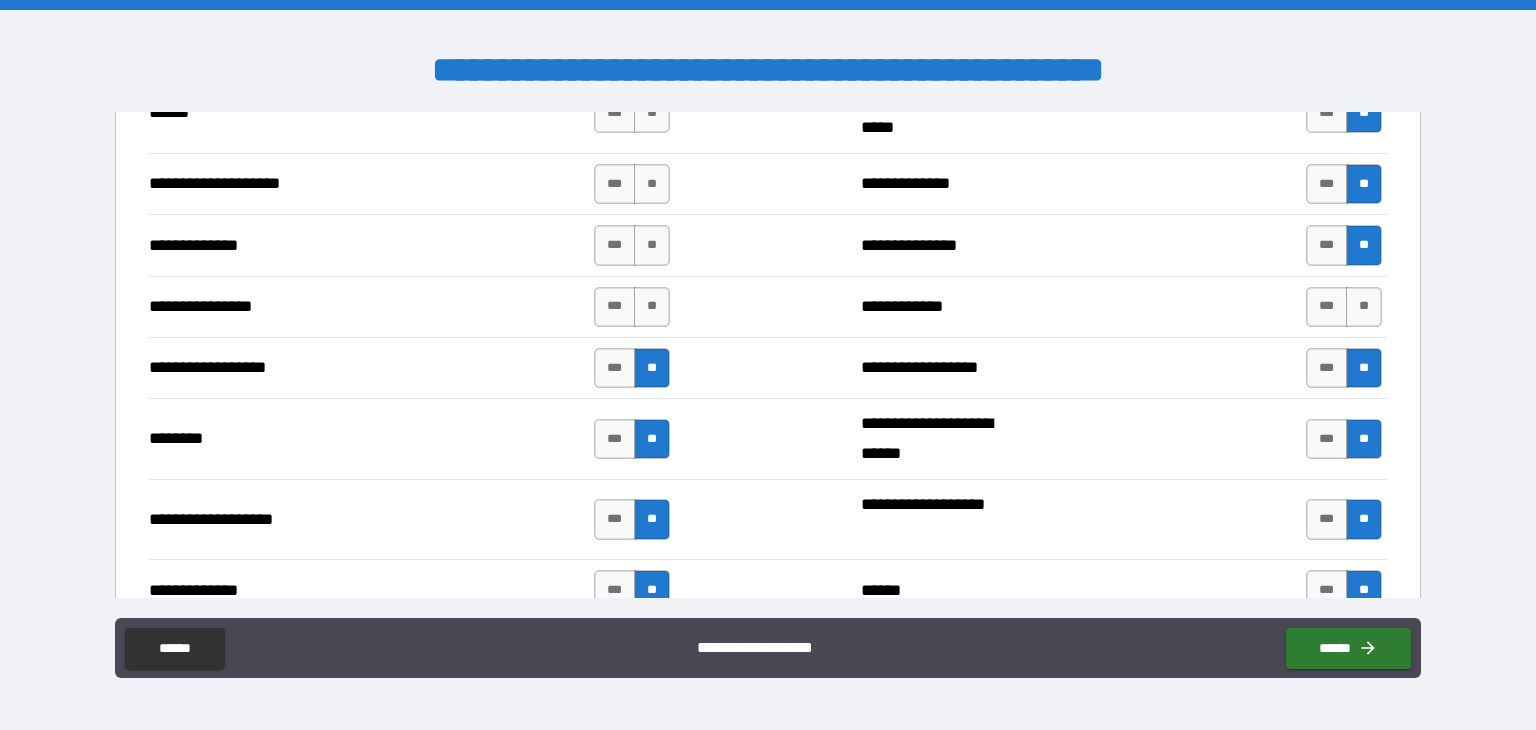 scroll, scrollTop: 3100, scrollLeft: 0, axis: vertical 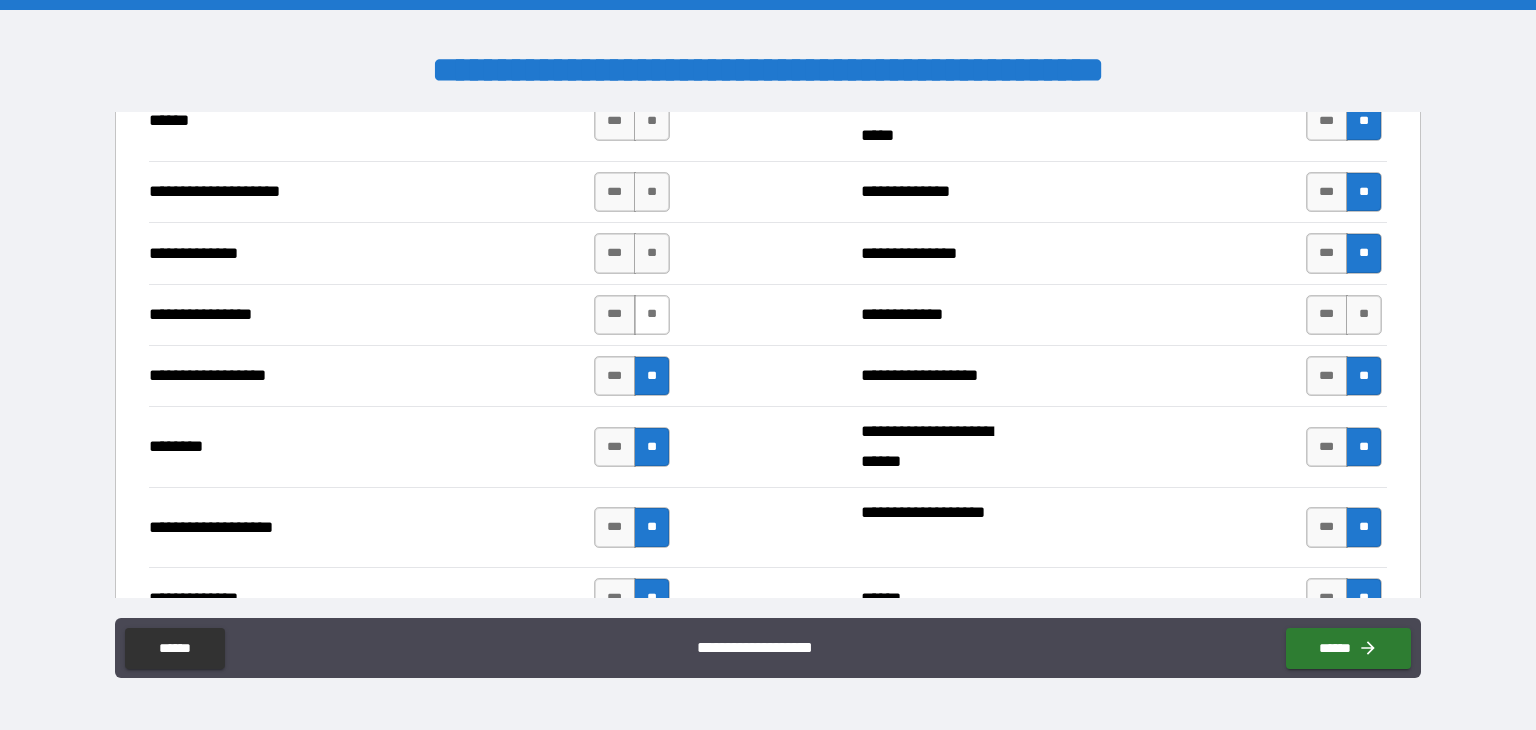 click on "**" at bounding box center [652, 315] 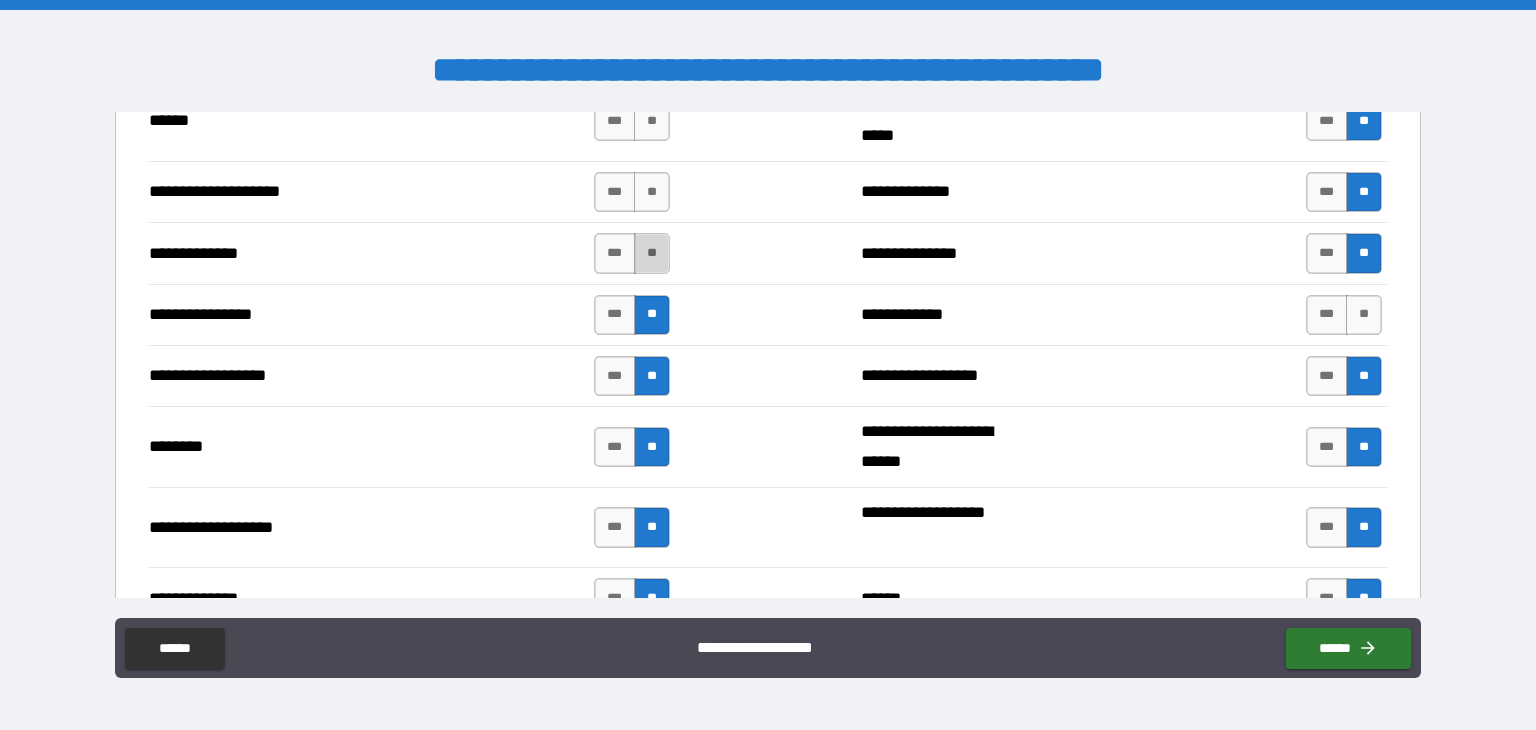 click on "**" at bounding box center [652, 253] 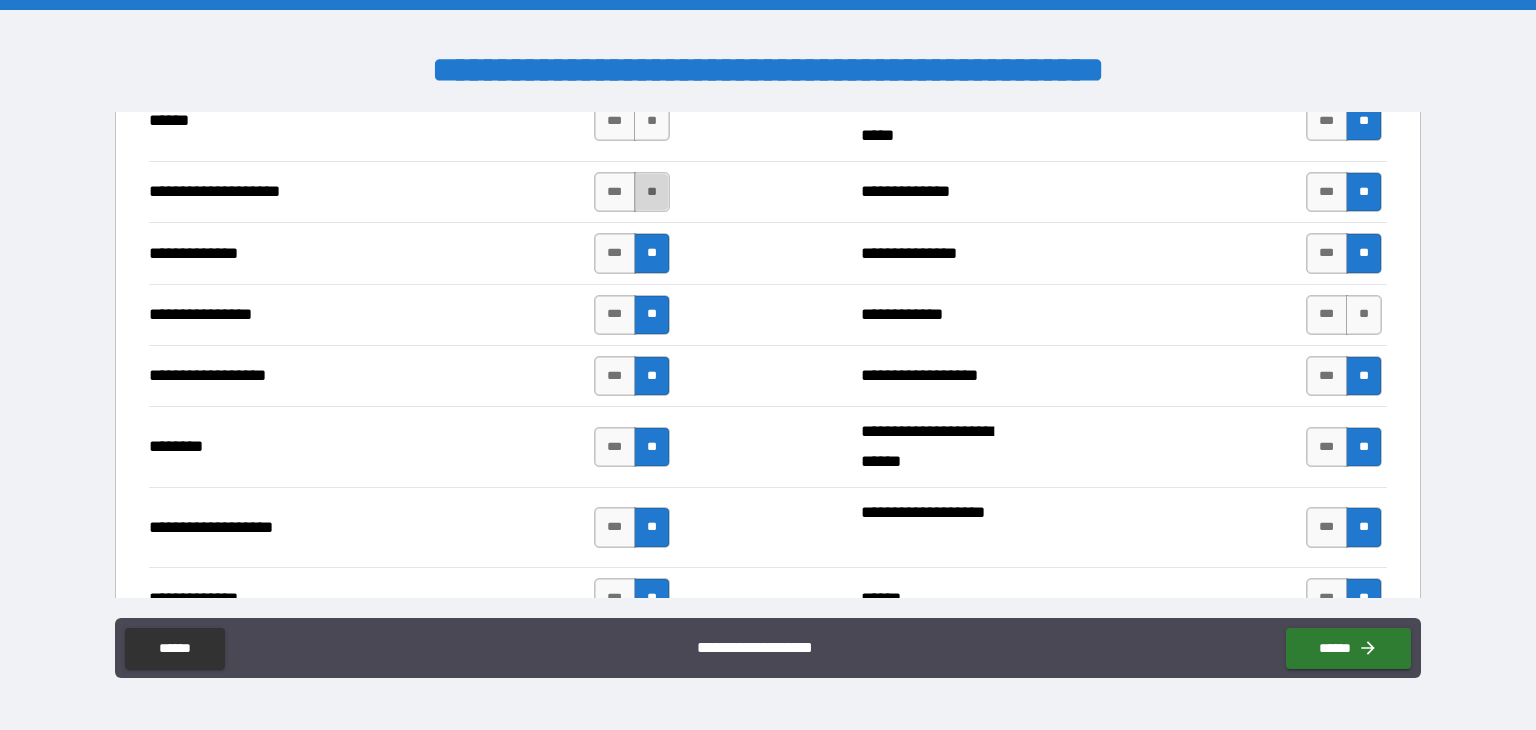 click on "**" at bounding box center [652, 192] 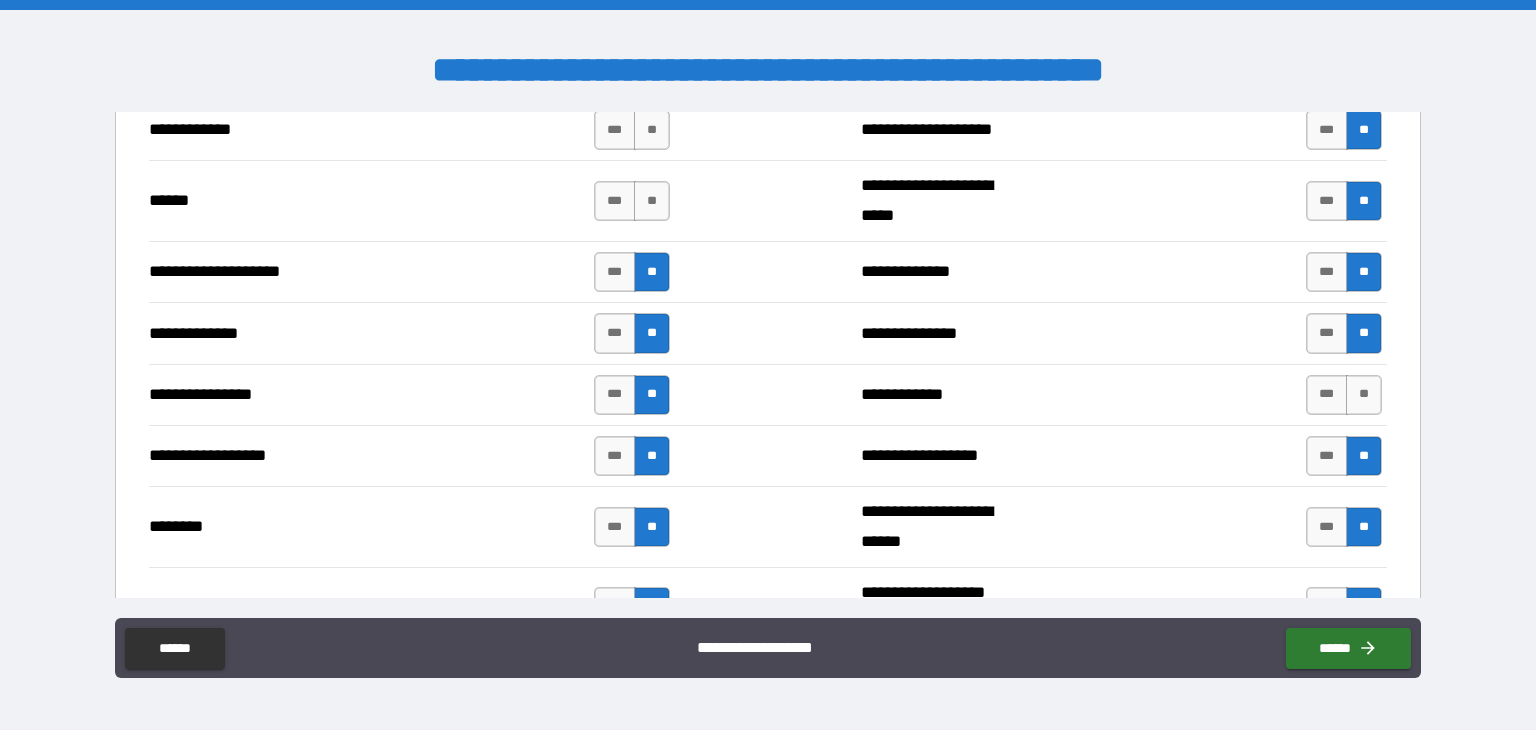 scroll, scrollTop: 2900, scrollLeft: 0, axis: vertical 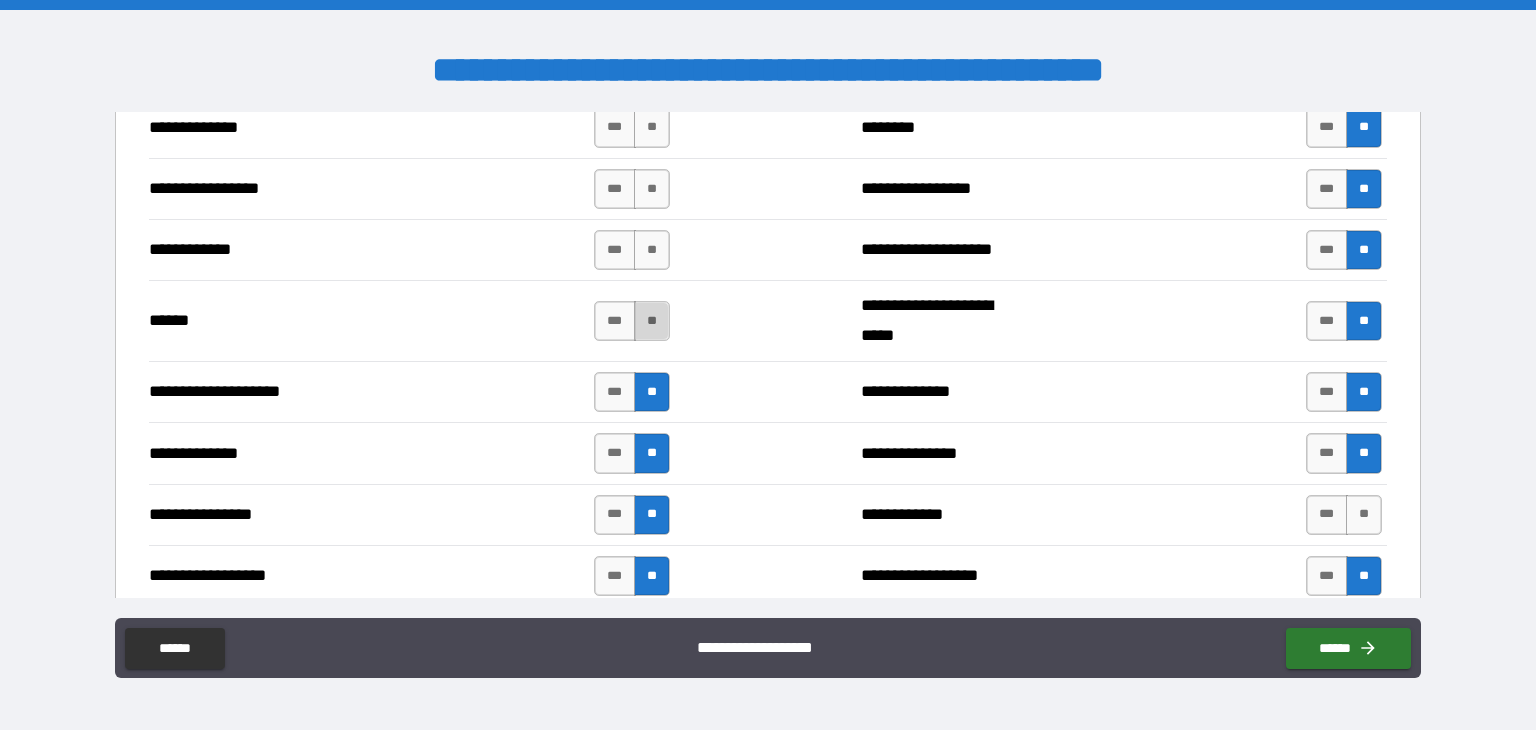 click on "**" at bounding box center [652, 321] 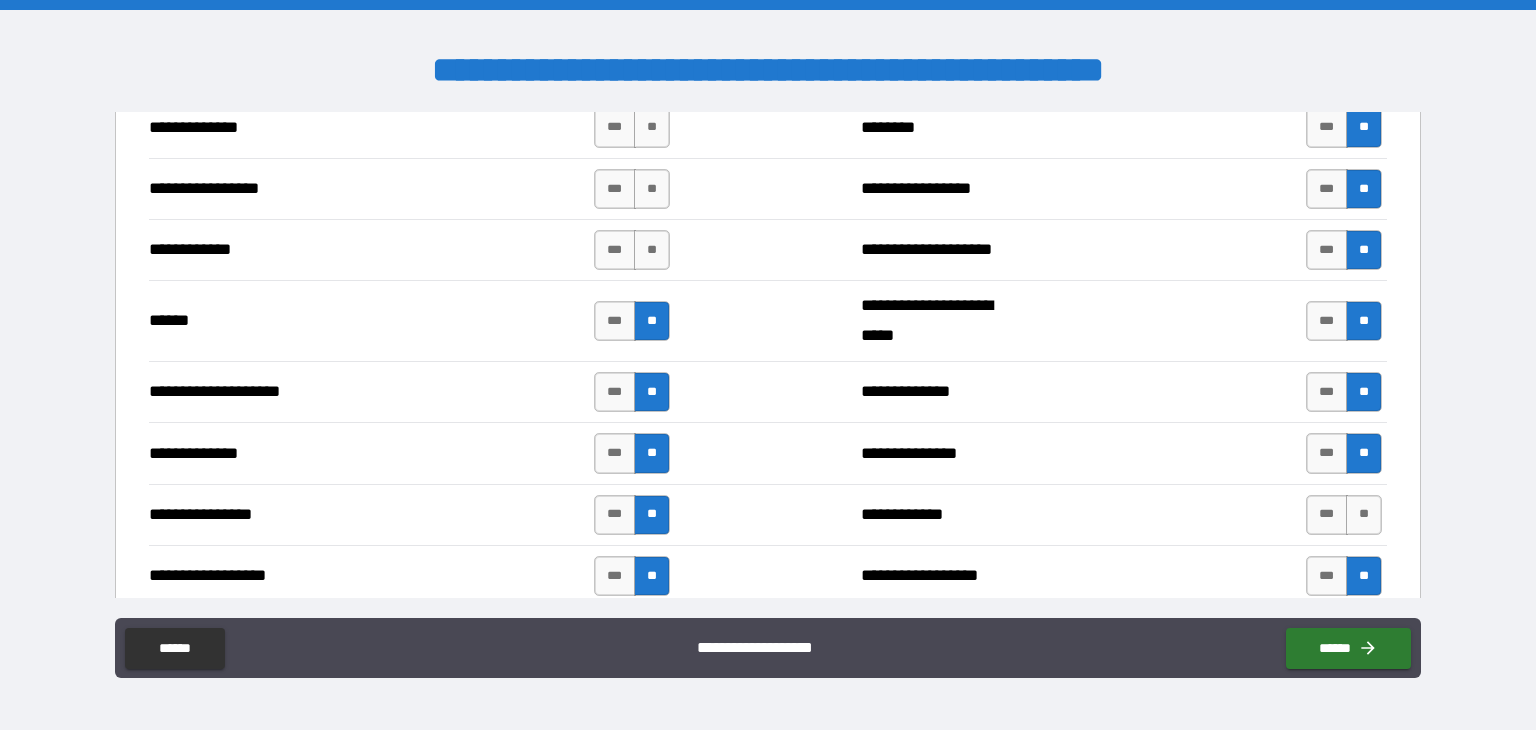 scroll, scrollTop: 2800, scrollLeft: 0, axis: vertical 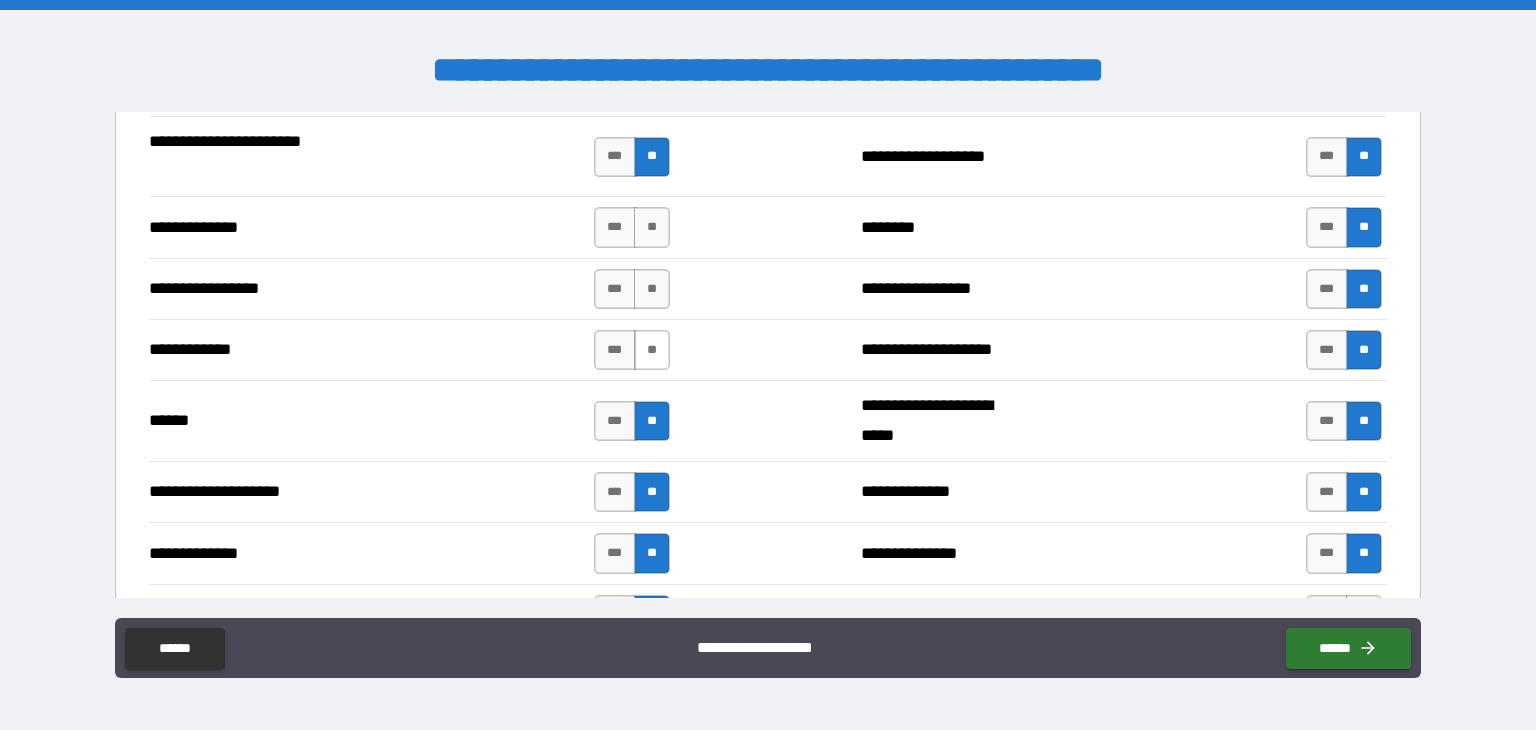 click on "**" at bounding box center [652, 350] 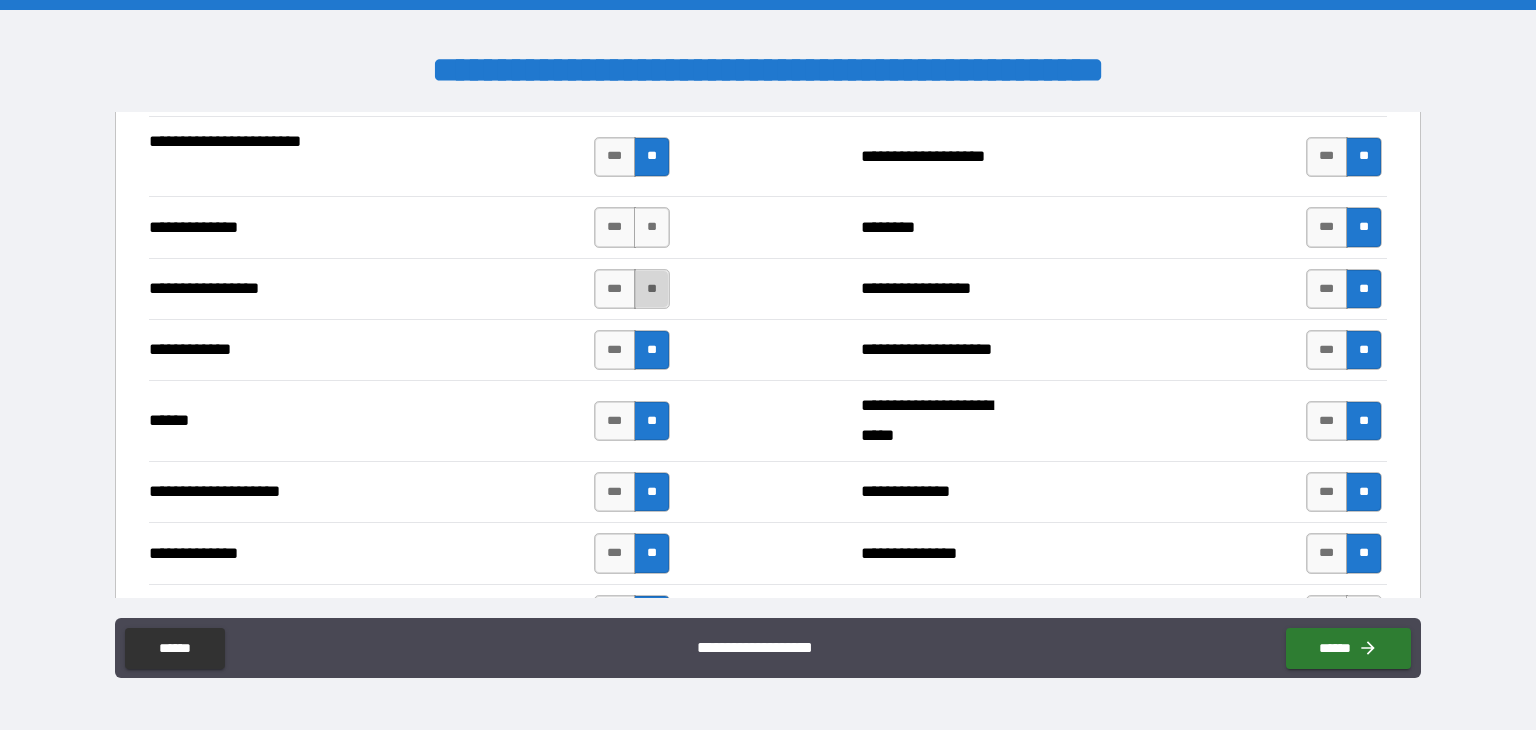 click on "**" at bounding box center (652, 289) 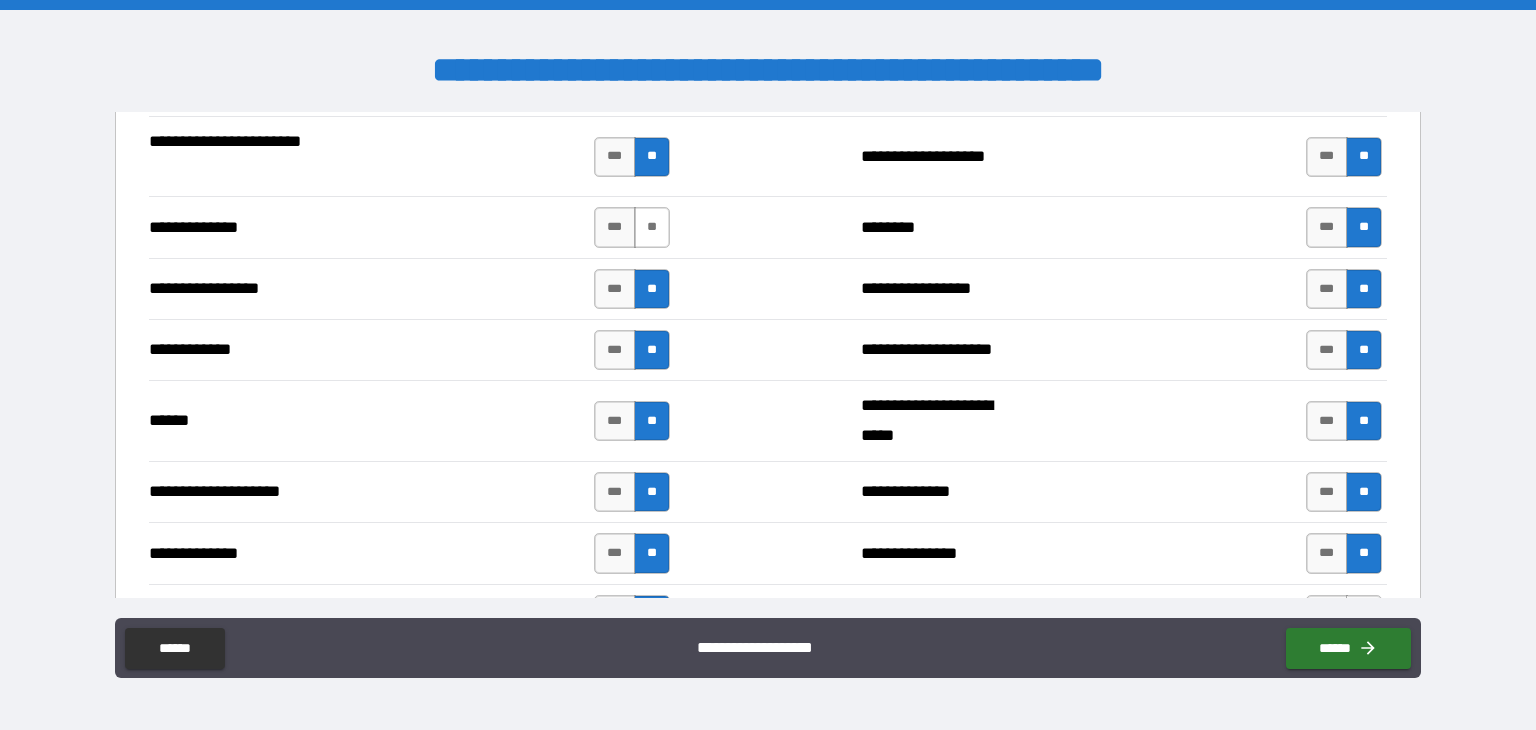 click on "**" at bounding box center (652, 227) 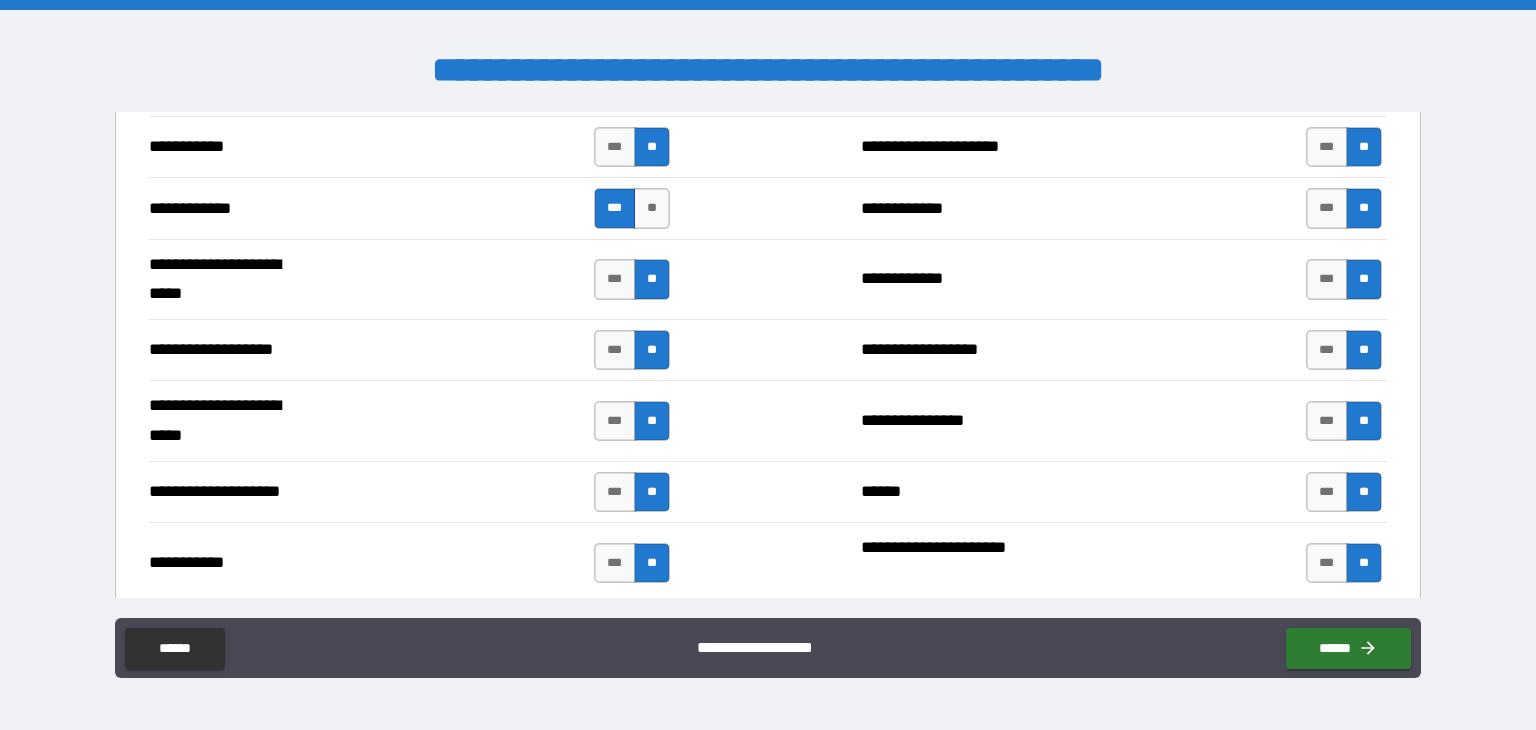 scroll, scrollTop: 4400, scrollLeft: 0, axis: vertical 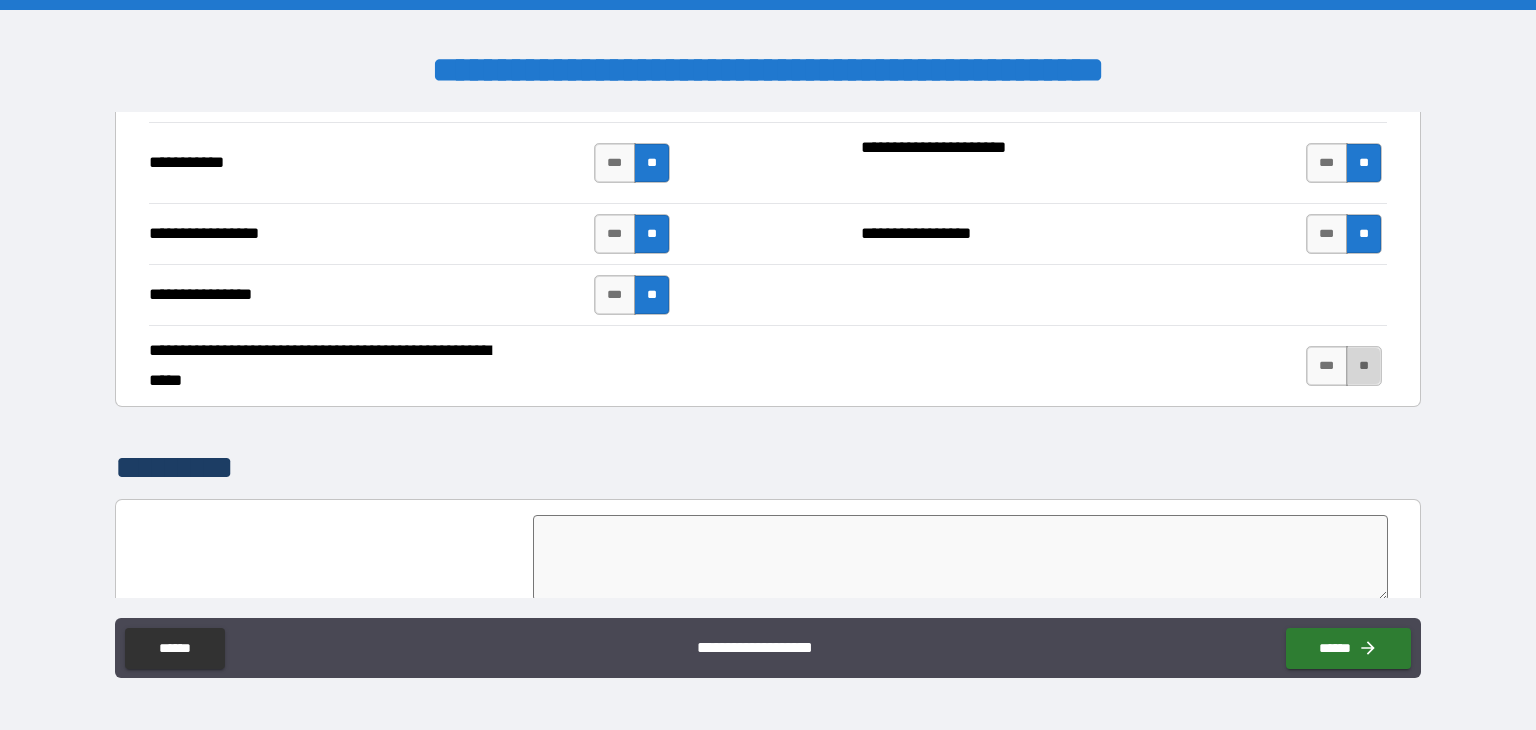 click on "**" at bounding box center [1364, 366] 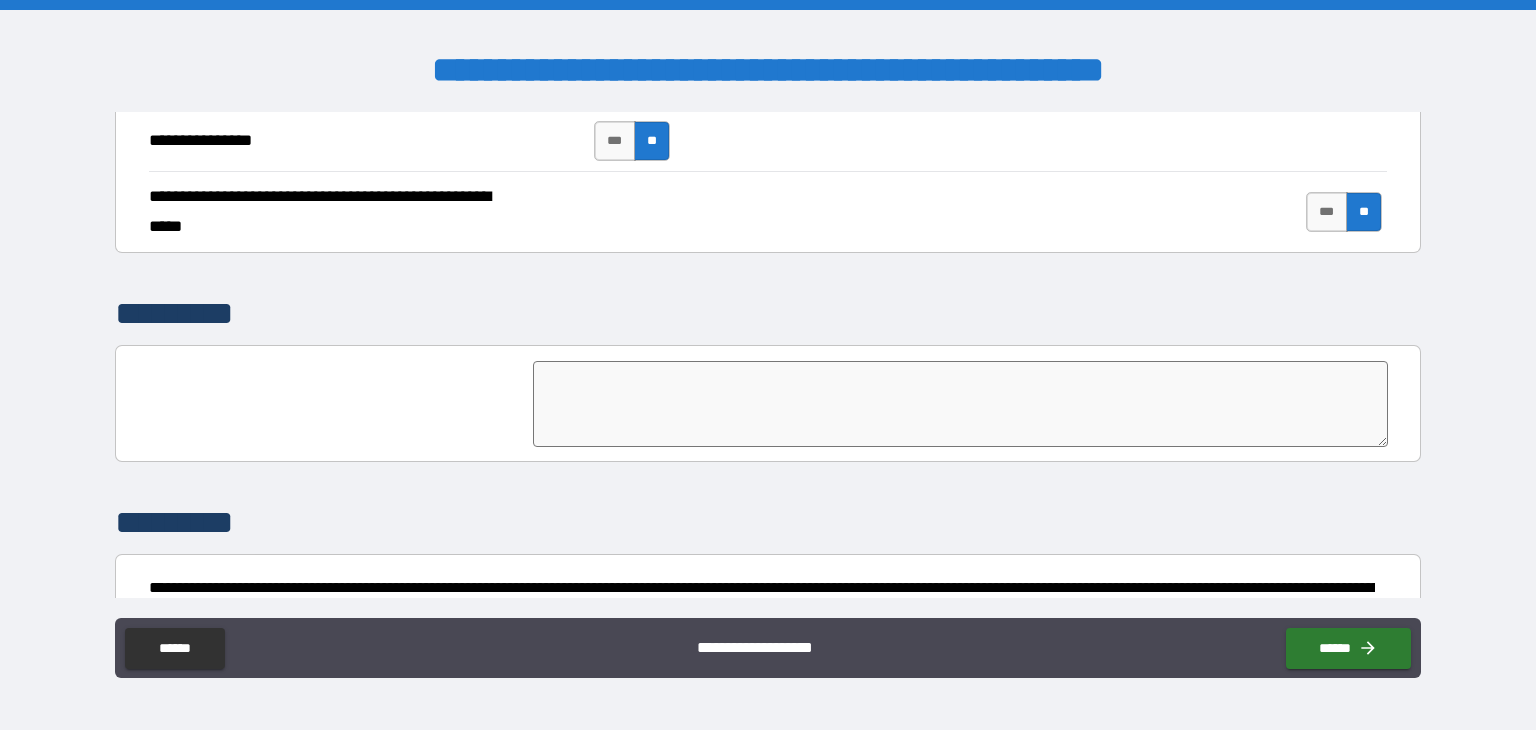 scroll, scrollTop: 4654, scrollLeft: 0, axis: vertical 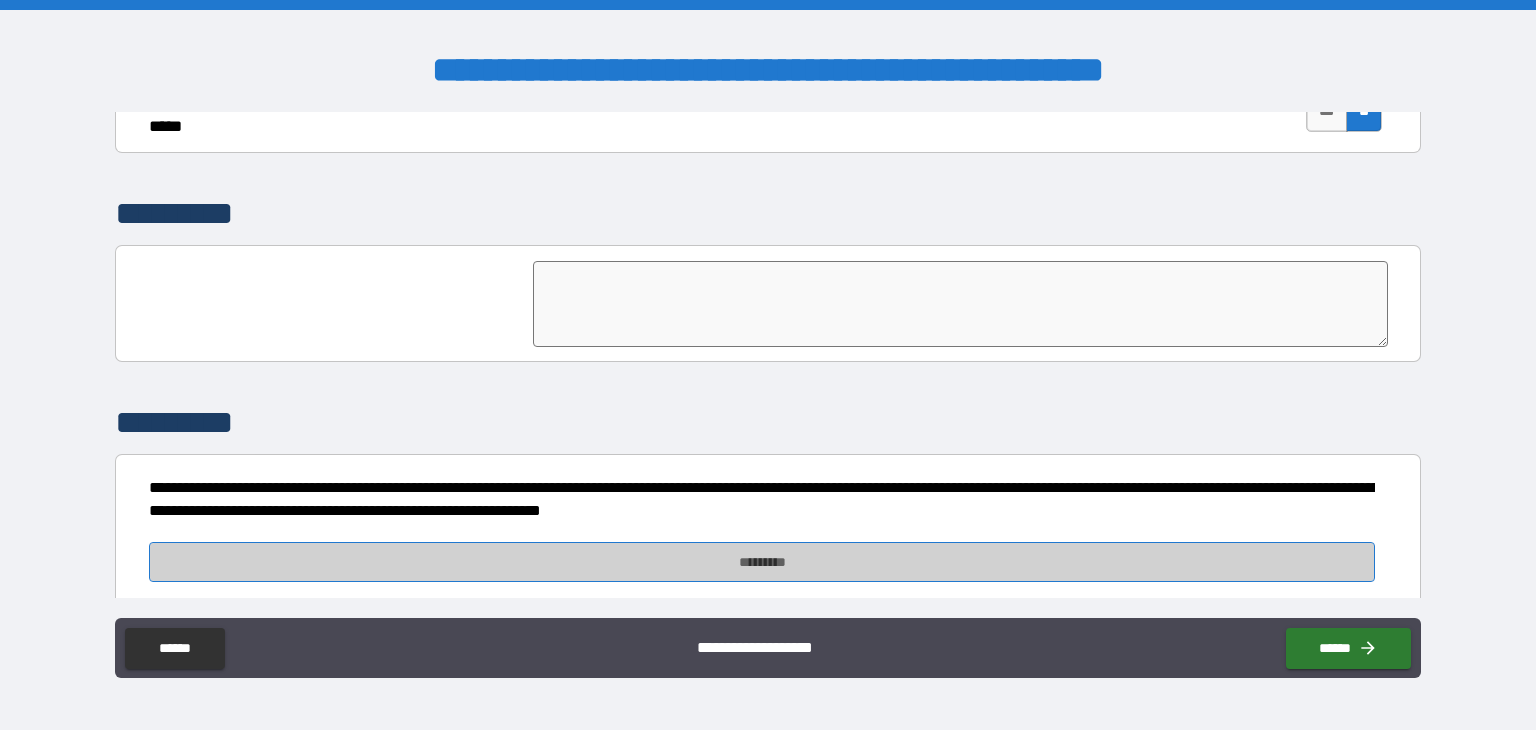 click on "*********" at bounding box center (762, 562) 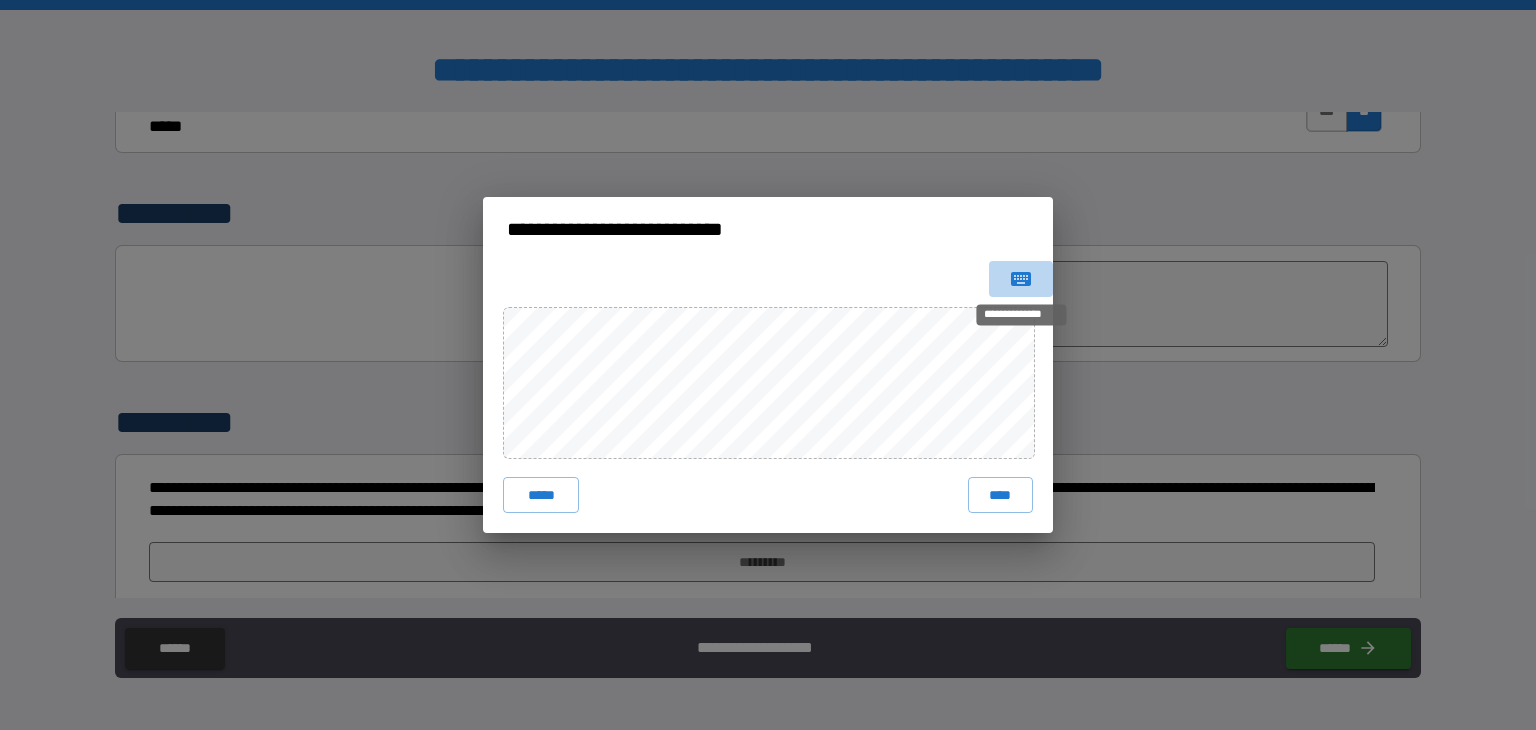 click 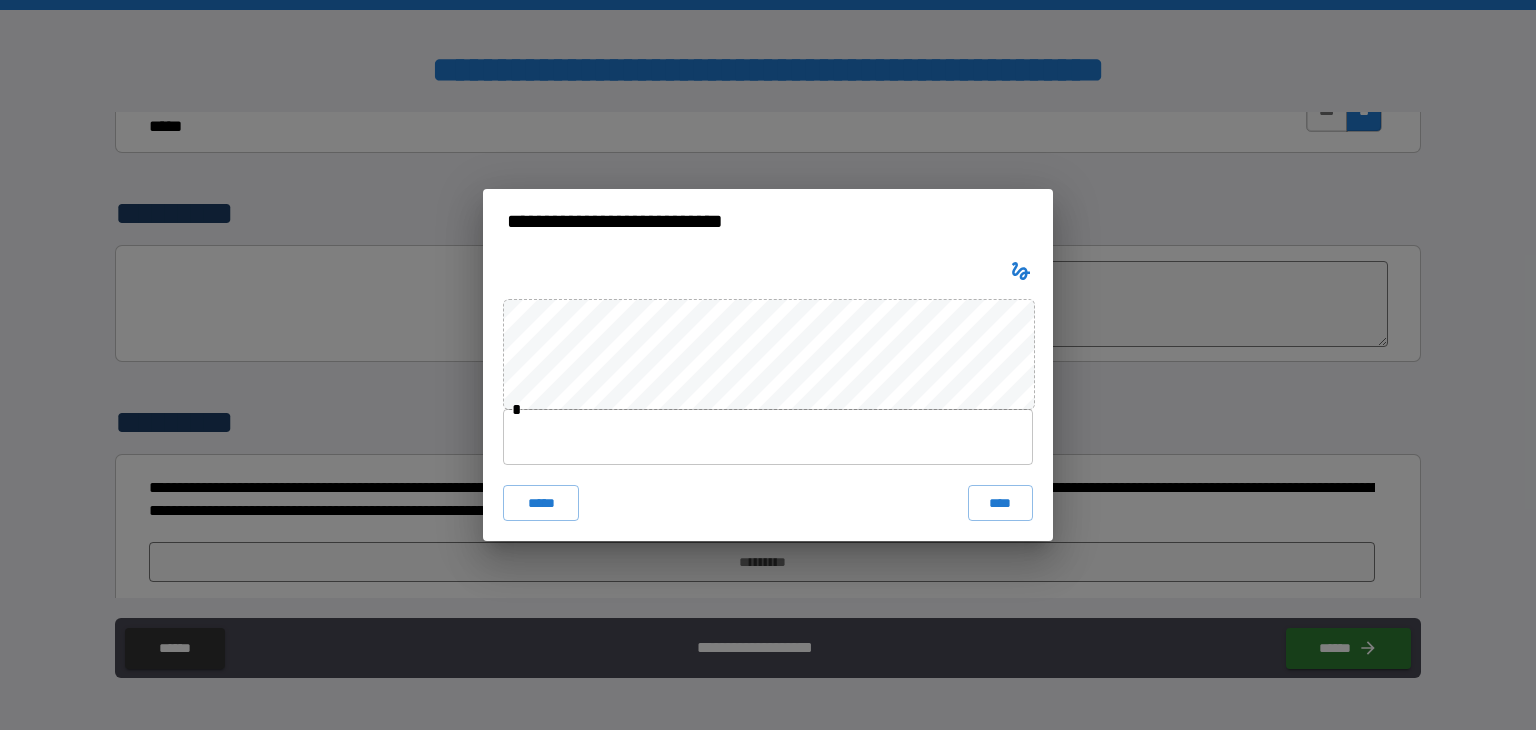 type 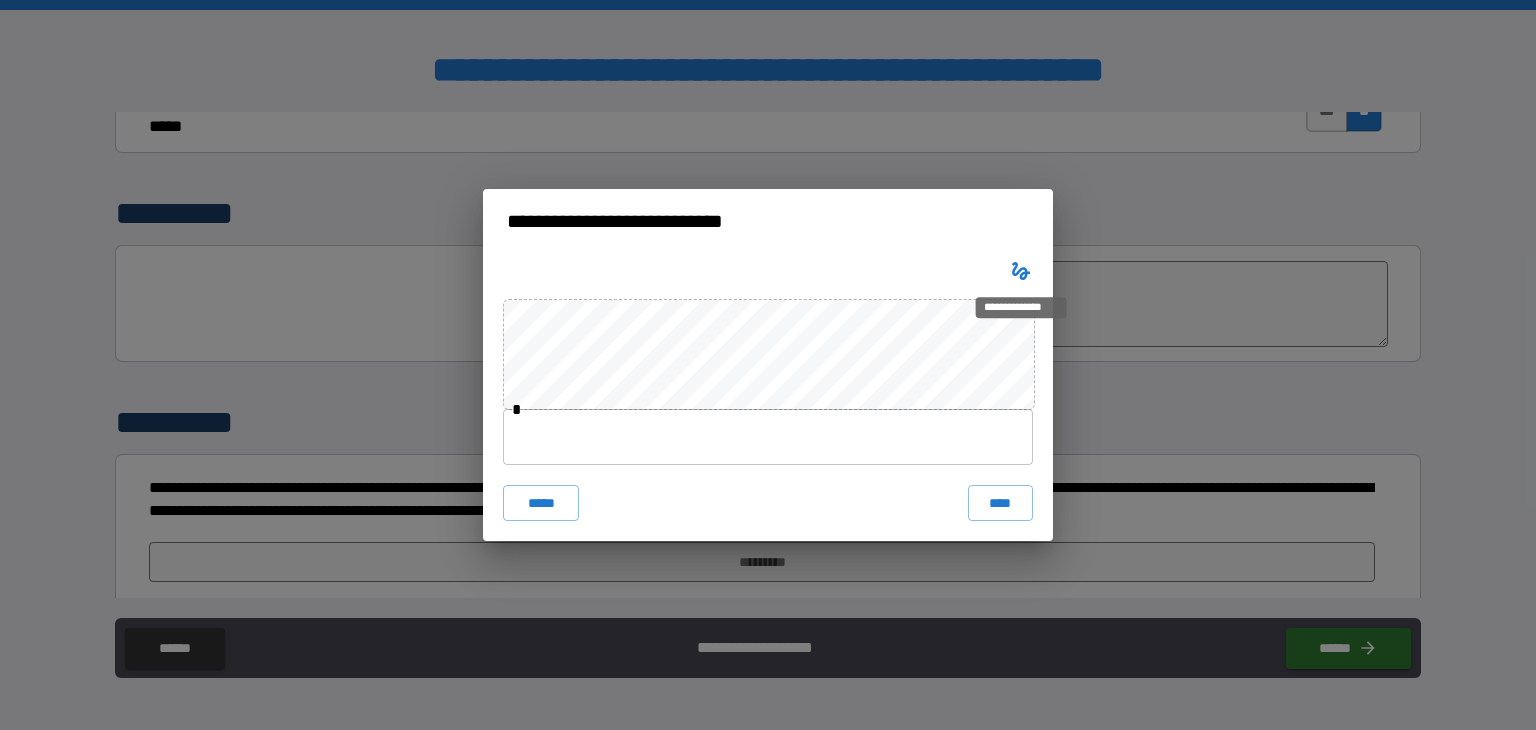 click 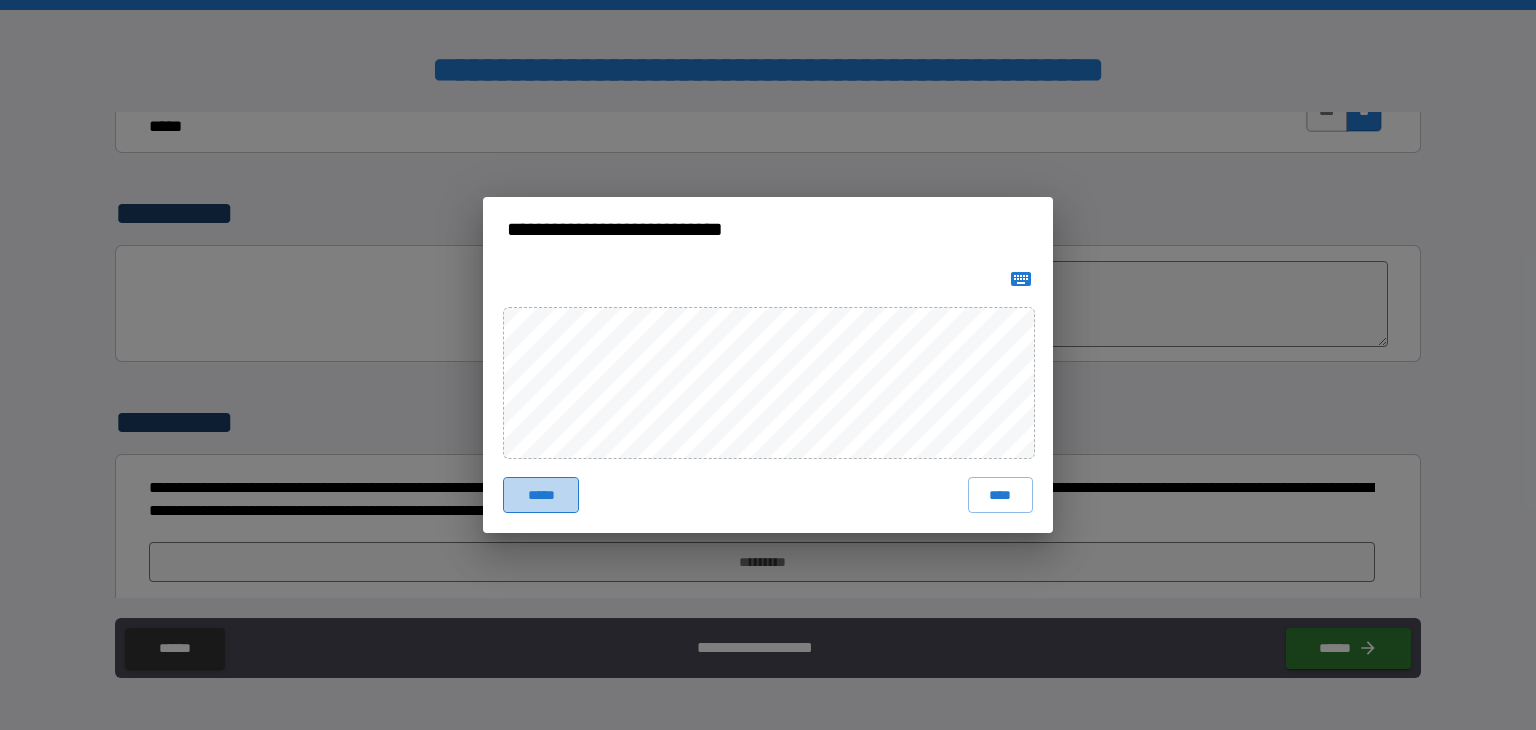 click on "*****" at bounding box center [541, 495] 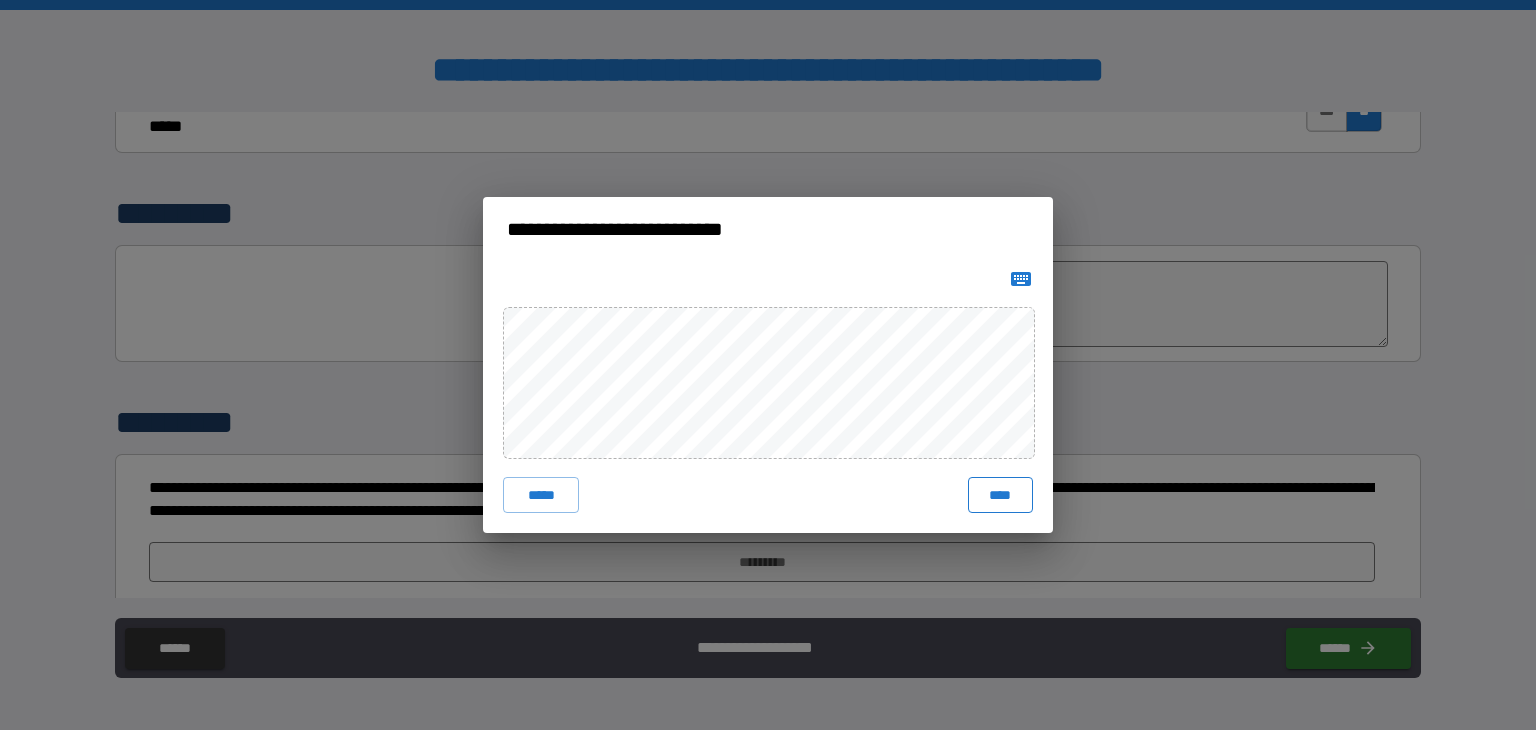 click on "****" at bounding box center (1000, 495) 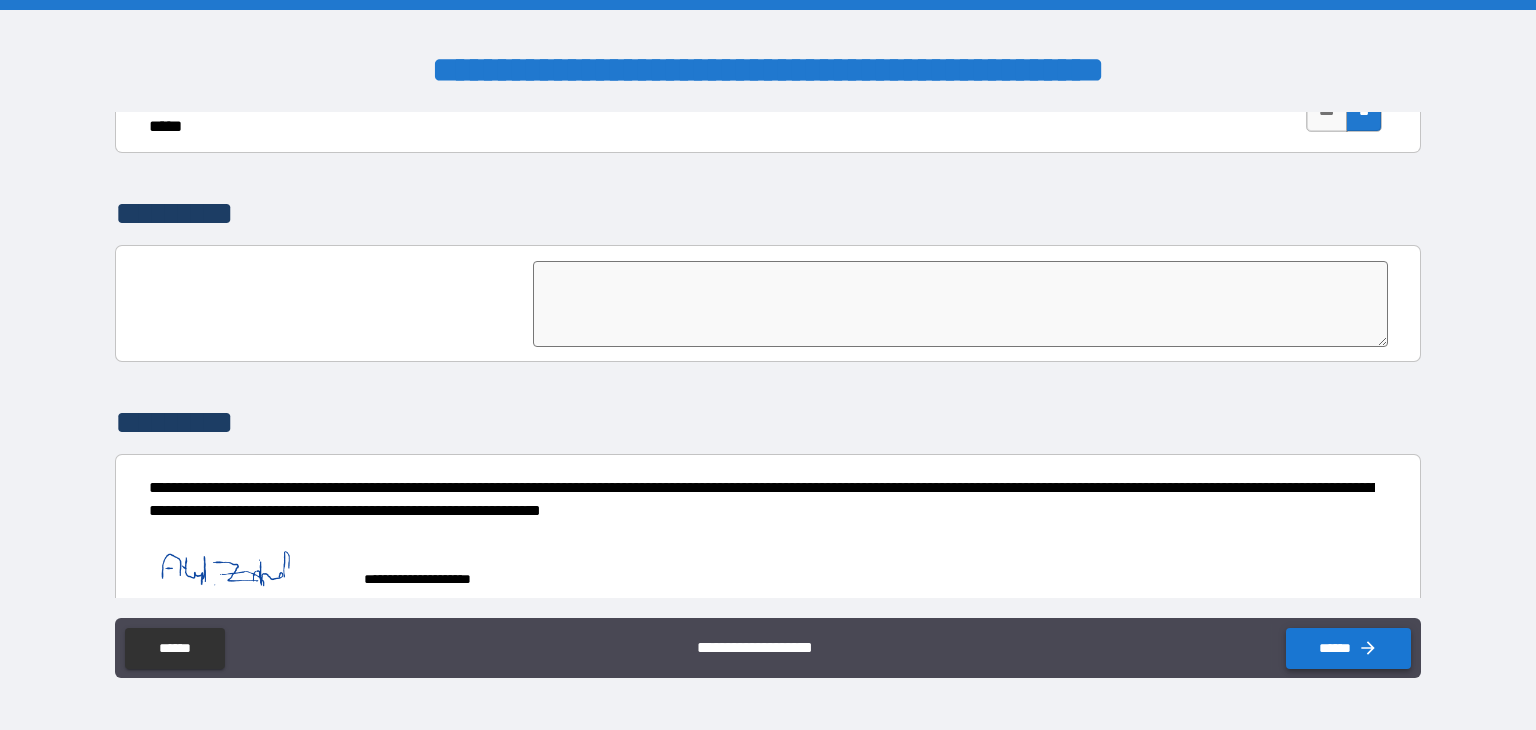 click on "******" at bounding box center (1348, 648) 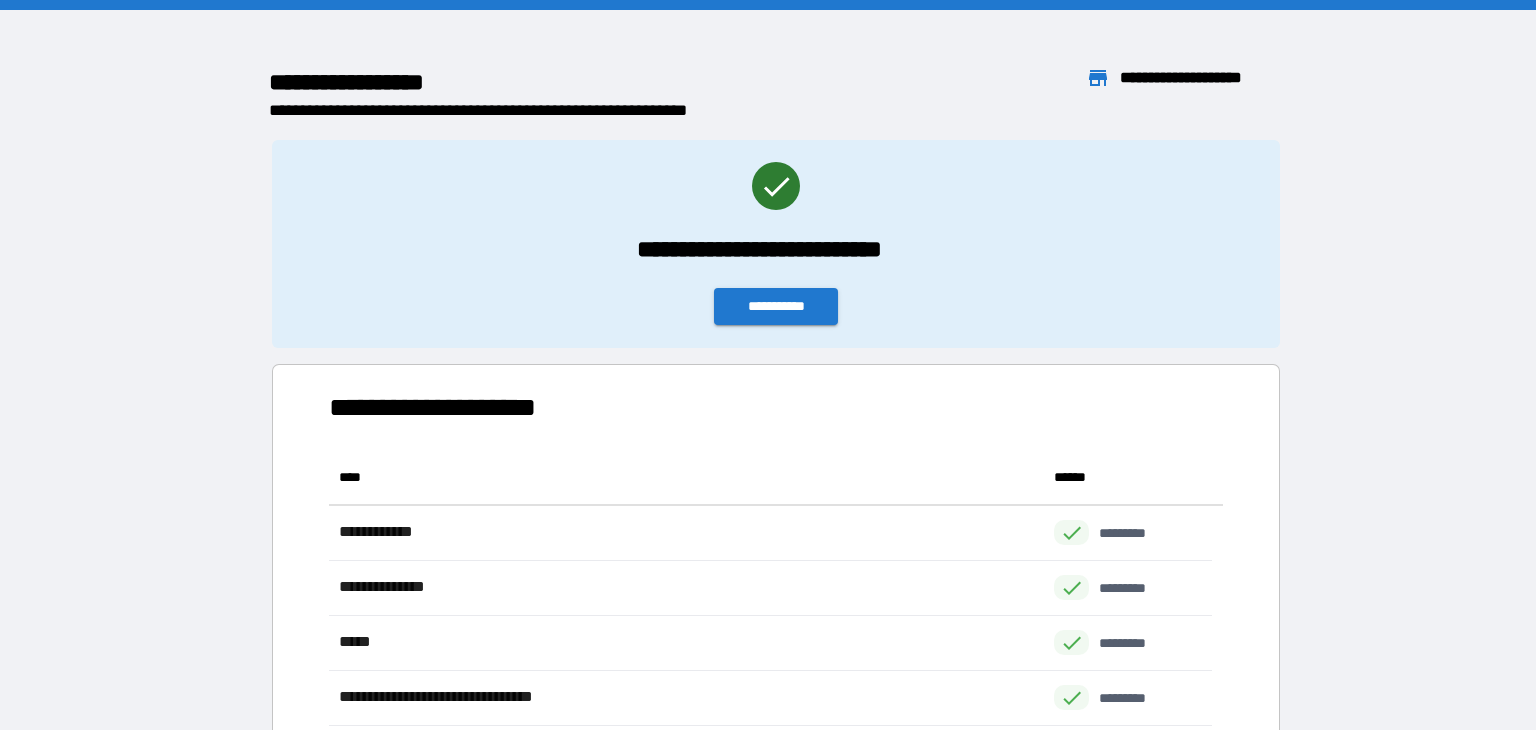 scroll, scrollTop: 17, scrollLeft: 17, axis: both 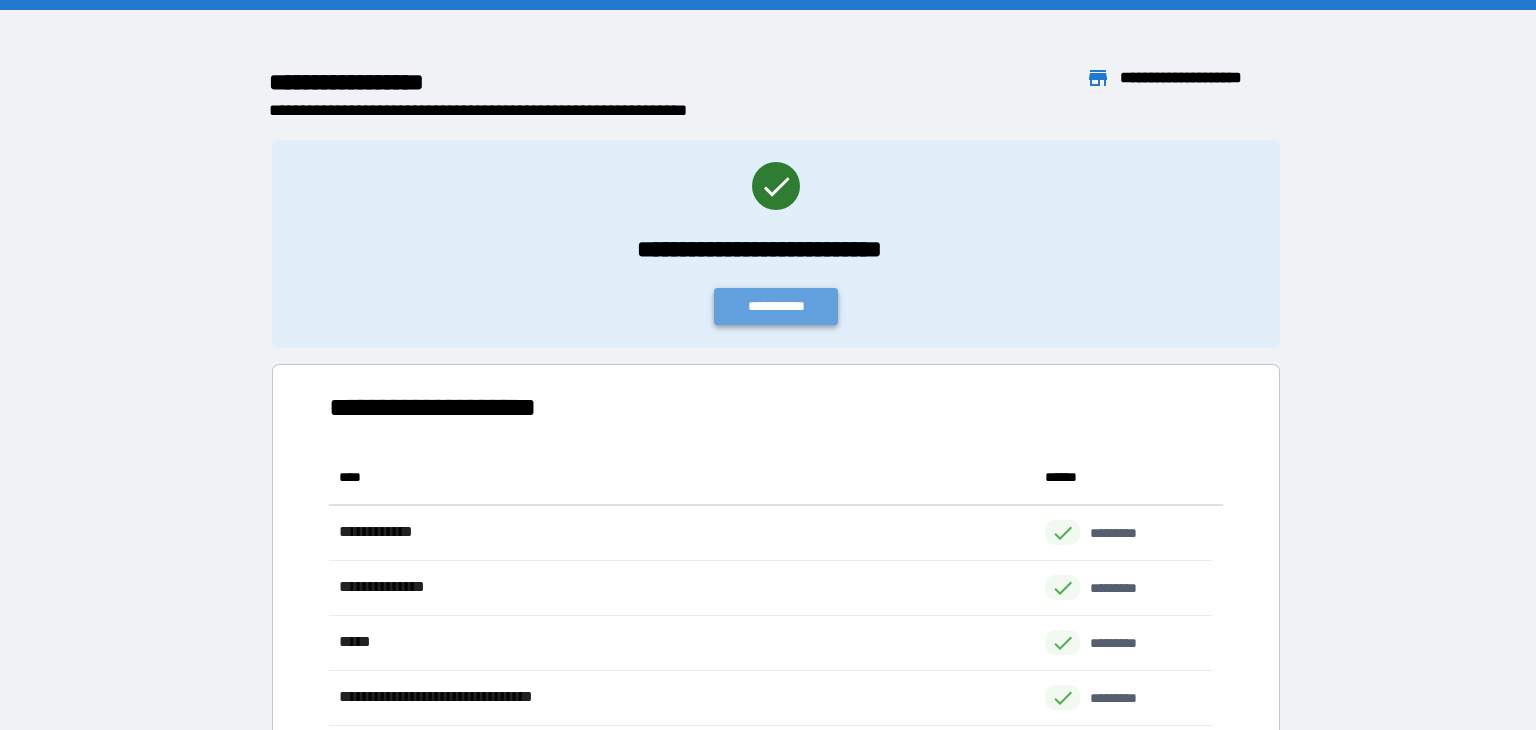 click on "**********" at bounding box center (776, 306) 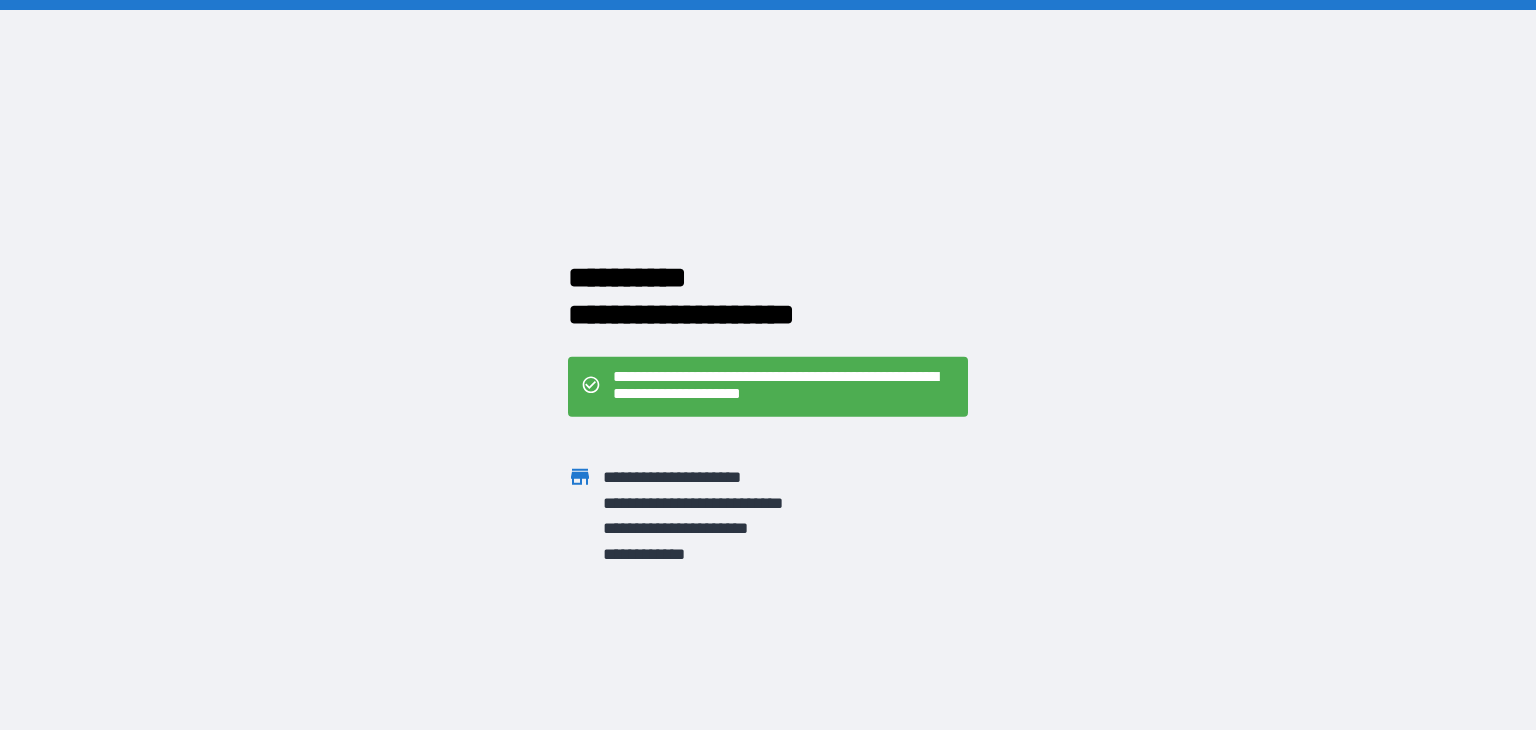 scroll, scrollTop: 0, scrollLeft: 0, axis: both 